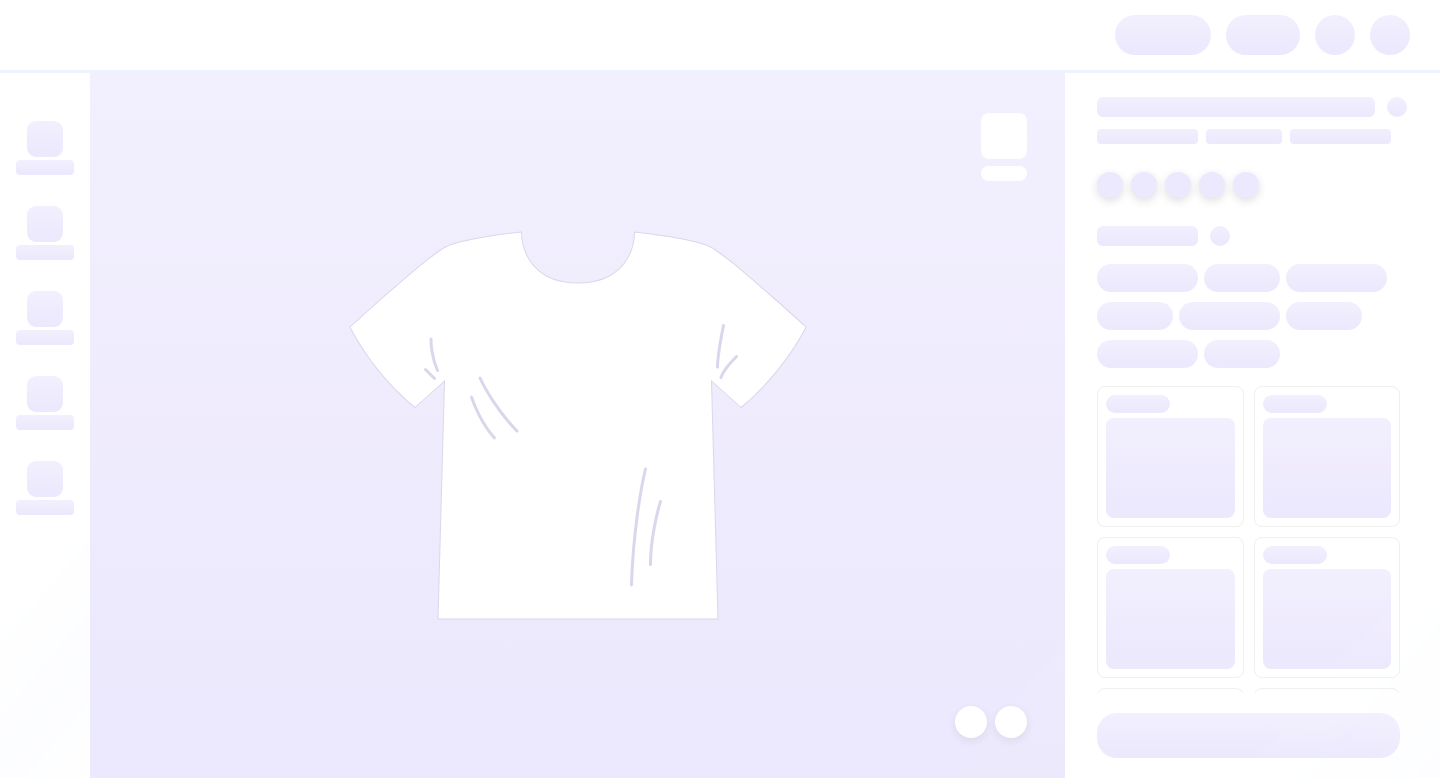 scroll, scrollTop: 0, scrollLeft: 0, axis: both 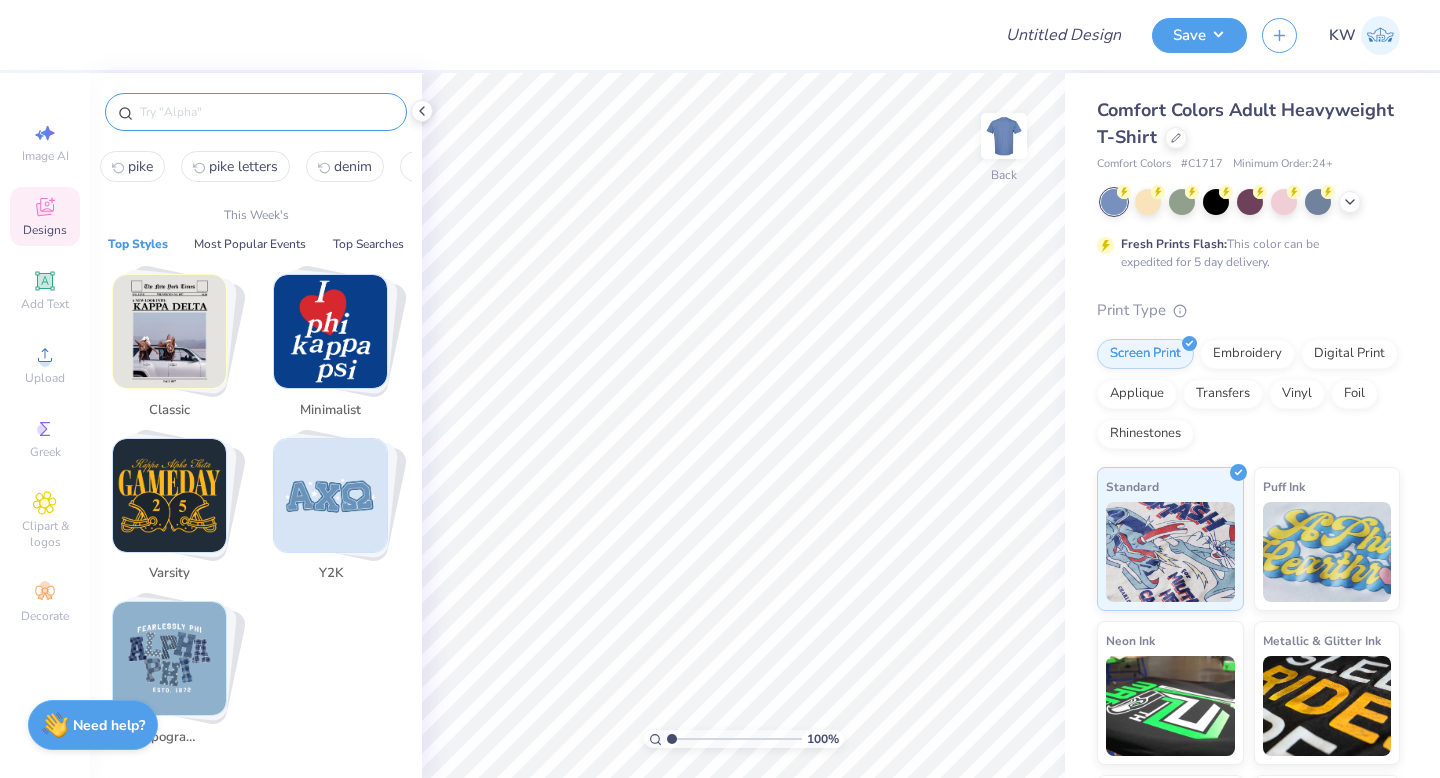 click at bounding box center (266, 112) 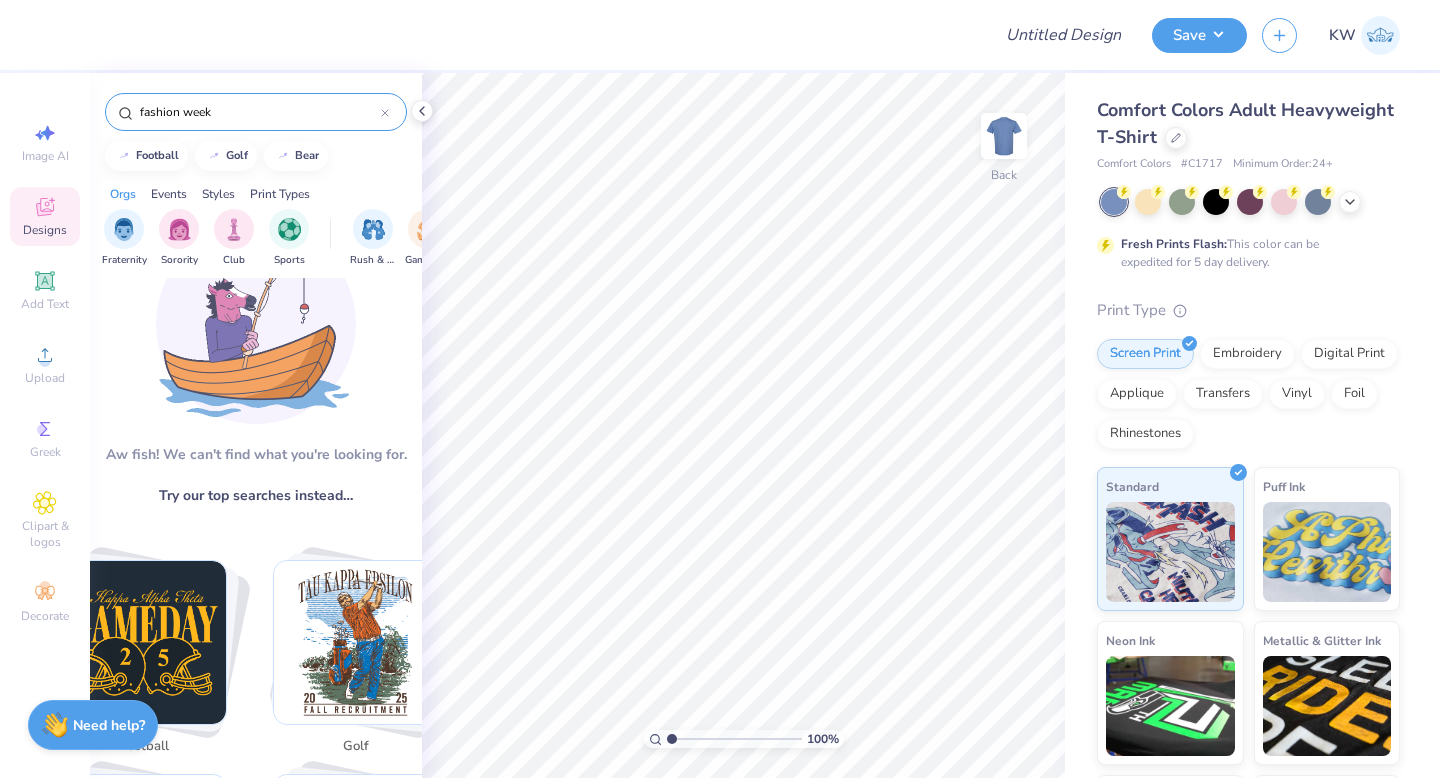 scroll, scrollTop: 0, scrollLeft: 0, axis: both 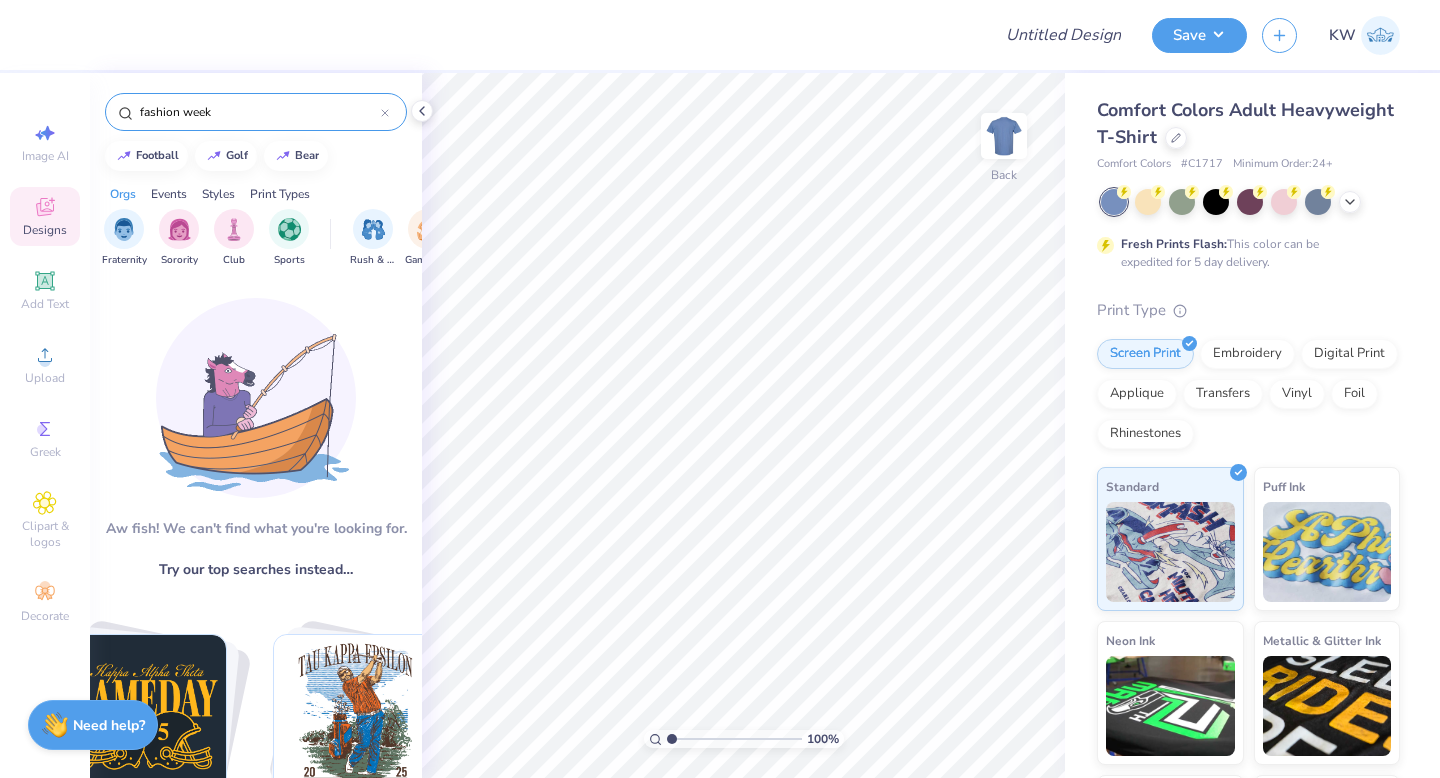 drag, startPoint x: 231, startPoint y: 117, endPoint x: 180, endPoint y: 116, distance: 51.009804 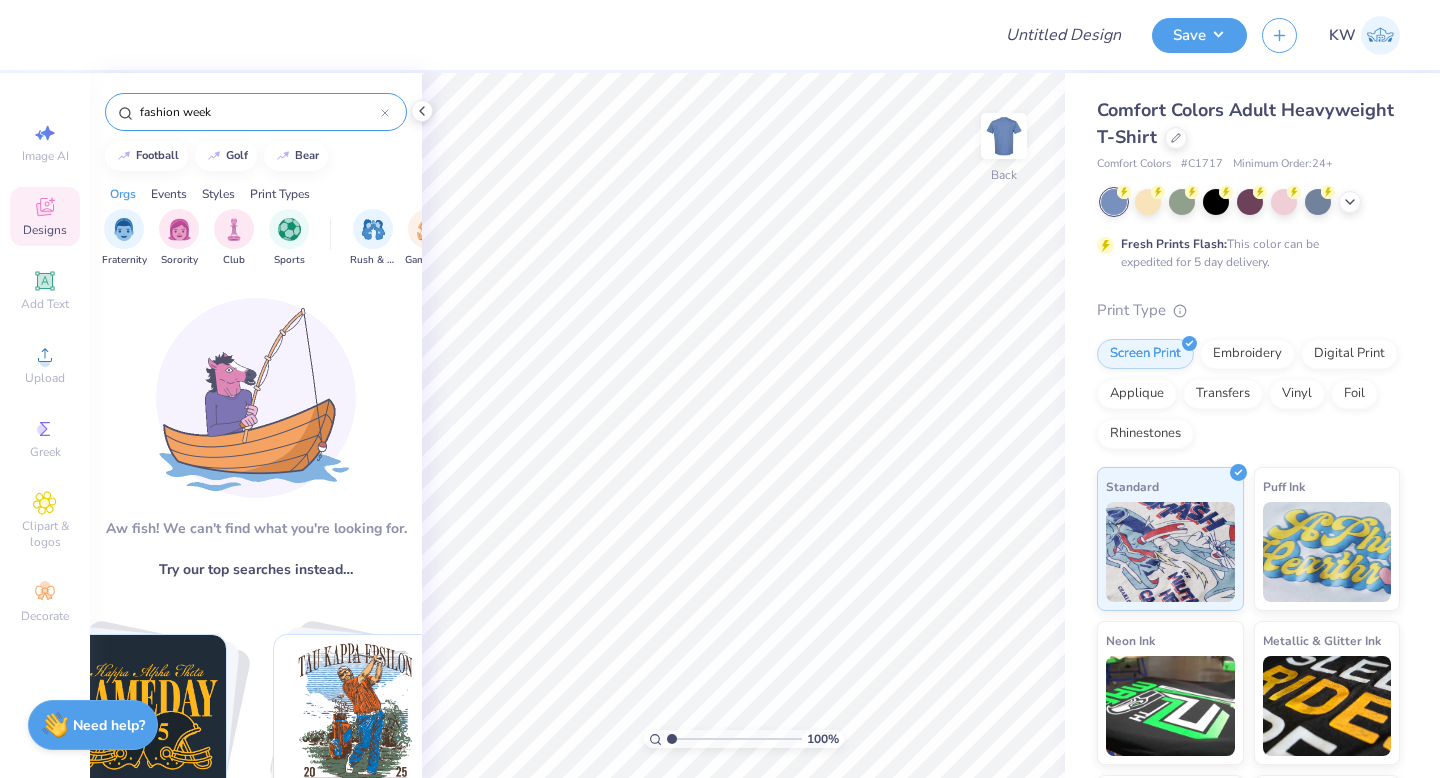 click on "fashion week" at bounding box center (259, 112) 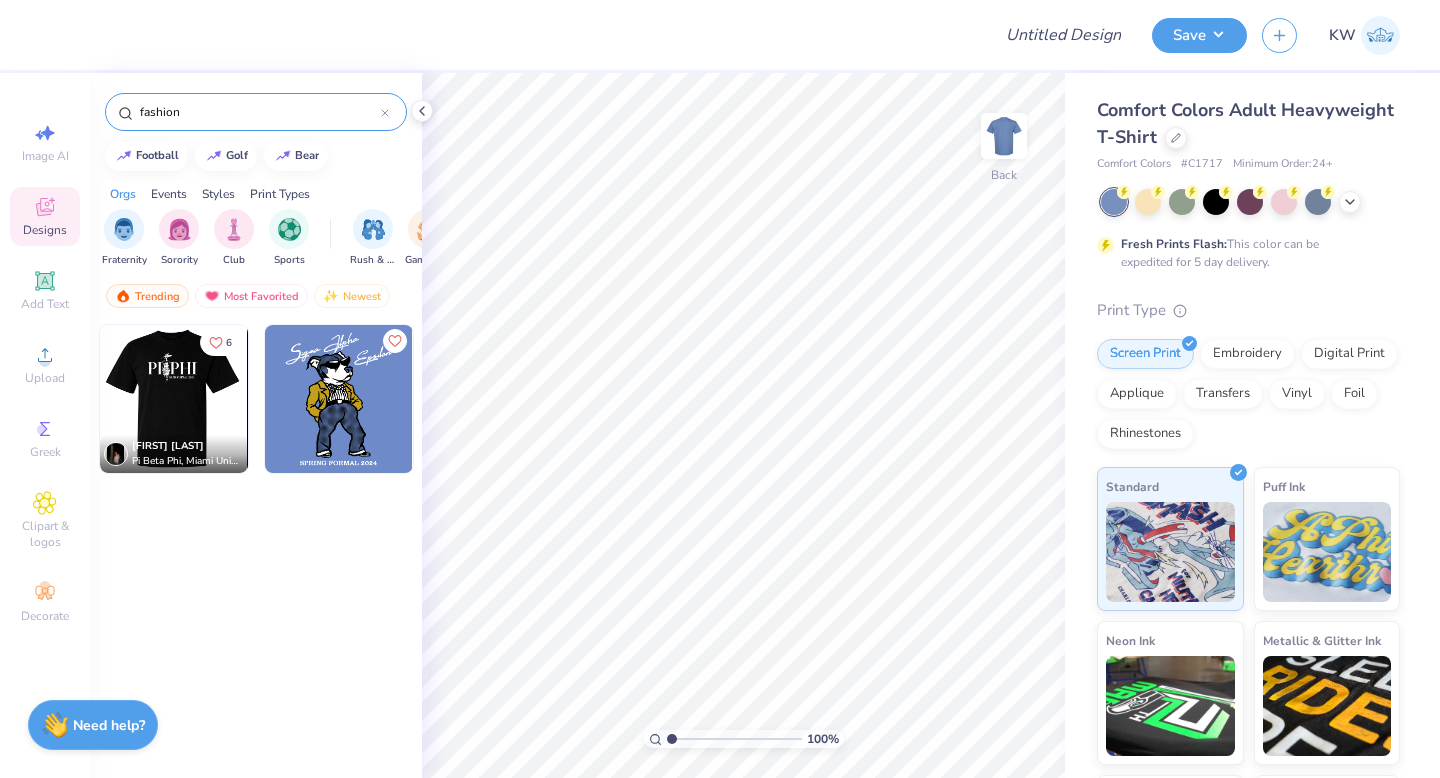 click at bounding box center [173, 399] 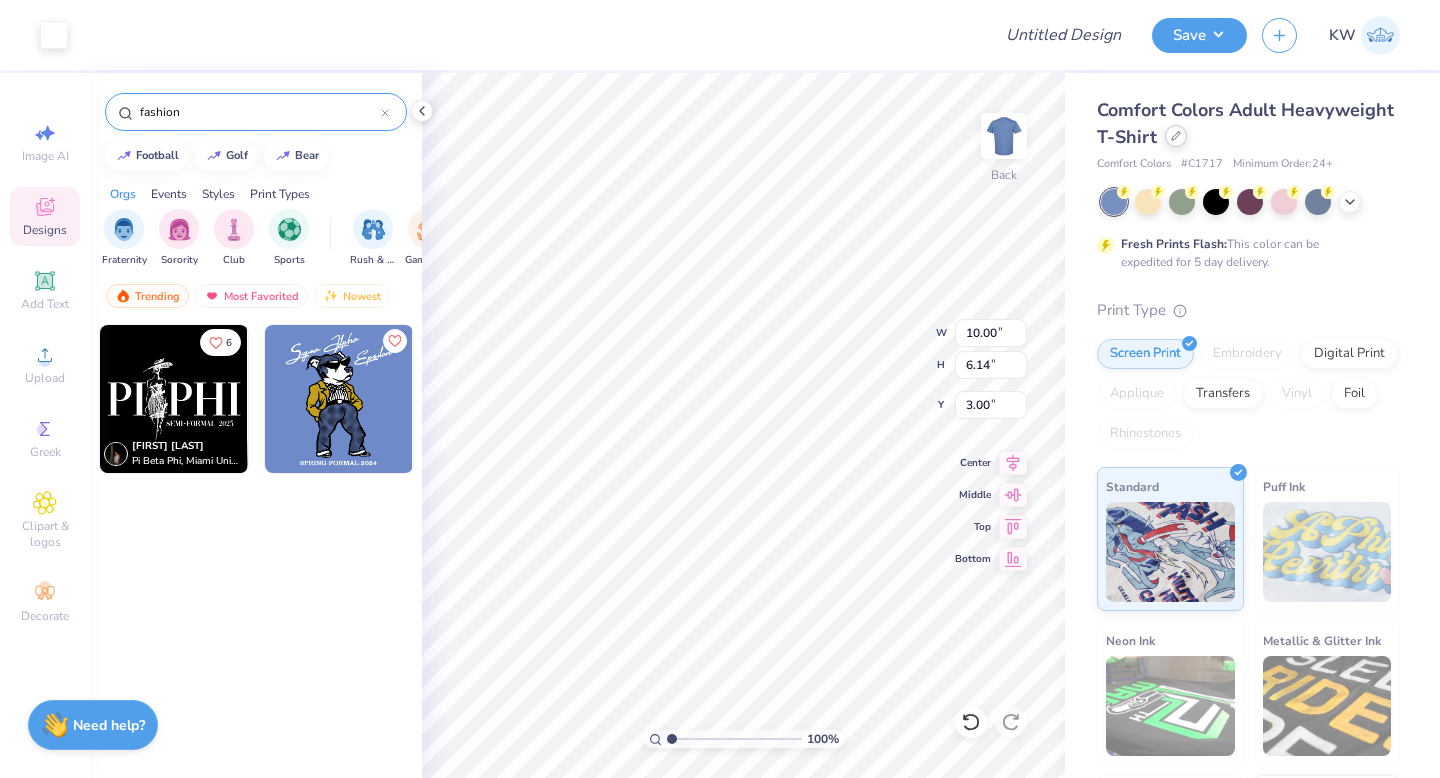 click at bounding box center [1176, 136] 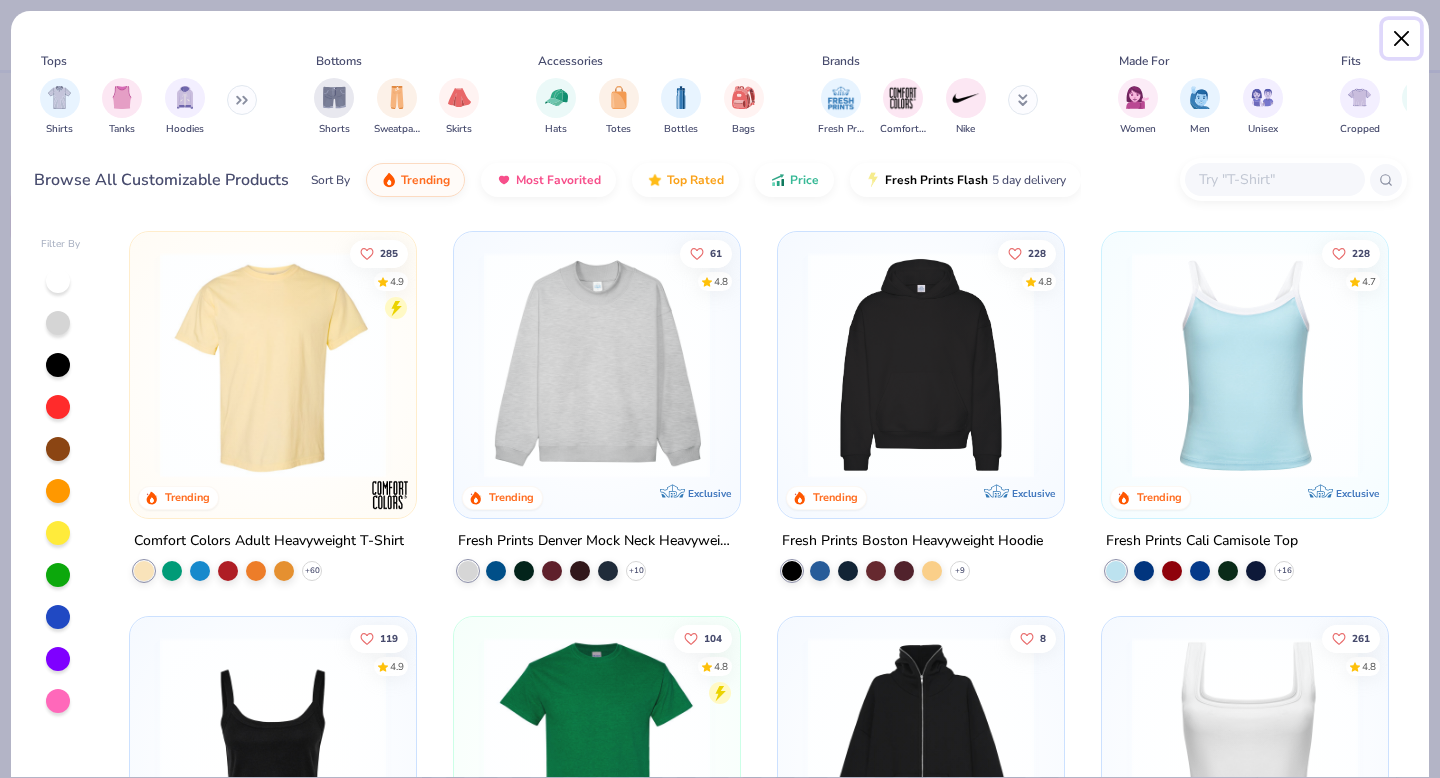 click at bounding box center (1402, 39) 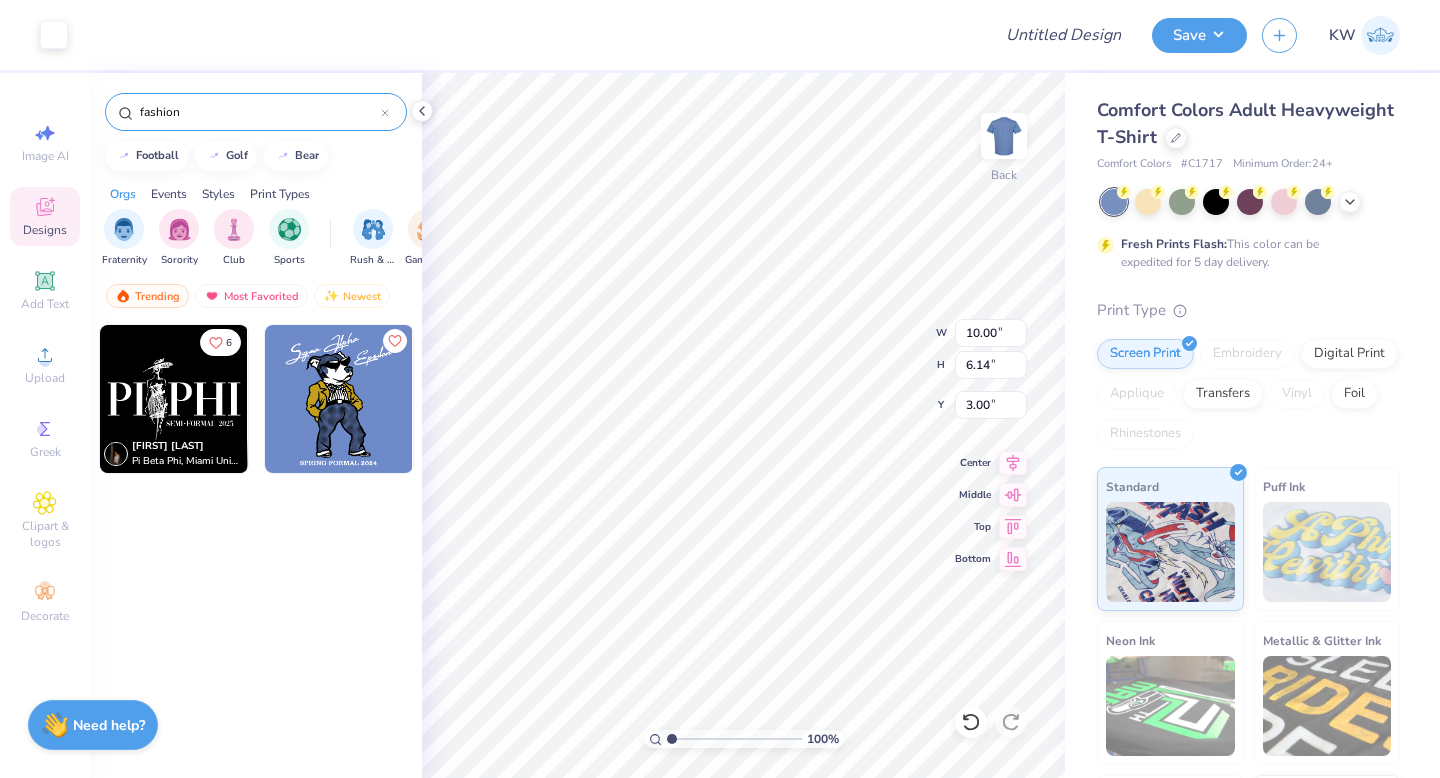 click on "fashion" at bounding box center [259, 112] 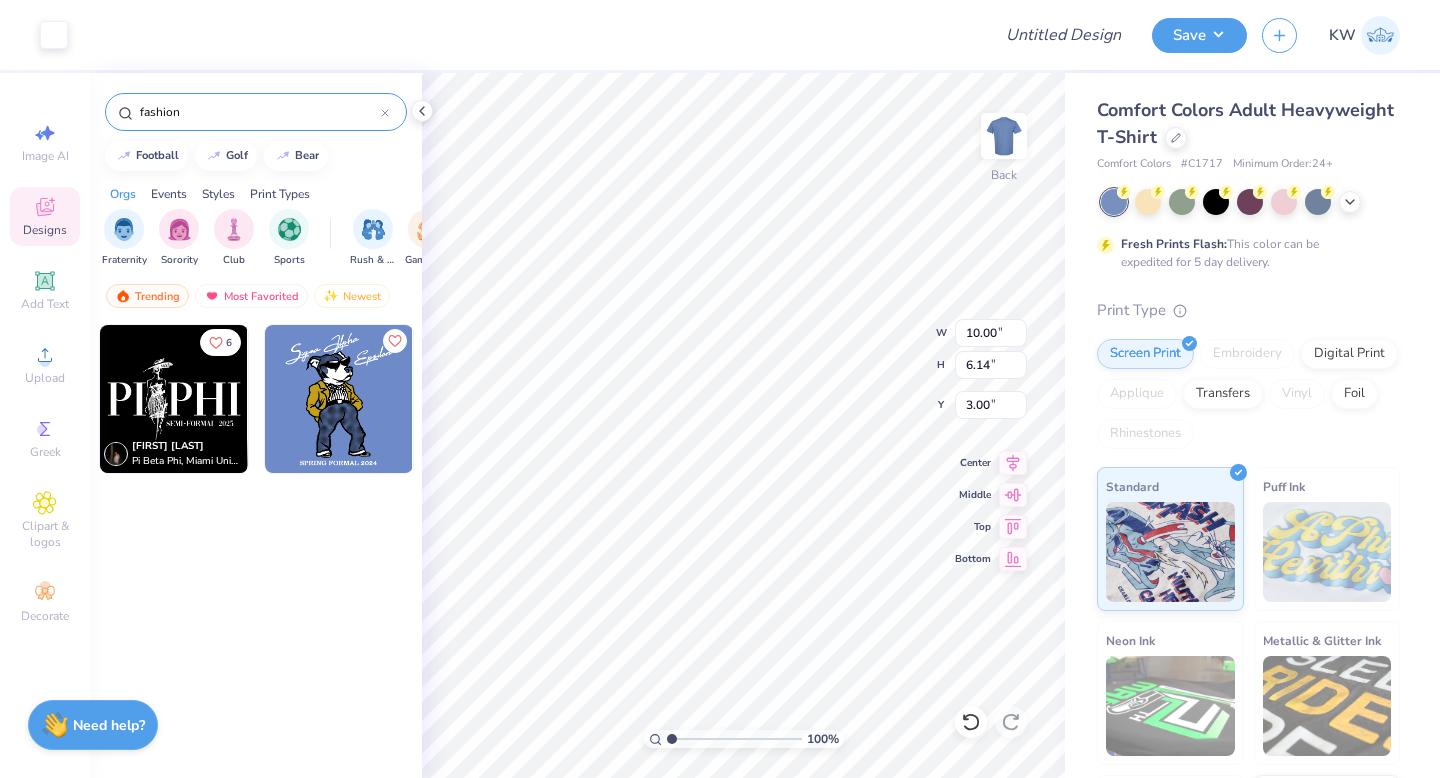 click on "fashion" at bounding box center (259, 112) 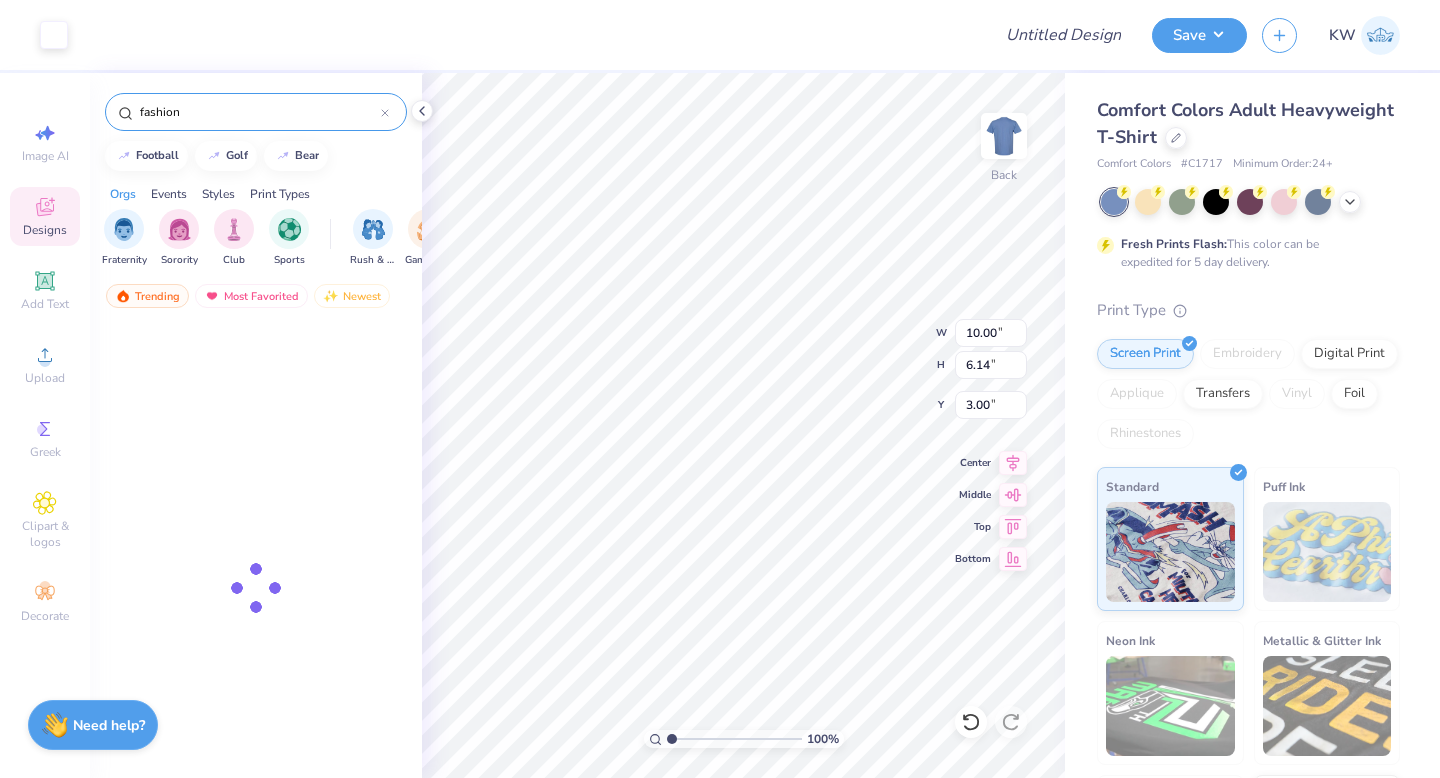 click on "fashion" at bounding box center [259, 112] 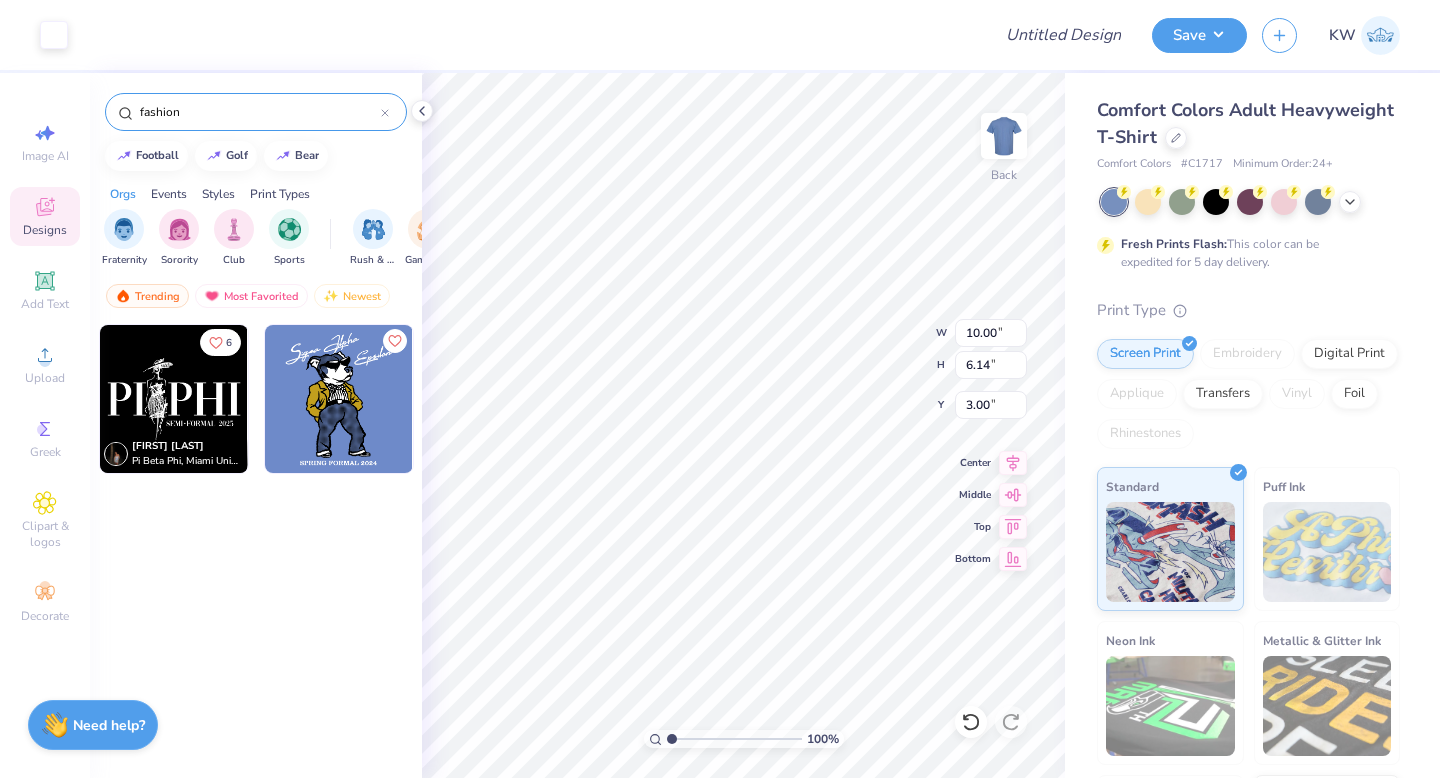 type on "b" 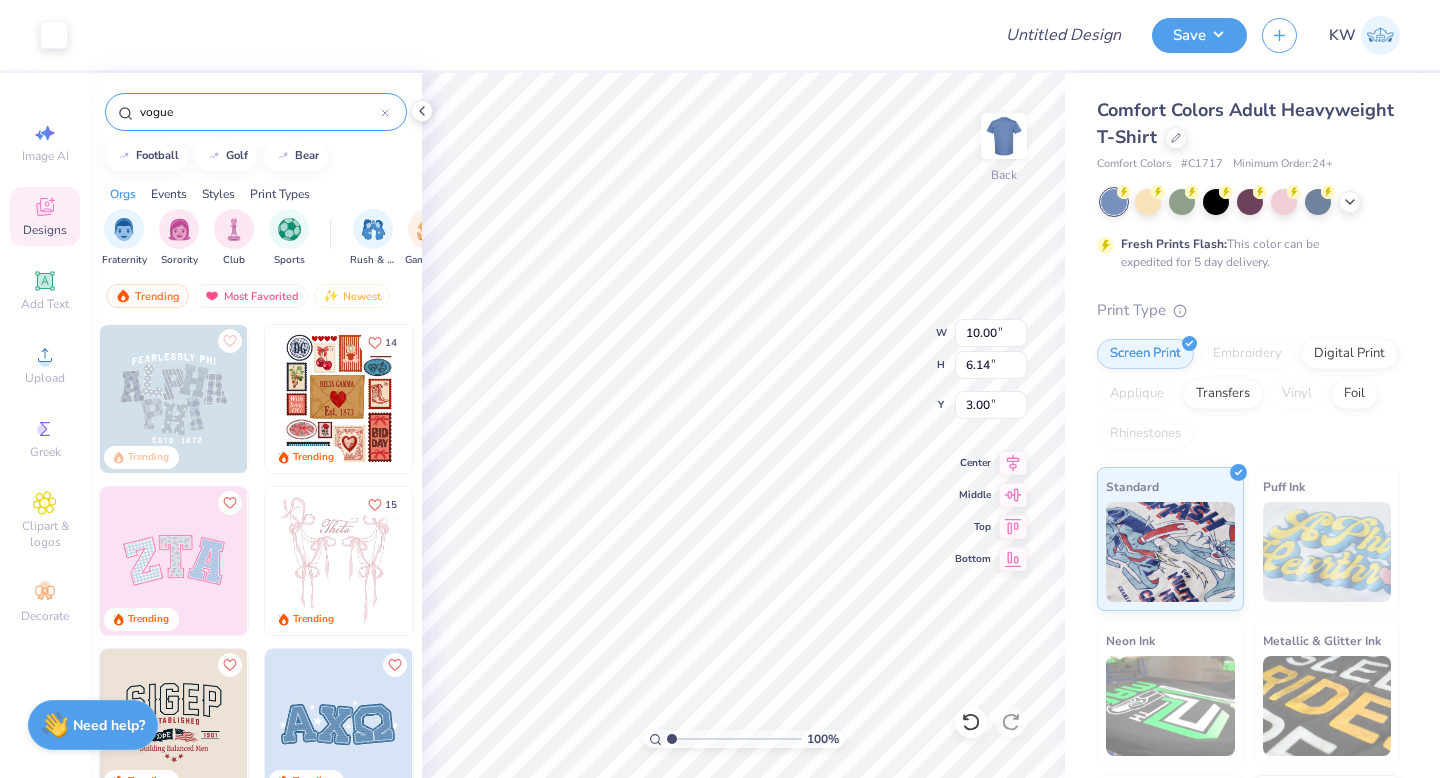 type on "vogue" 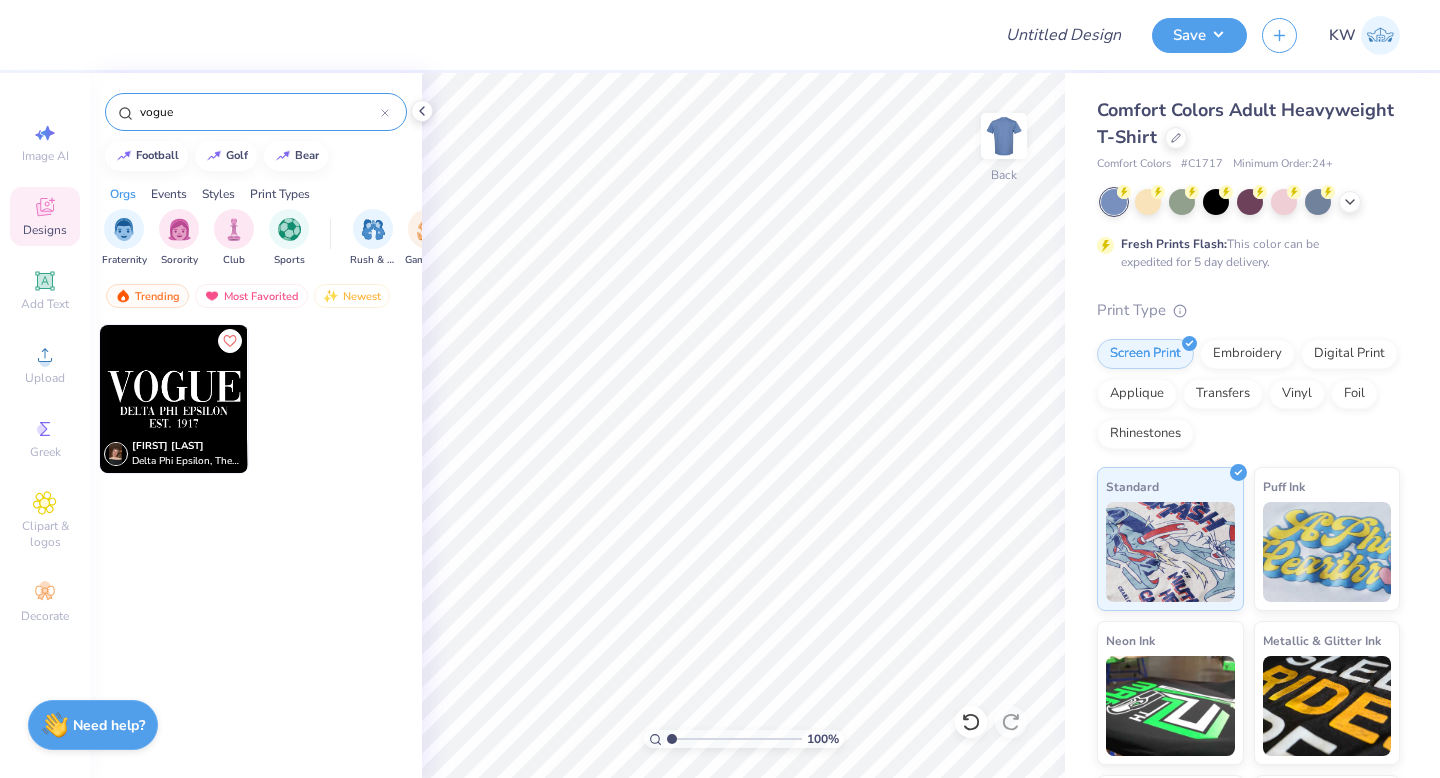 click at bounding box center [174, 399] 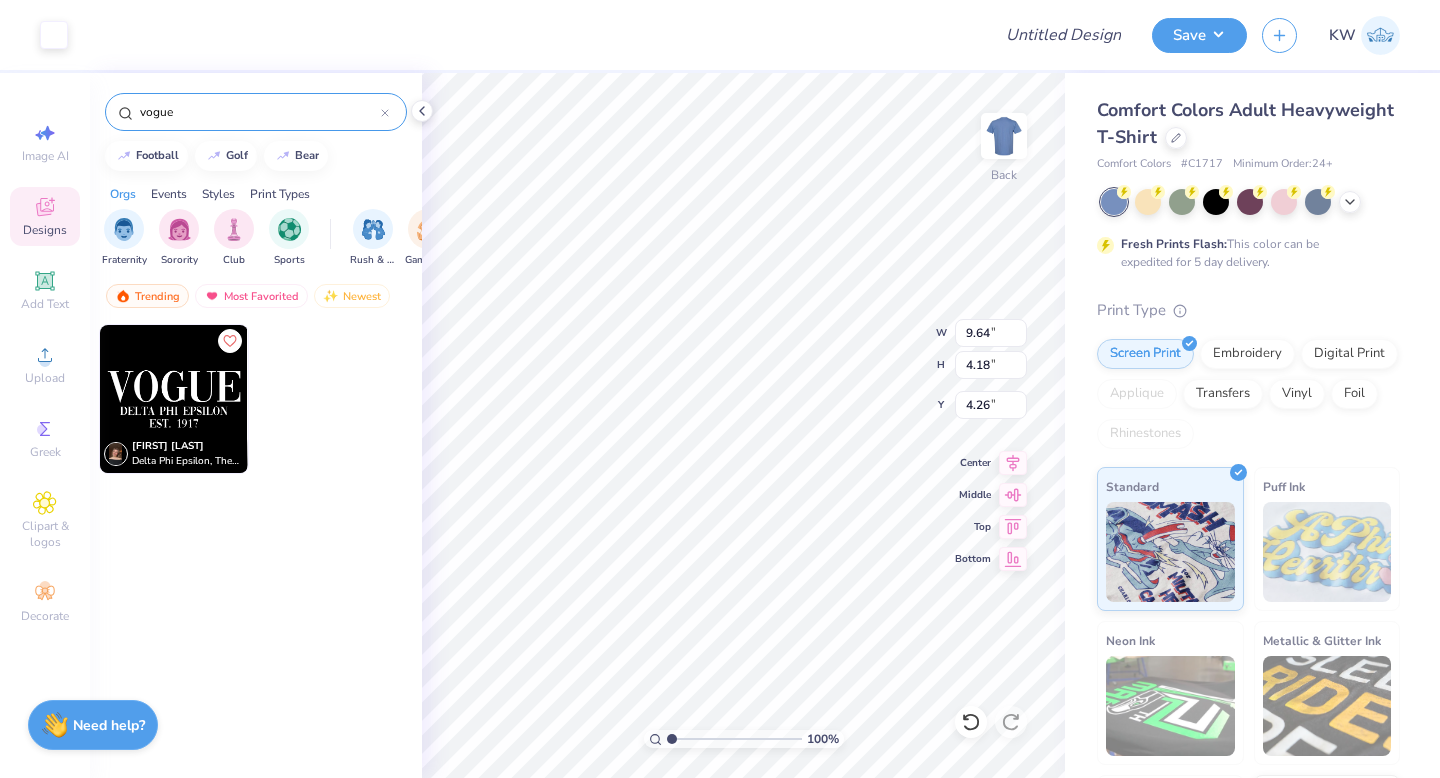 type on "4.26" 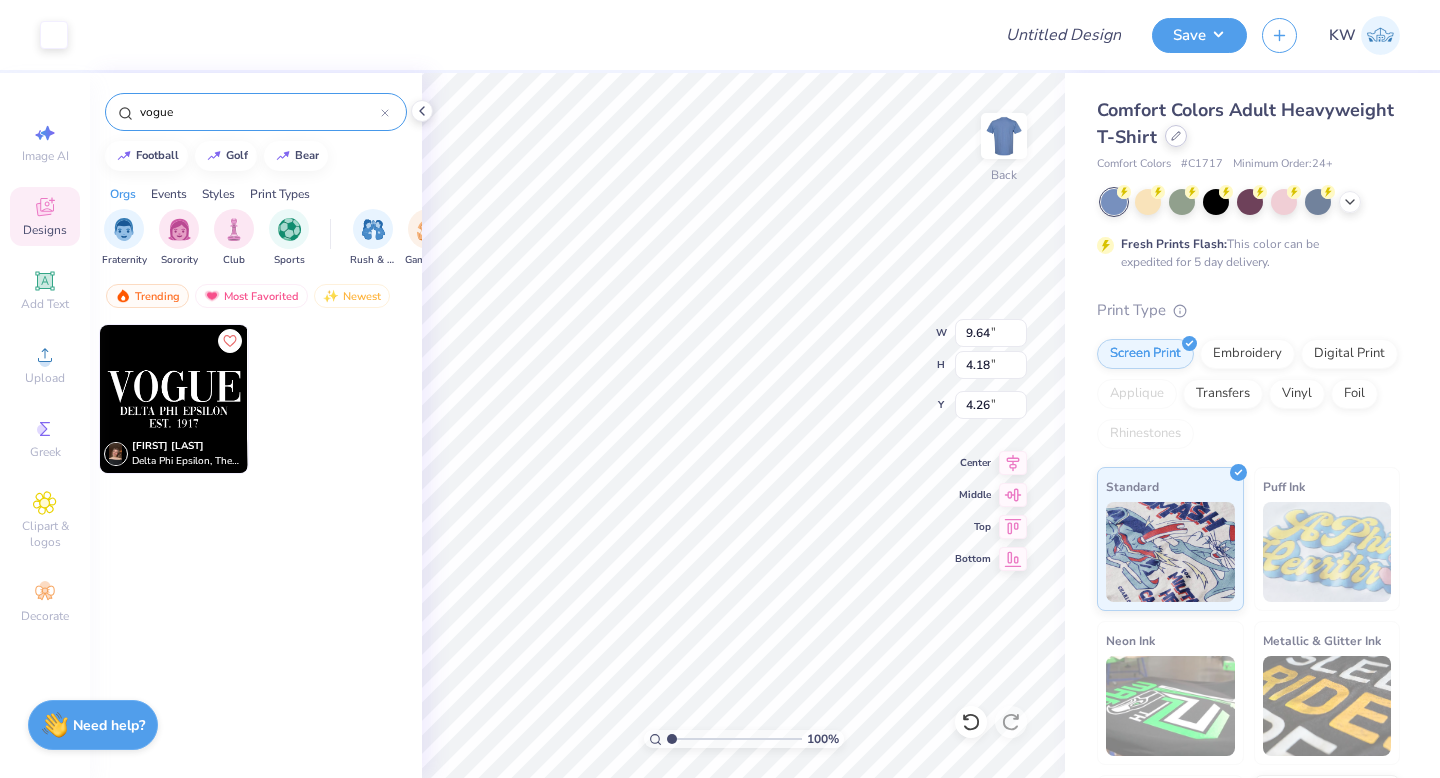 click on "Comfort Colors Adult Heavyweight T-Shirt" at bounding box center (1248, 124) 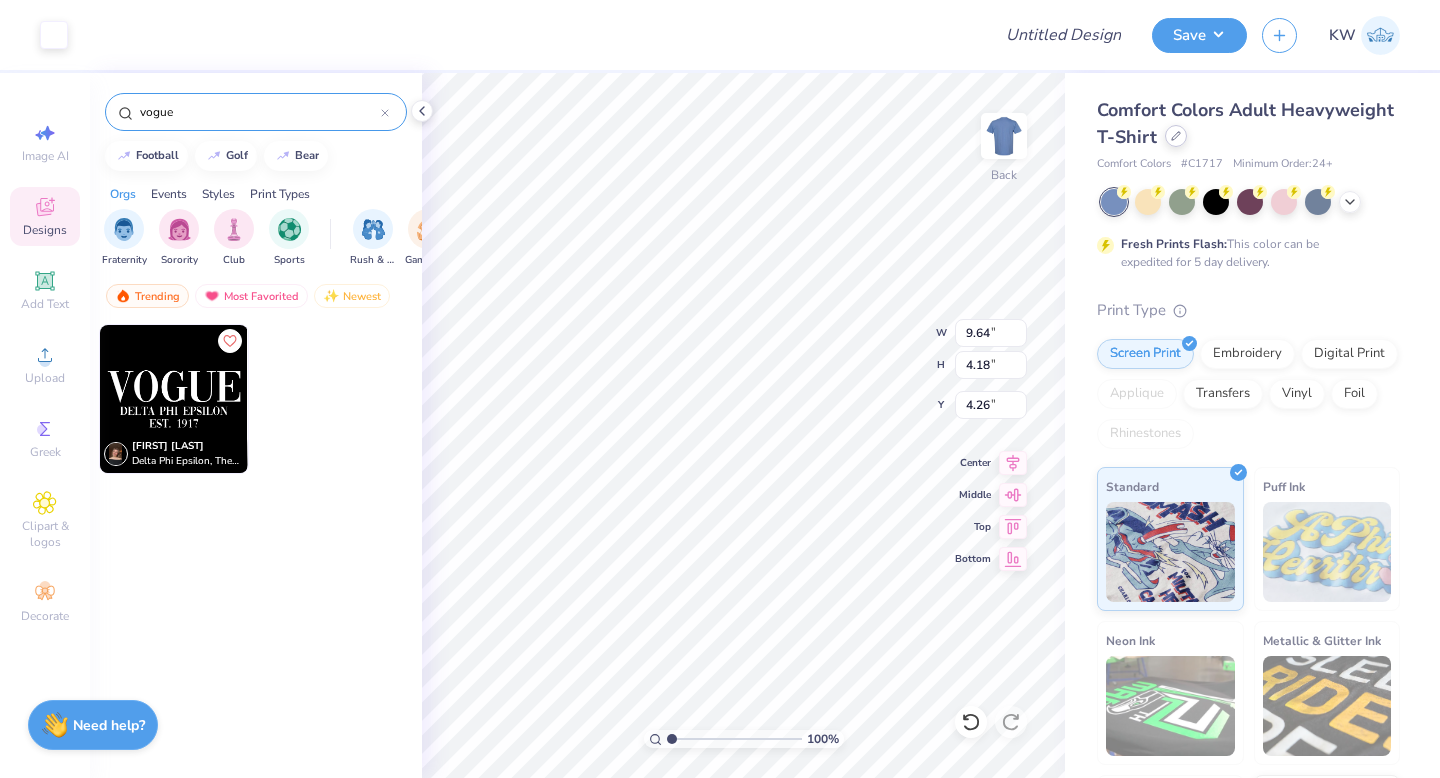 click at bounding box center (1176, 136) 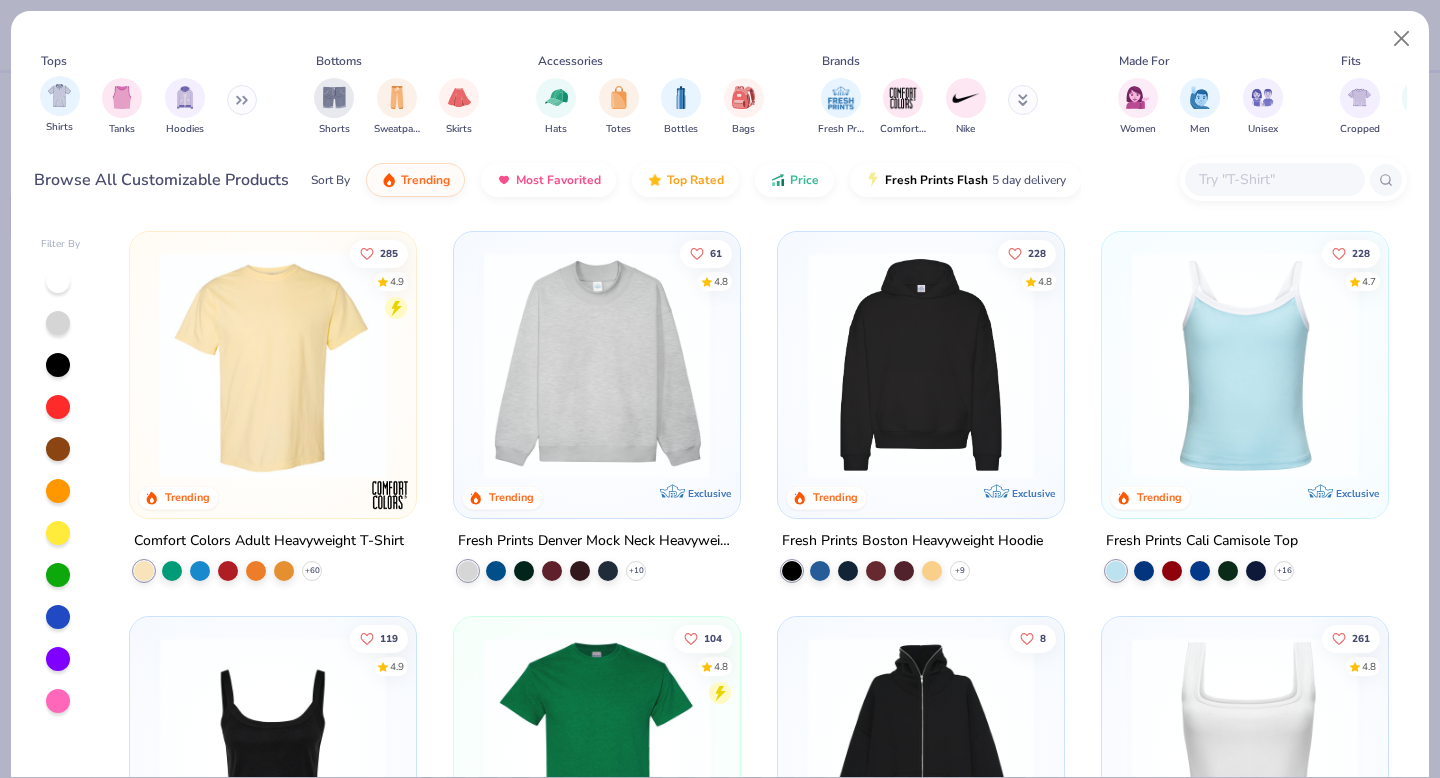click on "Shirts" at bounding box center (60, 105) 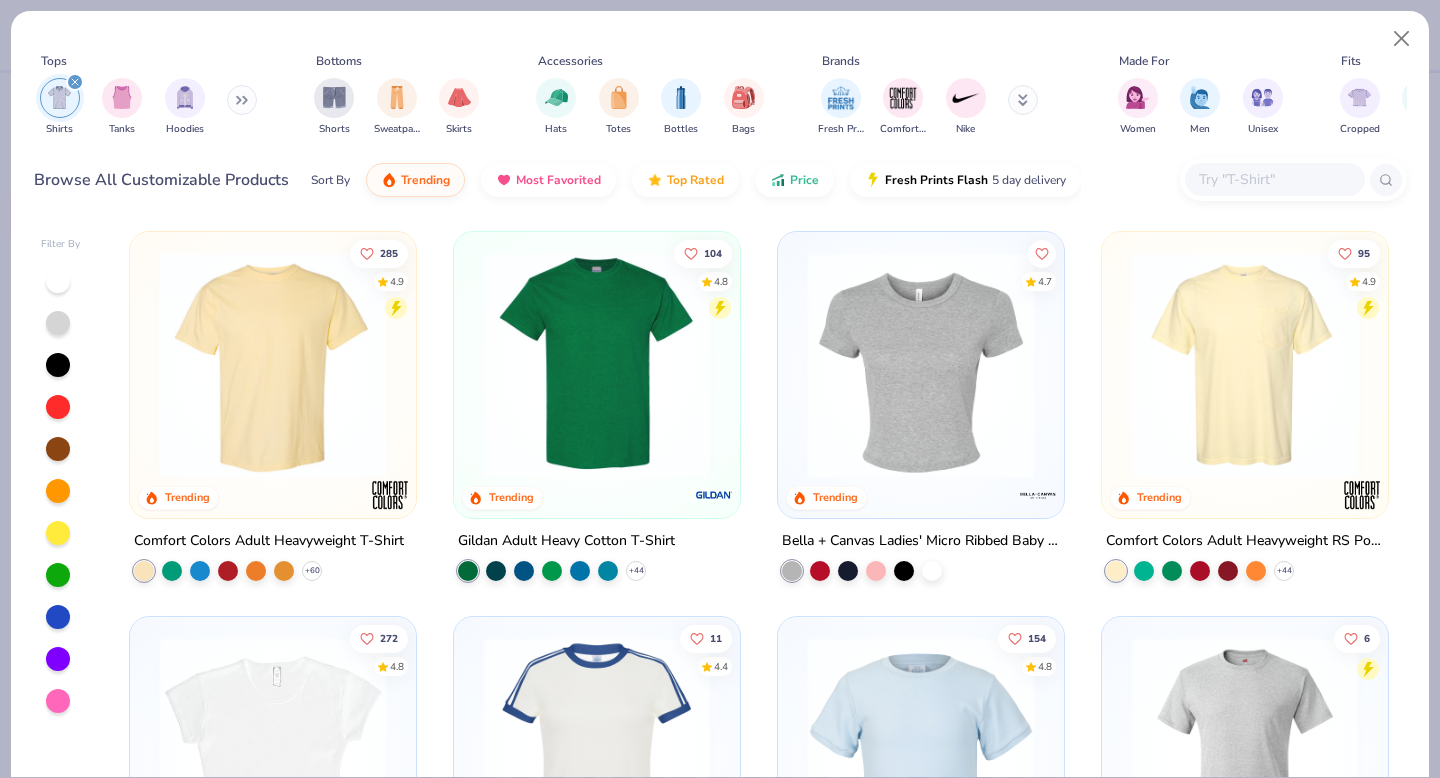 click at bounding box center [1293, 179] 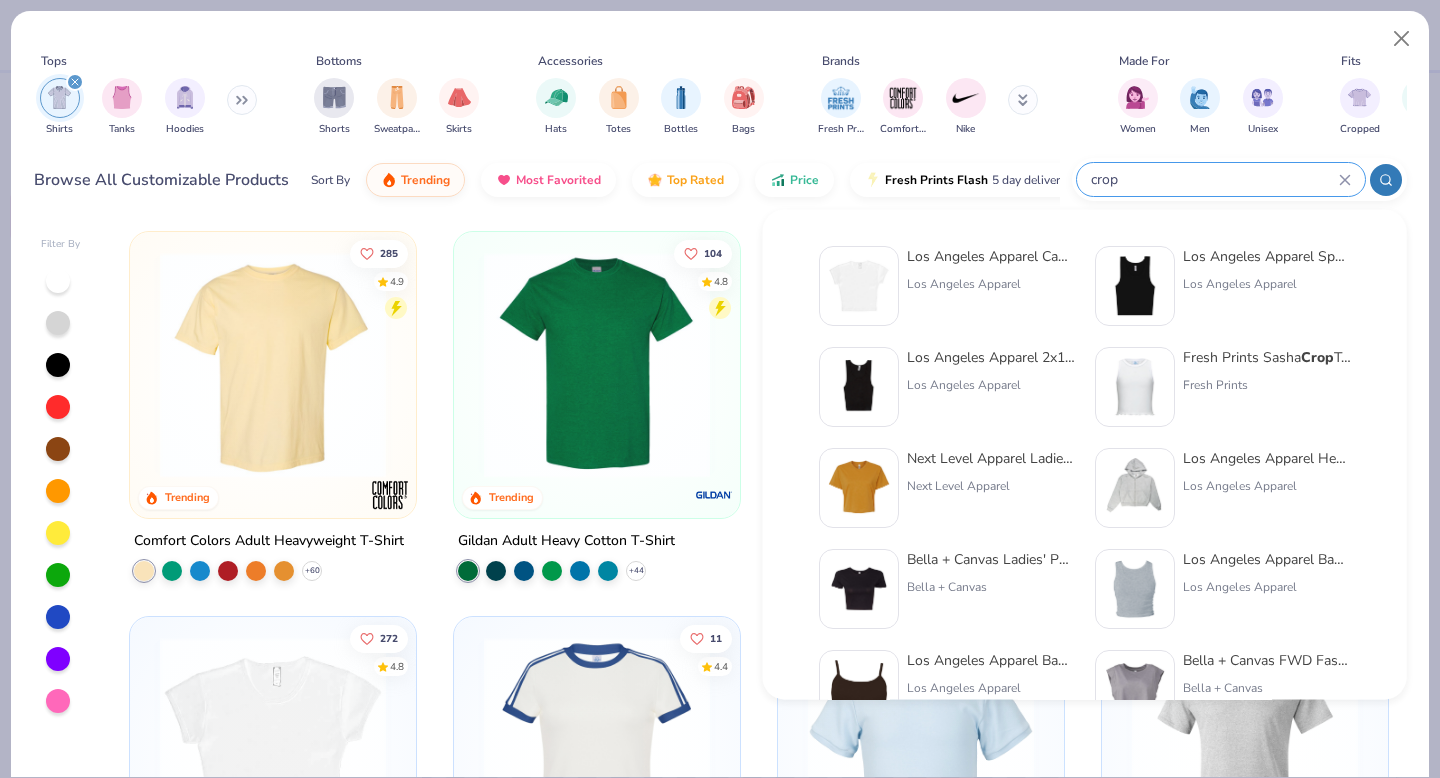 type on "crop" 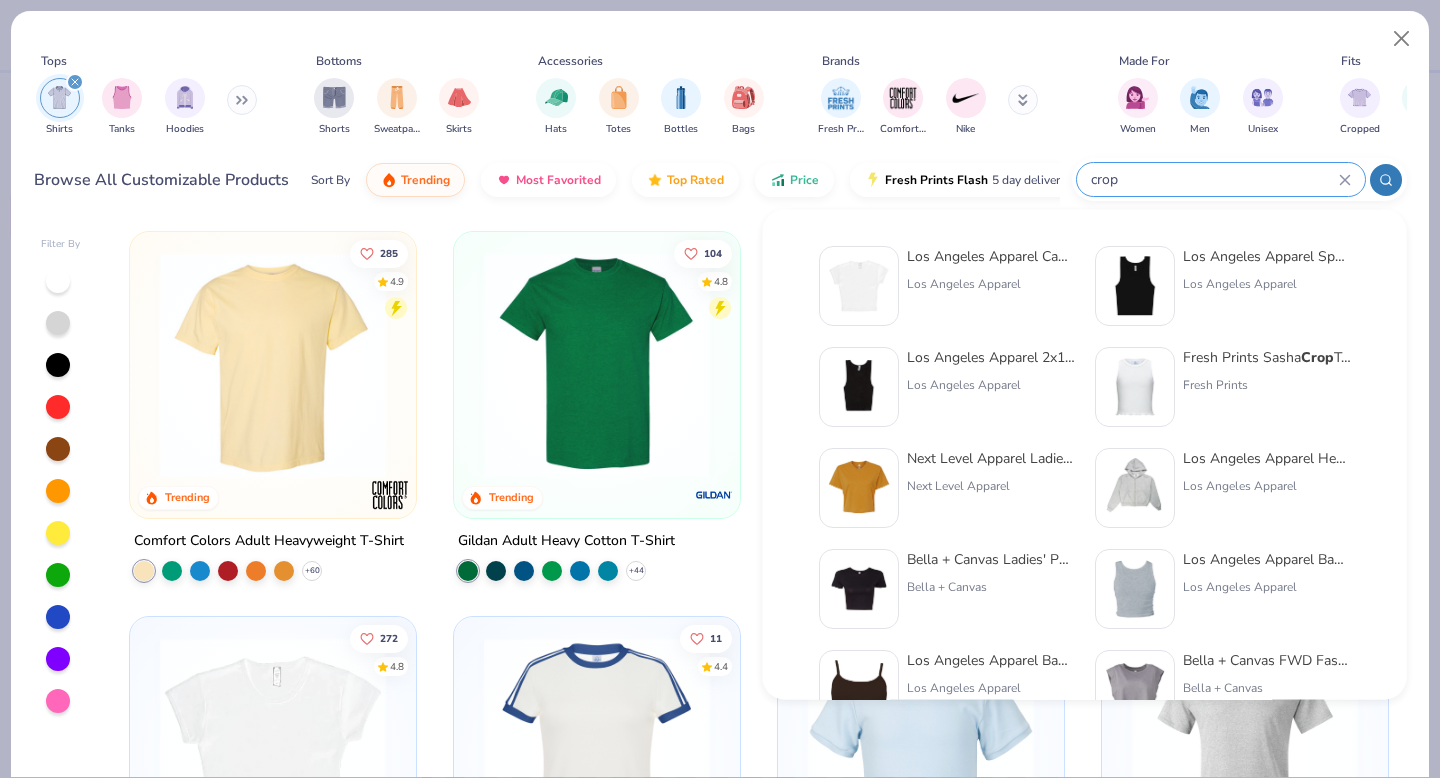 click at bounding box center [859, 286] 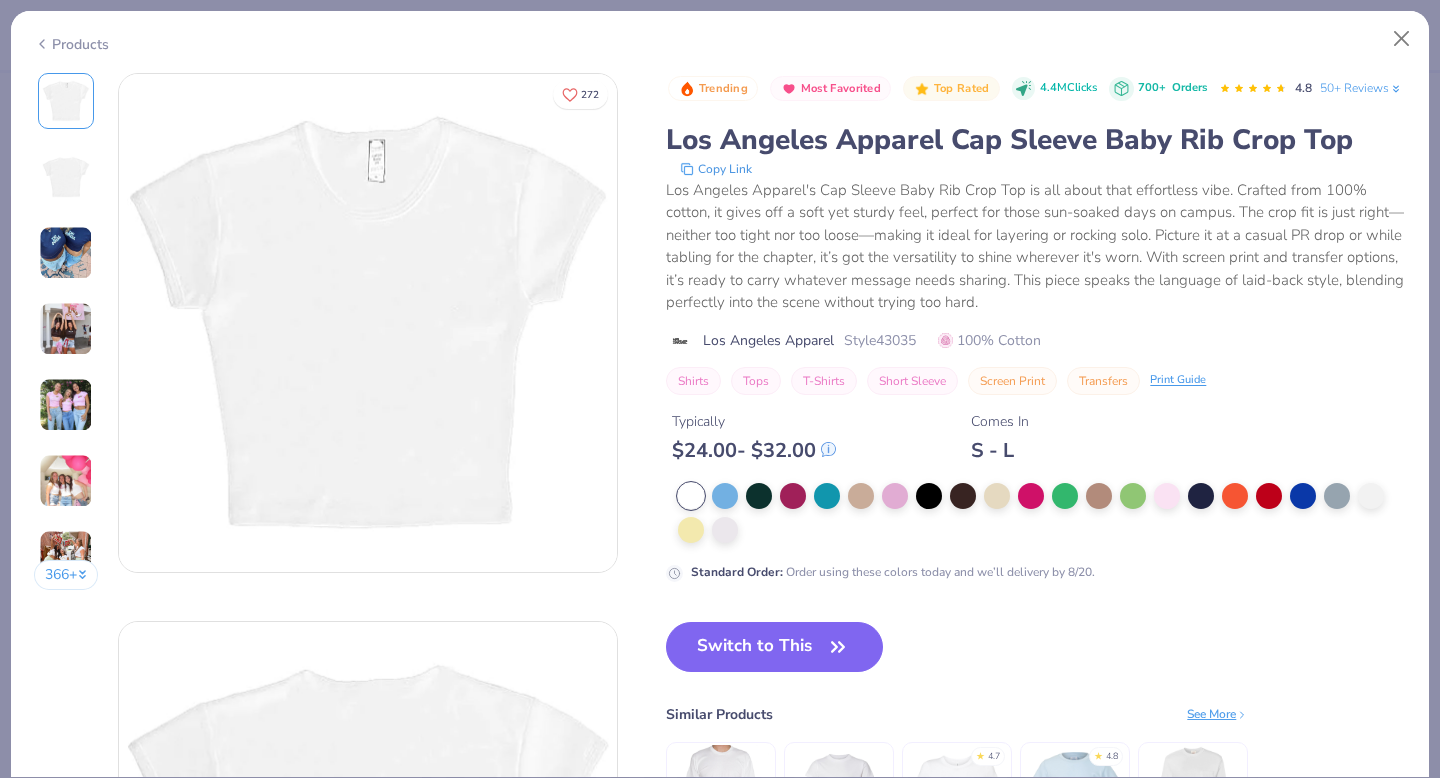 click at bounding box center [66, 253] 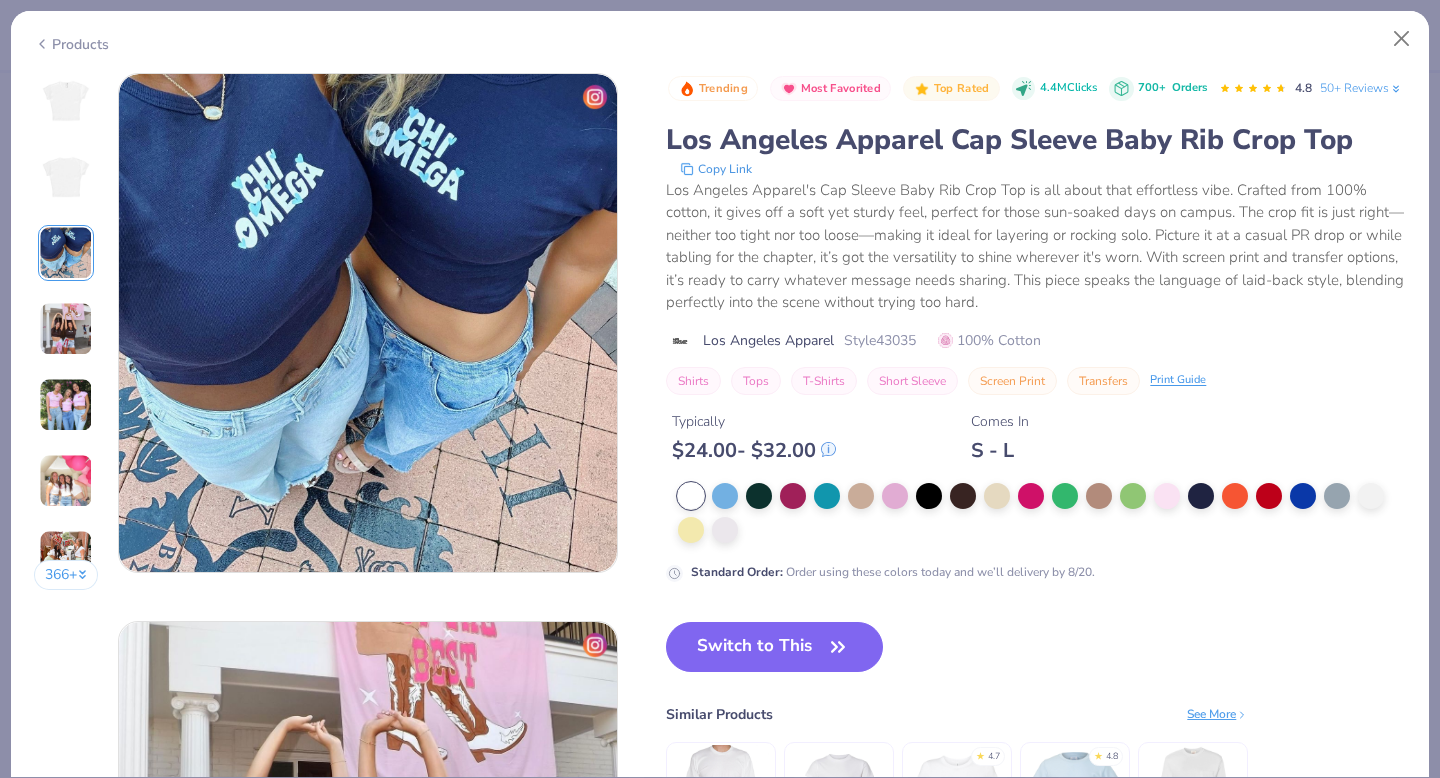 click at bounding box center [66, 329] 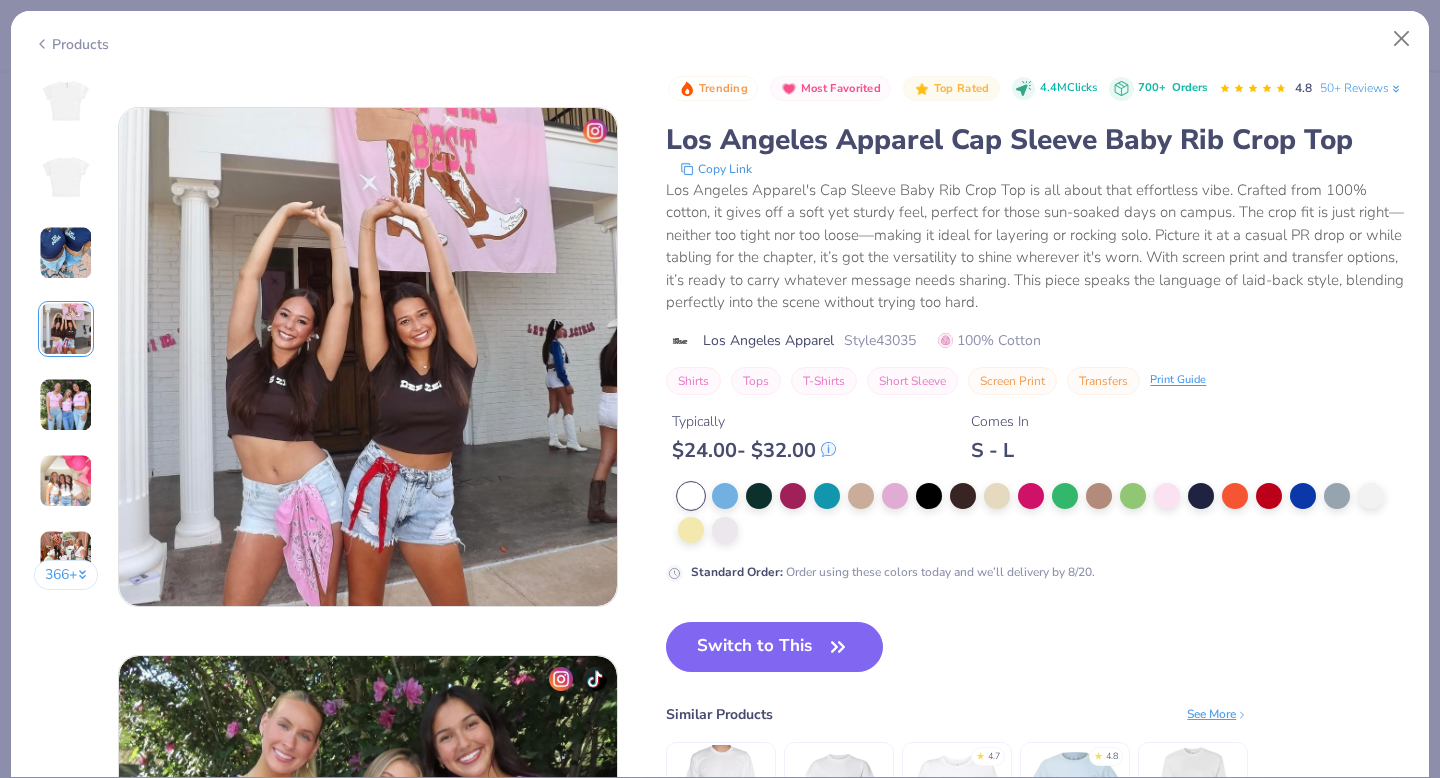 scroll, scrollTop: 1644, scrollLeft: 0, axis: vertical 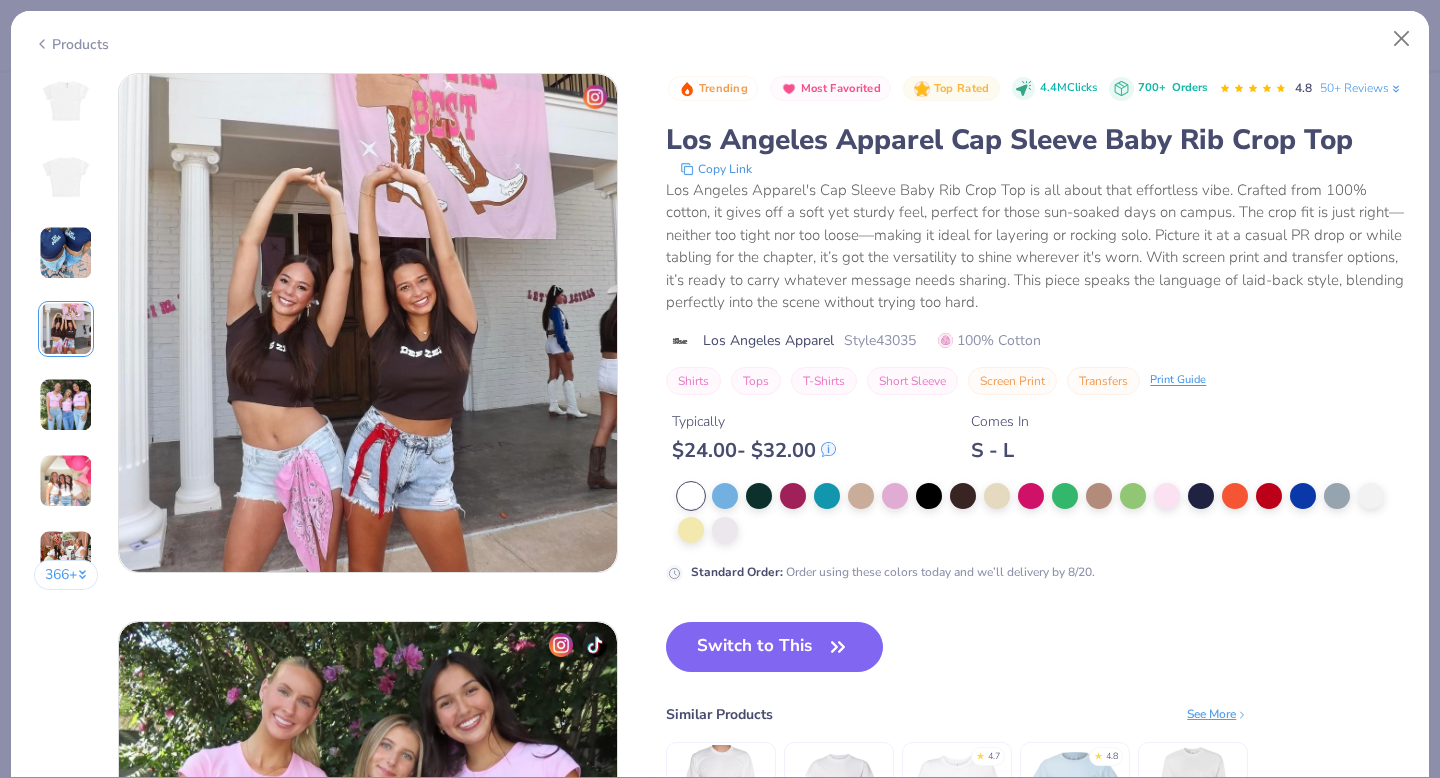 click at bounding box center [66, 405] 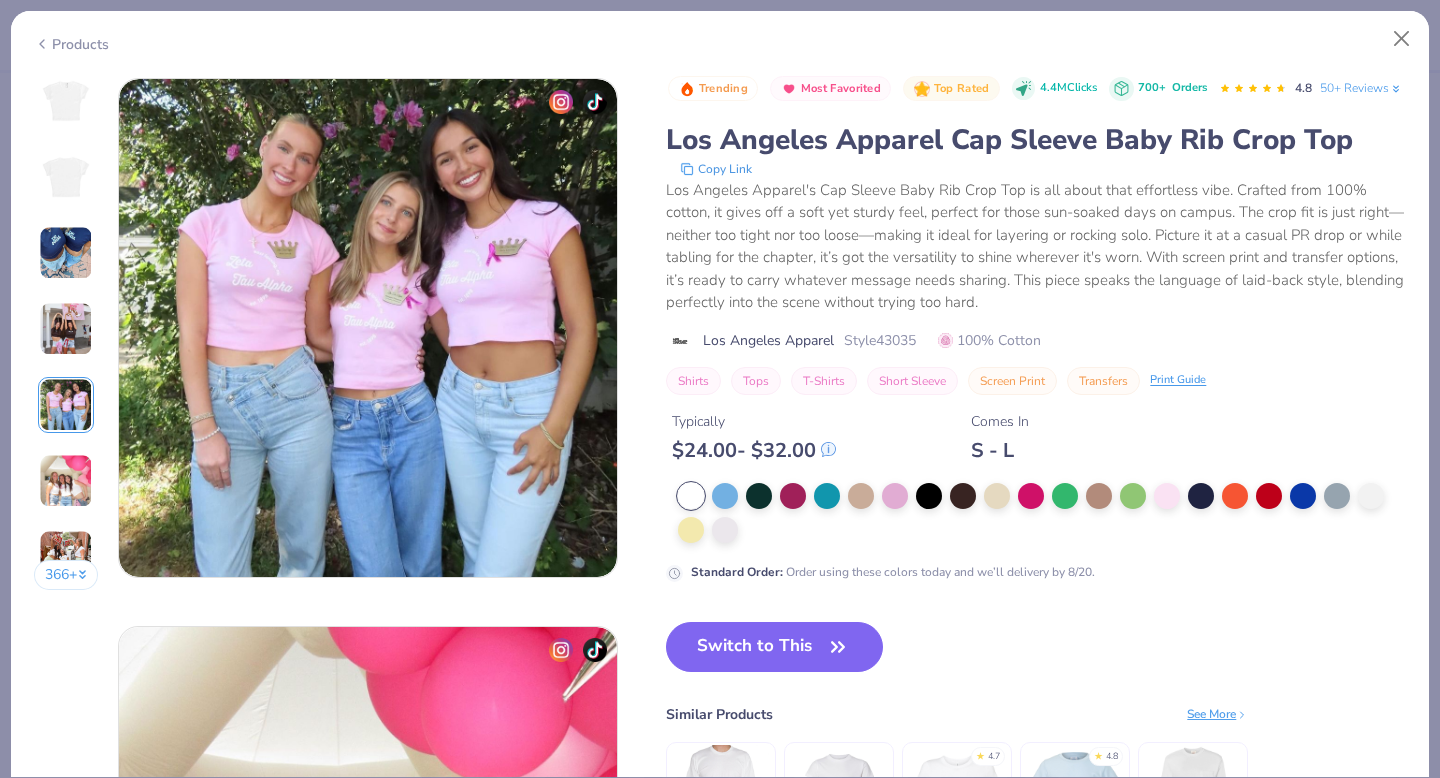 scroll, scrollTop: 2192, scrollLeft: 0, axis: vertical 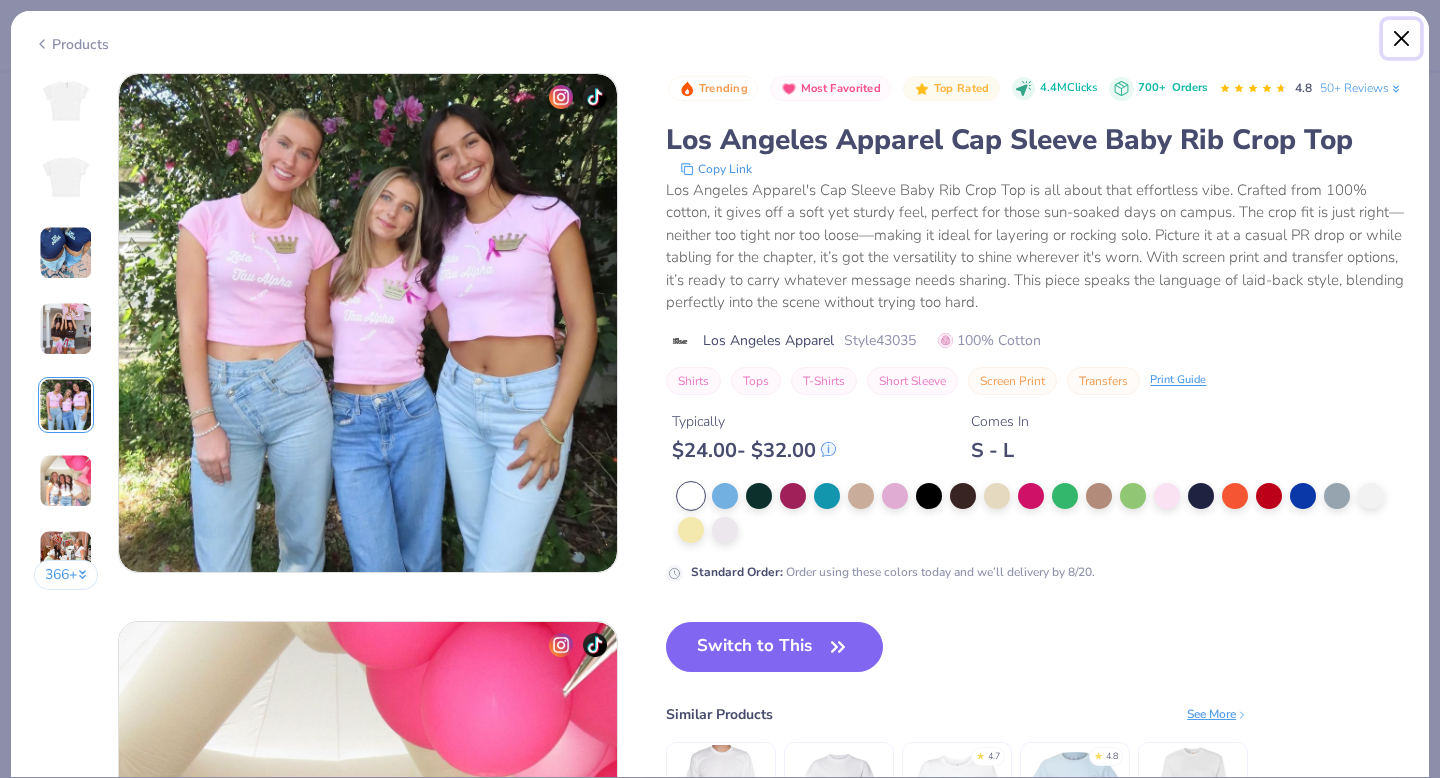 click at bounding box center (1402, 39) 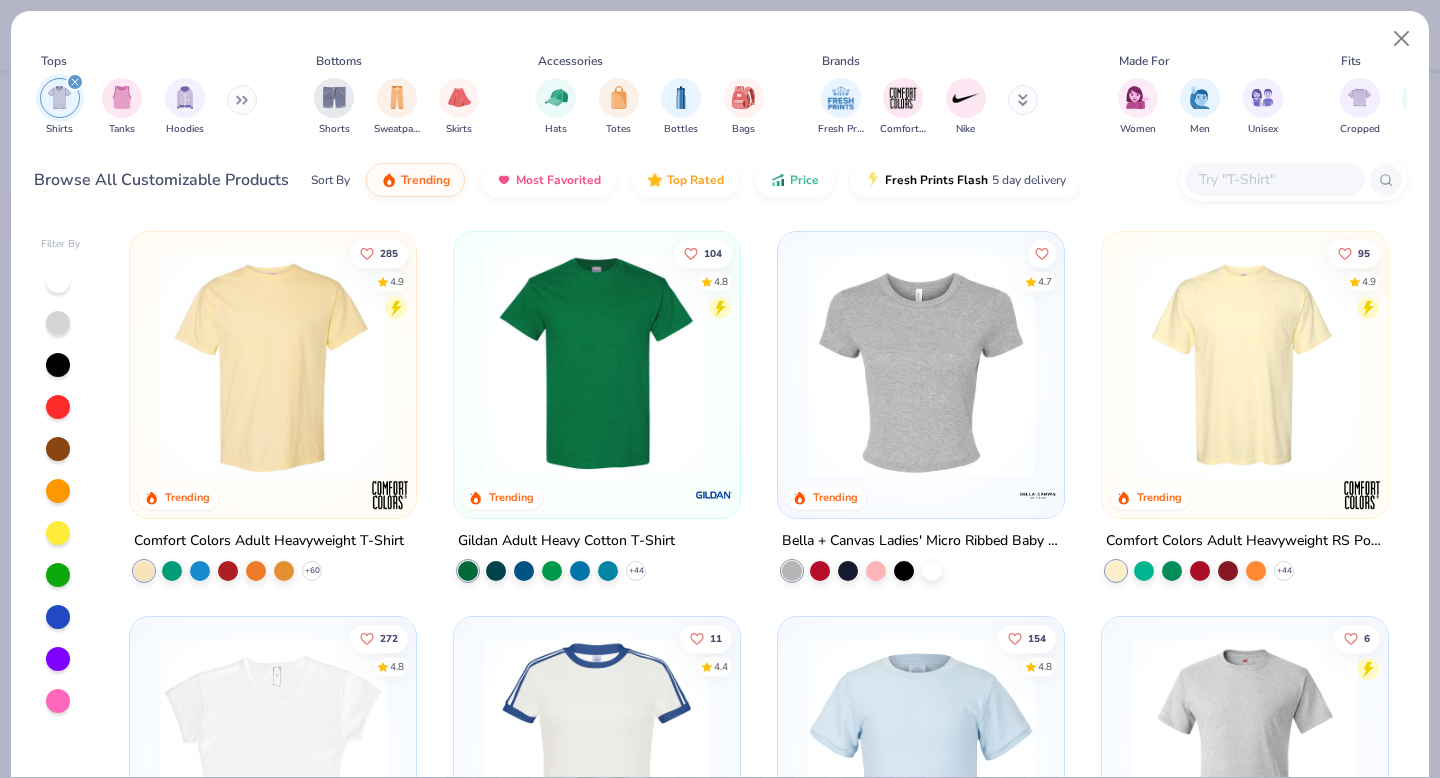 click at bounding box center [1274, 179] 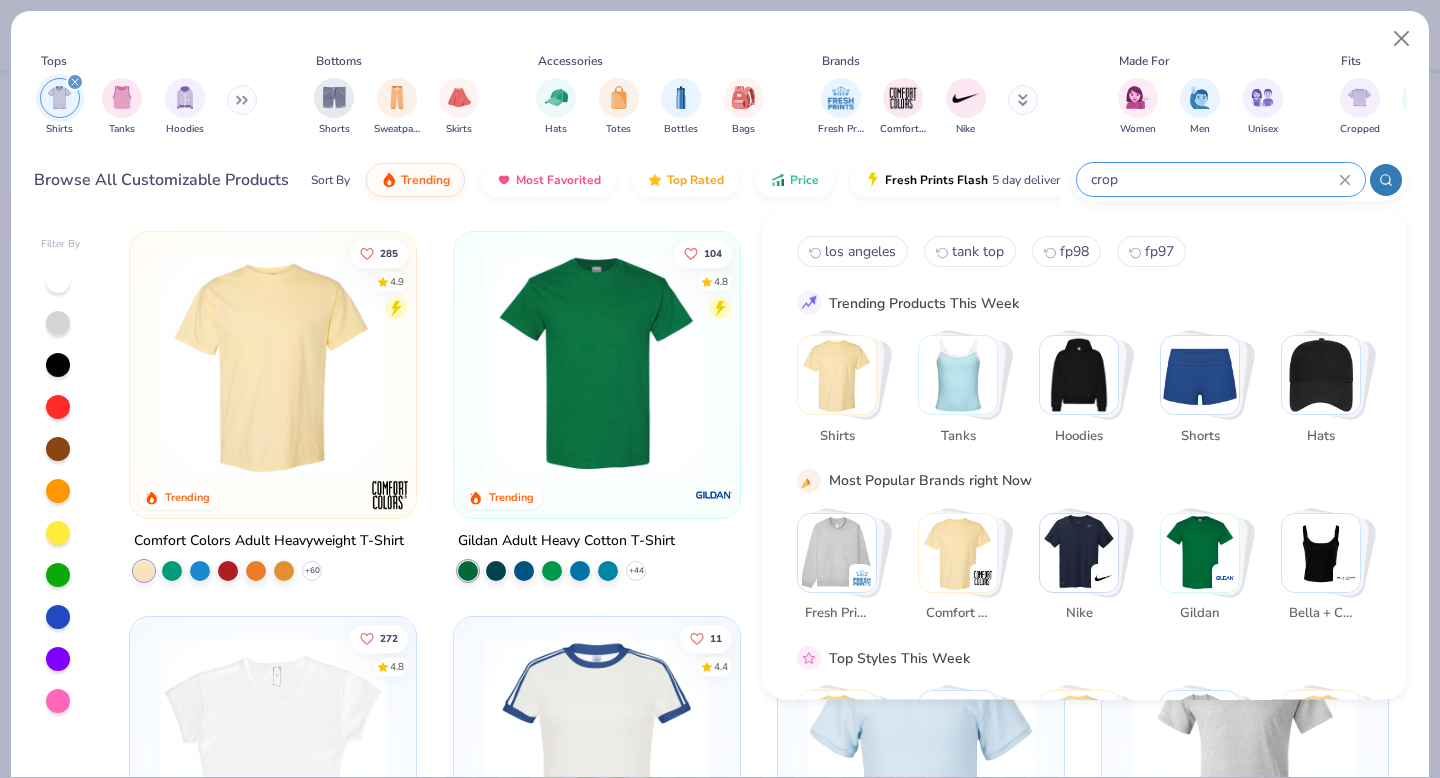 type on "crop" 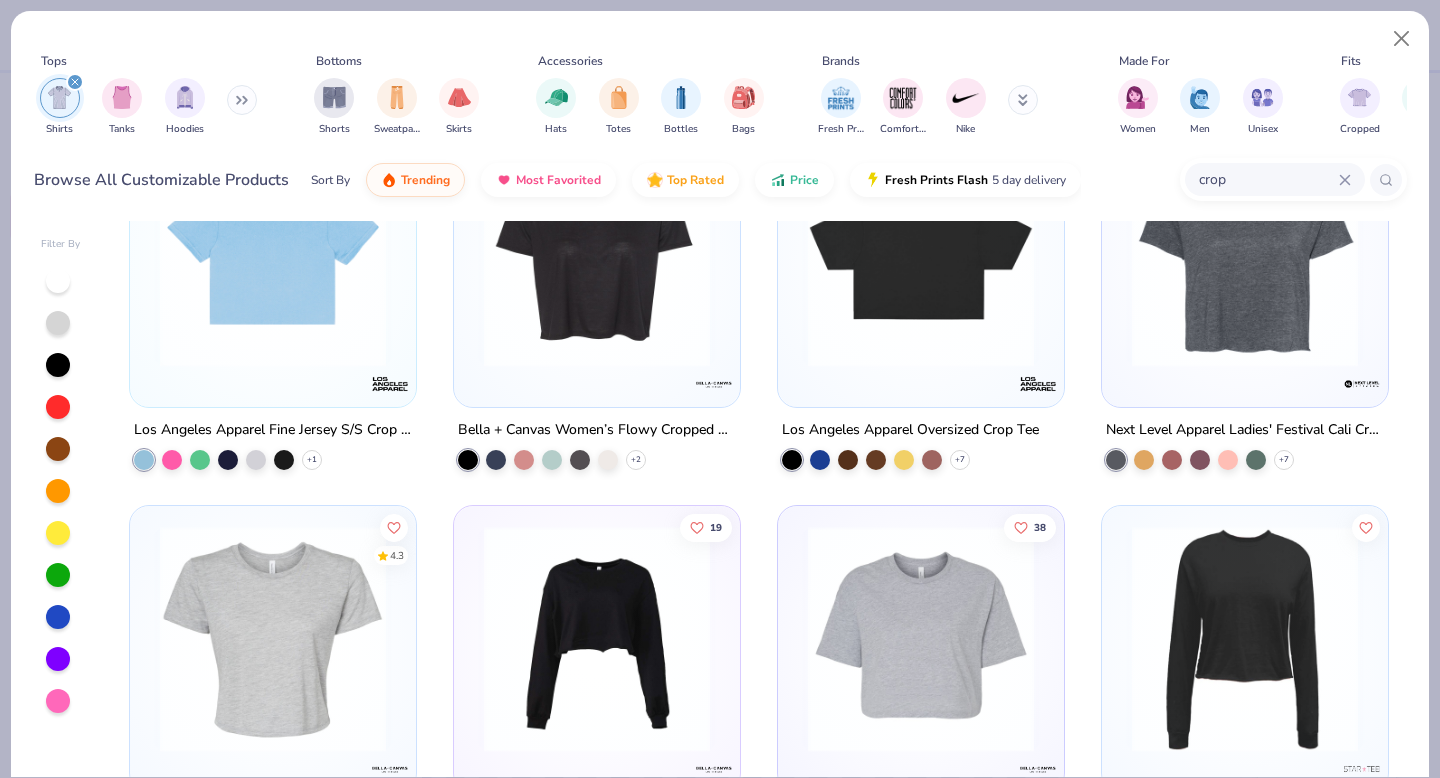 scroll, scrollTop: 0, scrollLeft: 0, axis: both 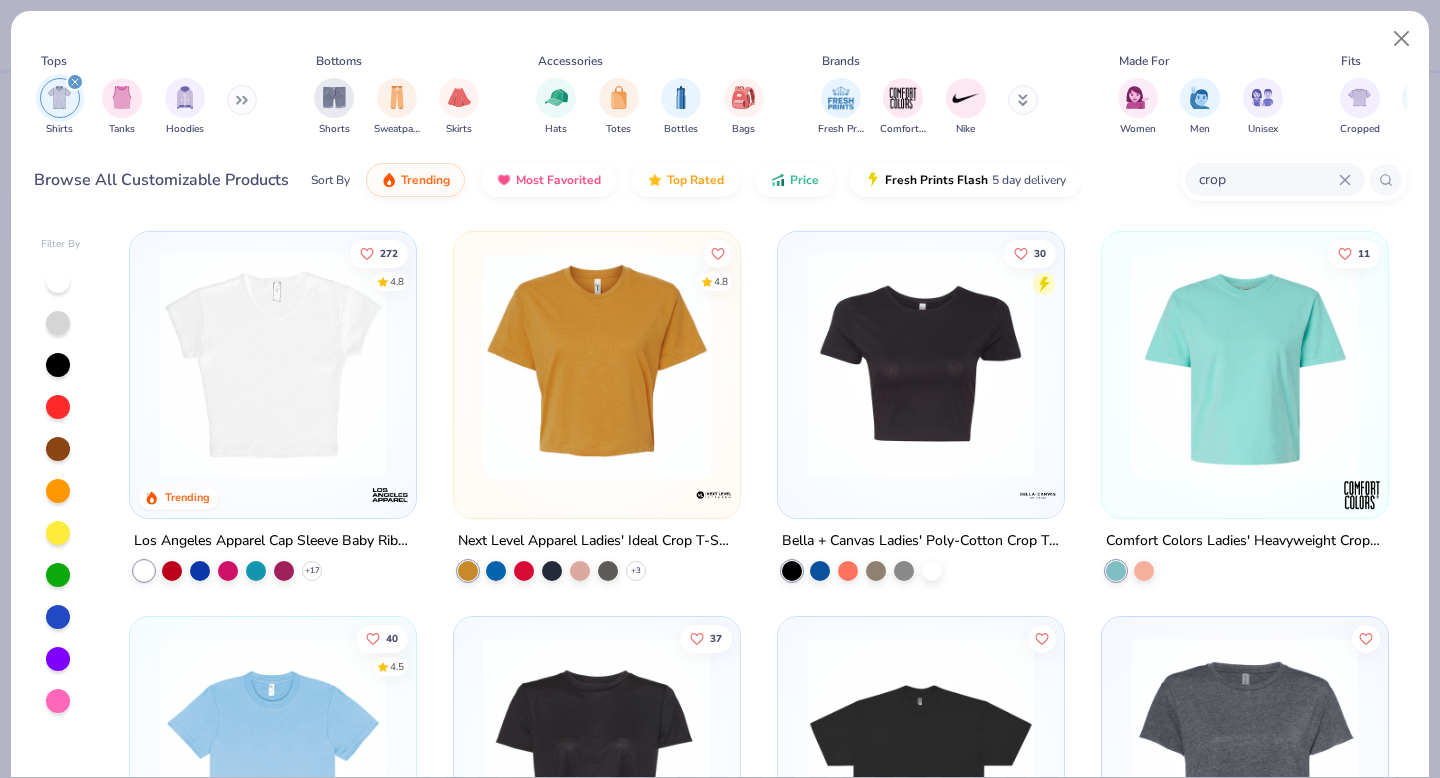 click at bounding box center (921, 365) 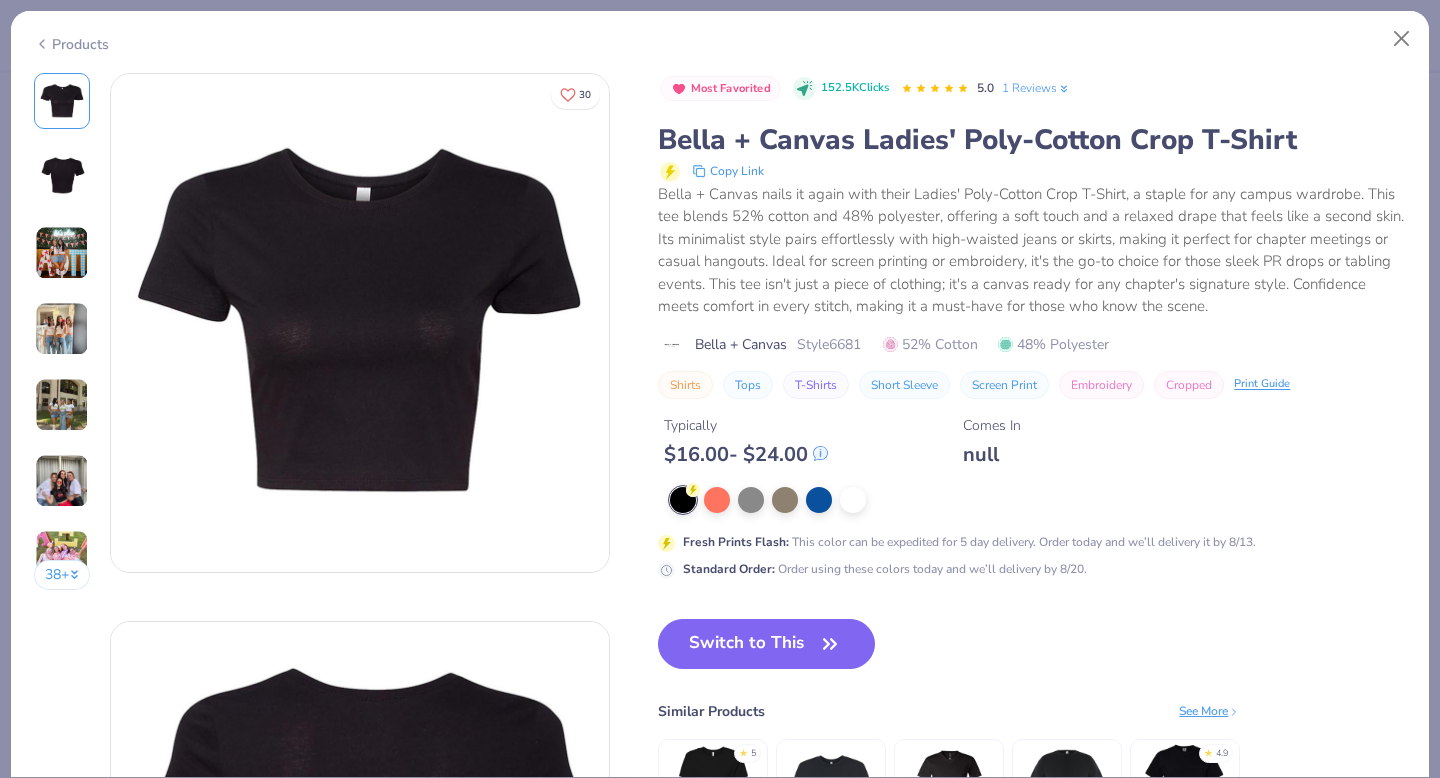 click at bounding box center (62, 253) 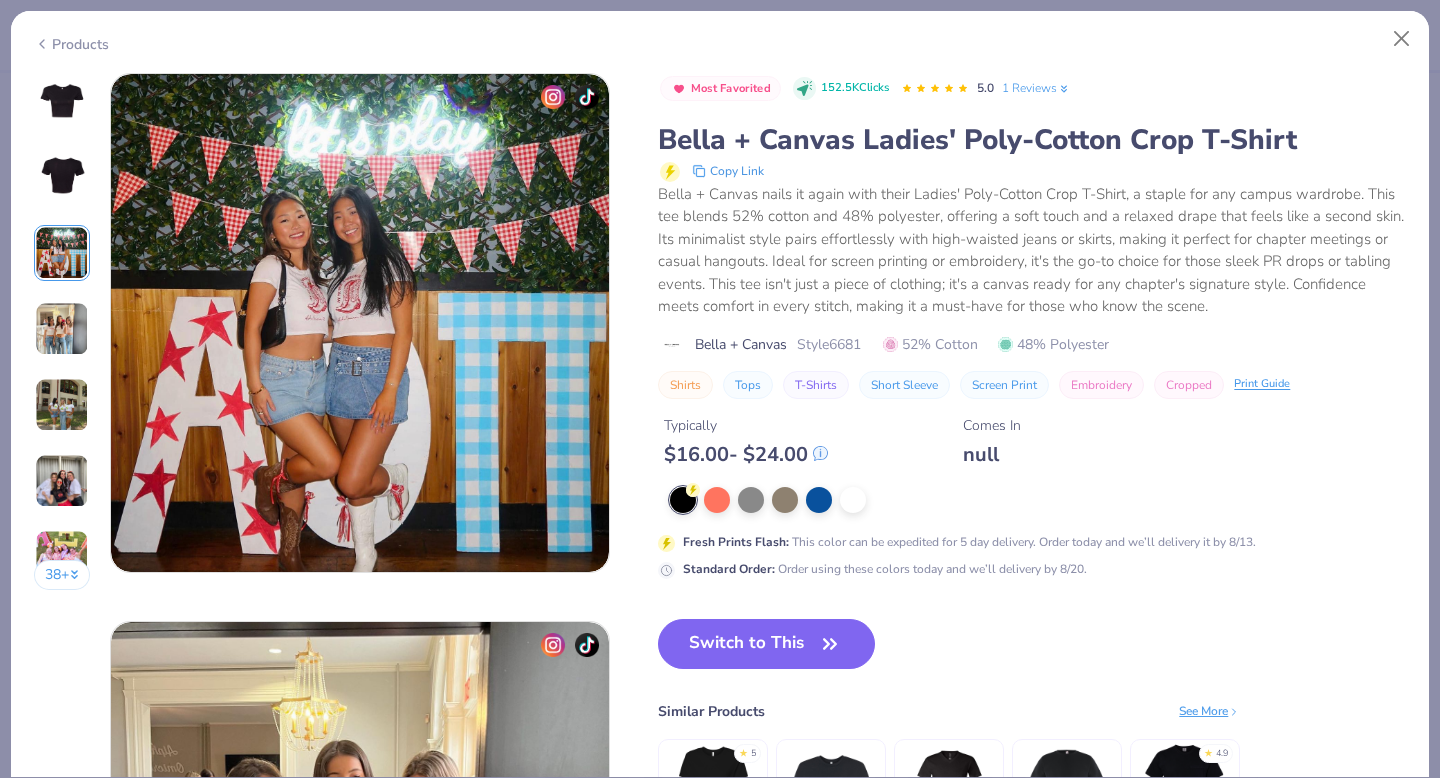 click at bounding box center [62, 329] 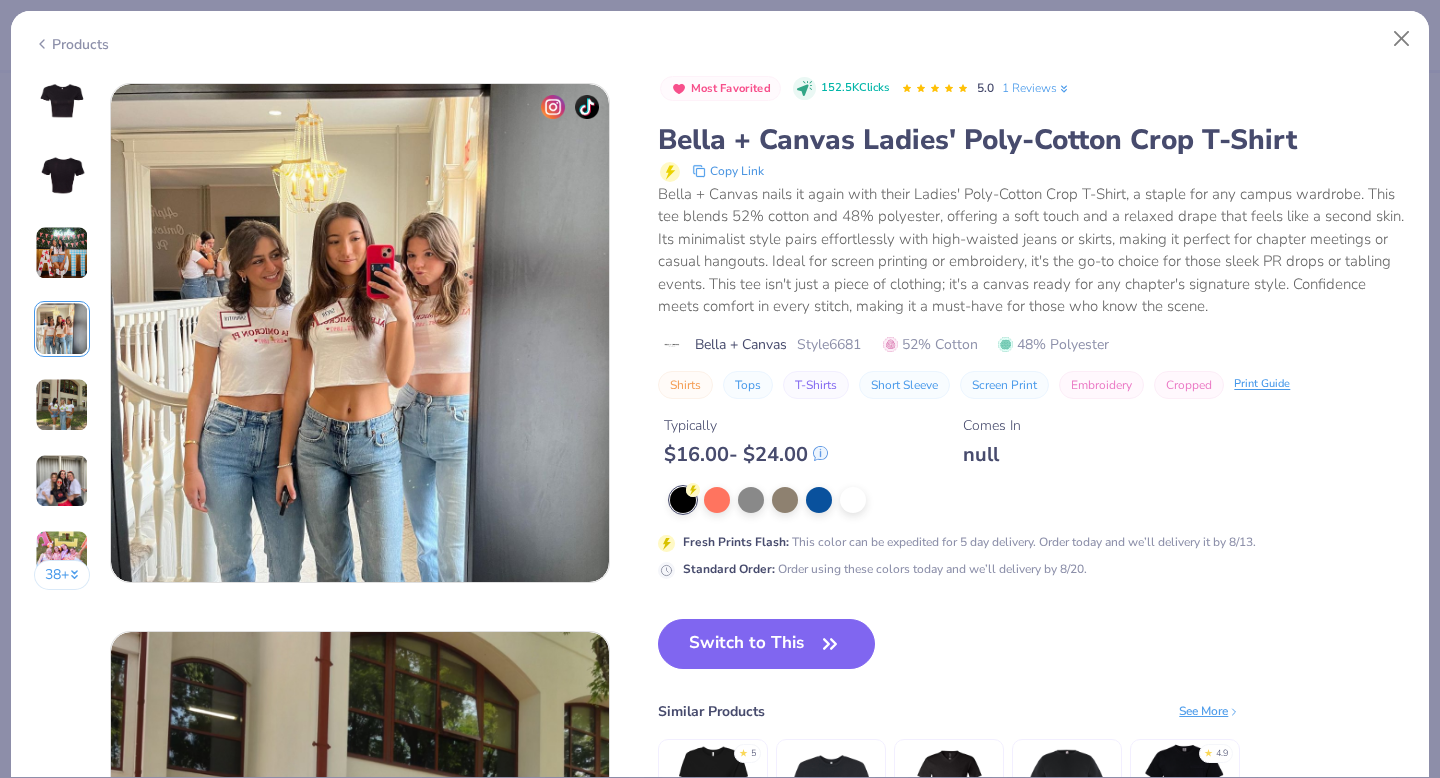 scroll, scrollTop: 1644, scrollLeft: 0, axis: vertical 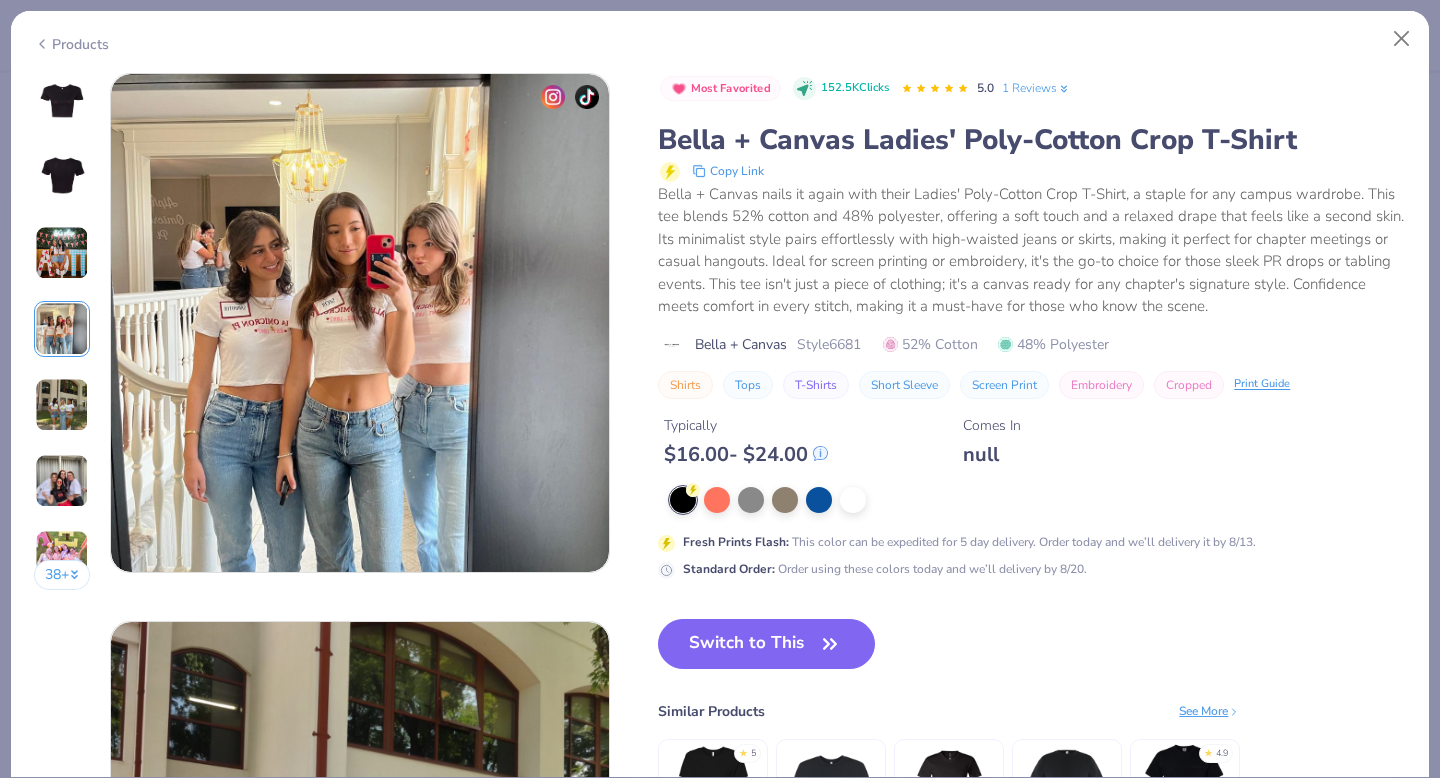 click at bounding box center [62, 405] 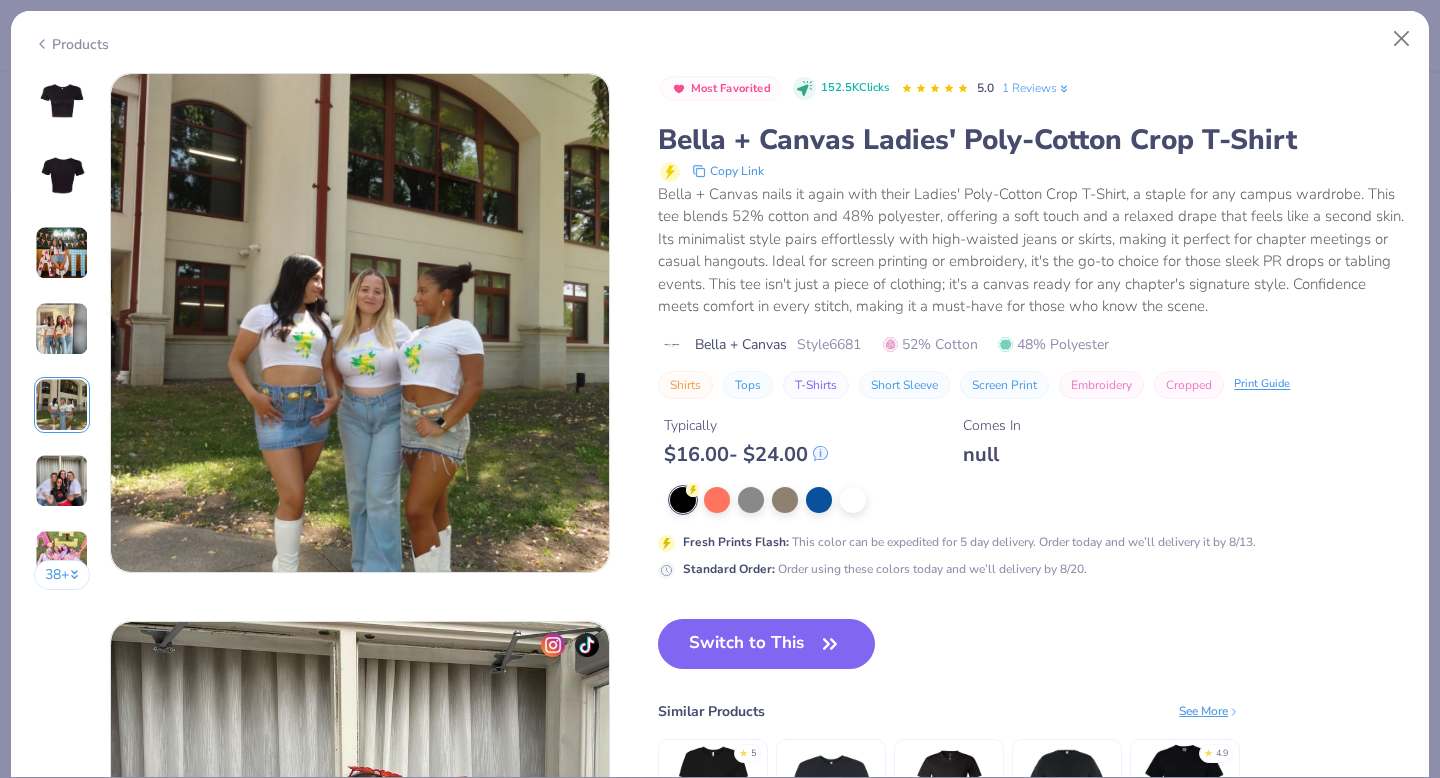 click at bounding box center [62, 481] 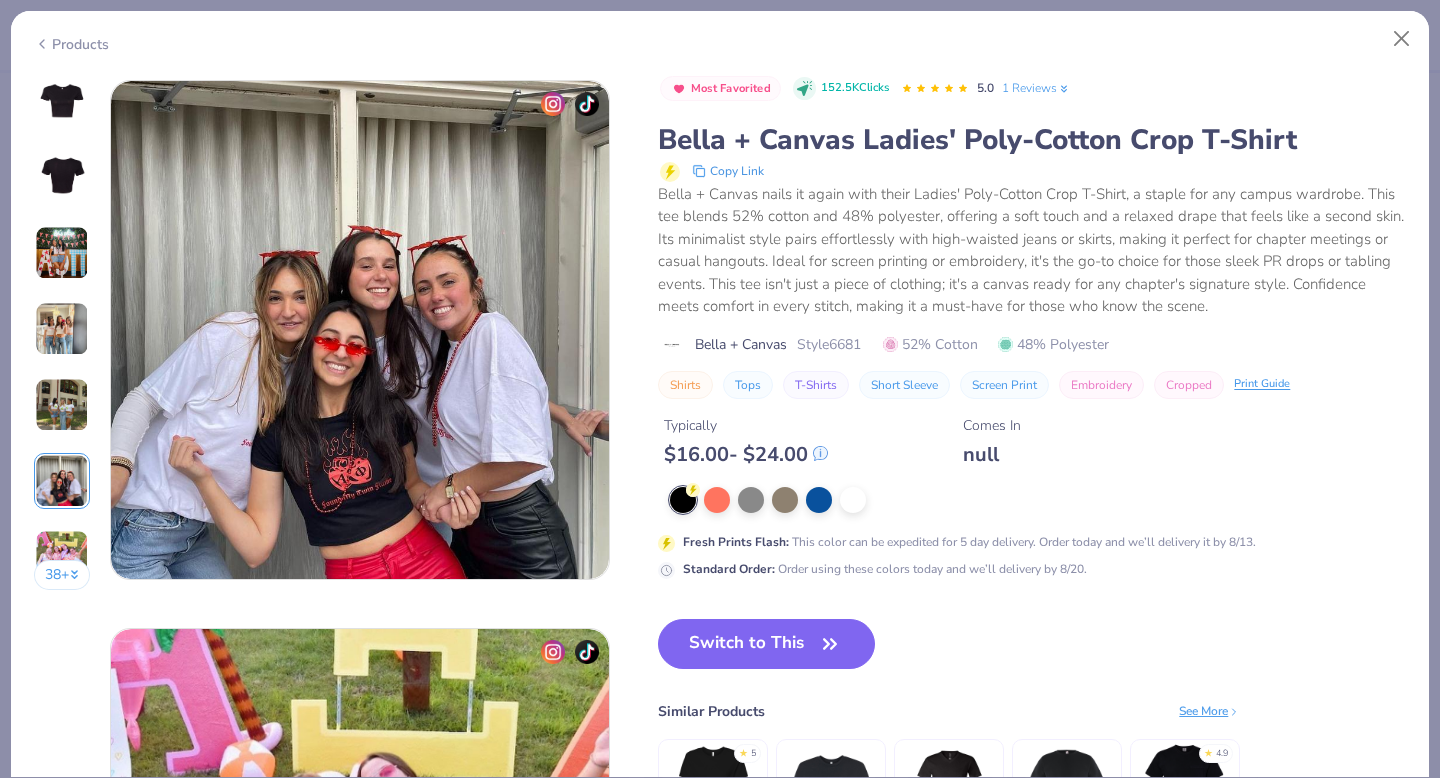 scroll, scrollTop: 2740, scrollLeft: 0, axis: vertical 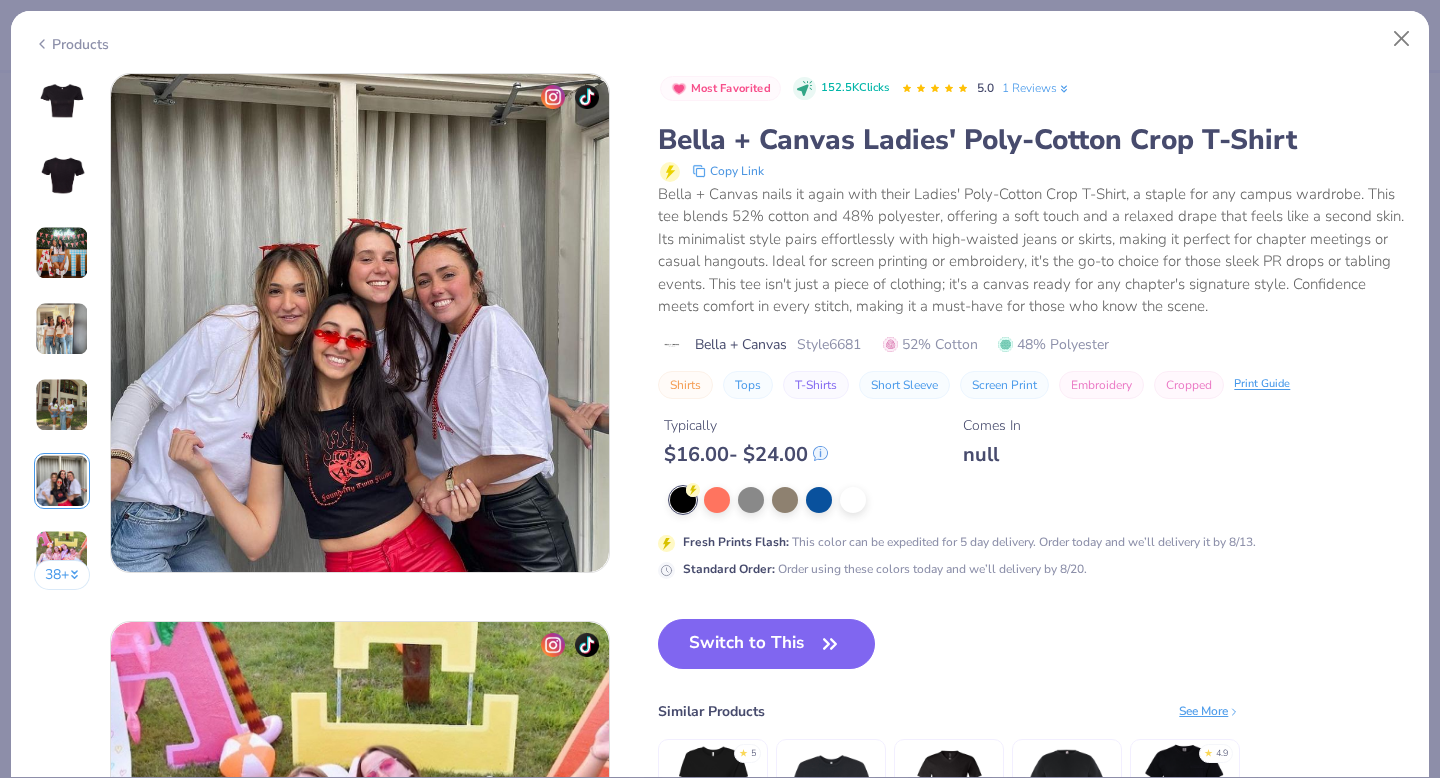 click at bounding box center (62, 557) 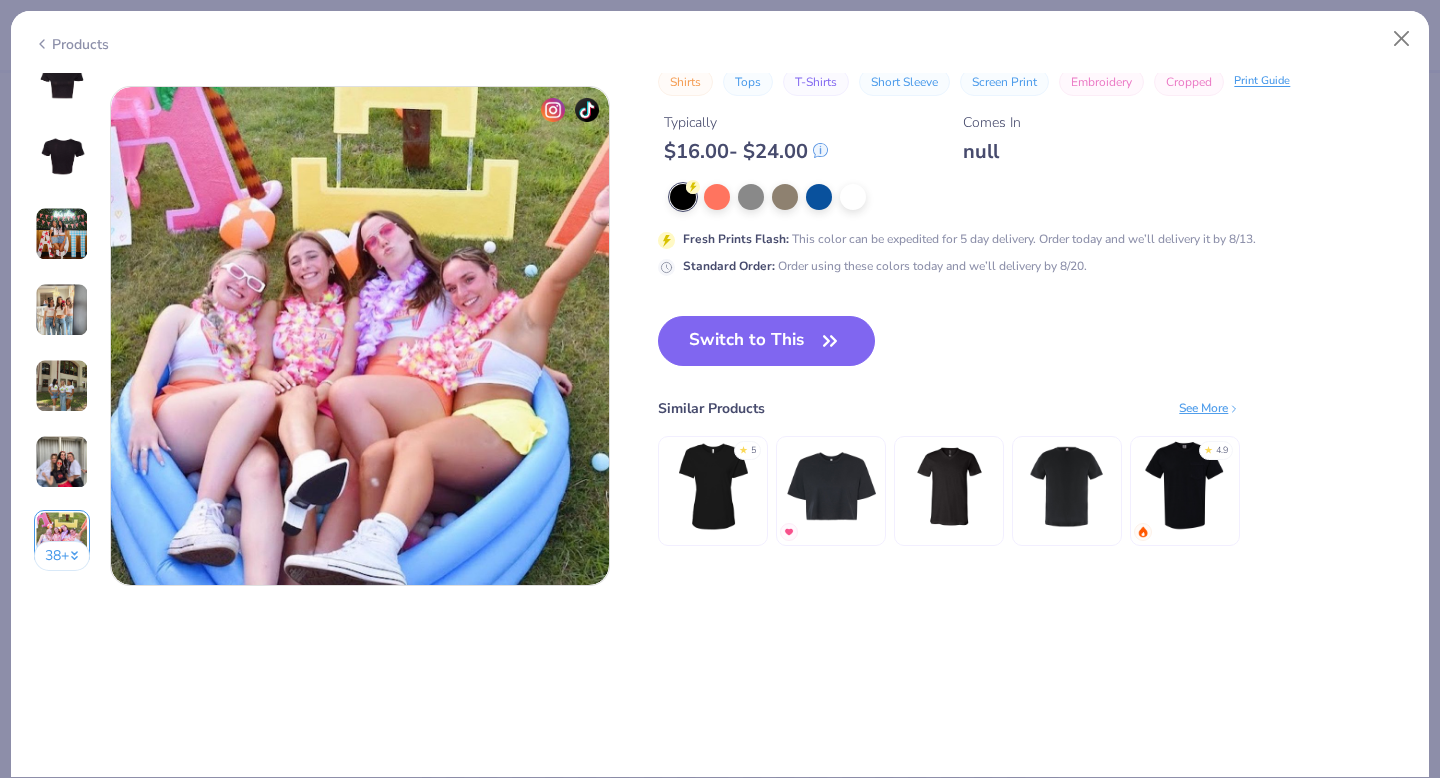 scroll, scrollTop: 3288, scrollLeft: 0, axis: vertical 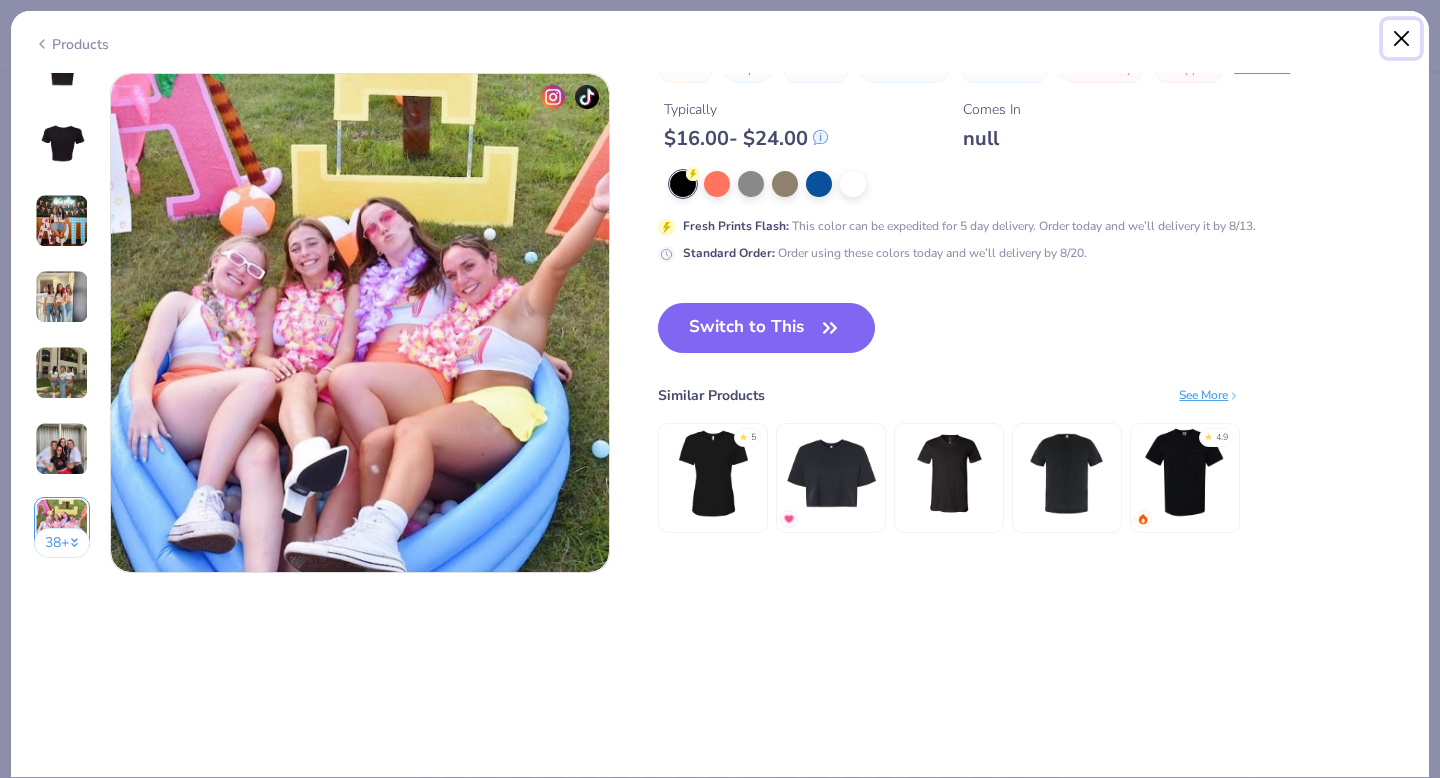click at bounding box center [1402, 39] 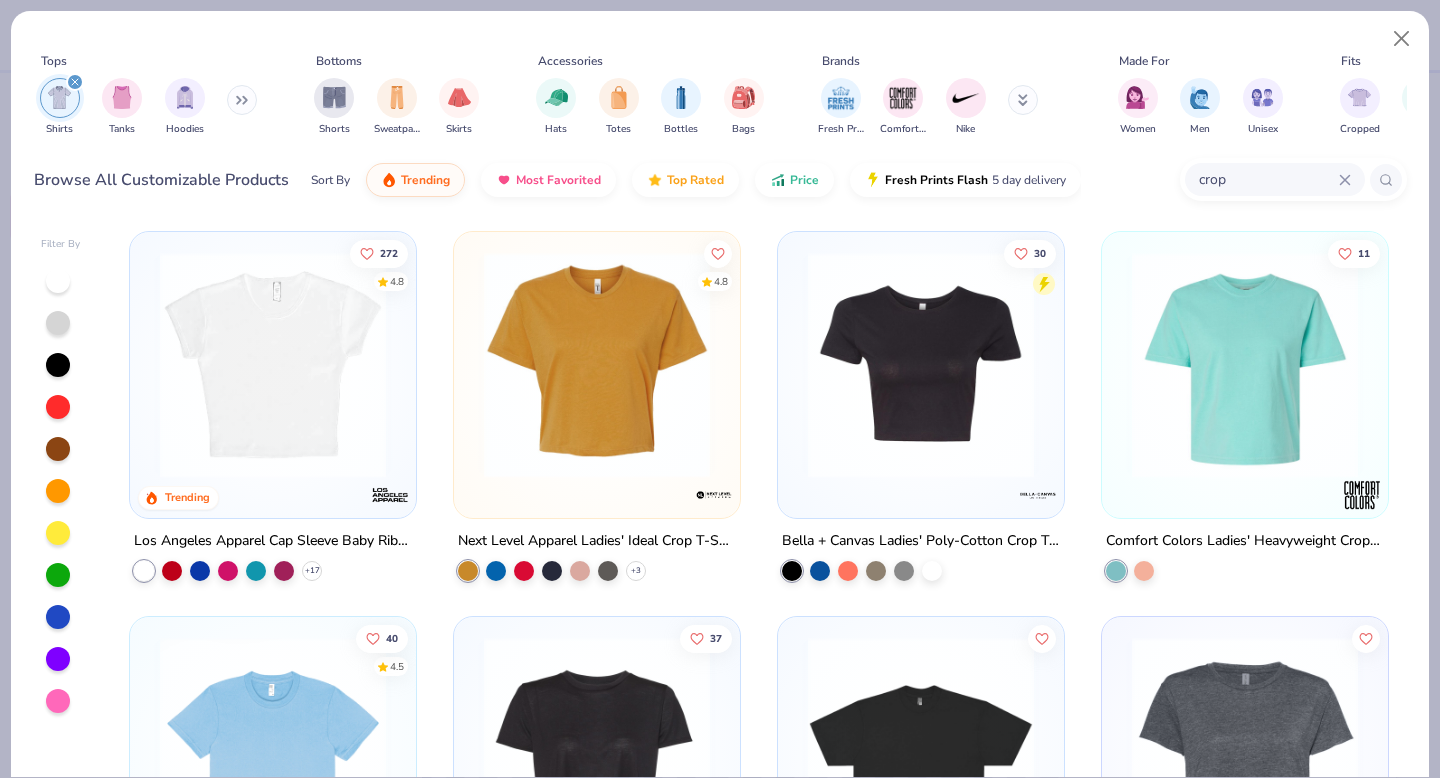 click at bounding box center (921, 365) 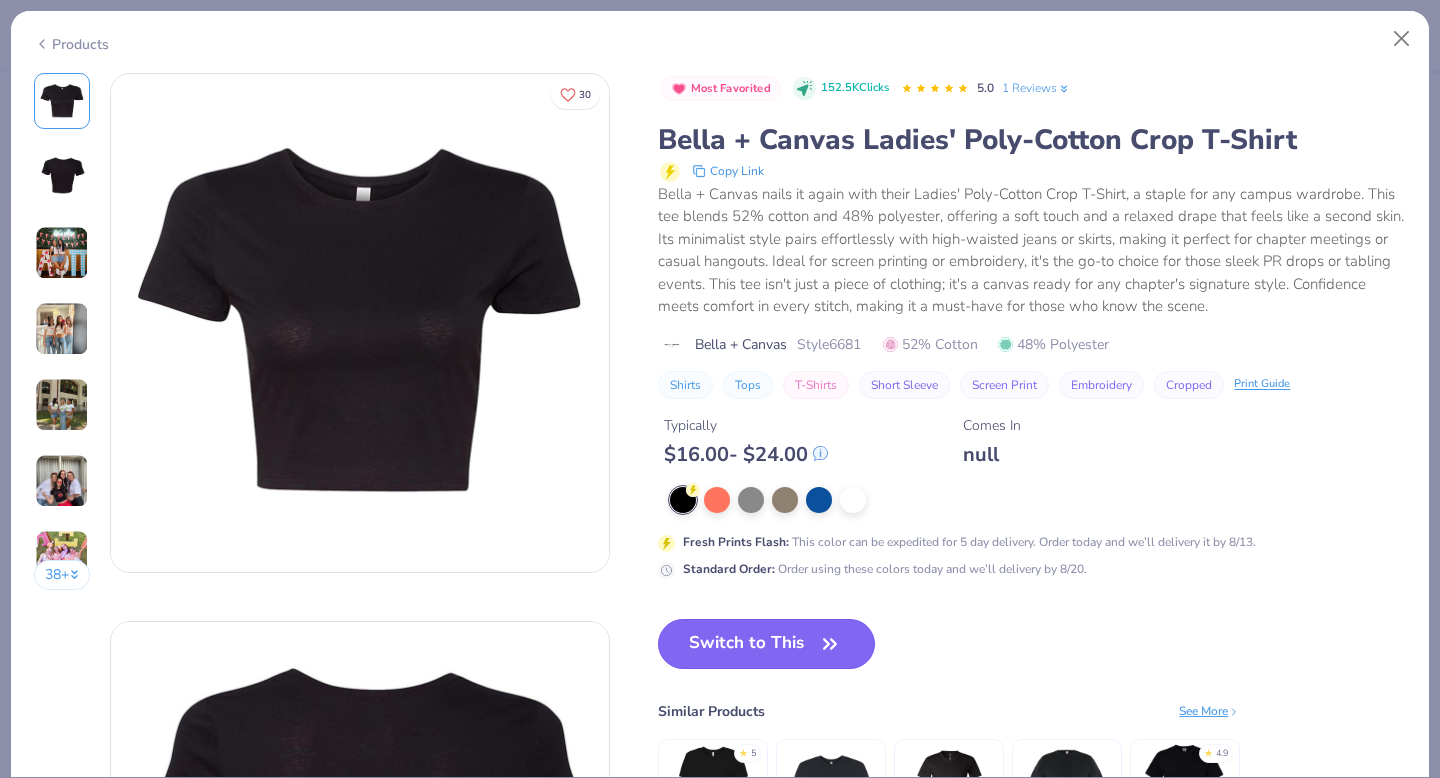 click on "Switch to This" at bounding box center [766, 644] 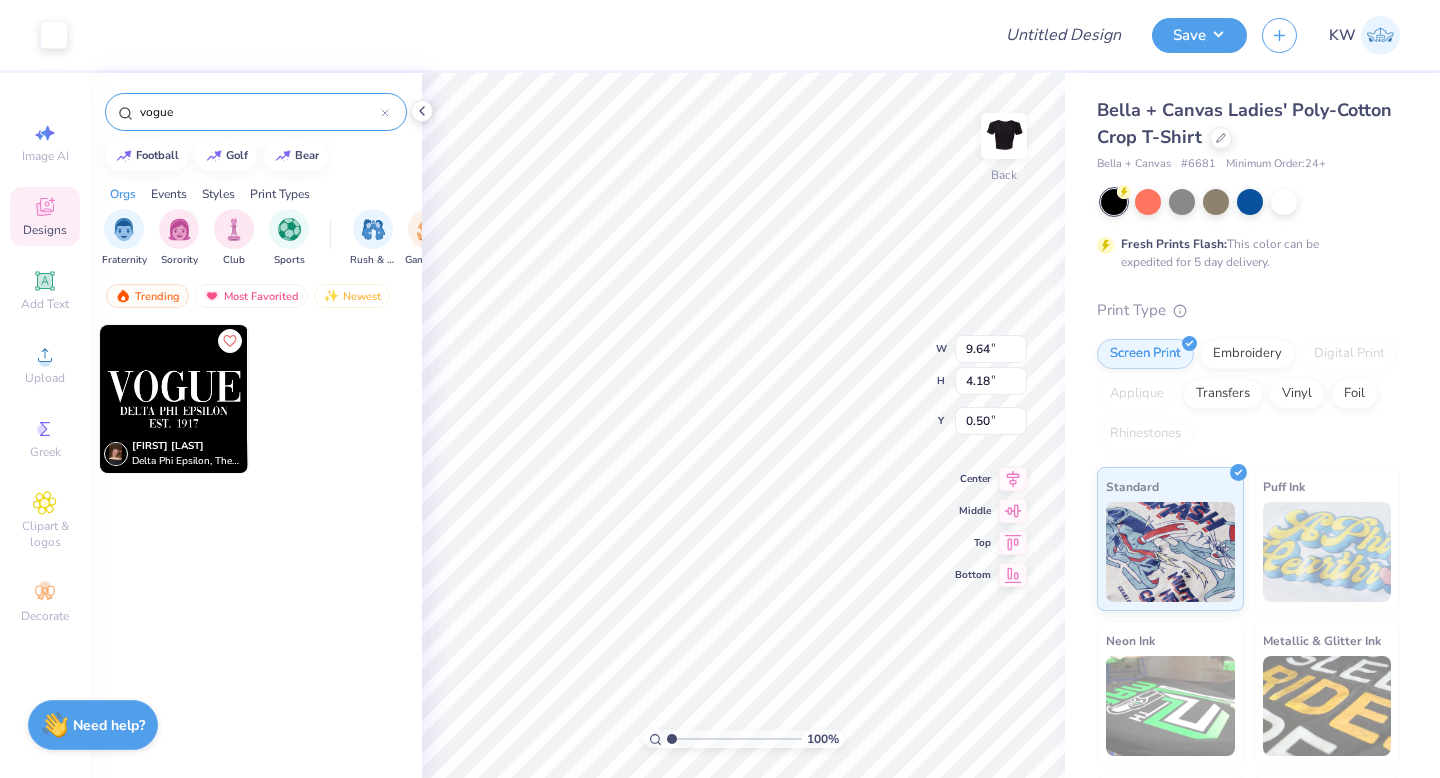 type on "3.30" 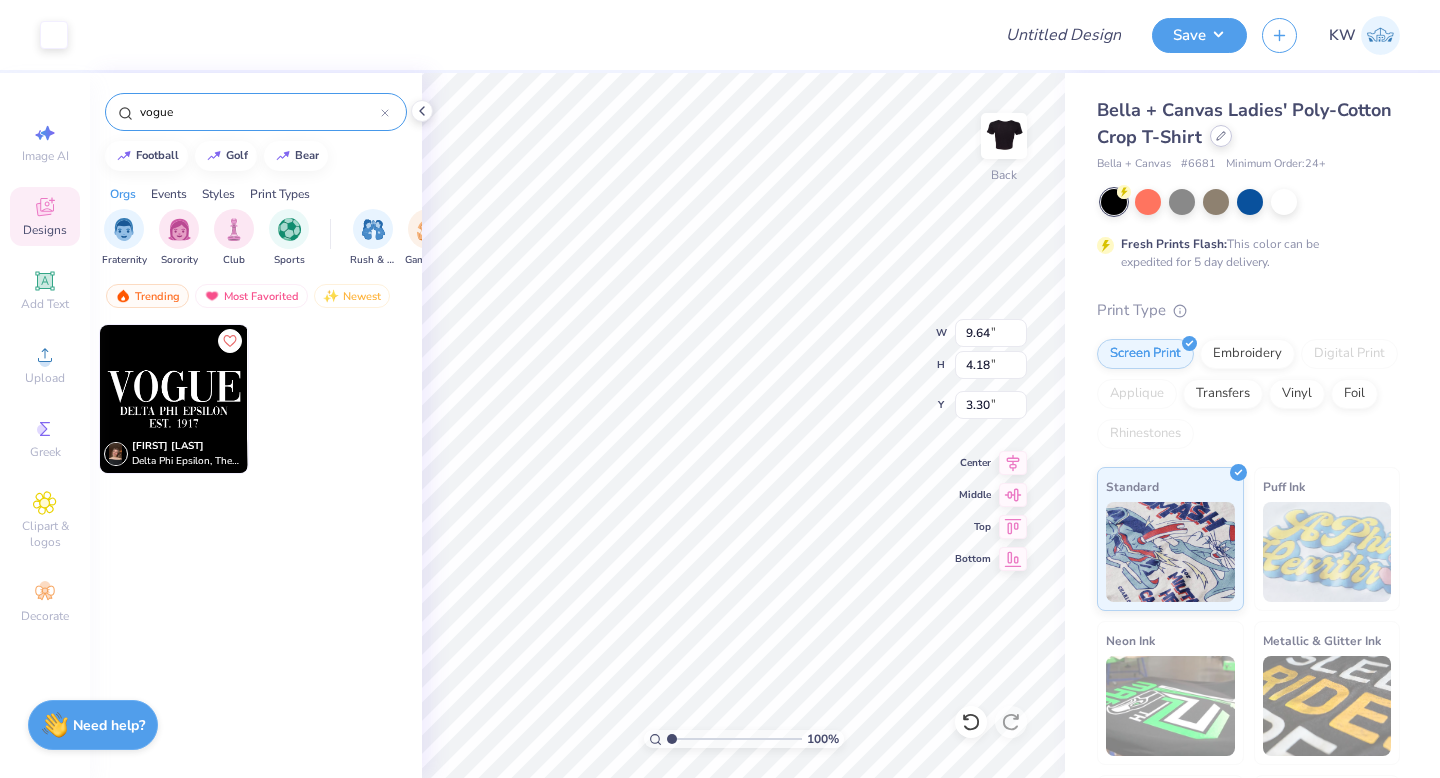 click 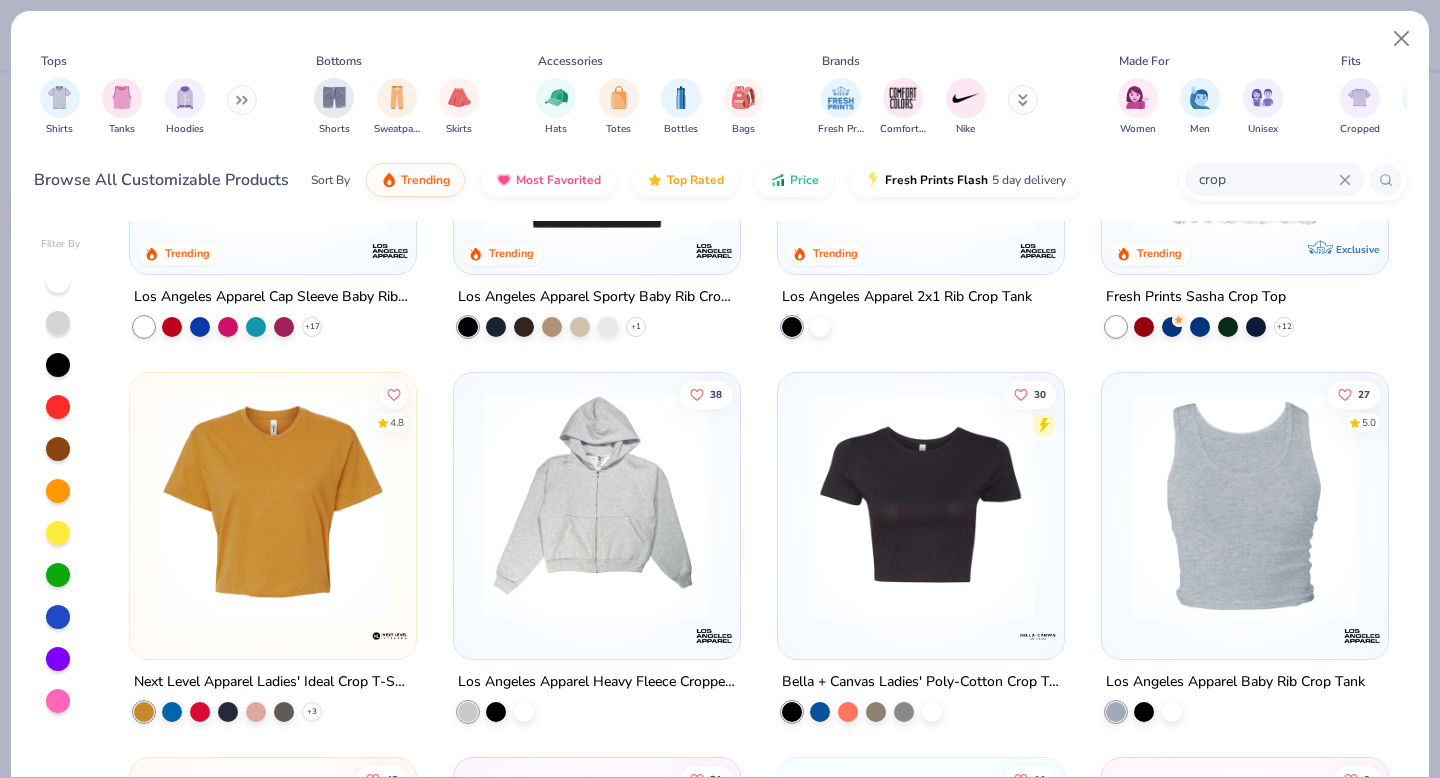 scroll, scrollTop: 247, scrollLeft: 0, axis: vertical 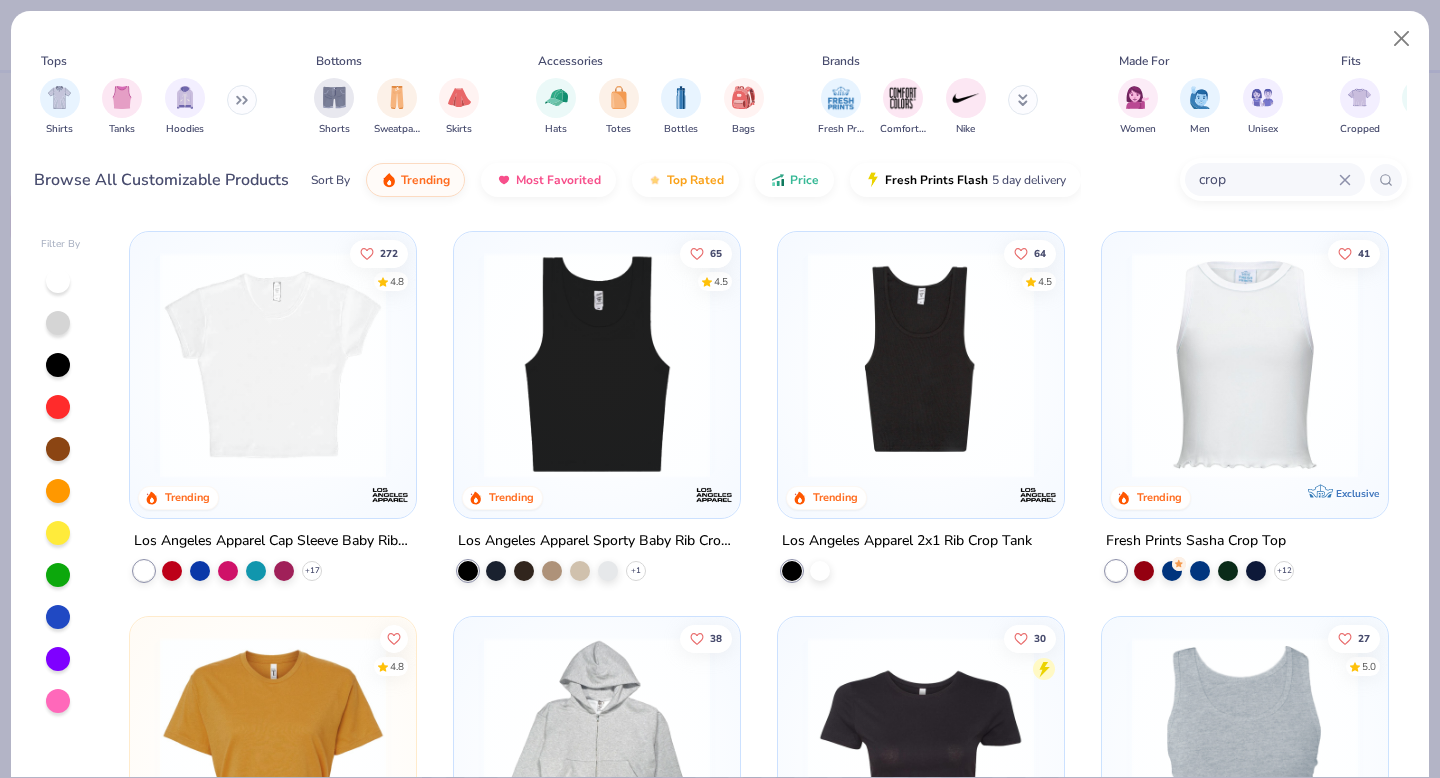 click on "crop" at bounding box center [1268, 179] 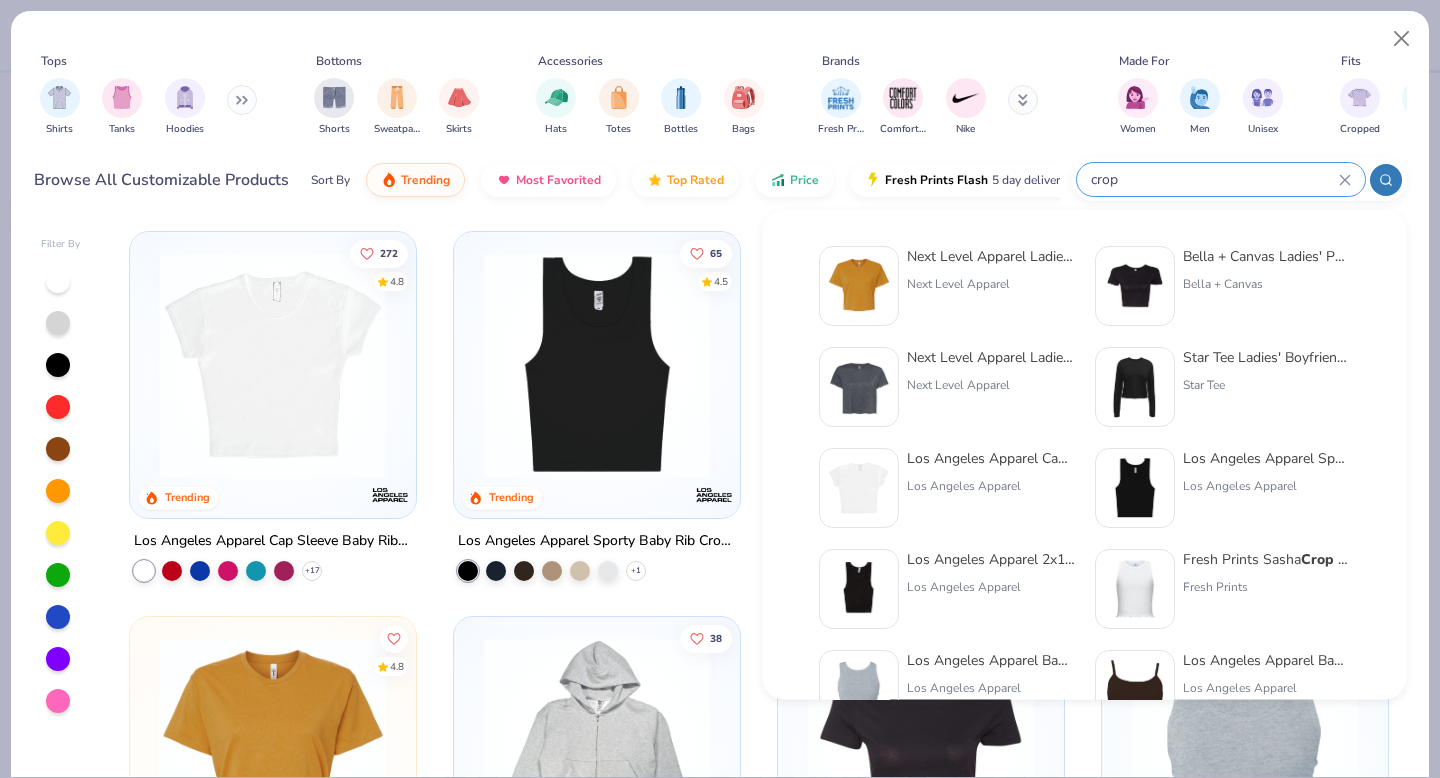type on "crop" 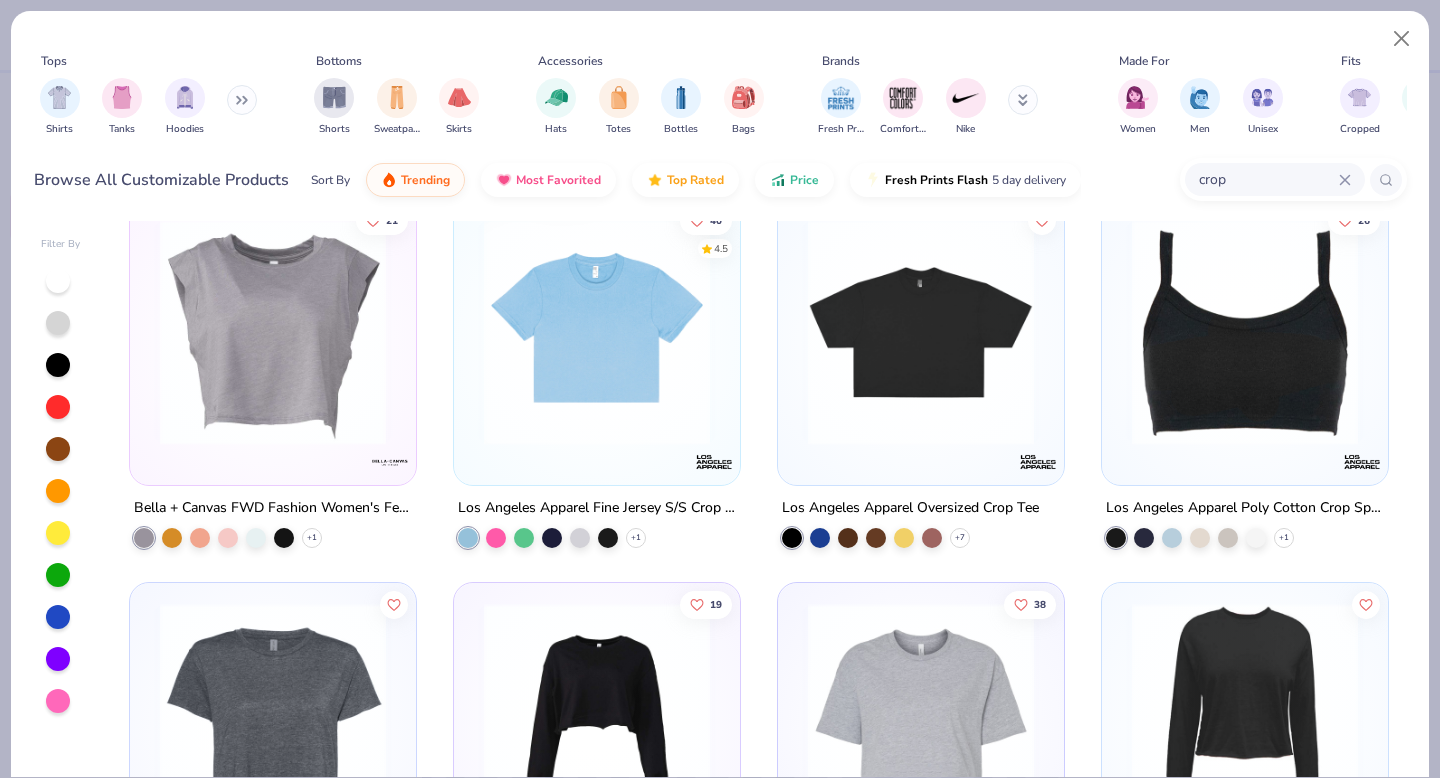 scroll, scrollTop: 906, scrollLeft: 0, axis: vertical 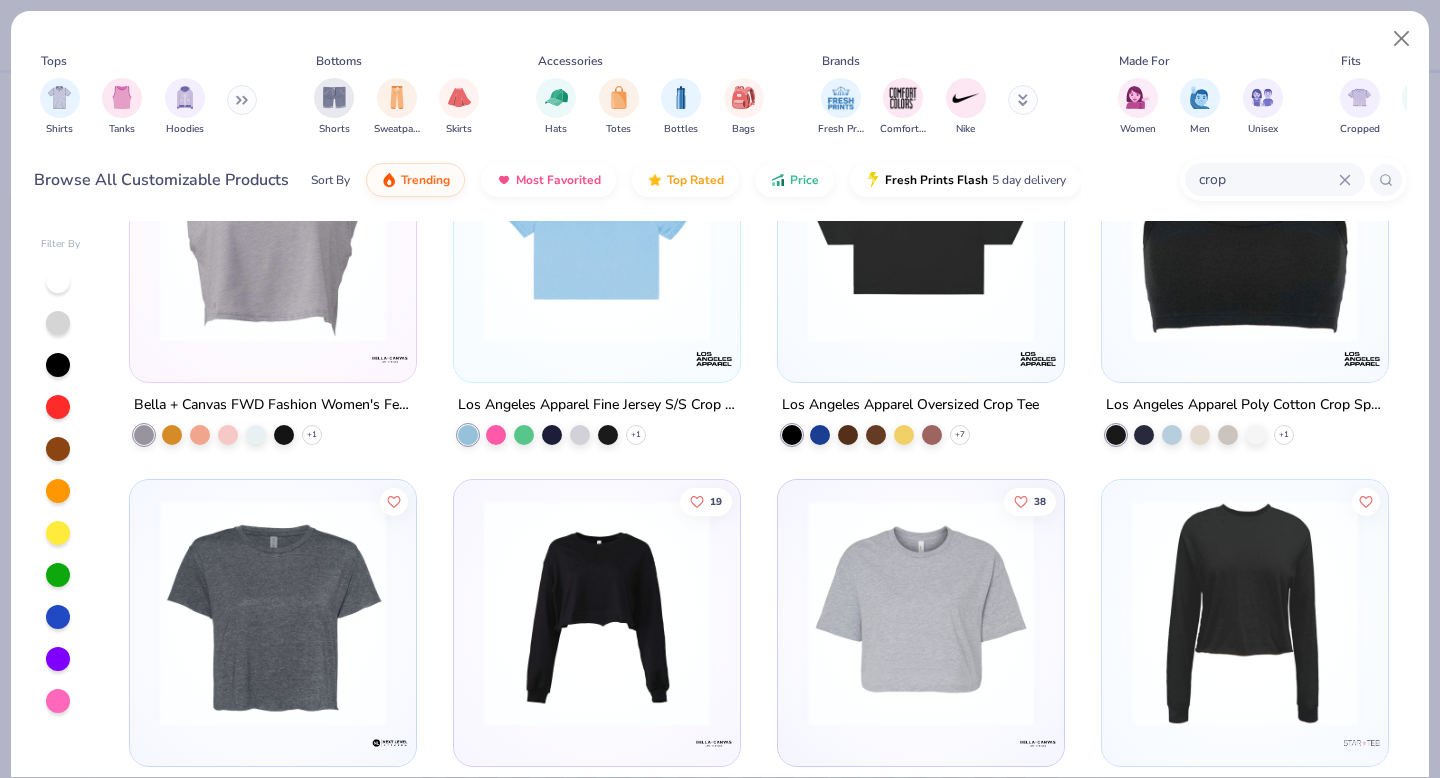 click at bounding box center [597, 228] 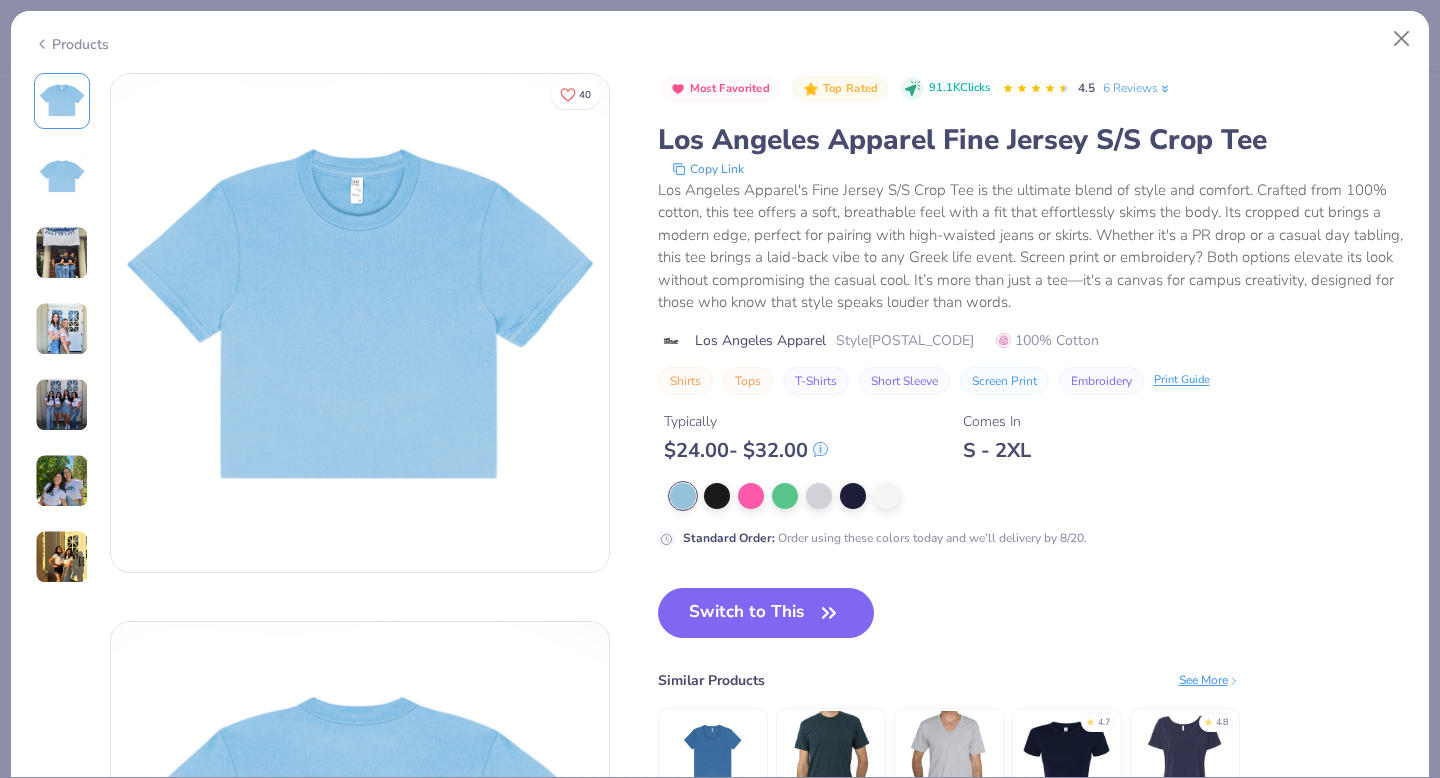 click at bounding box center (62, 329) 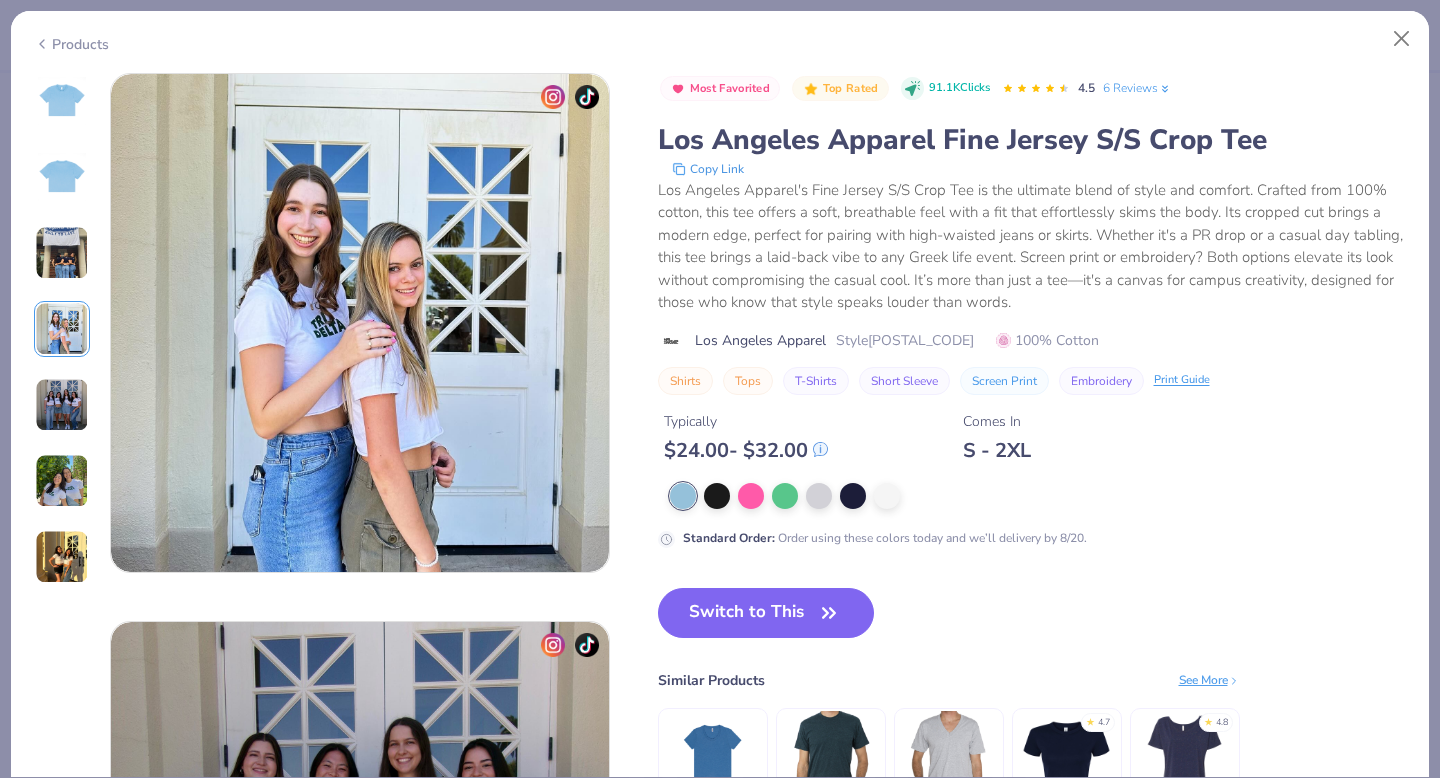 scroll, scrollTop: 1644, scrollLeft: 0, axis: vertical 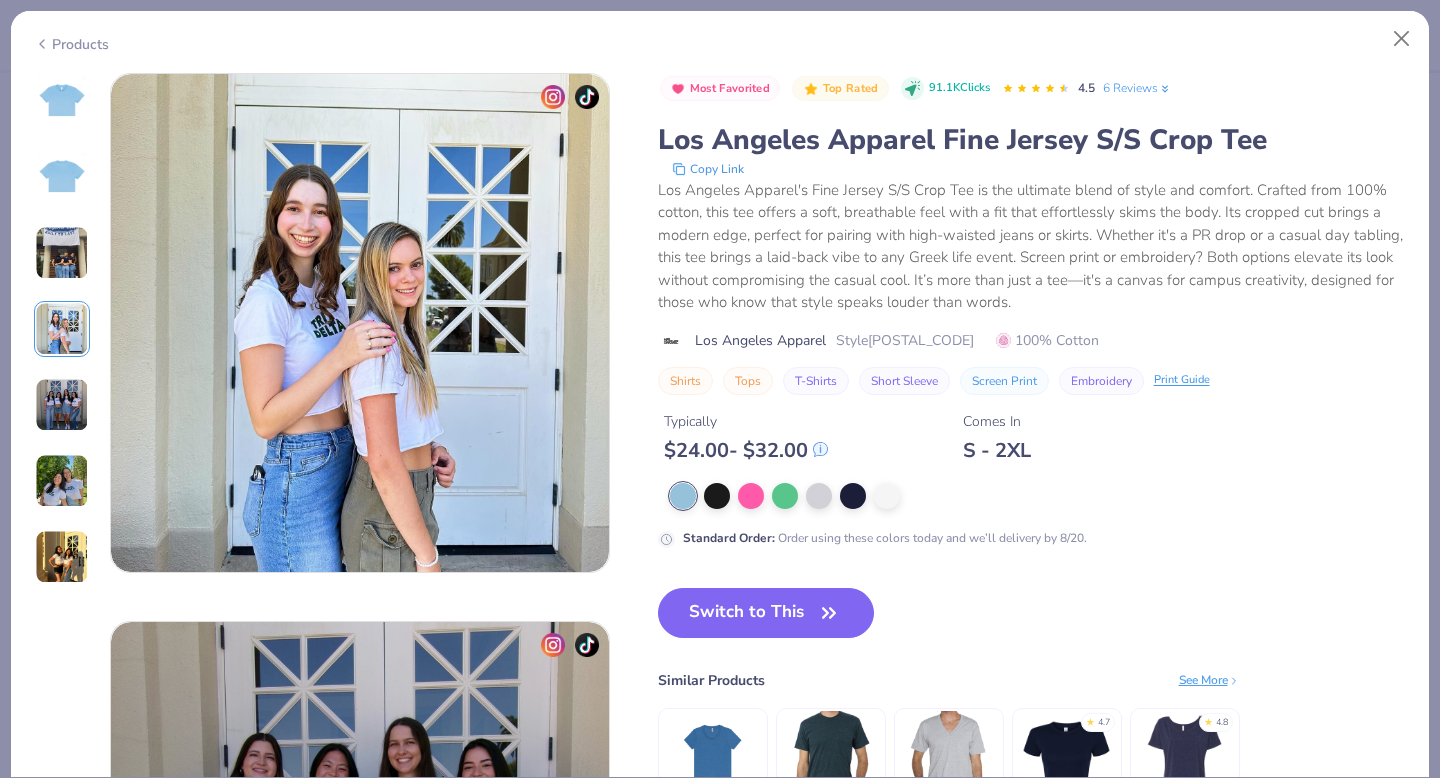 click at bounding box center (62, 329) 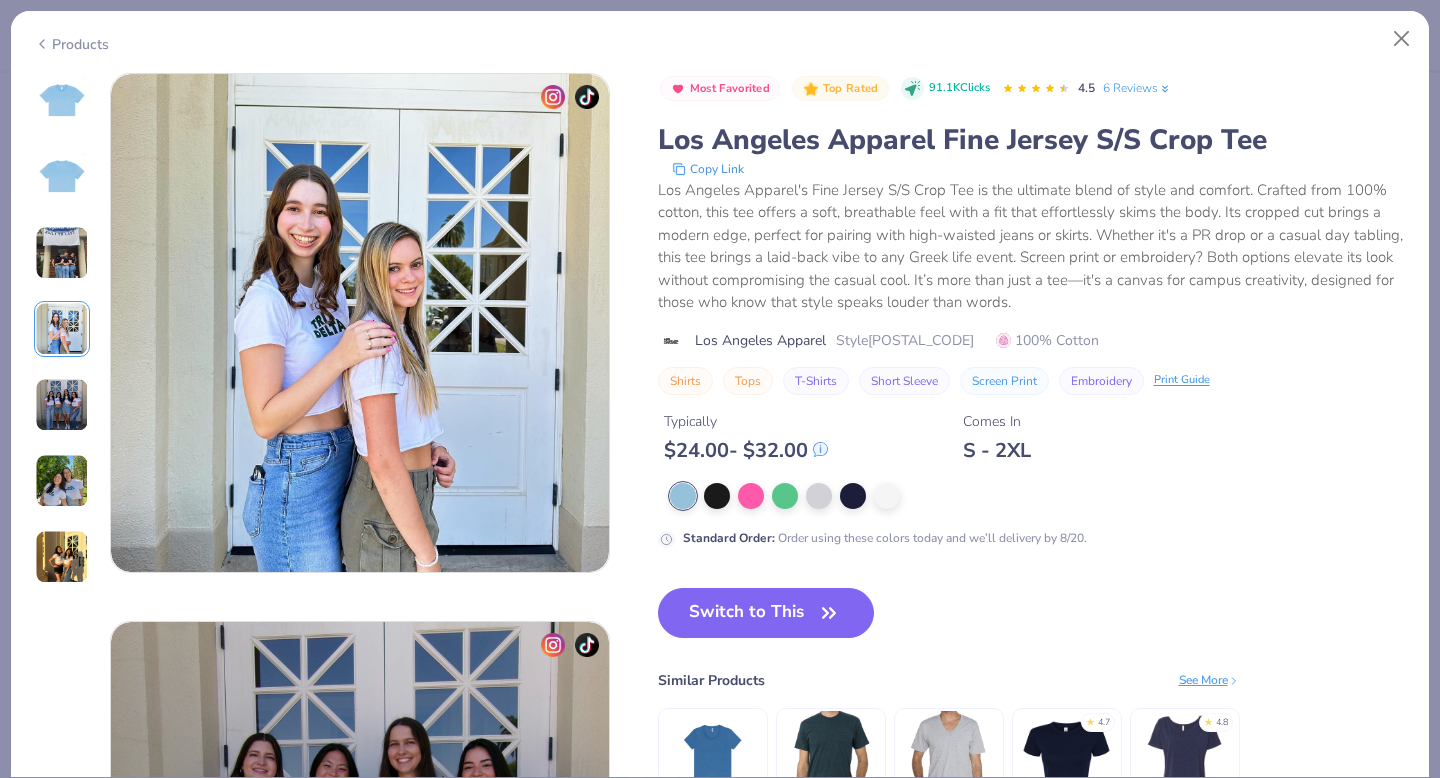 click at bounding box center (62, 405) 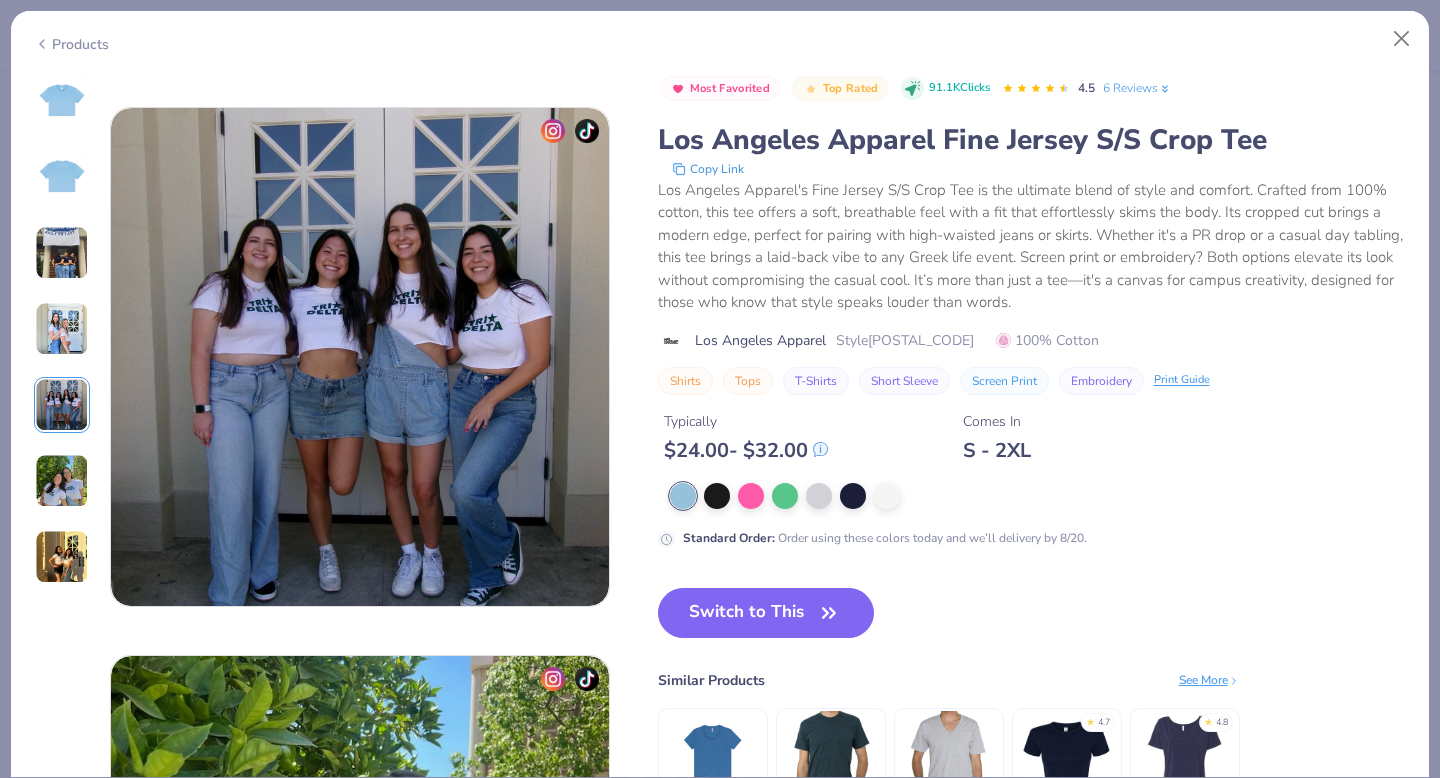 scroll, scrollTop: 2192, scrollLeft: 0, axis: vertical 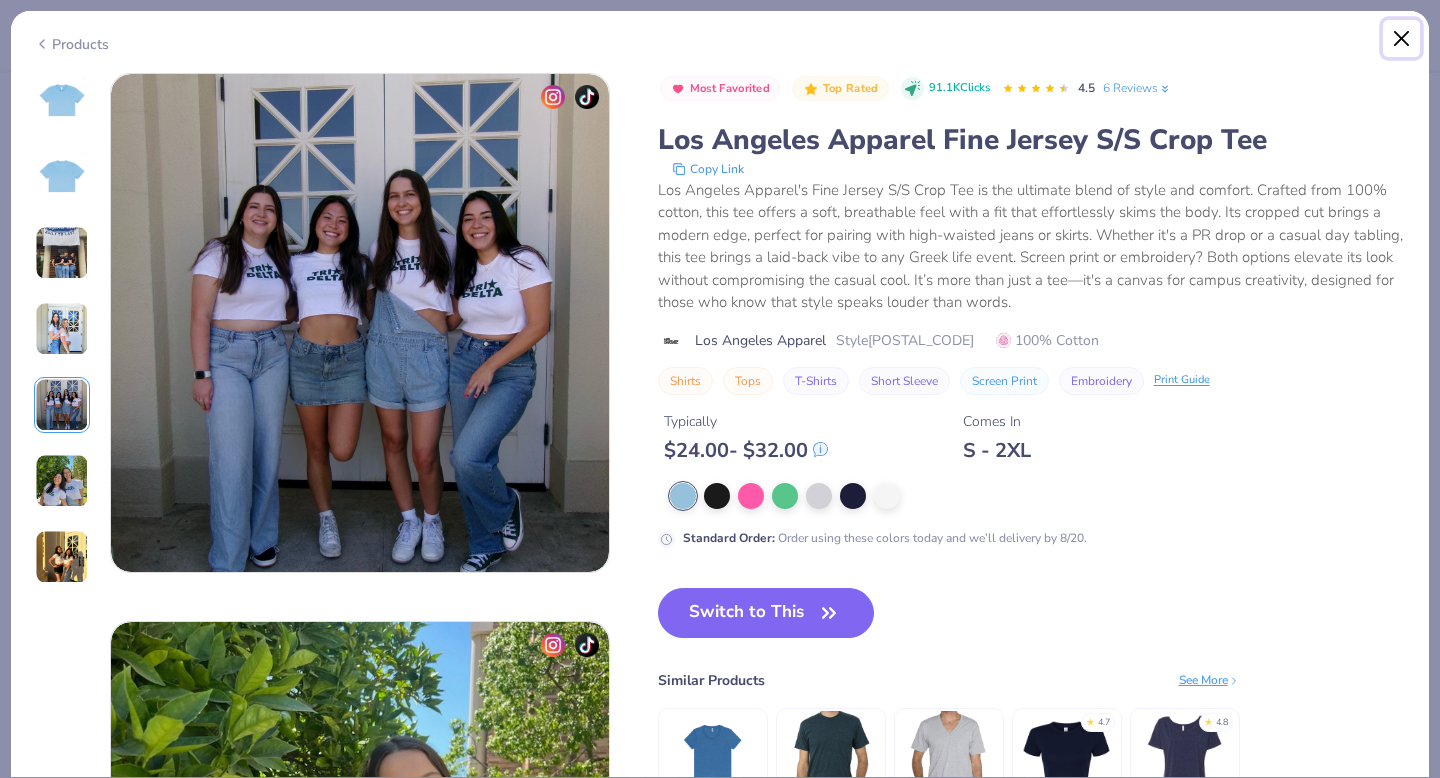 click at bounding box center [1402, 39] 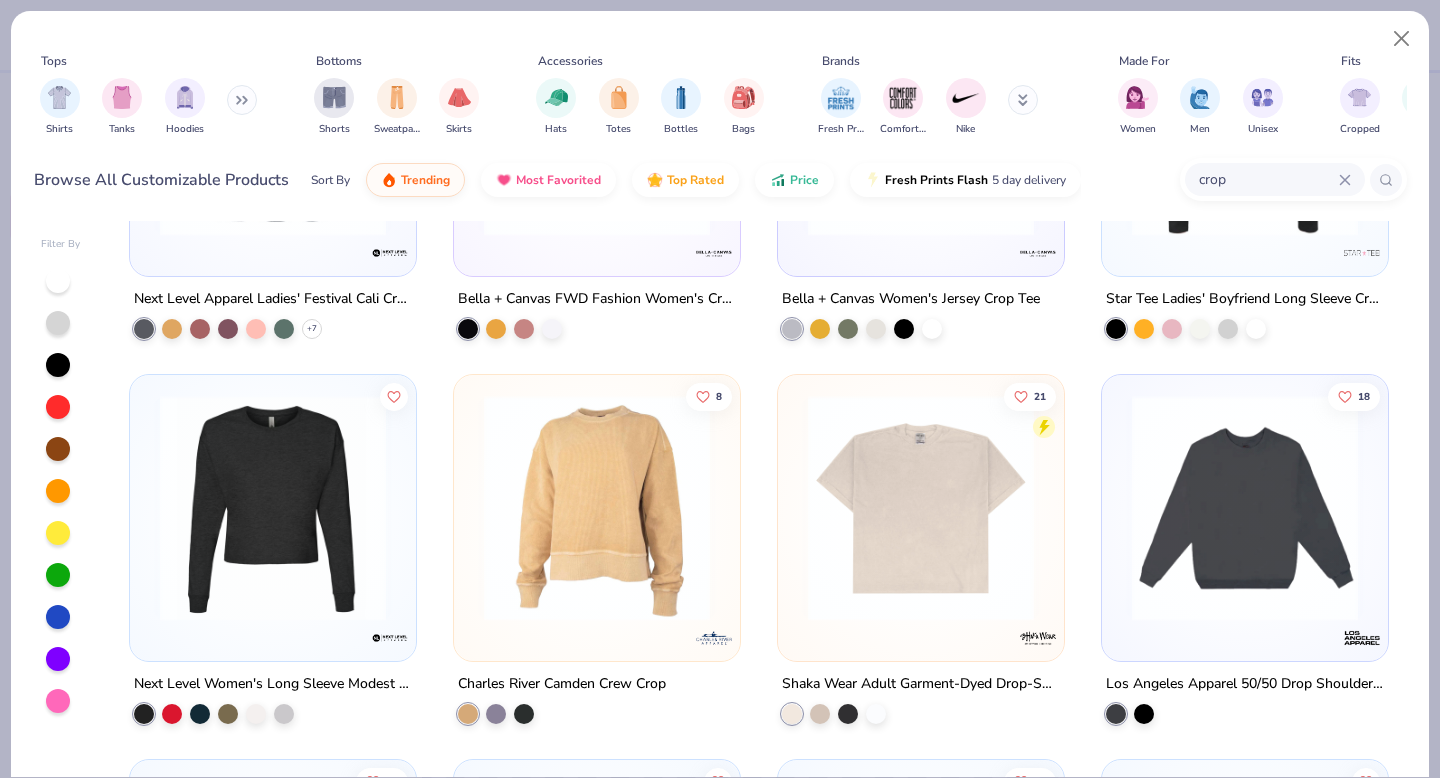 scroll, scrollTop: 452, scrollLeft: 0, axis: vertical 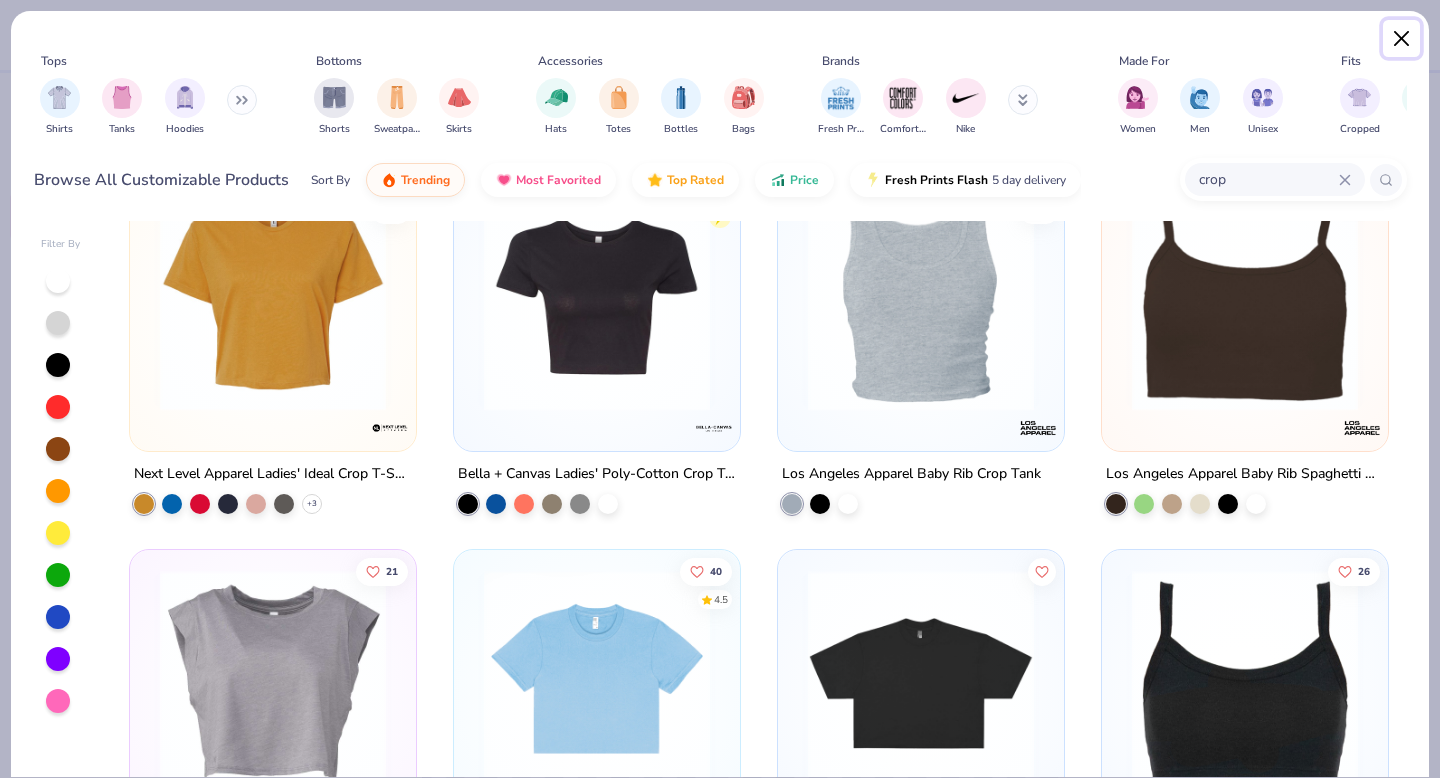 click at bounding box center (1402, 39) 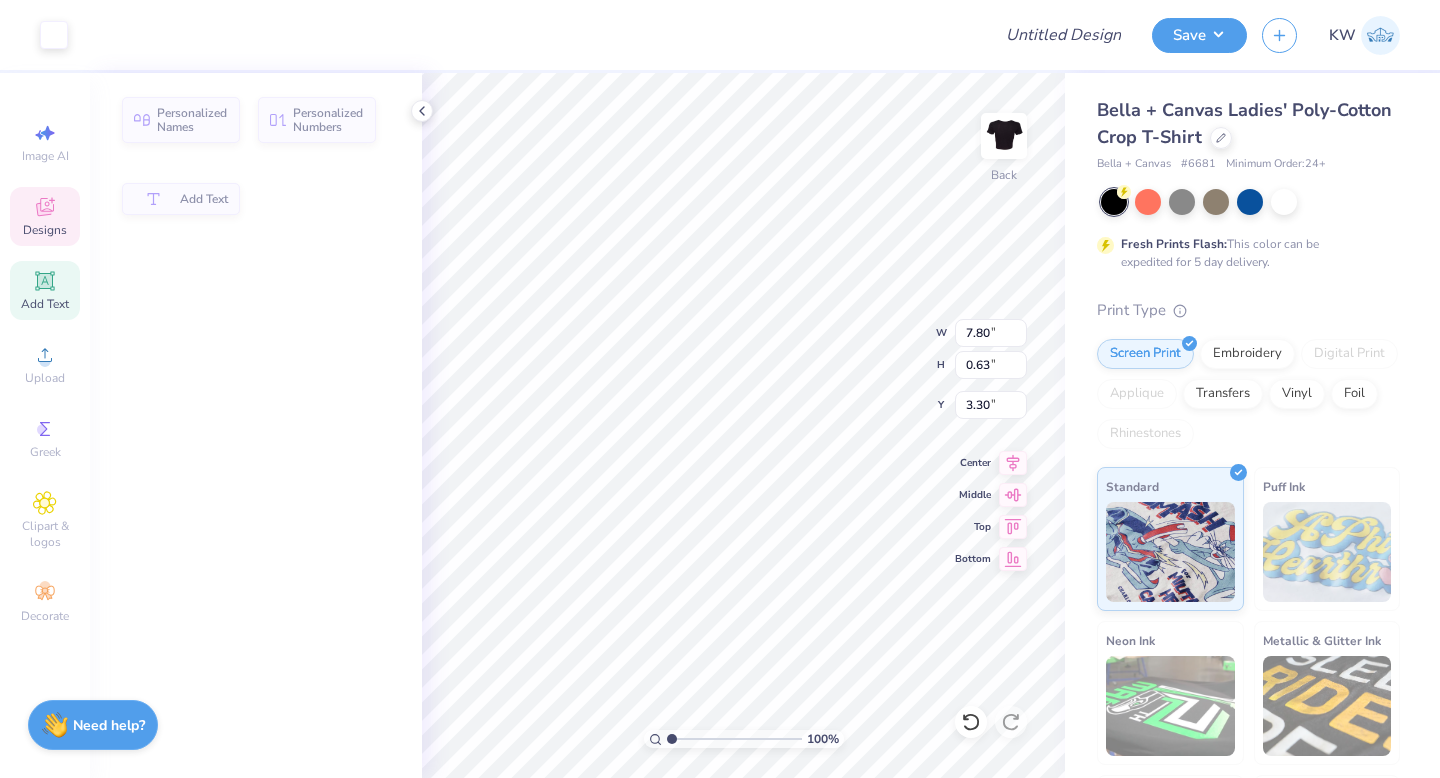 type on "7.80" 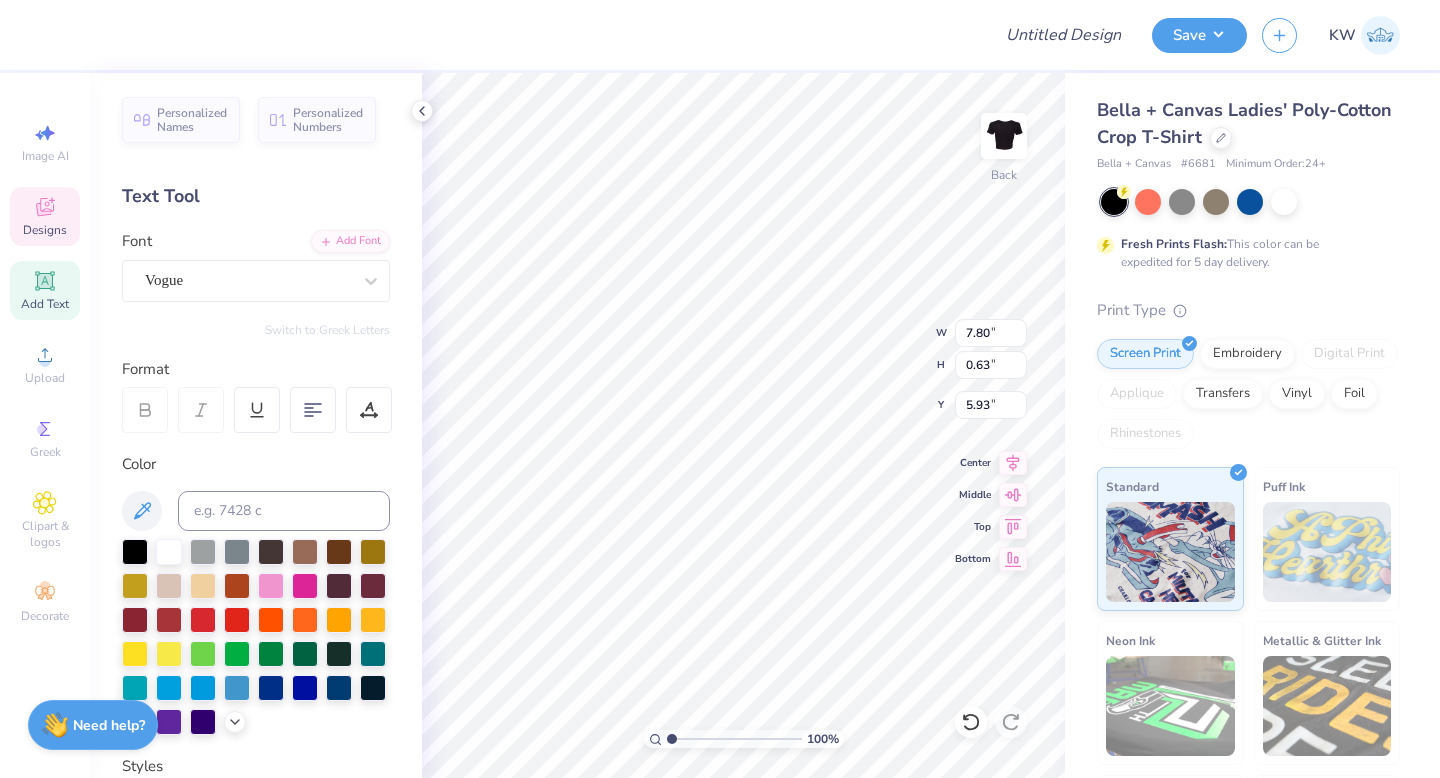 type on "5.94" 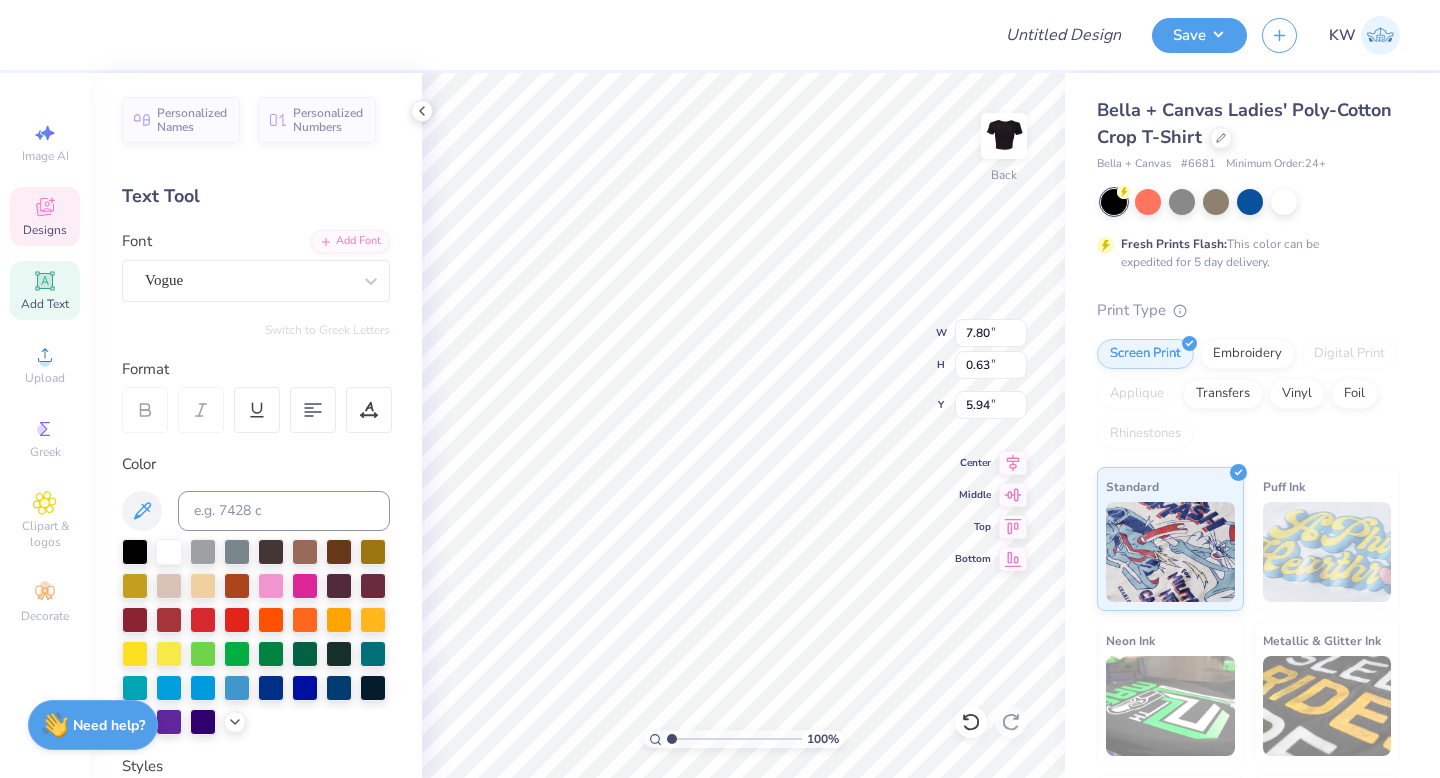 scroll, scrollTop: 0, scrollLeft: 5, axis: horizontal 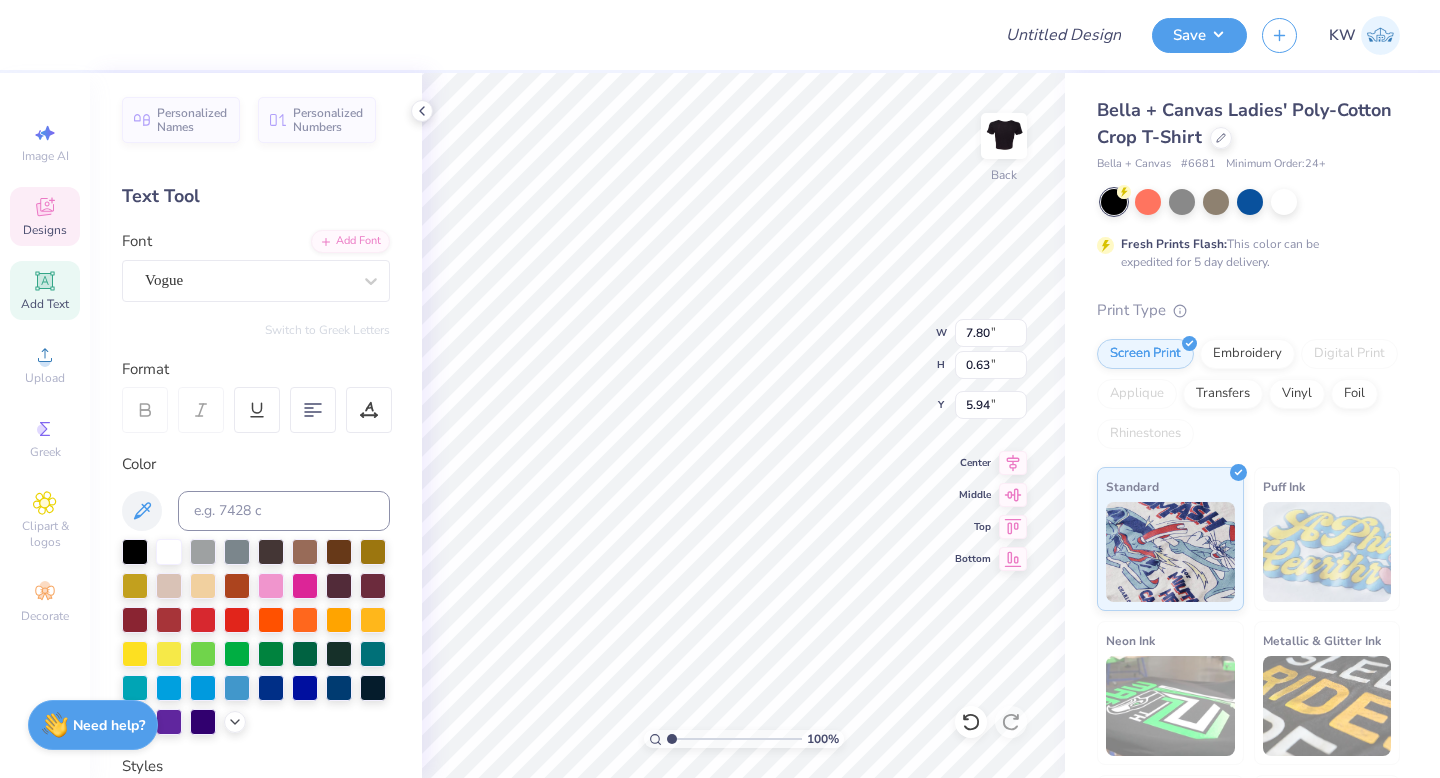 type on "Zeta Tau [GREEK_AFFILIATION]" 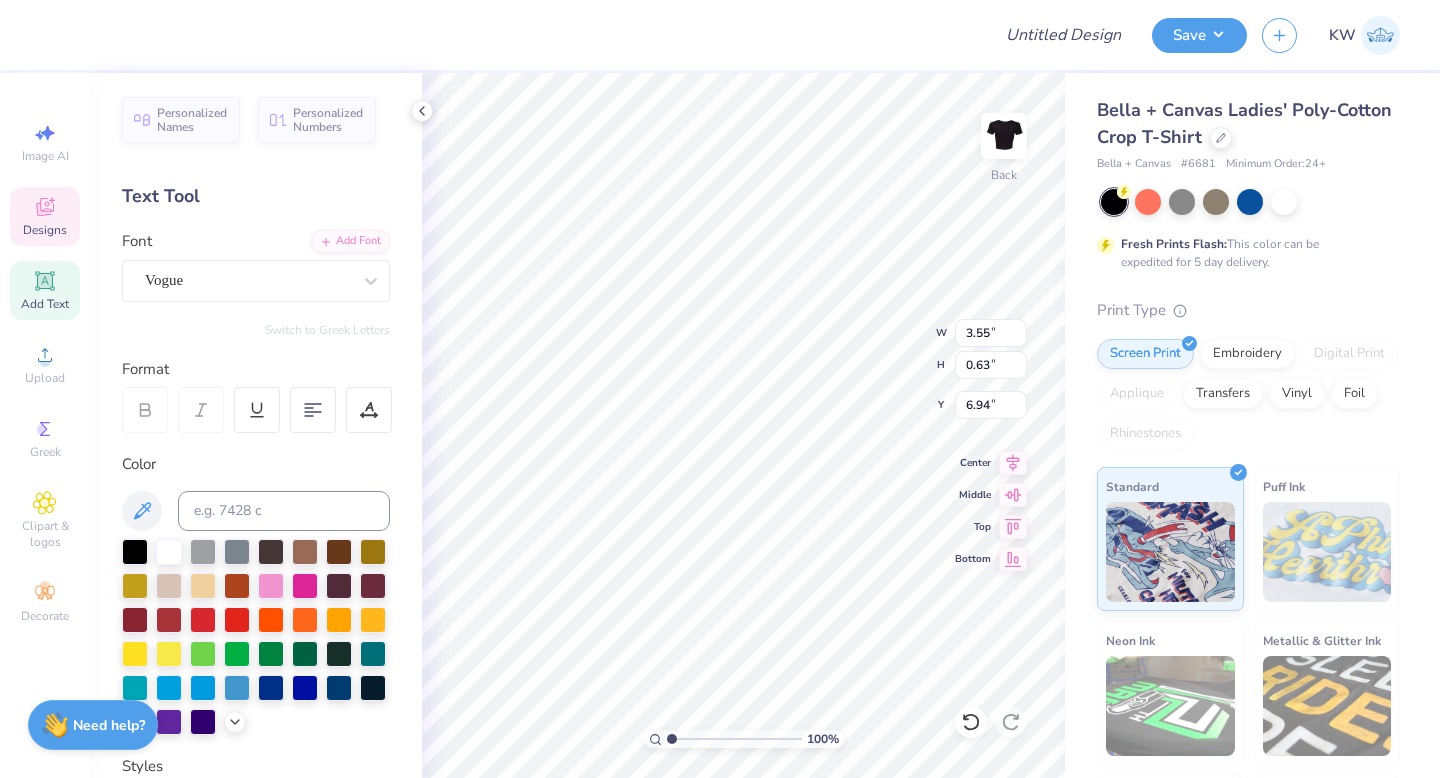 type on "6.94" 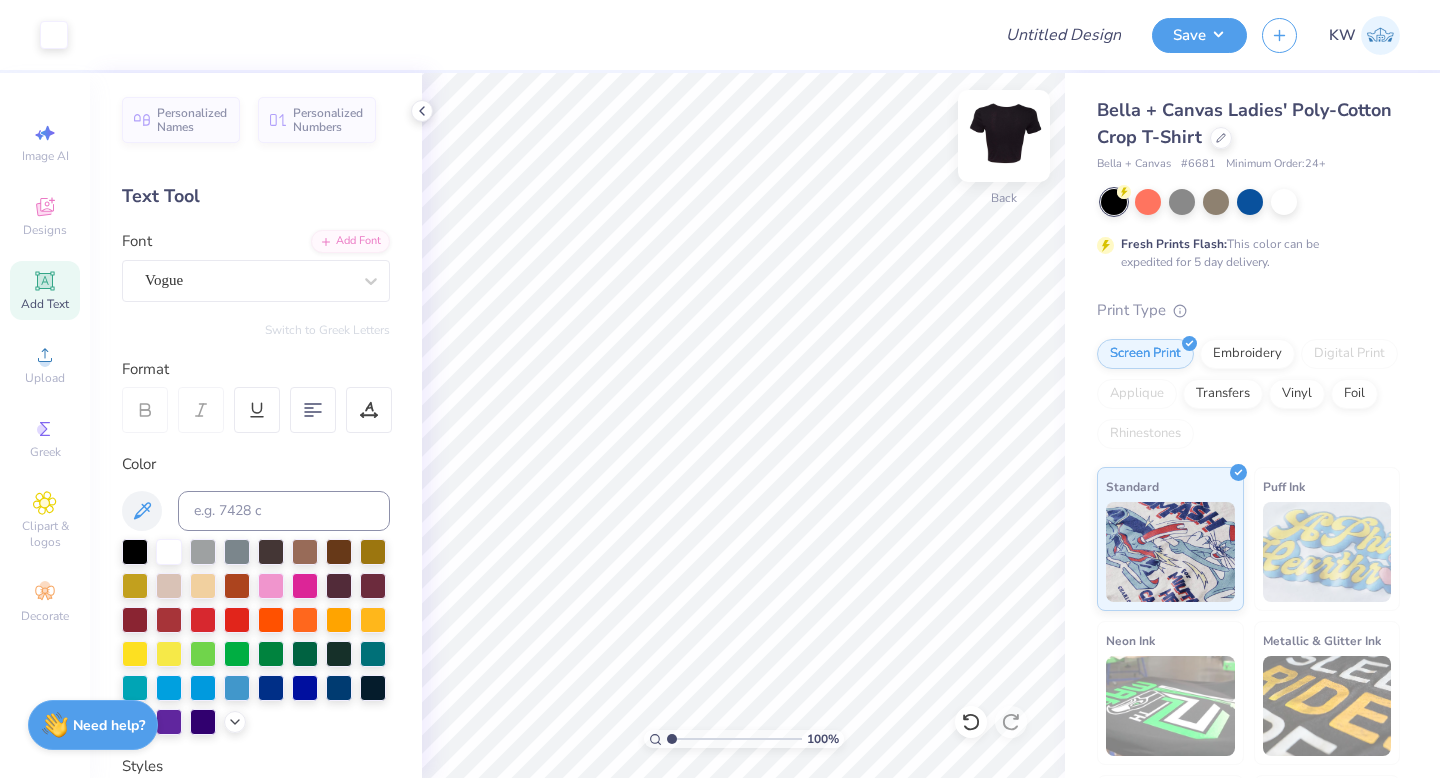 click at bounding box center (1004, 136) 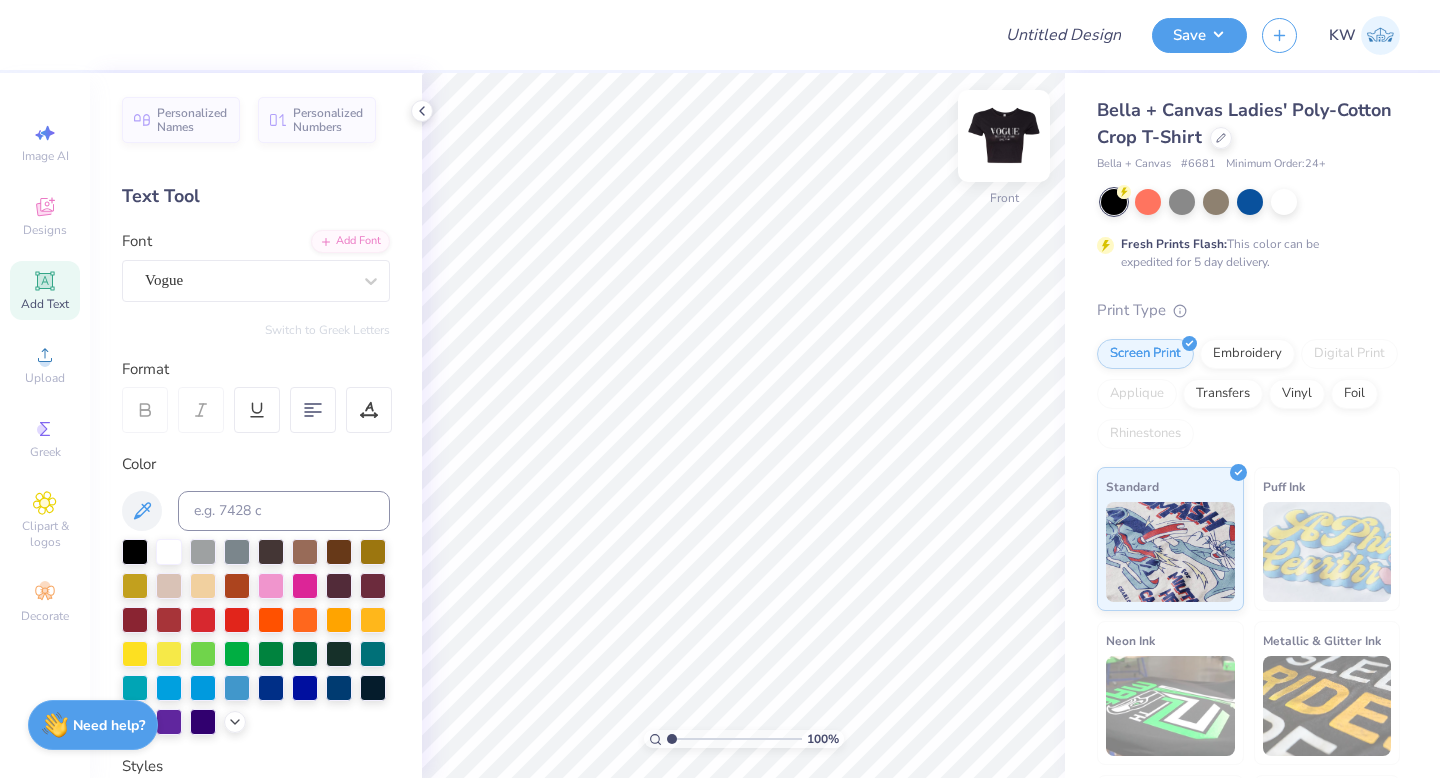 click at bounding box center (1004, 136) 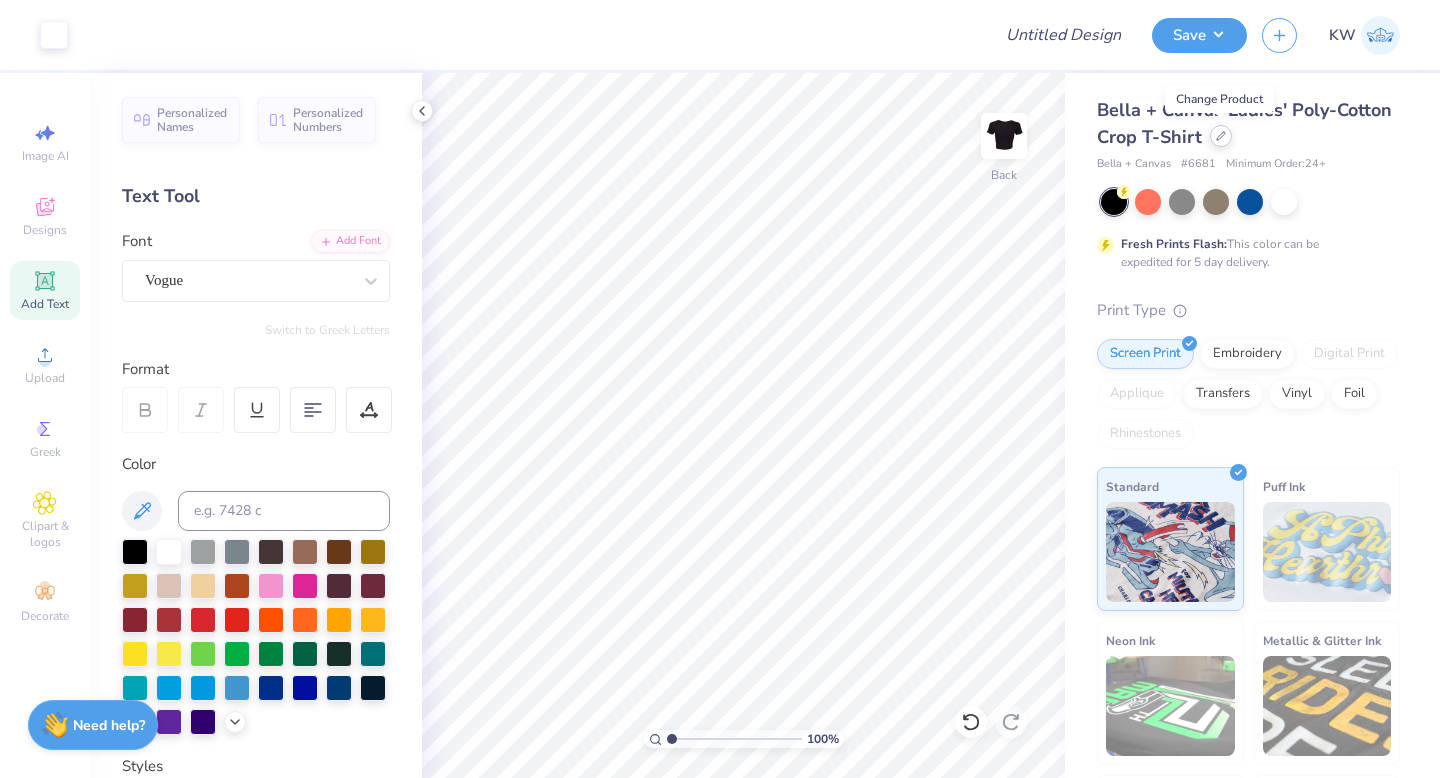 click at bounding box center [1221, 136] 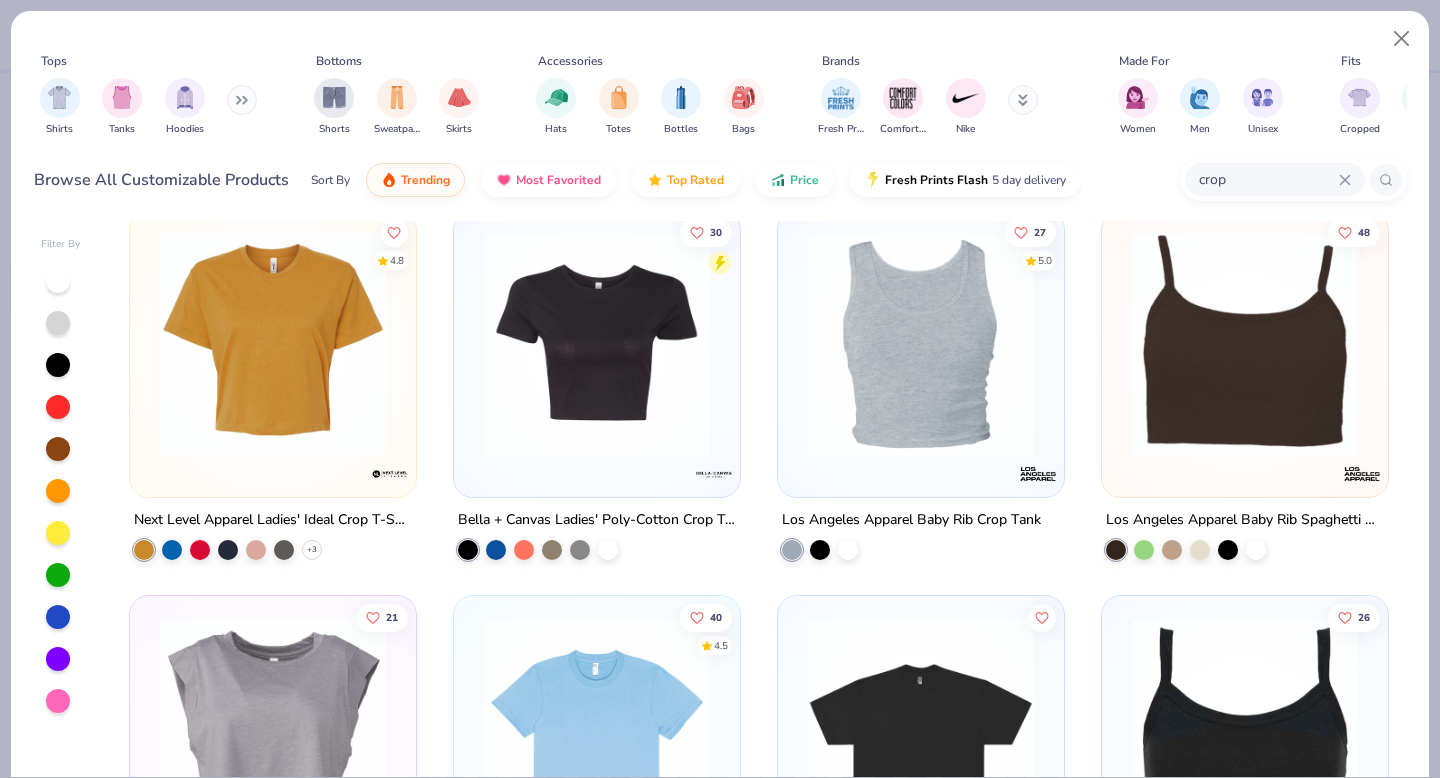 scroll, scrollTop: 0, scrollLeft: 0, axis: both 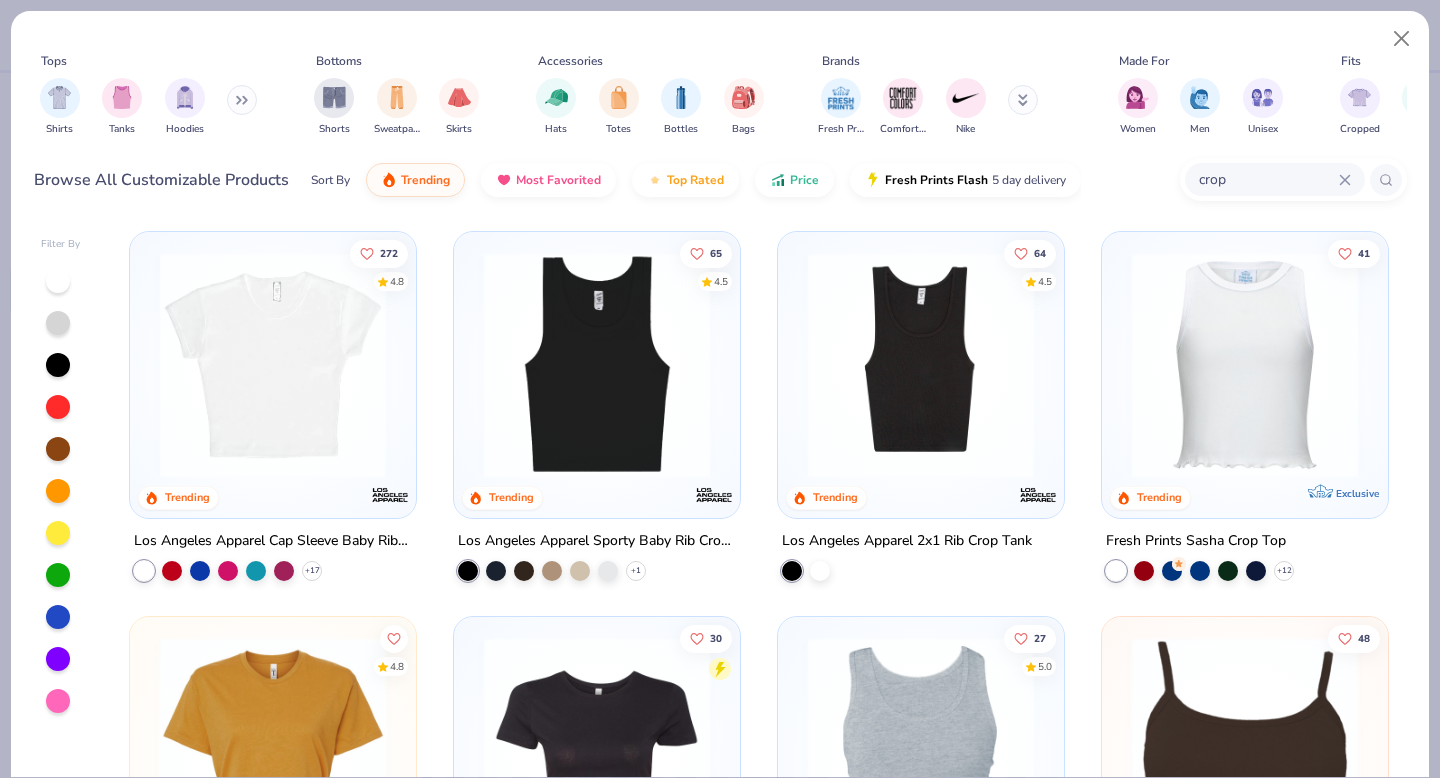 click at bounding box center [273, 365] 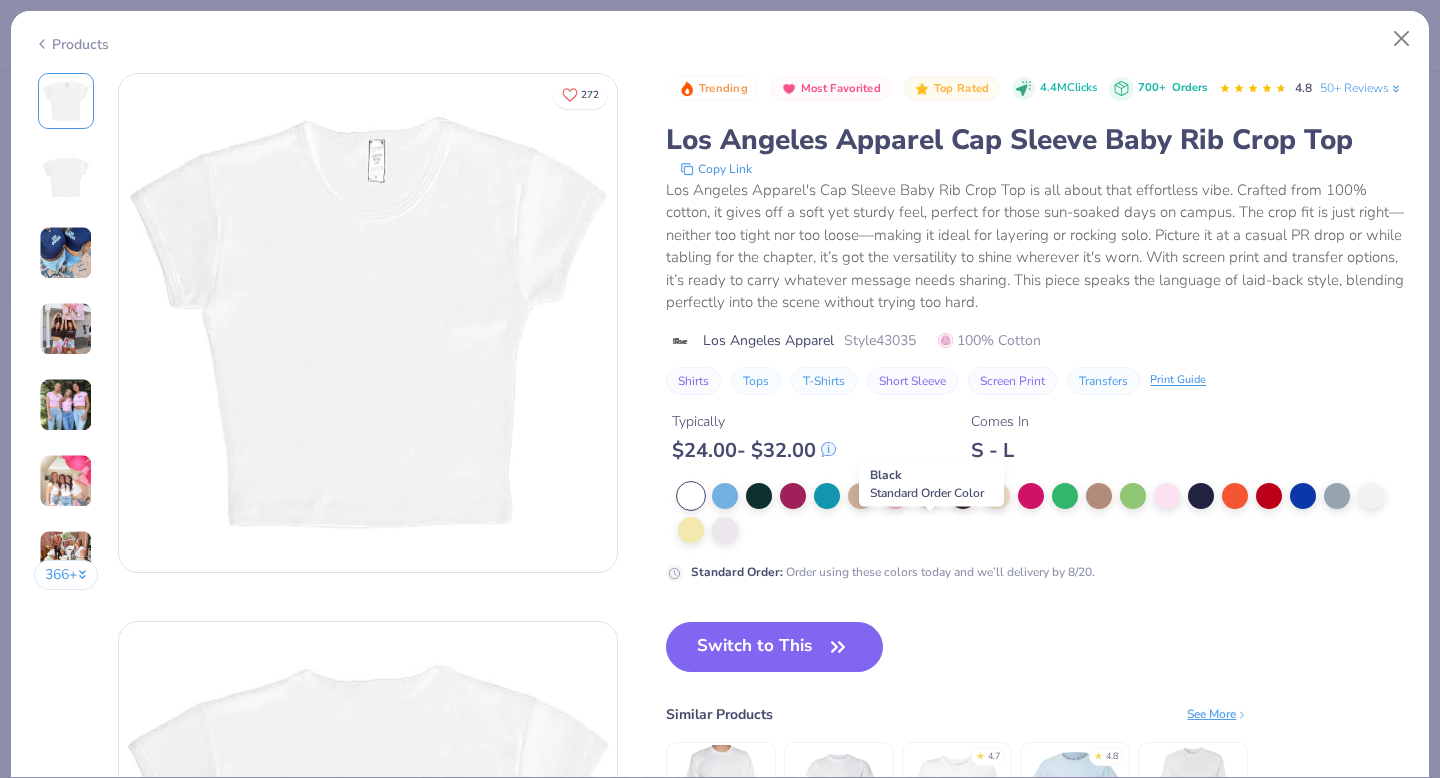 click at bounding box center (929, 494) 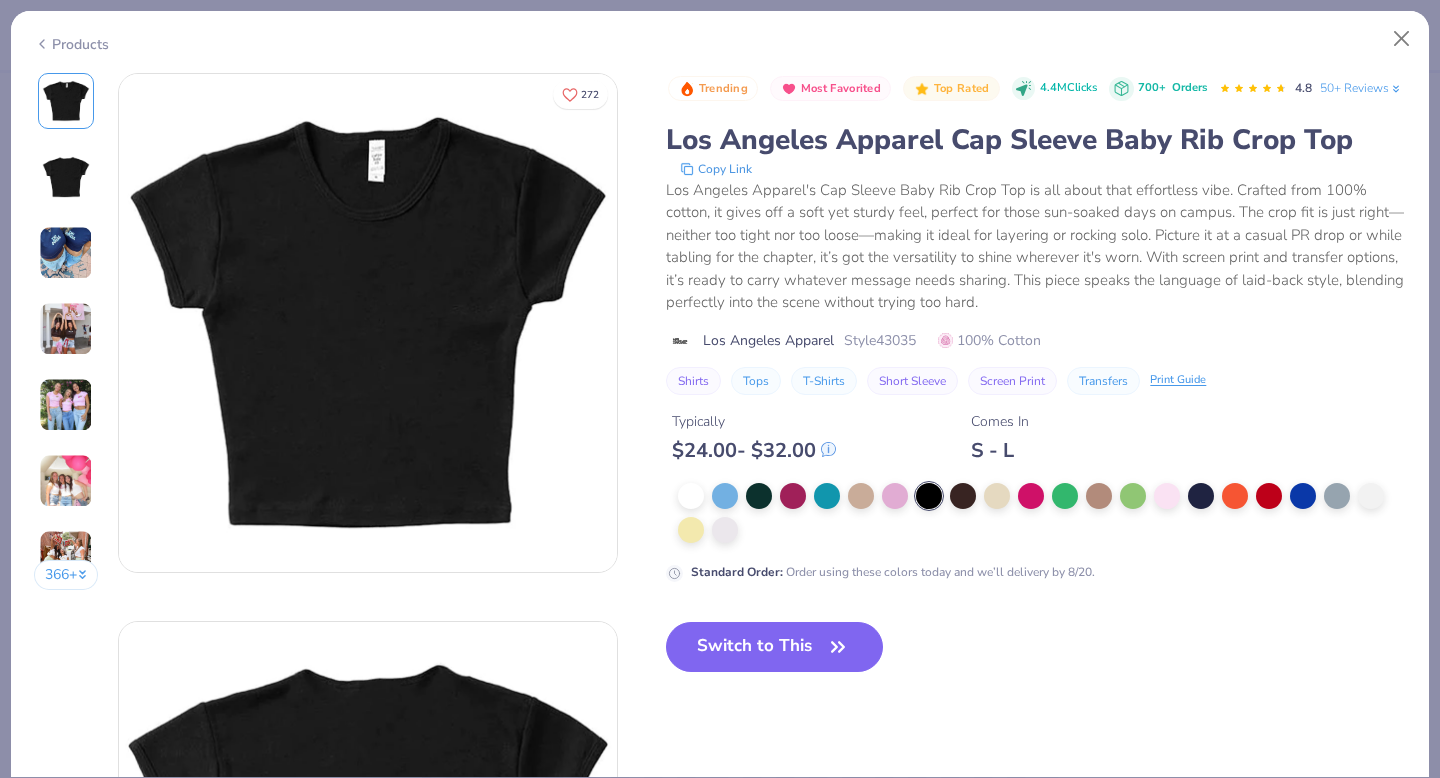 click at bounding box center (66, 481) 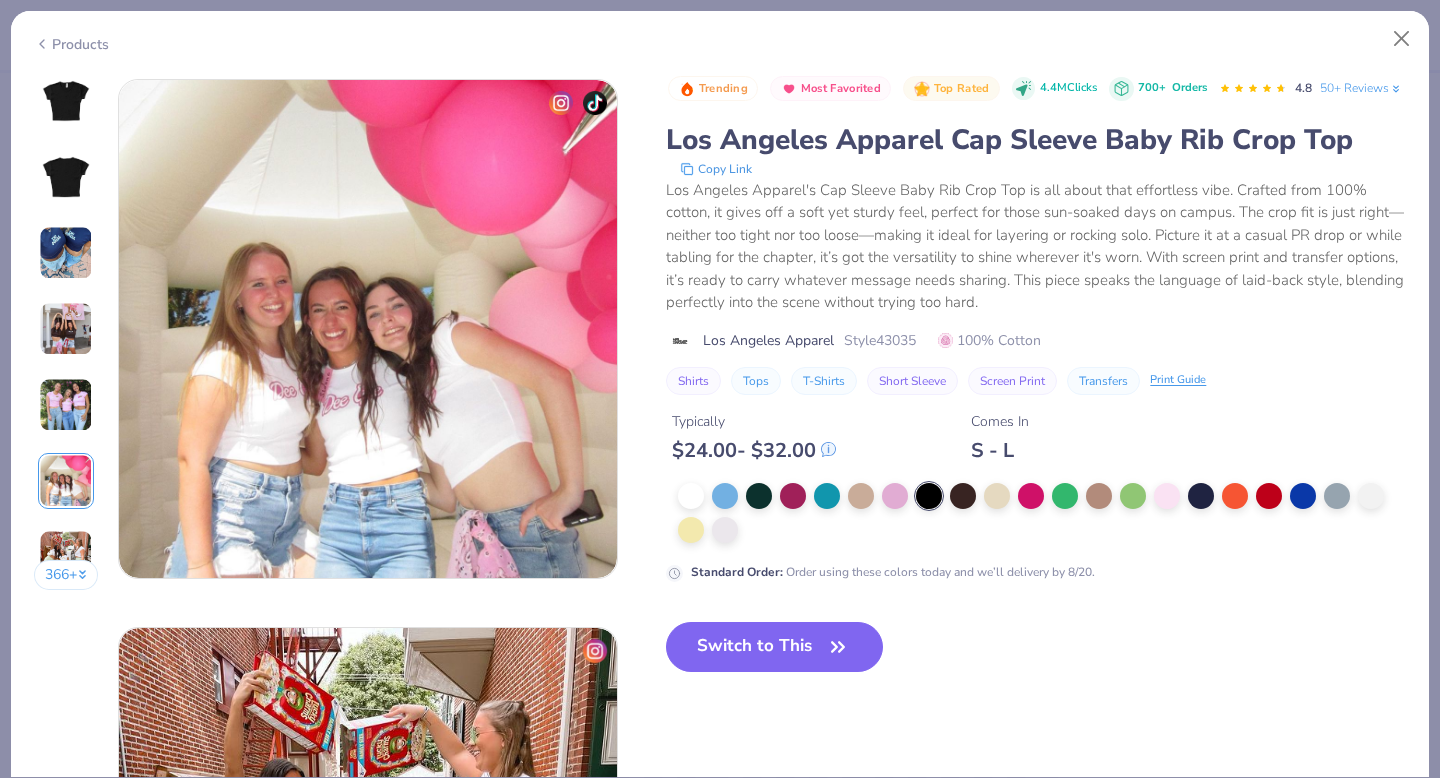 scroll, scrollTop: 2740, scrollLeft: 0, axis: vertical 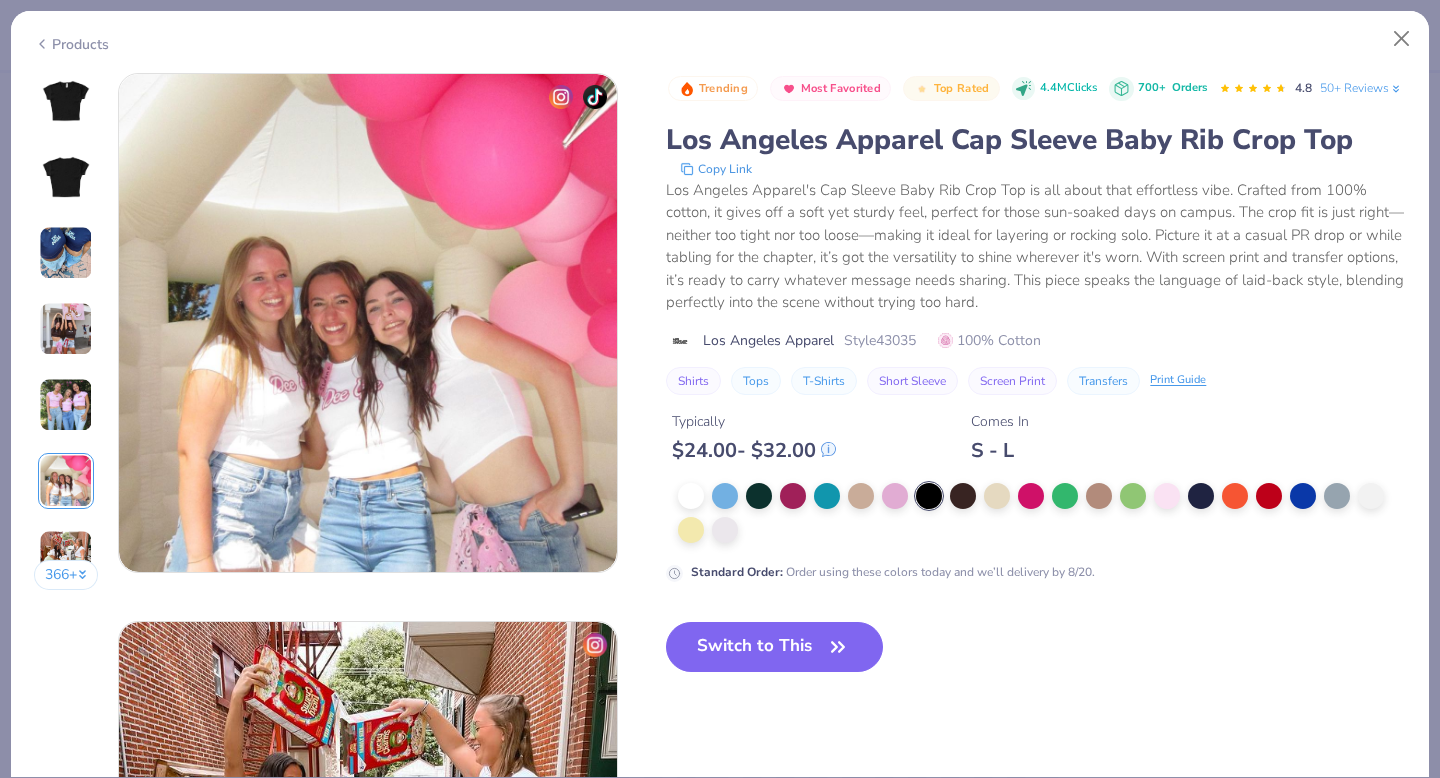 click at bounding box center (66, 557) 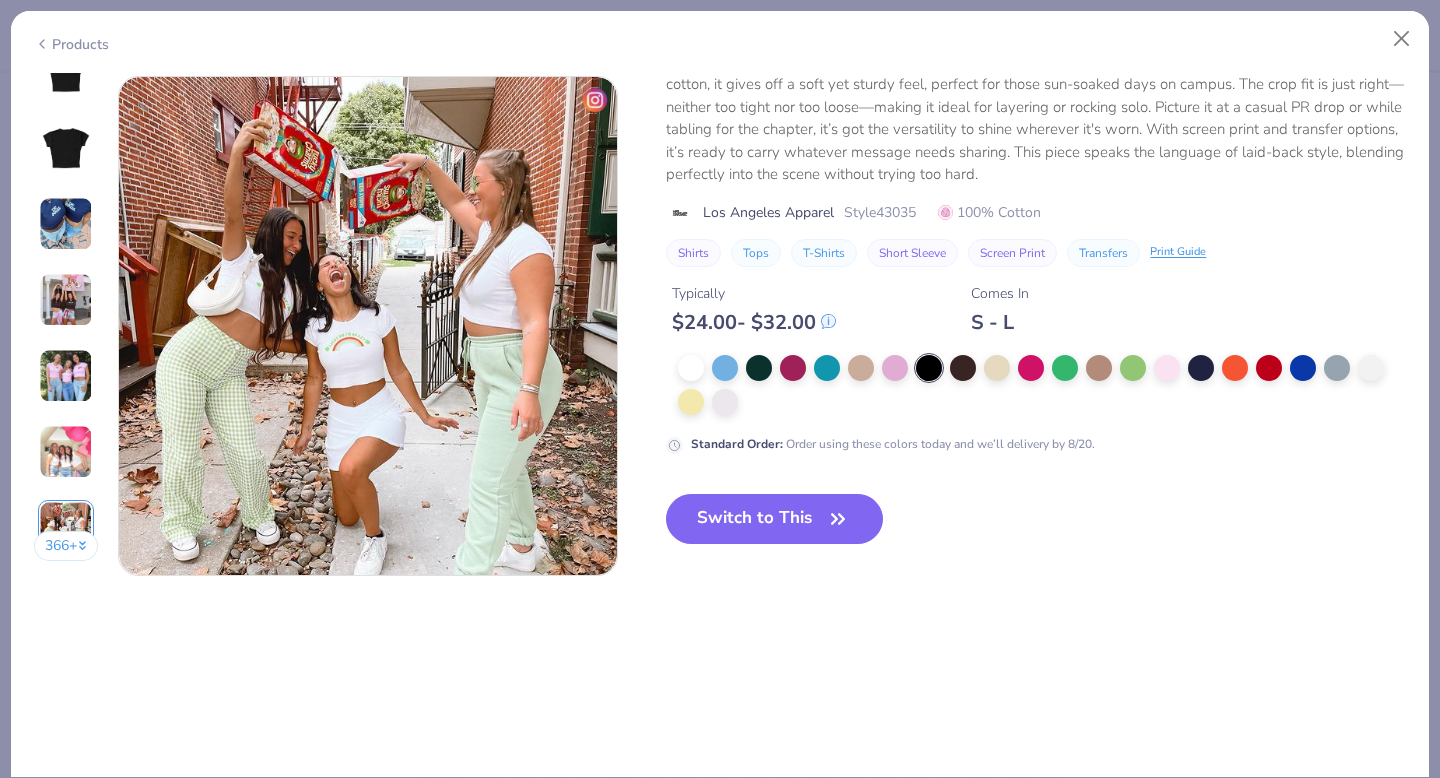 scroll, scrollTop: 3288, scrollLeft: 0, axis: vertical 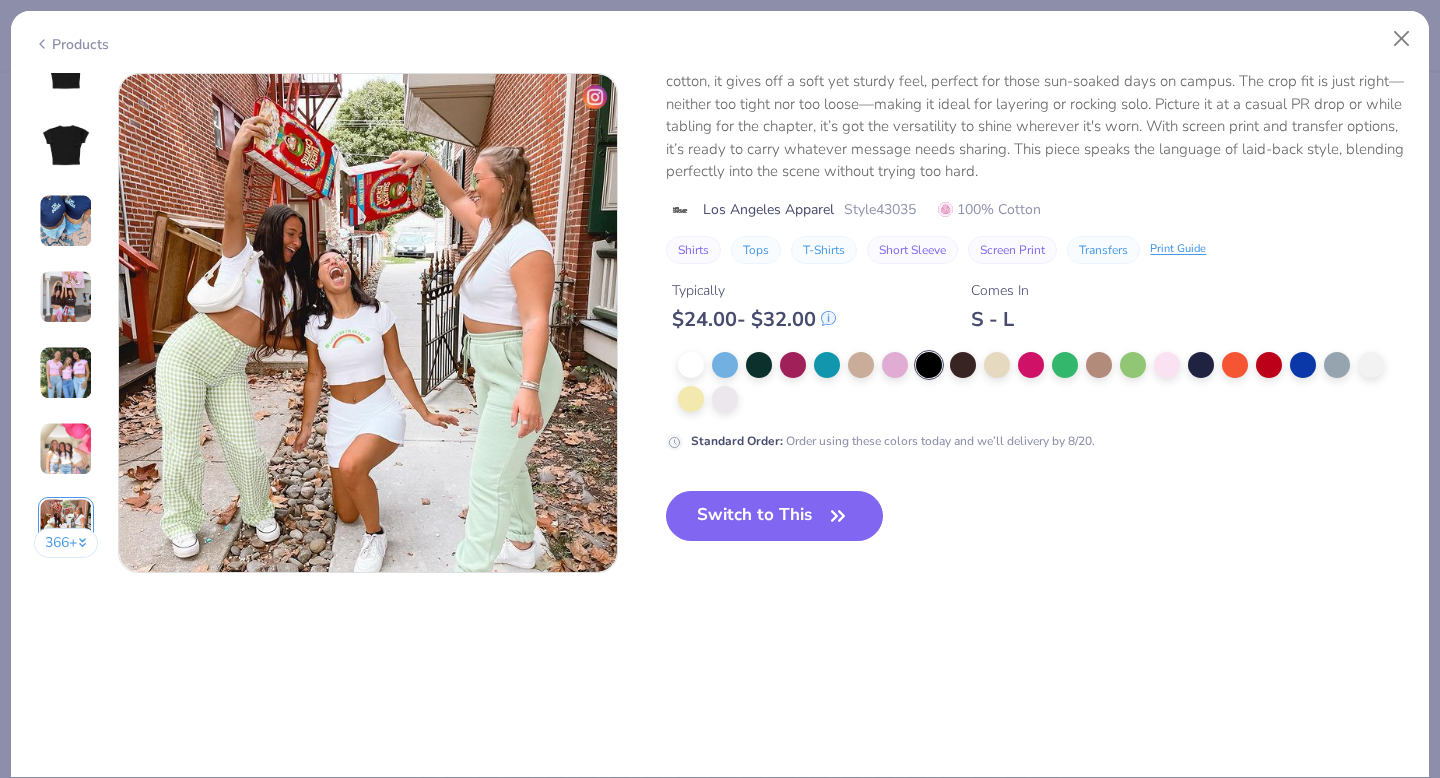 click at bounding box center [66, 373] 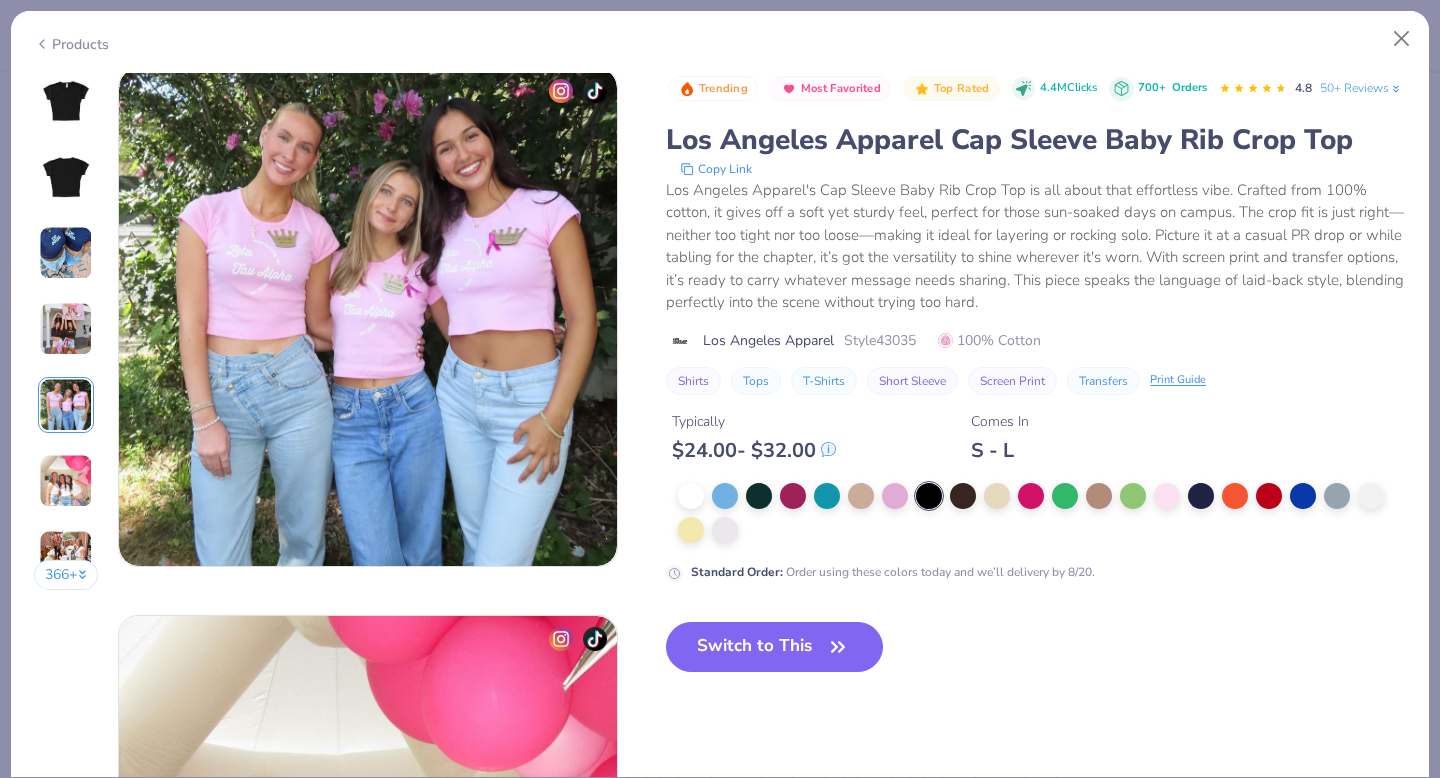 scroll, scrollTop: 2192, scrollLeft: 0, axis: vertical 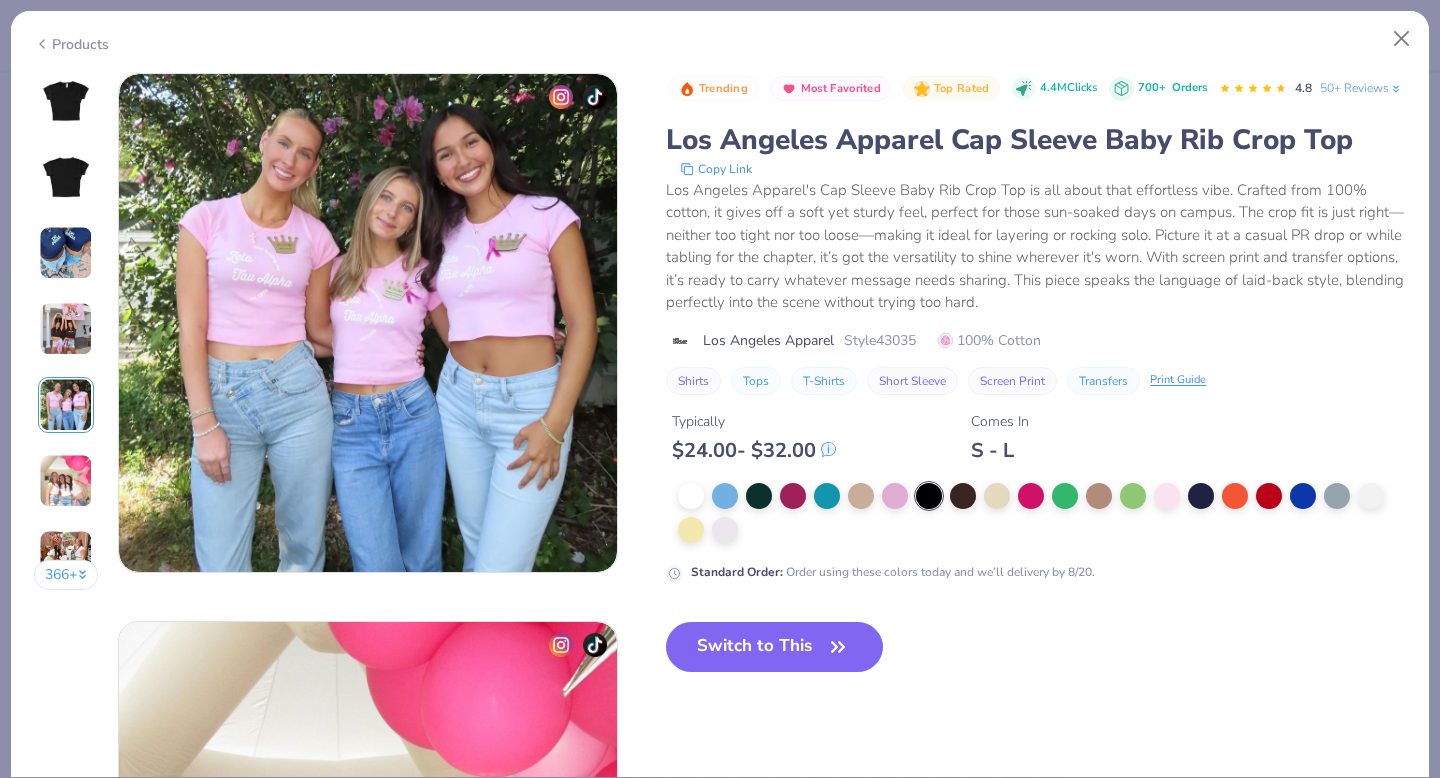 click at bounding box center [66, 329] 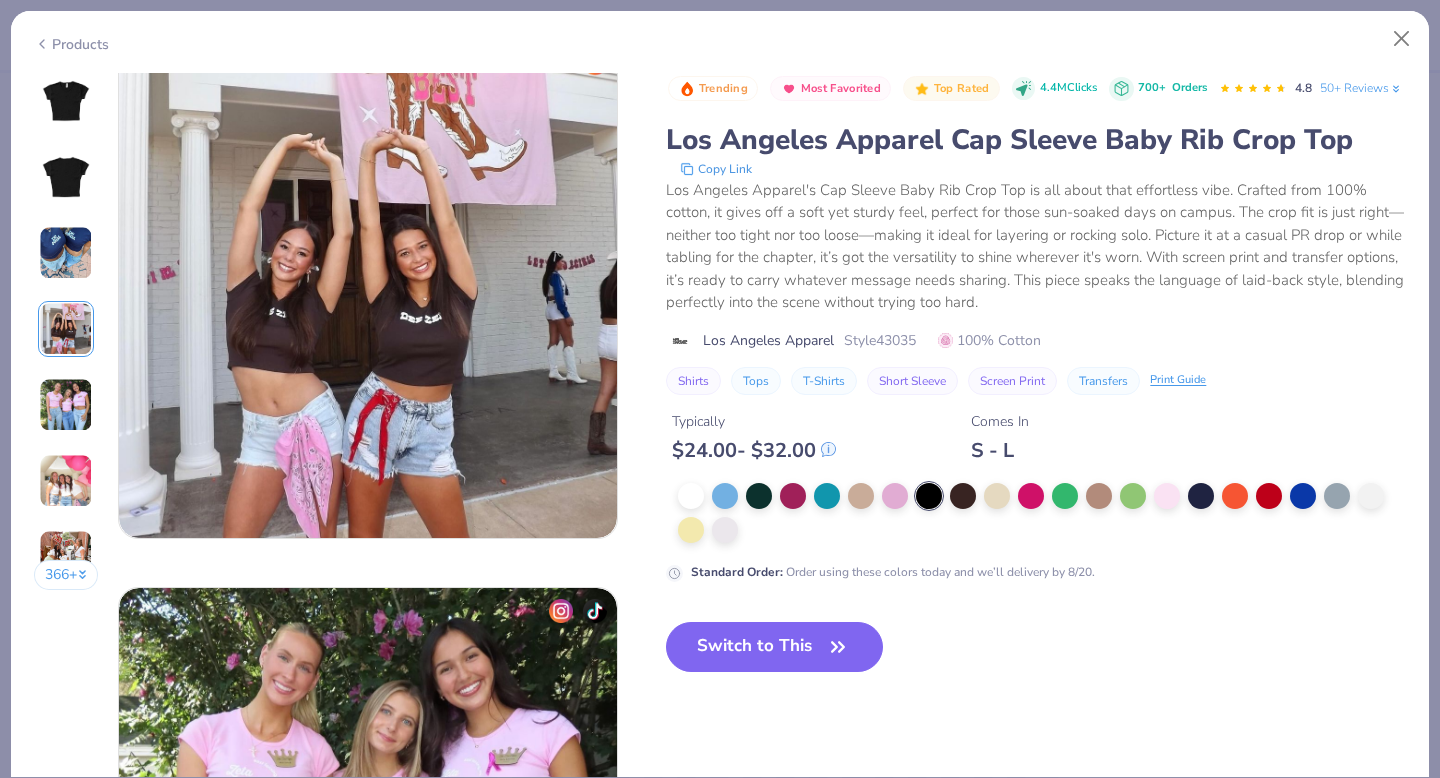 scroll, scrollTop: 1644, scrollLeft: 0, axis: vertical 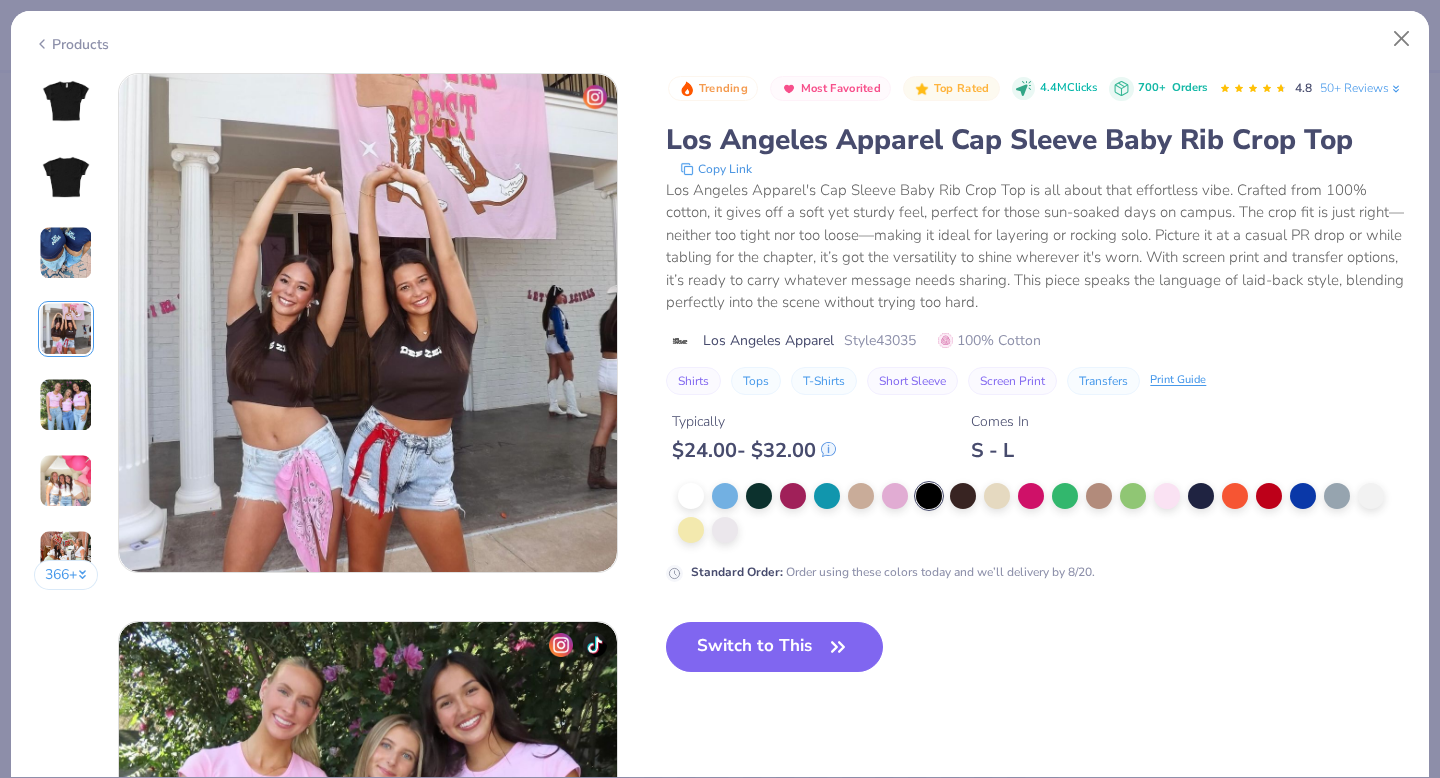 click at bounding box center [66, 253] 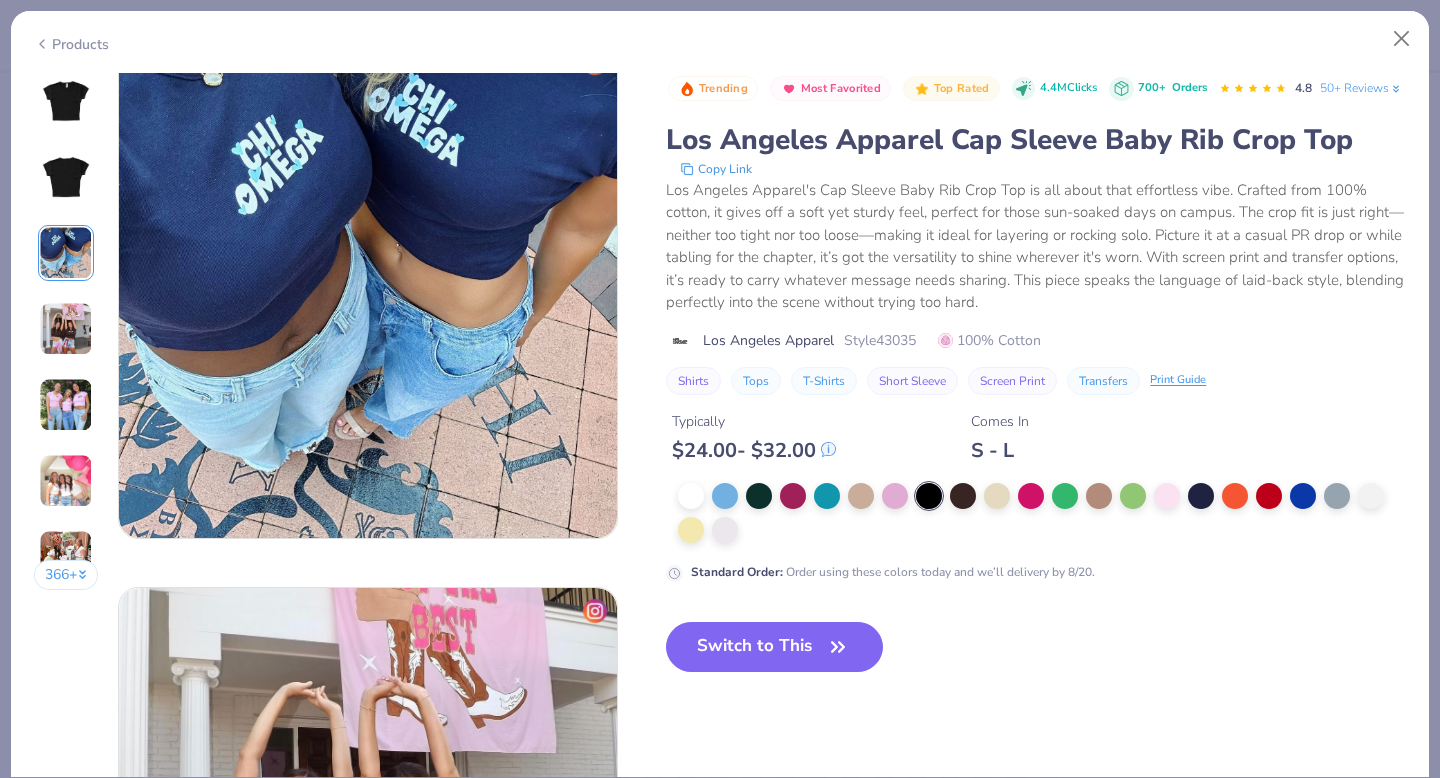 scroll, scrollTop: 1096, scrollLeft: 0, axis: vertical 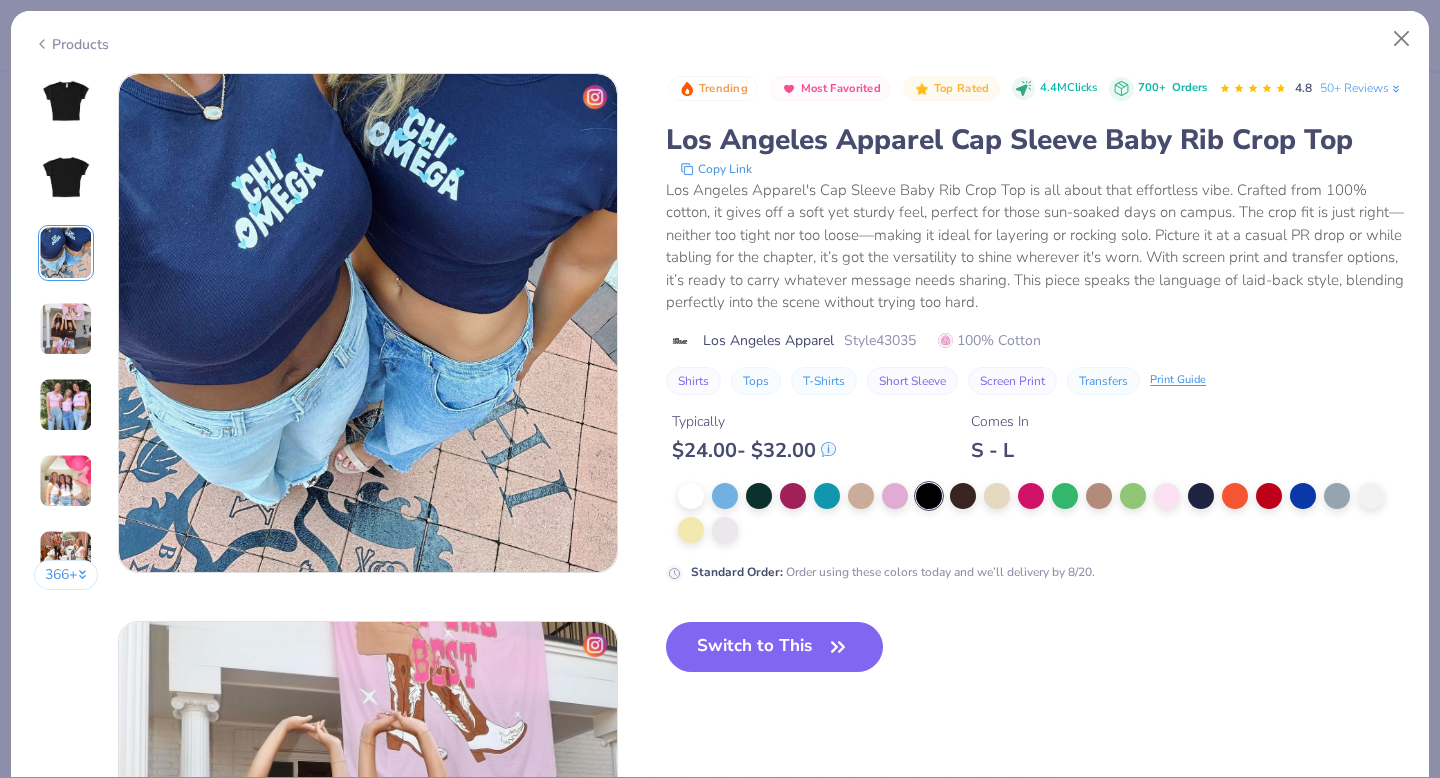 click on "Switch to This" at bounding box center [774, 647] 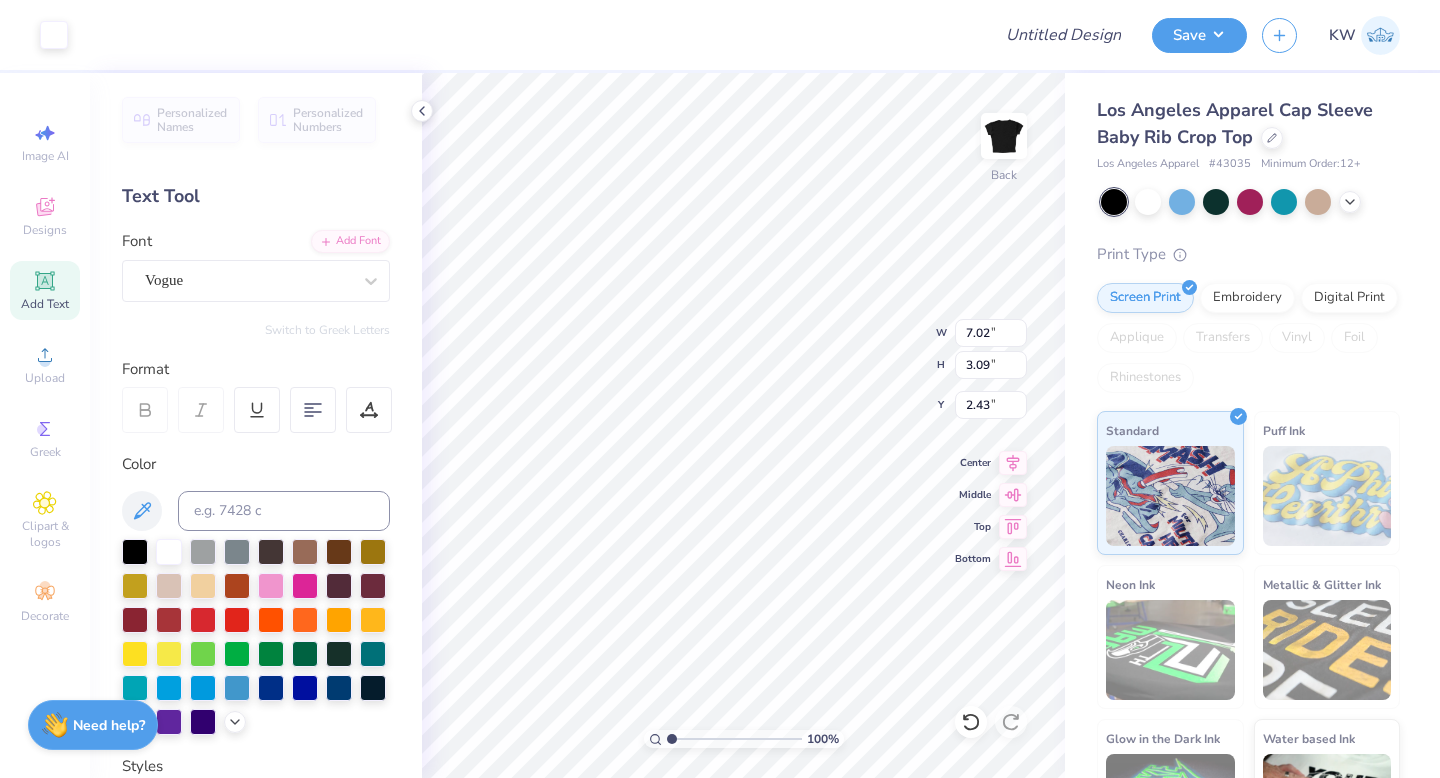 type on "6.98" 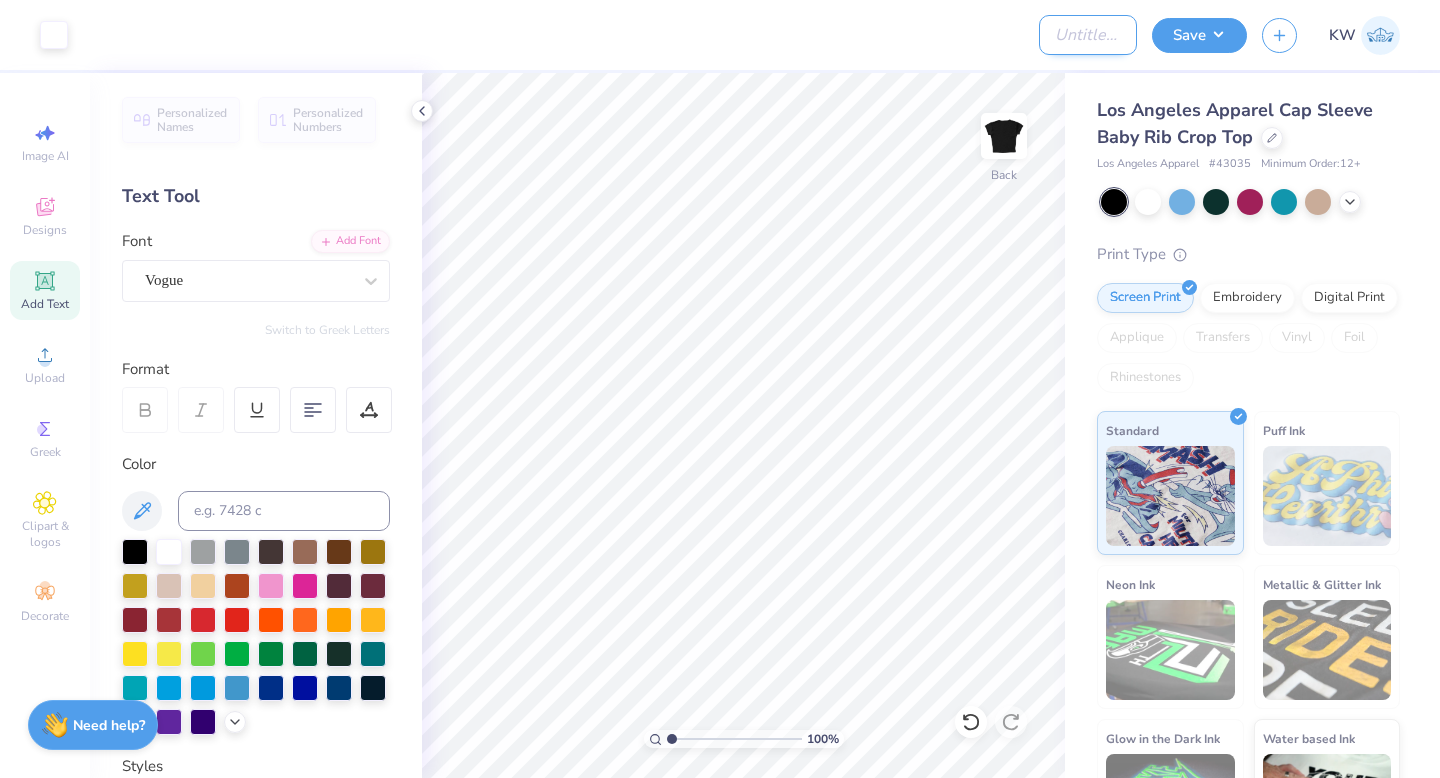 click on "Design Title" at bounding box center [1088, 35] 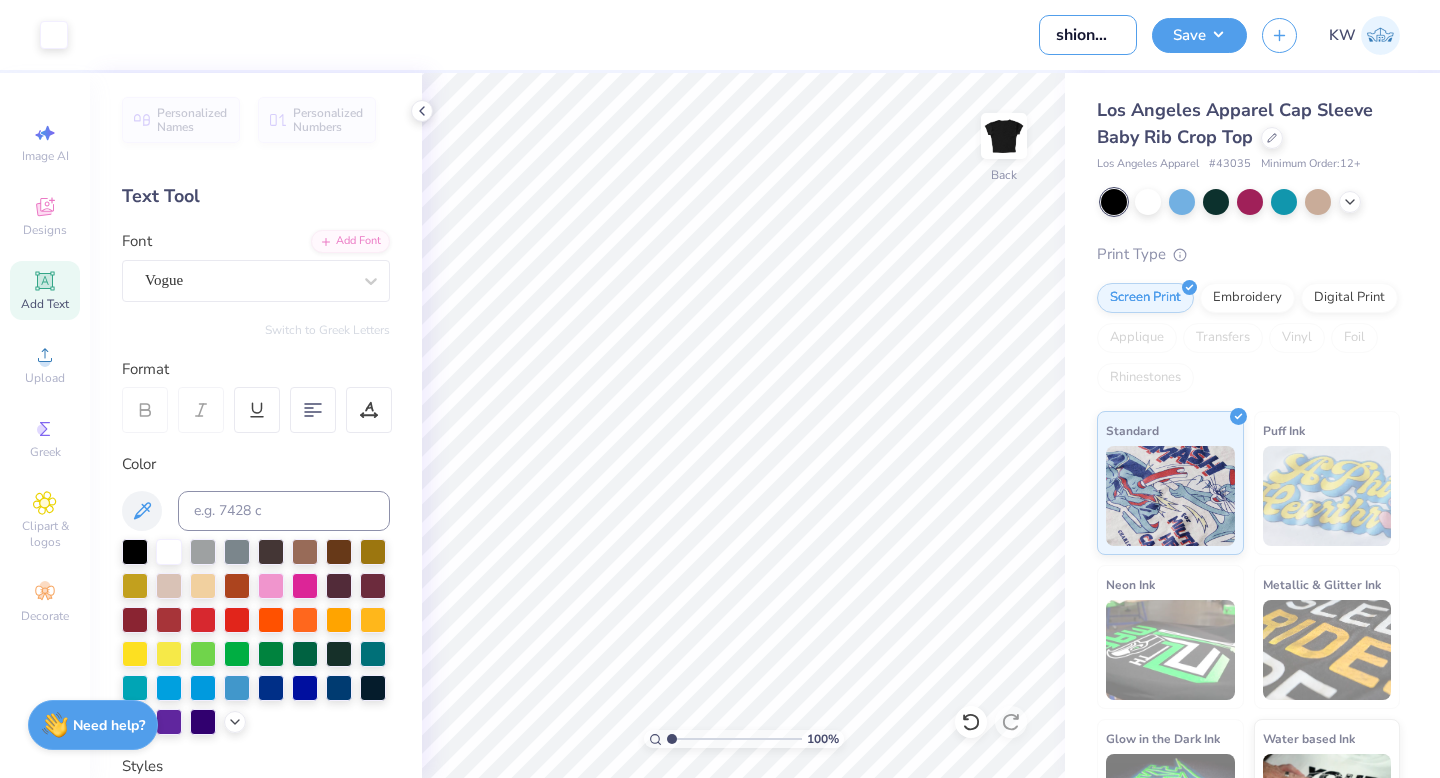 scroll, scrollTop: 0, scrollLeft: 32, axis: horizontal 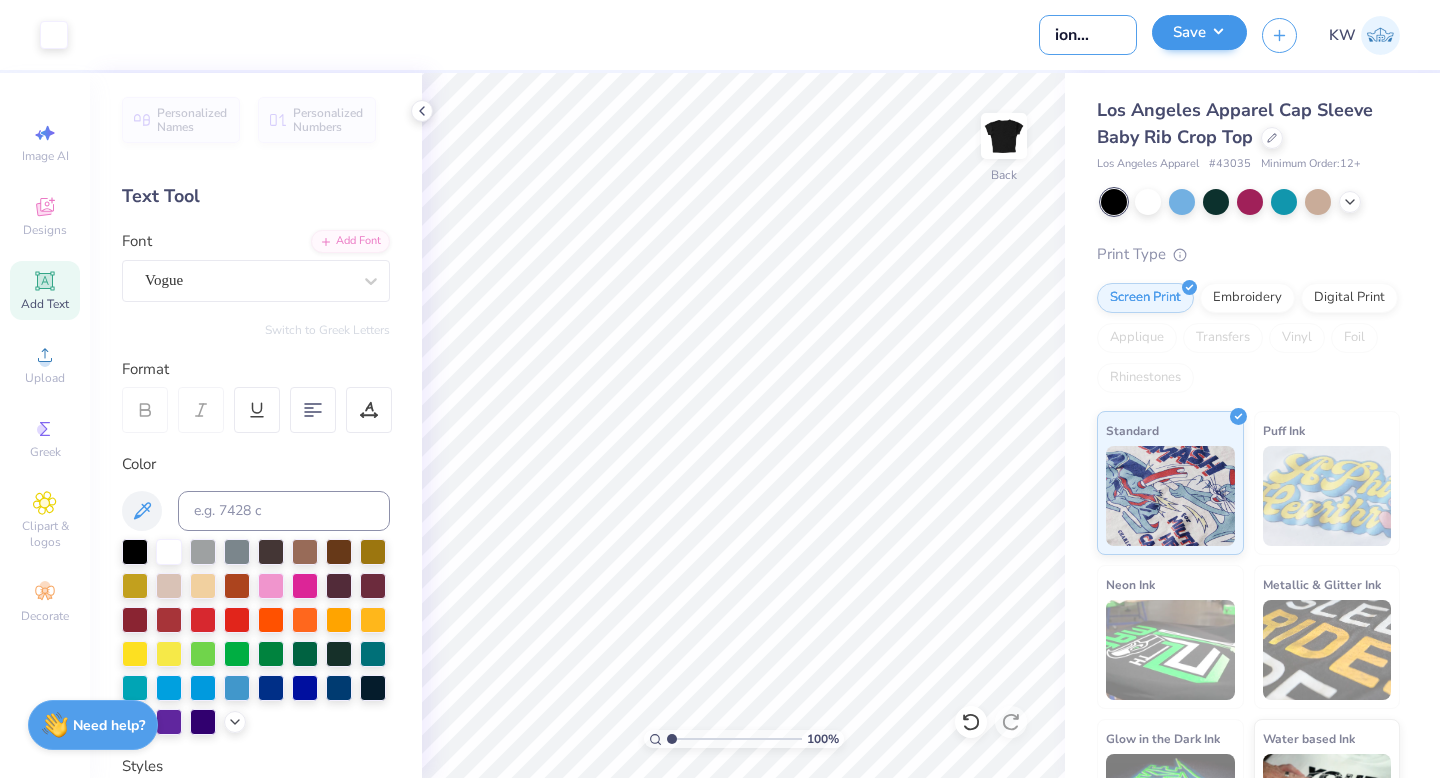 type on "fashion week" 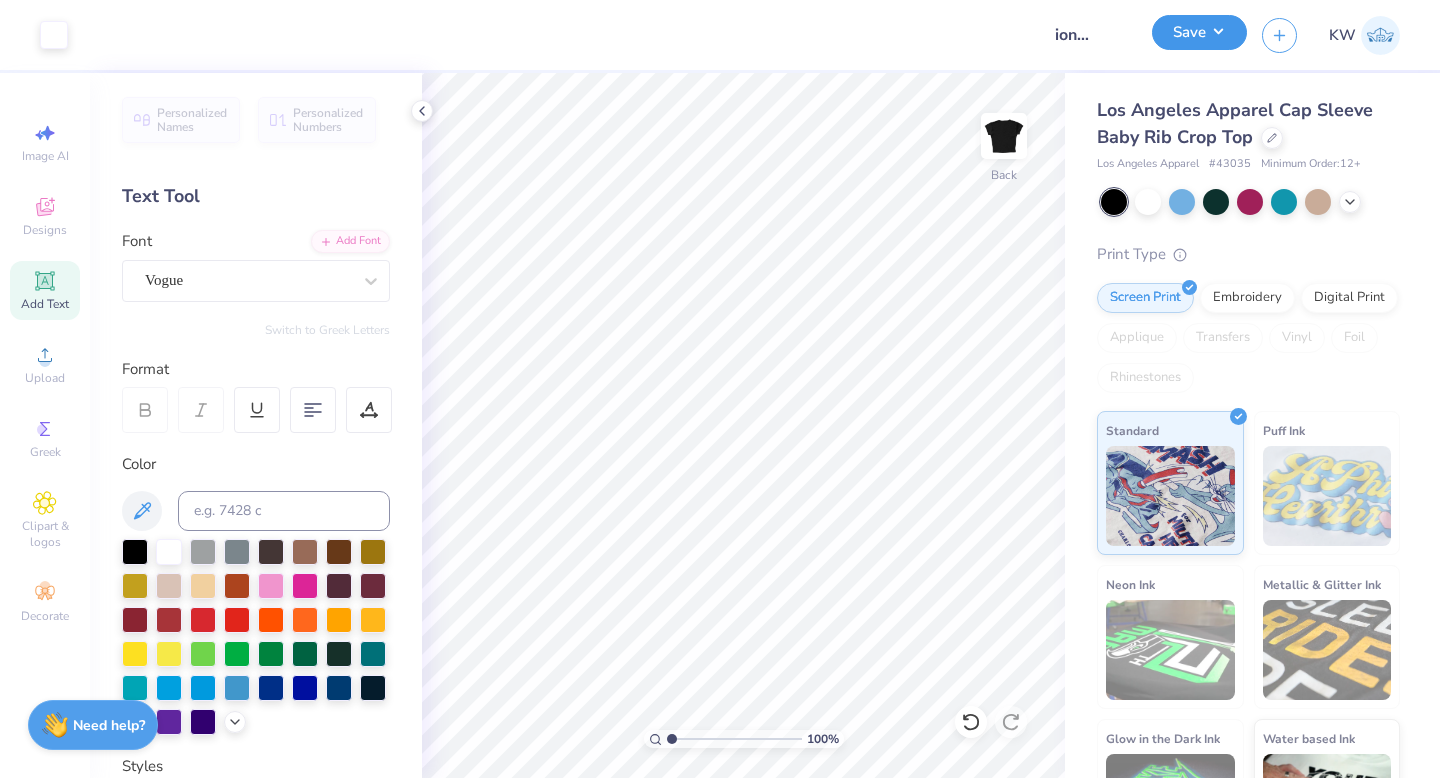 click on "Save" at bounding box center [1199, 32] 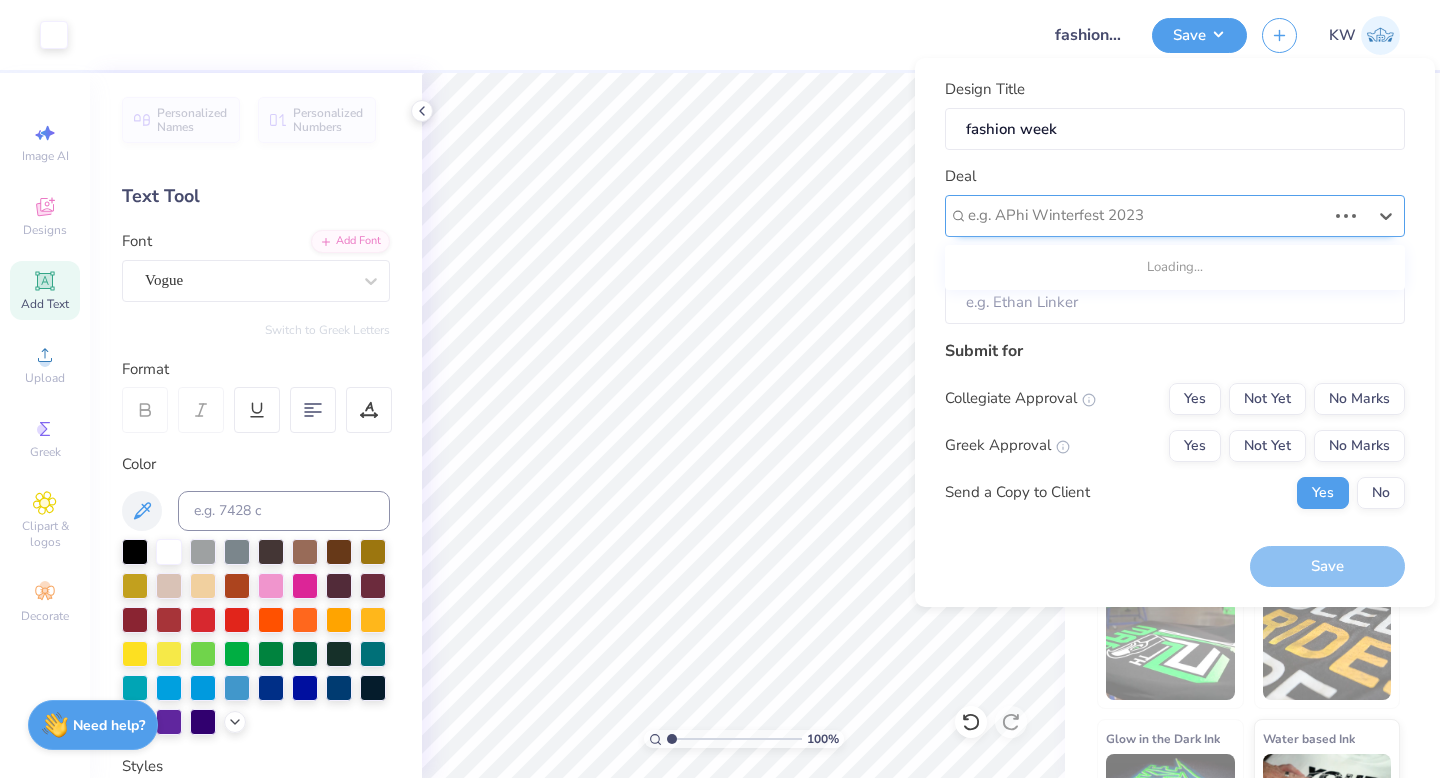 click at bounding box center (1147, 215) 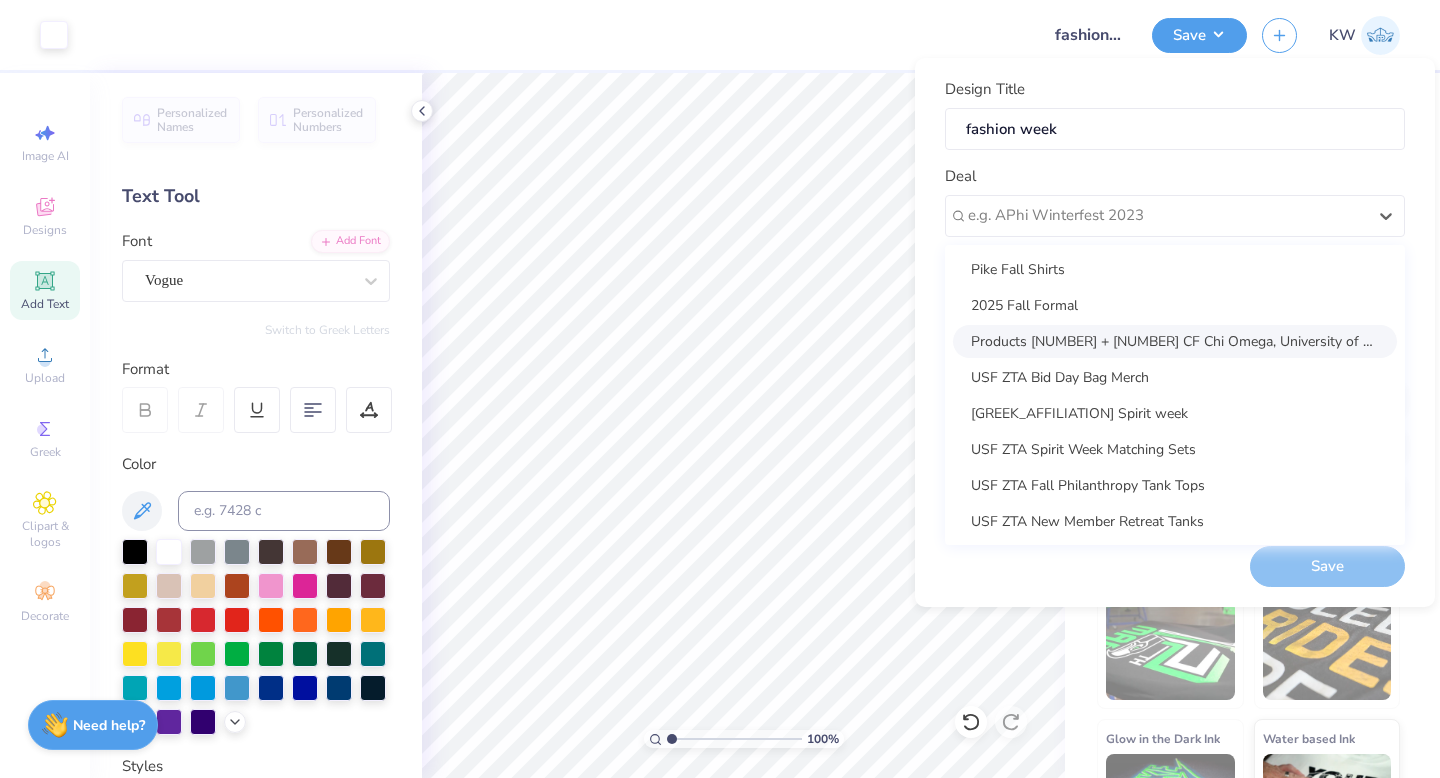 click on "Products [NUMBER] + [NUMBER] CF Chi Omega, University of Florida SL [NAME] Alpha Xi Delta, Coastal Carolina University Most Favorited [NUMBER]K  Clicks [NUMBER] [NUMBER] Reviews Bella + Canvas Ladies' Poly-Cotton Crop T-Shirt Copy Link Bella + Canvas nails it again with their Ladies' Poly-Cotton Crop T-Shirt, a staple for any campus wardrobe. This tee blends [NUMBER]% cotton and [NUMBER]% polyester, offering a soft touch and a relaxed drape that feels like a second skin. Its minimalist style pairs effortlessly with high-waisted jeans or skirts, making it perfect for chapter meetings or casual hangouts. Ideal for screen printing or embroidery, it's the go-to choice for those sleek PR drops or tabling events. This tee isn't just a piece of clothing; it's a canvas ready for any chapter's signature style. Confidence meets comfort in every stitch, making it a must-have for those who know the scene. Bella + Canvas Style  [NUMBER]" at bounding box center (1175, 341) 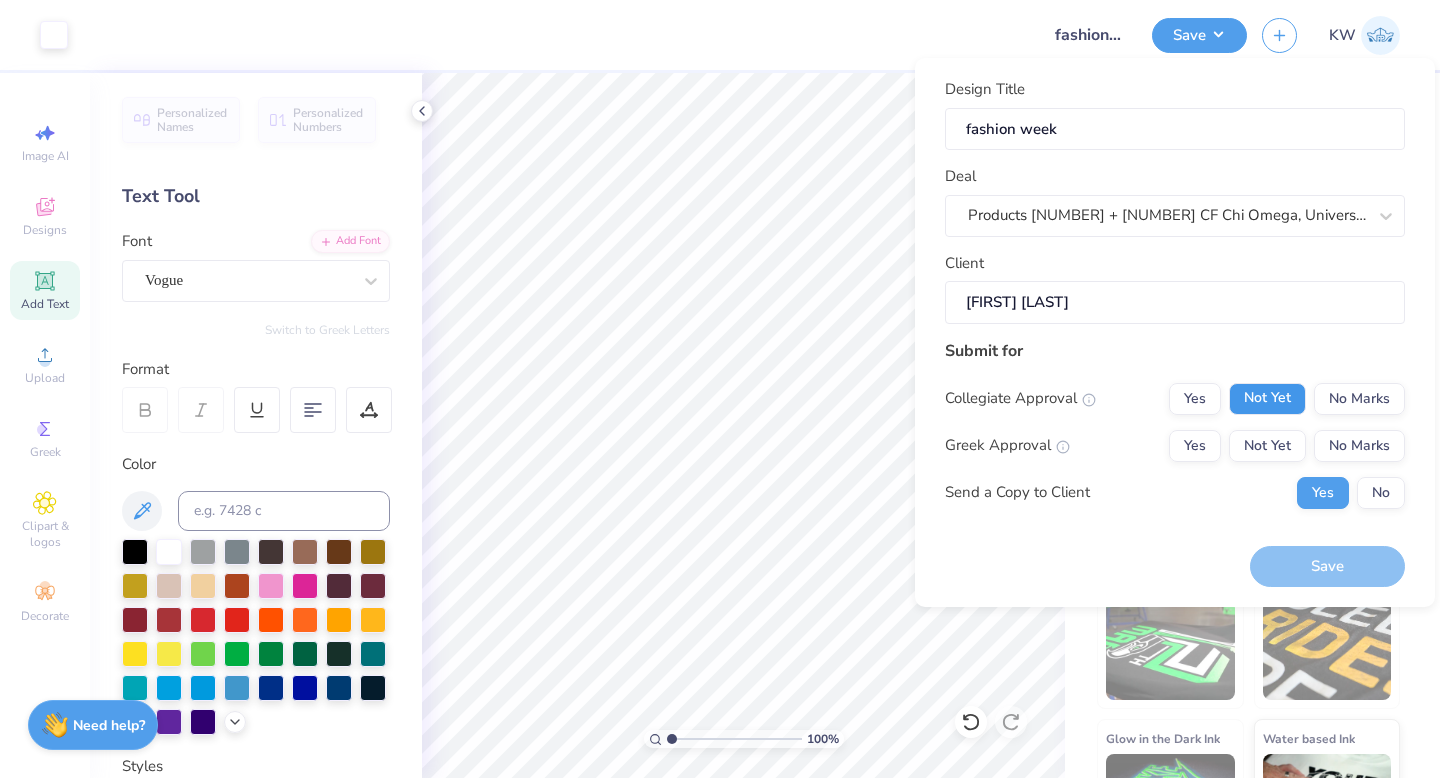 click on "Not Yet" at bounding box center [1267, 399] 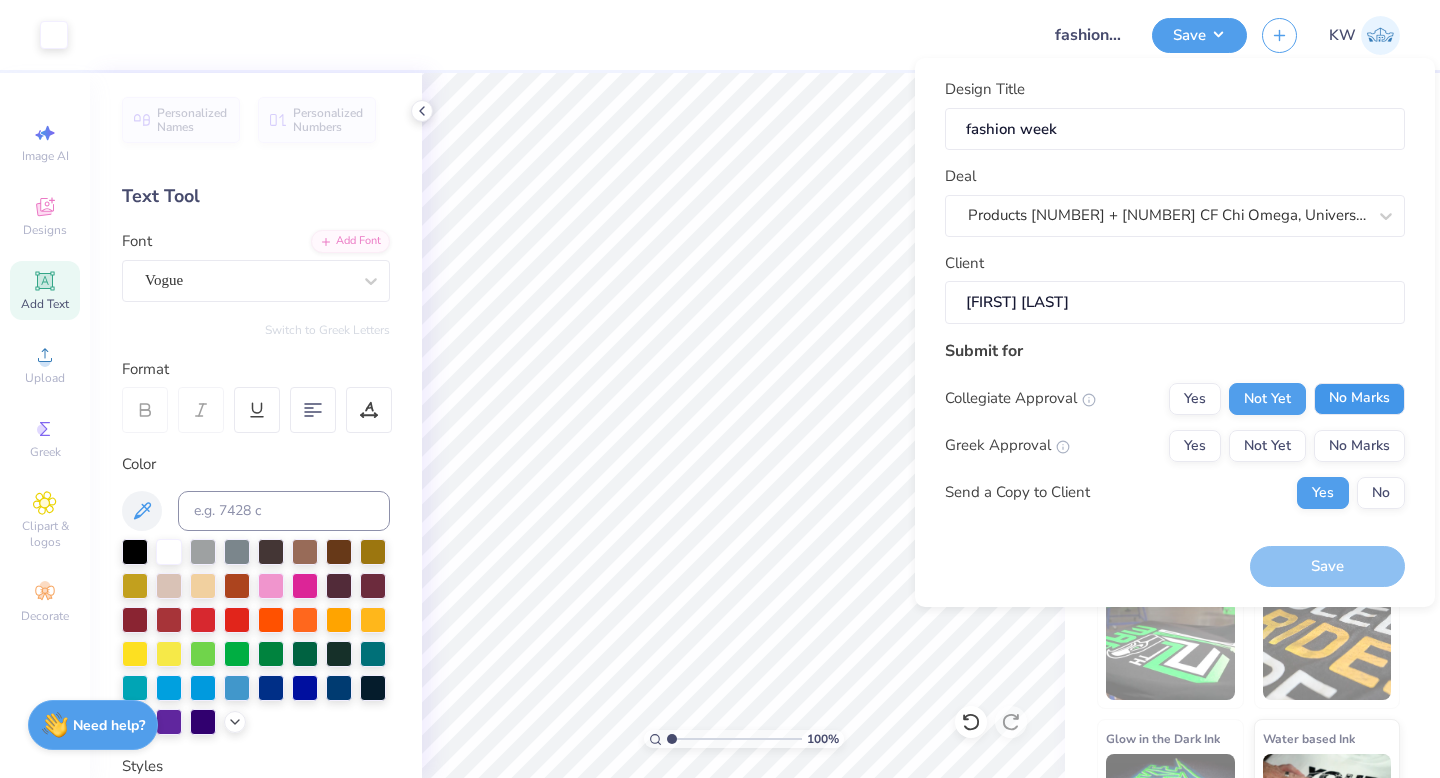 click on "No Marks" at bounding box center [1359, 399] 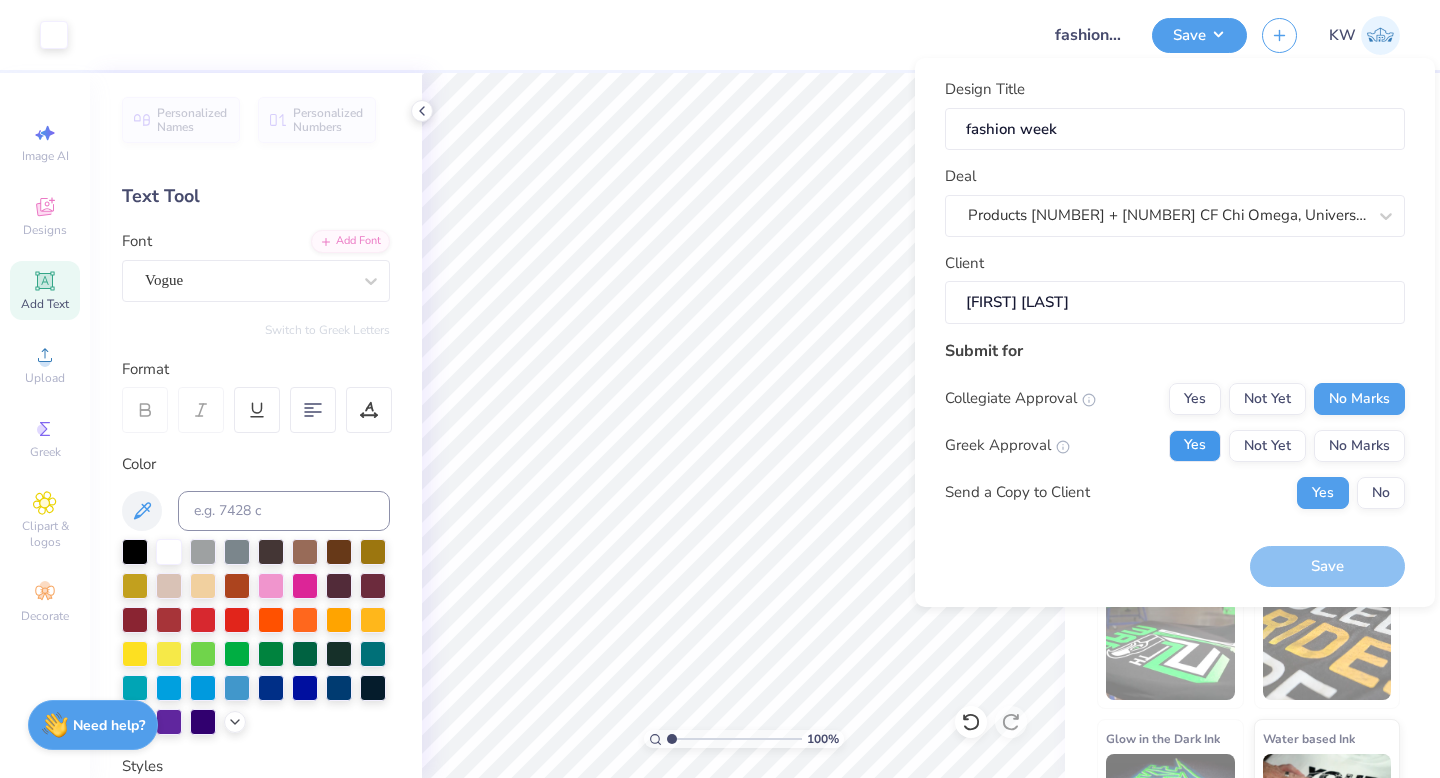 click on "Yes" at bounding box center (1195, 446) 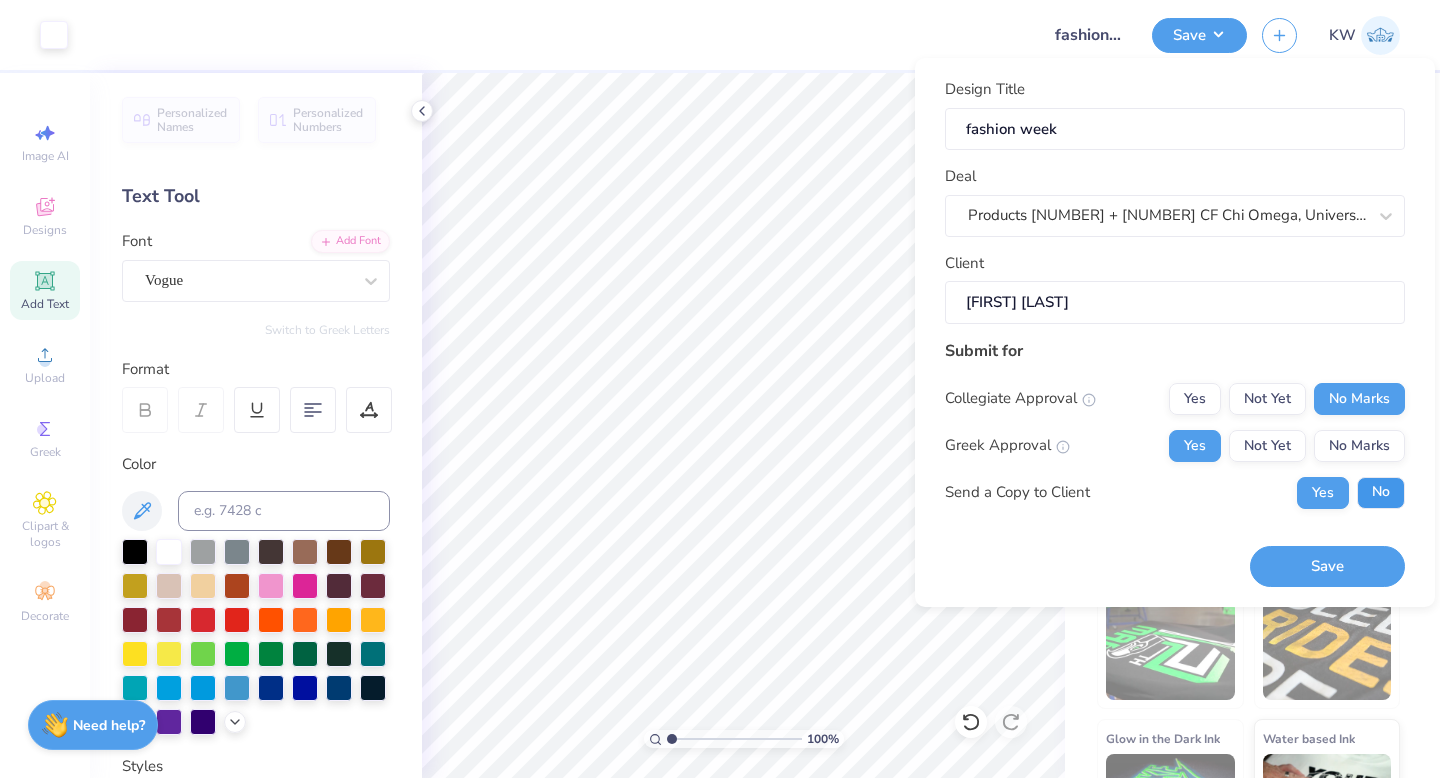 click on "No" at bounding box center (1381, 493) 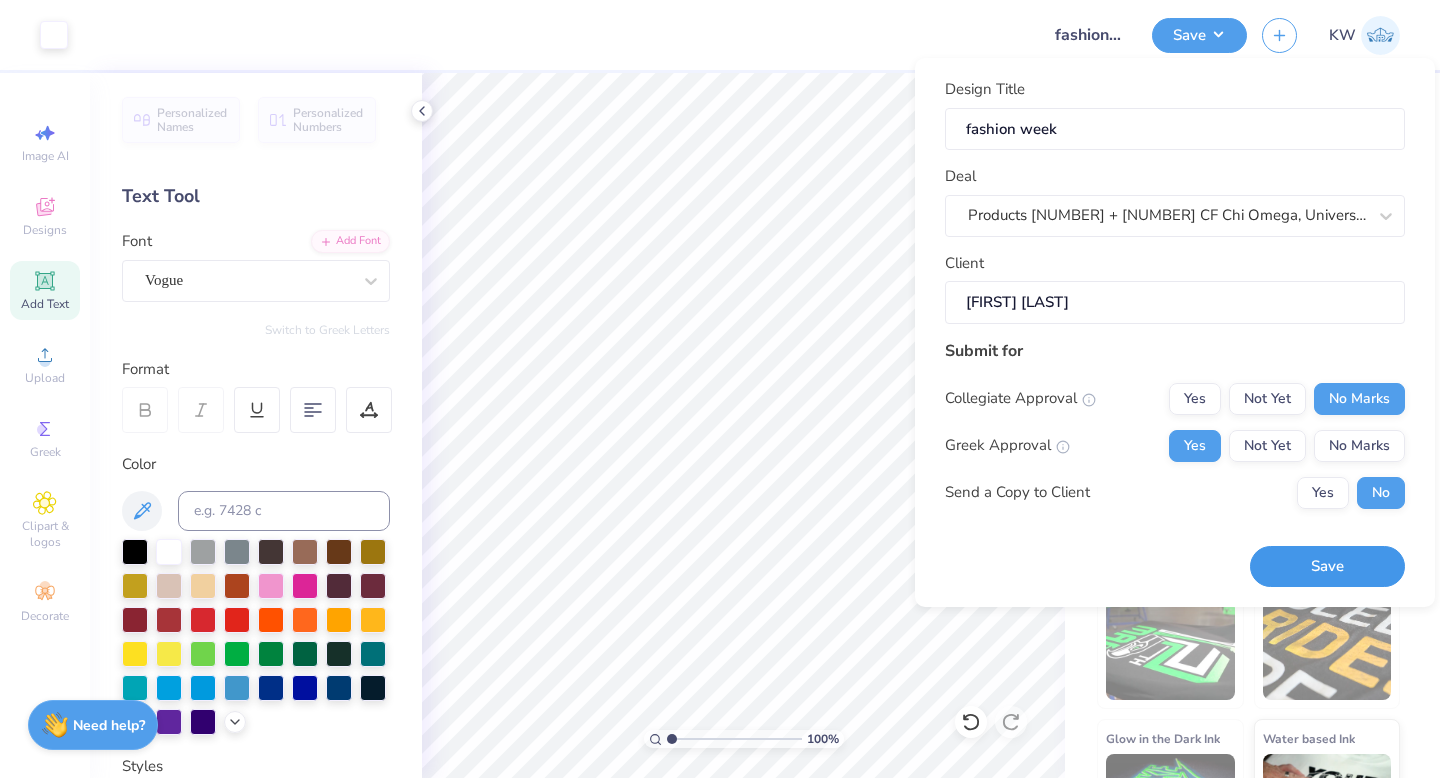 click on "Save" at bounding box center [1327, 566] 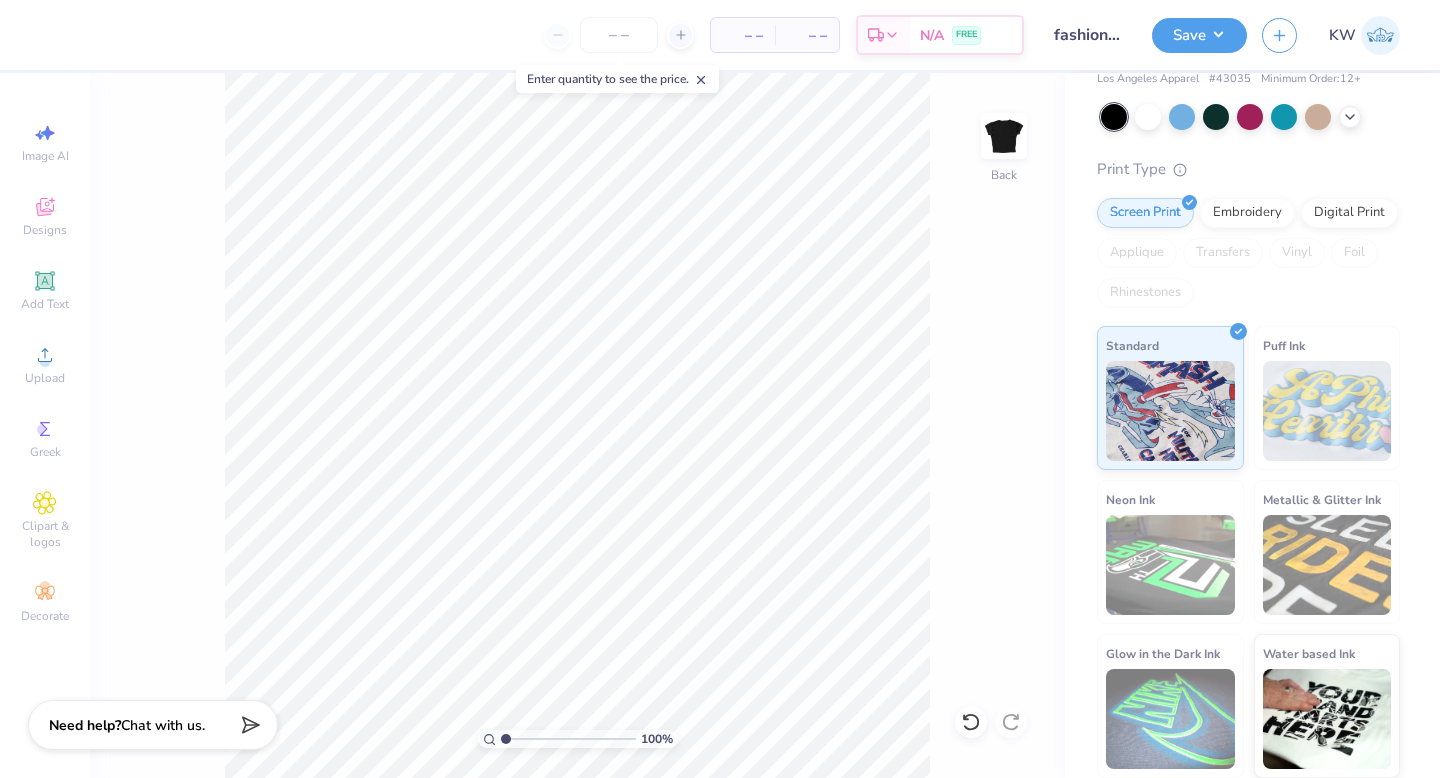 scroll, scrollTop: 0, scrollLeft: 0, axis: both 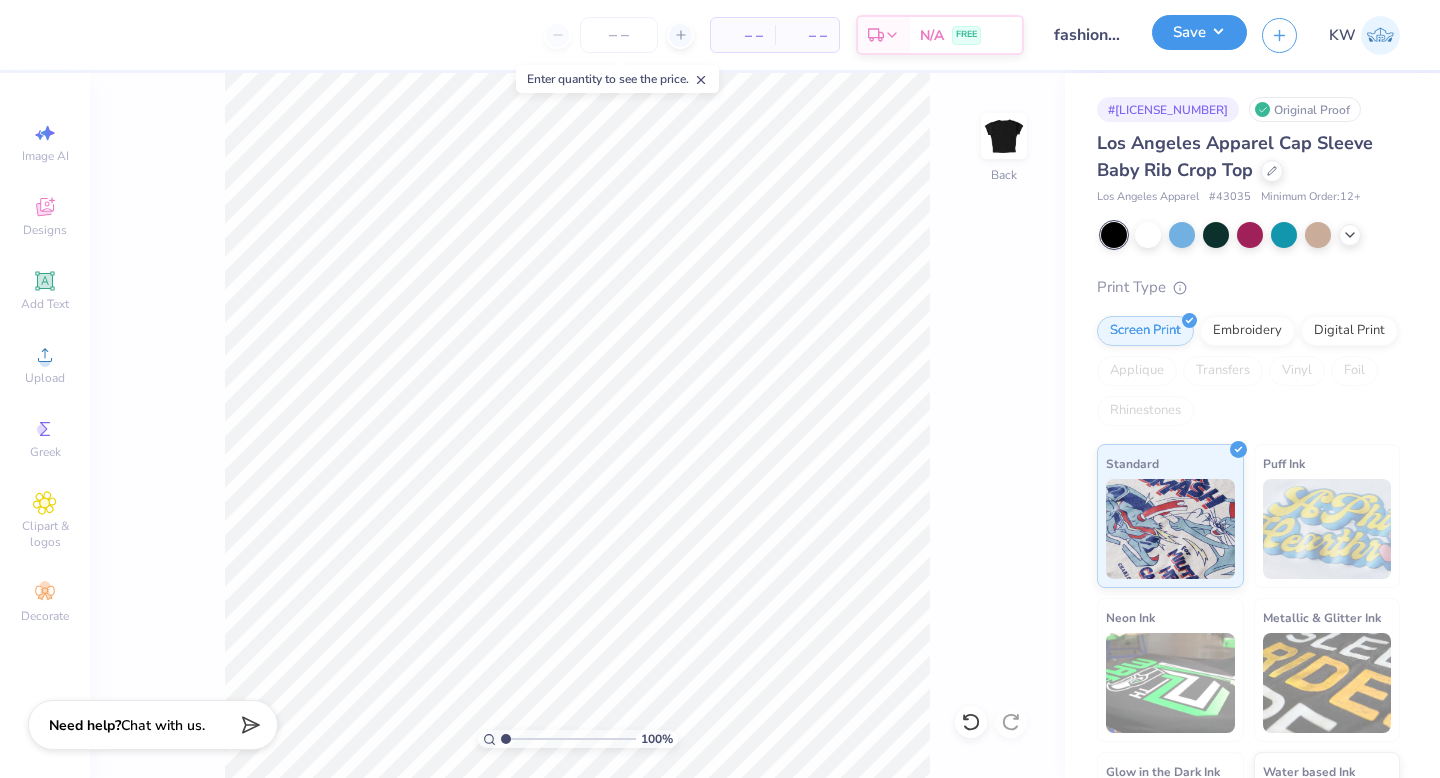 click on "Save" at bounding box center [1199, 32] 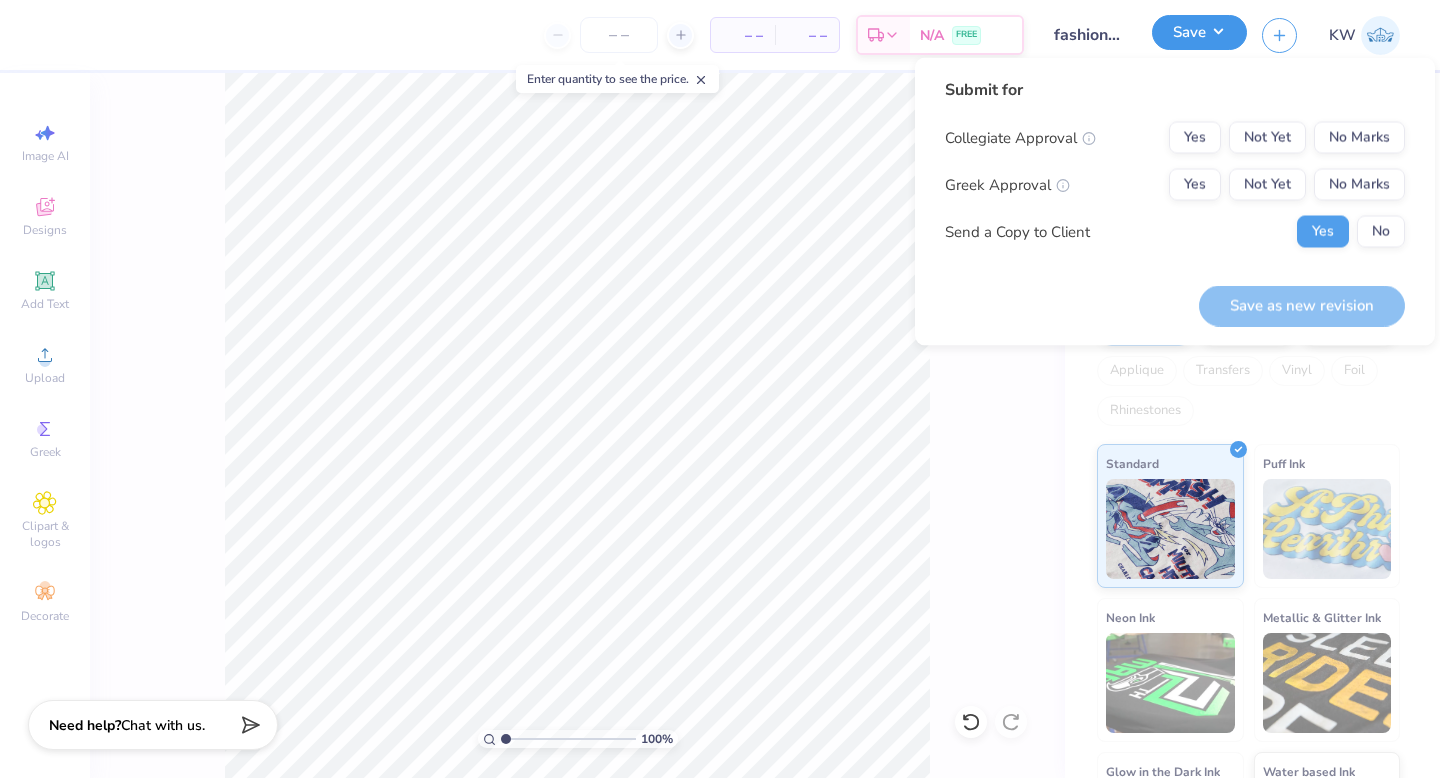 click on "Save" at bounding box center [1199, 32] 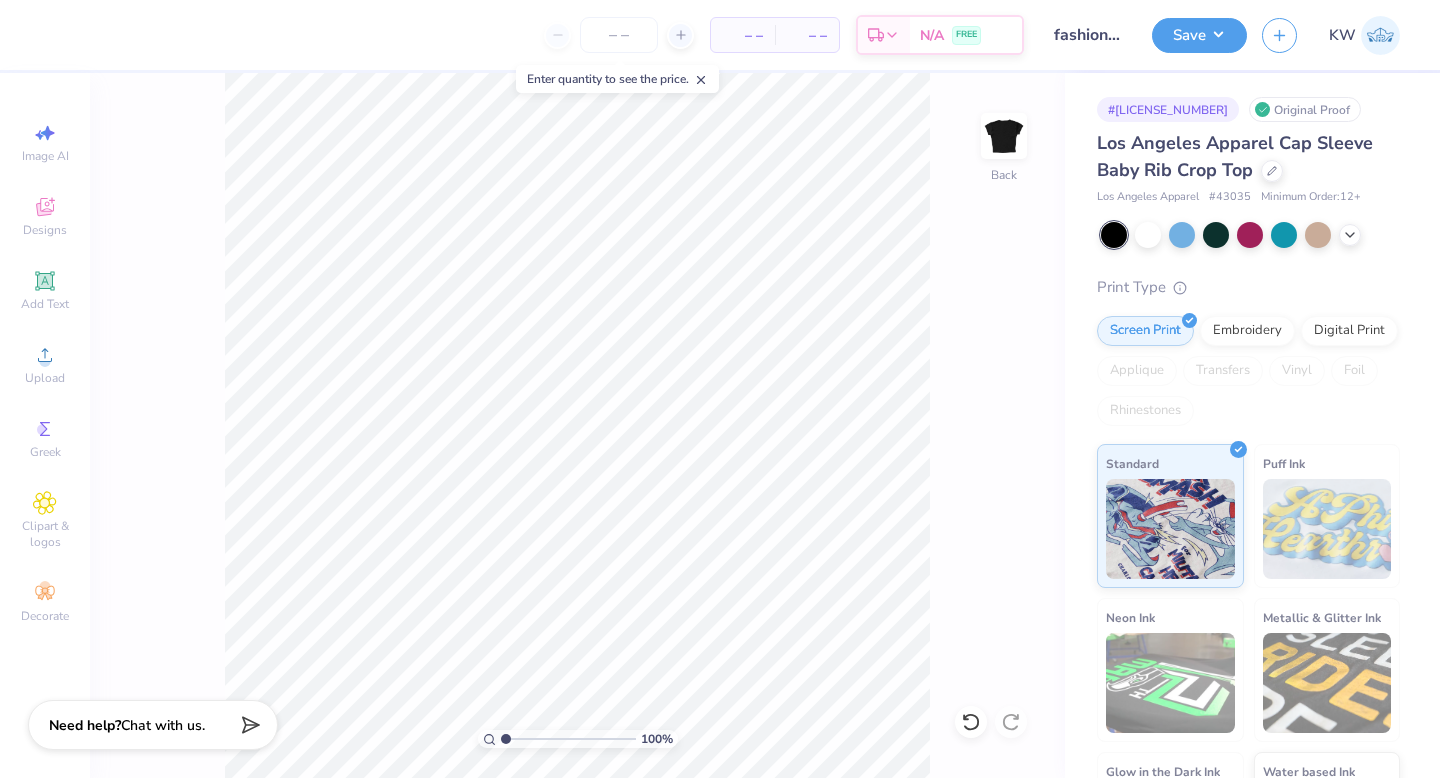 click on "Los Angeles Apparel Cap Sleeve Baby Rib Crop Top" at bounding box center (1248, 157) 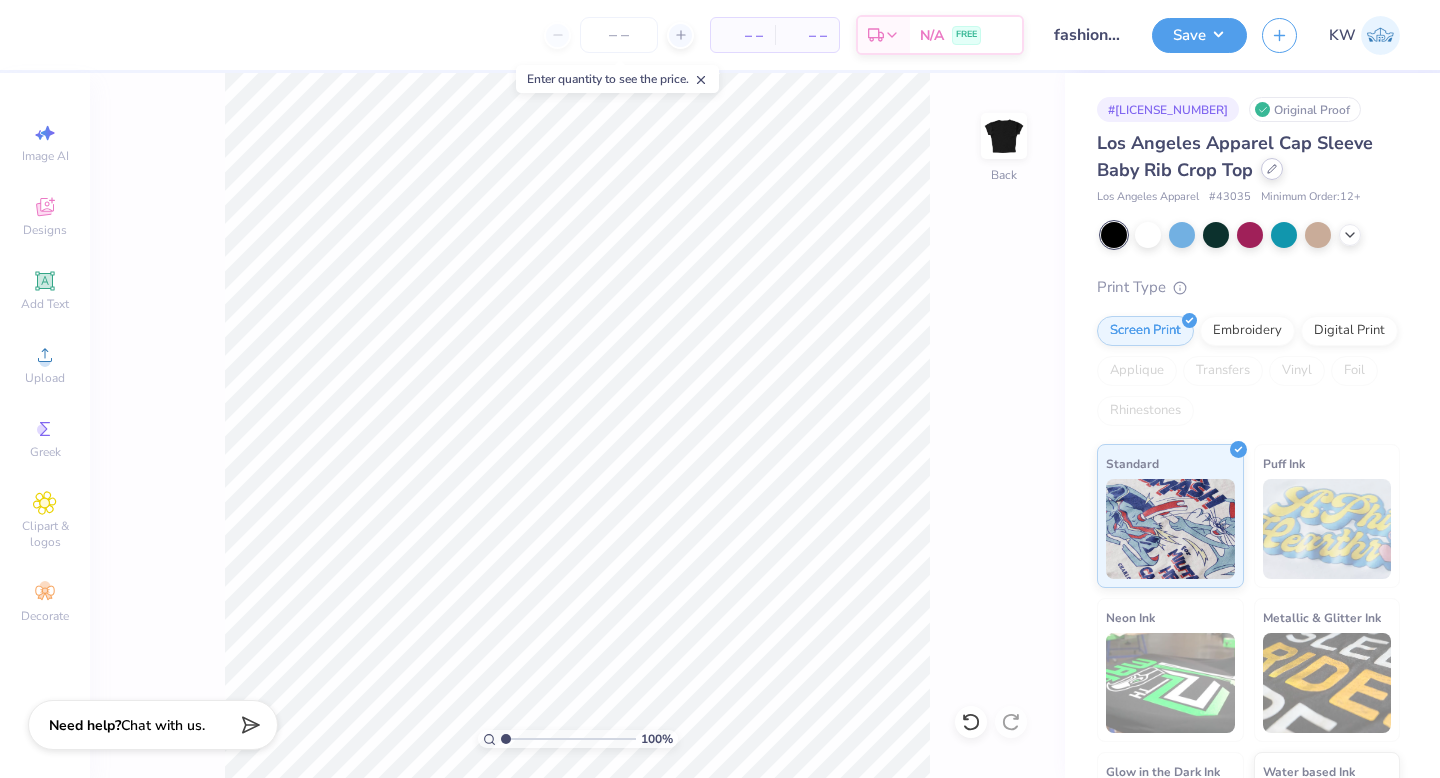 click at bounding box center [1272, 169] 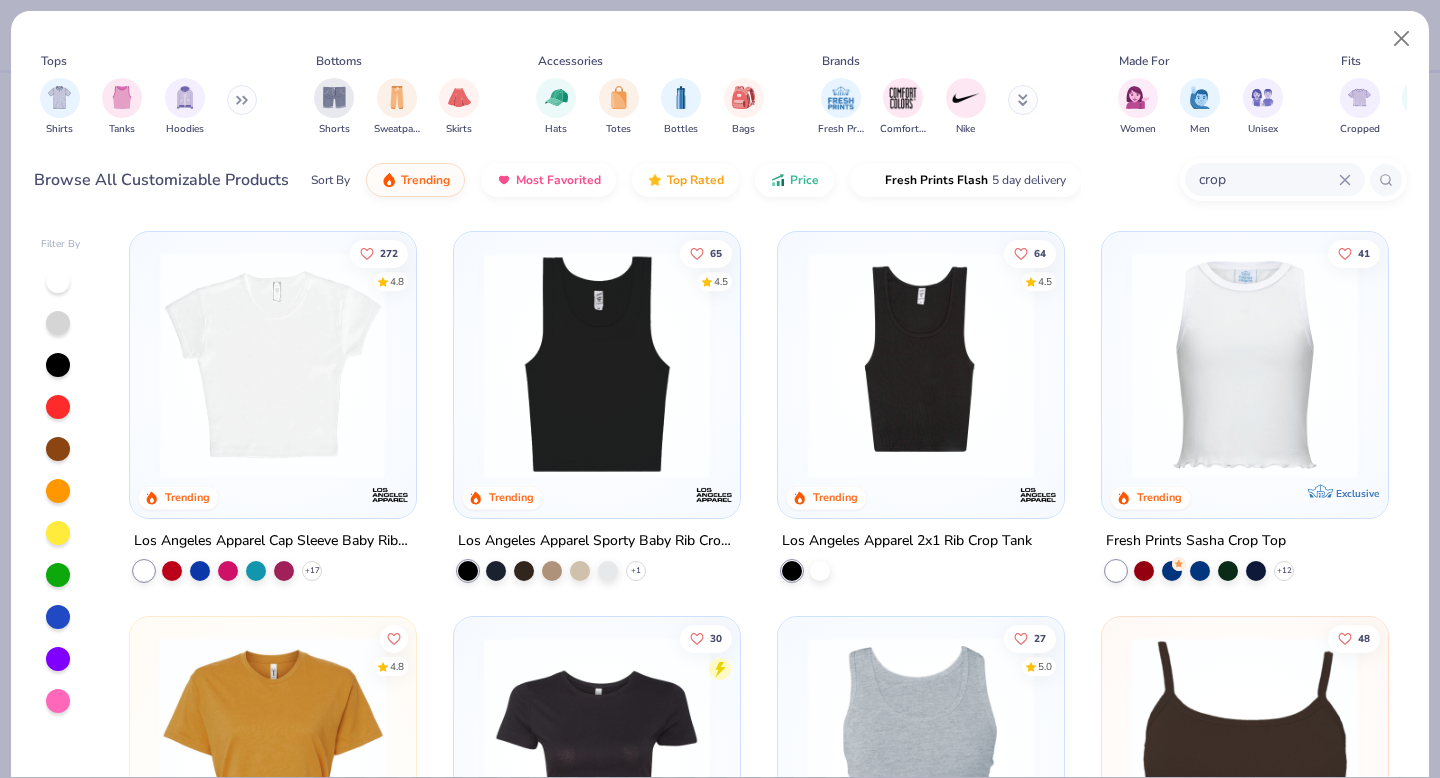 scroll, scrollTop: 288, scrollLeft: 0, axis: vertical 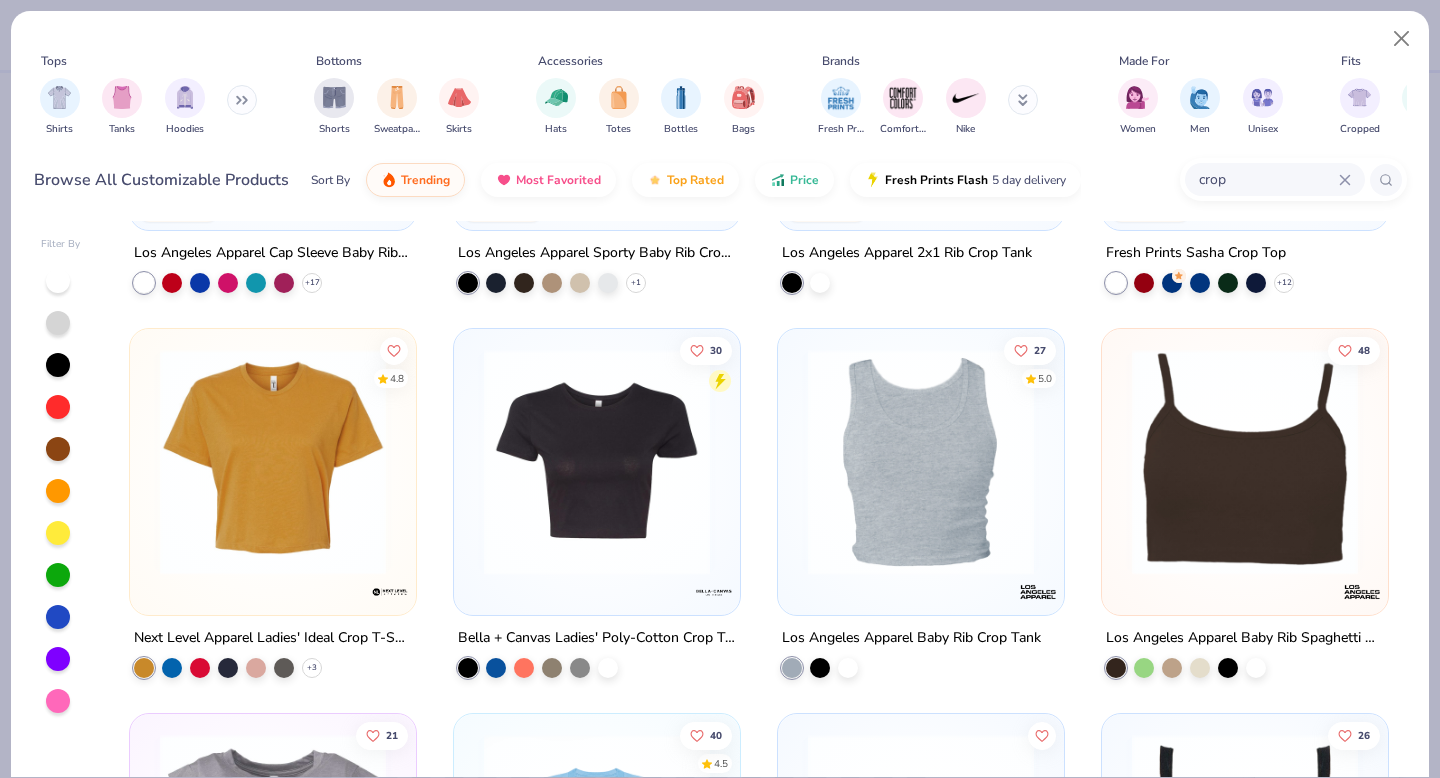 click at bounding box center [597, 462] 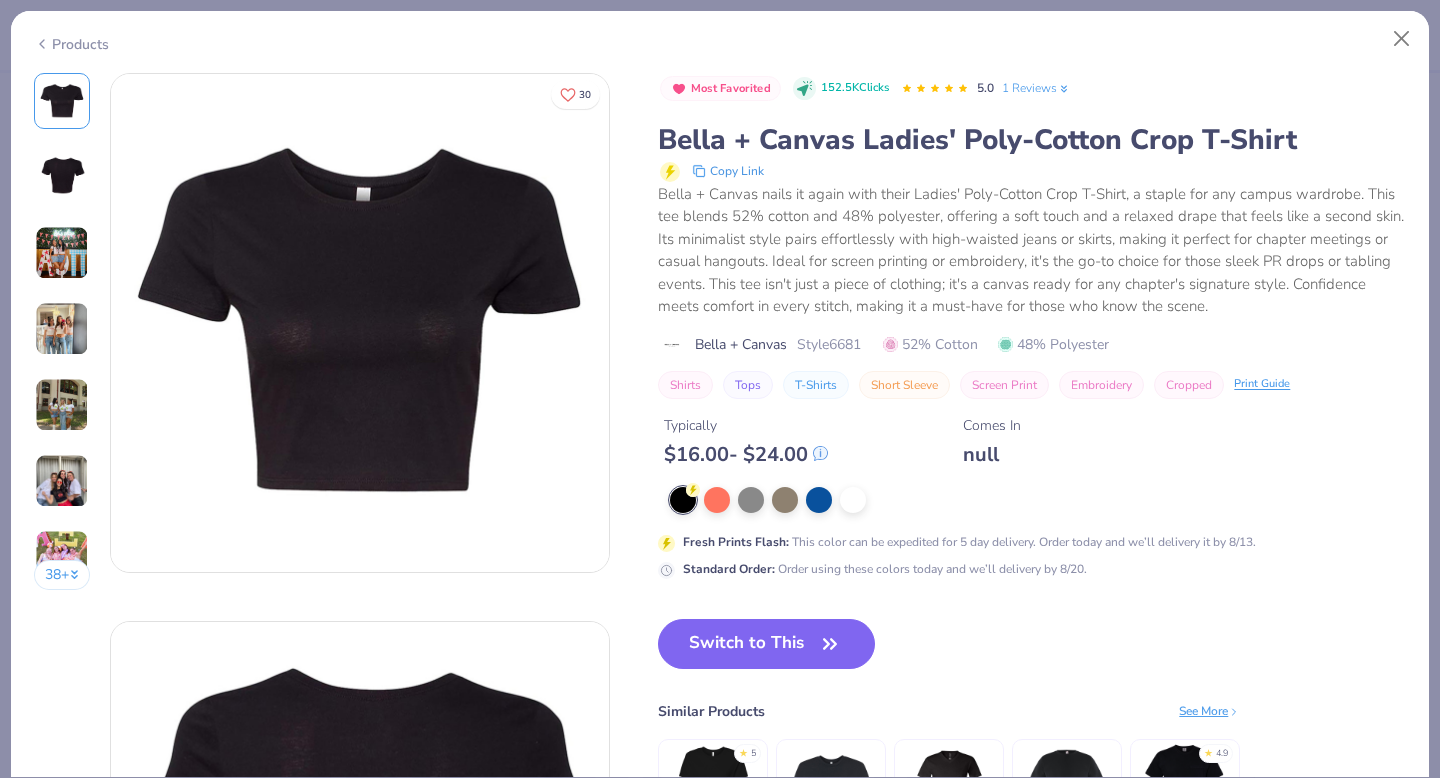 click at bounding box center [62, 405] 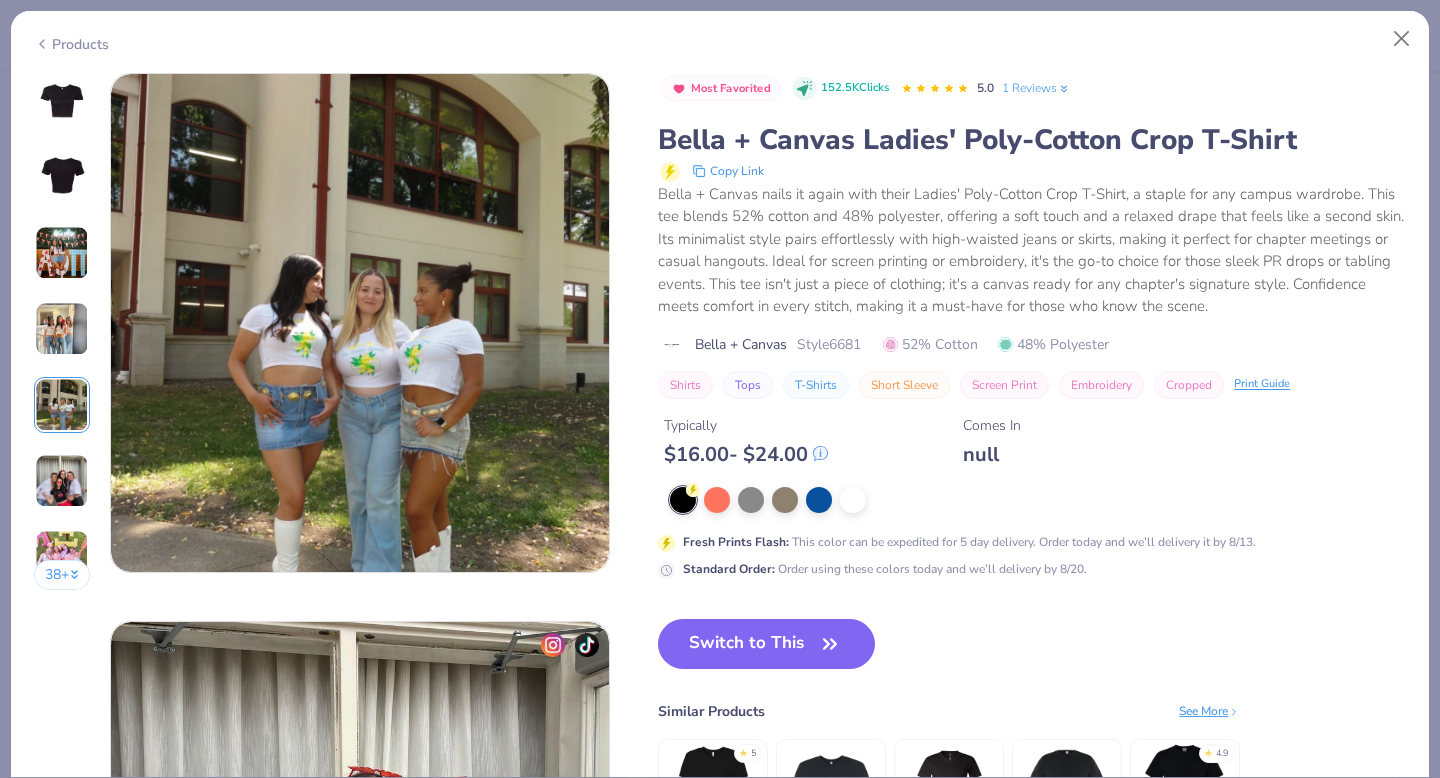 click at bounding box center [62, 329] 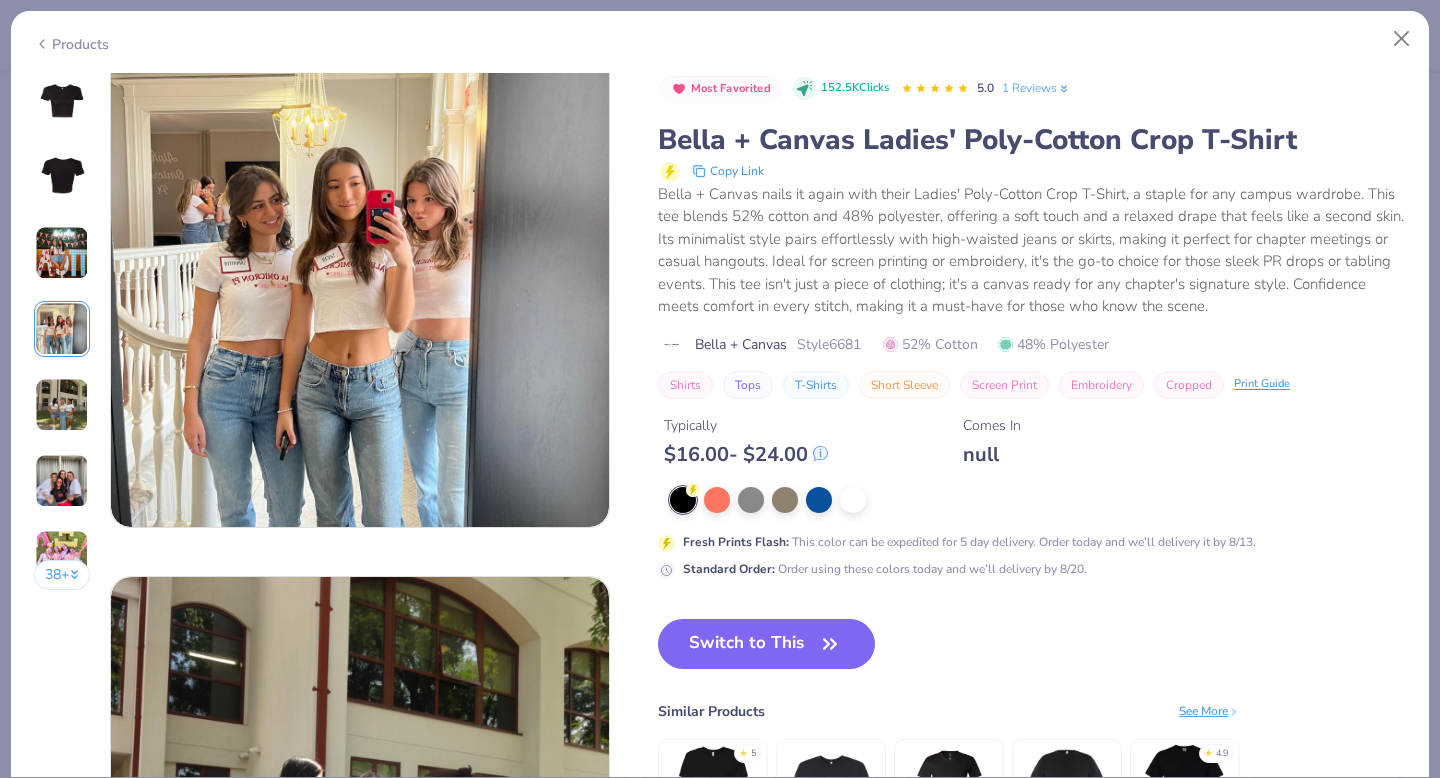 scroll, scrollTop: 1690, scrollLeft: 0, axis: vertical 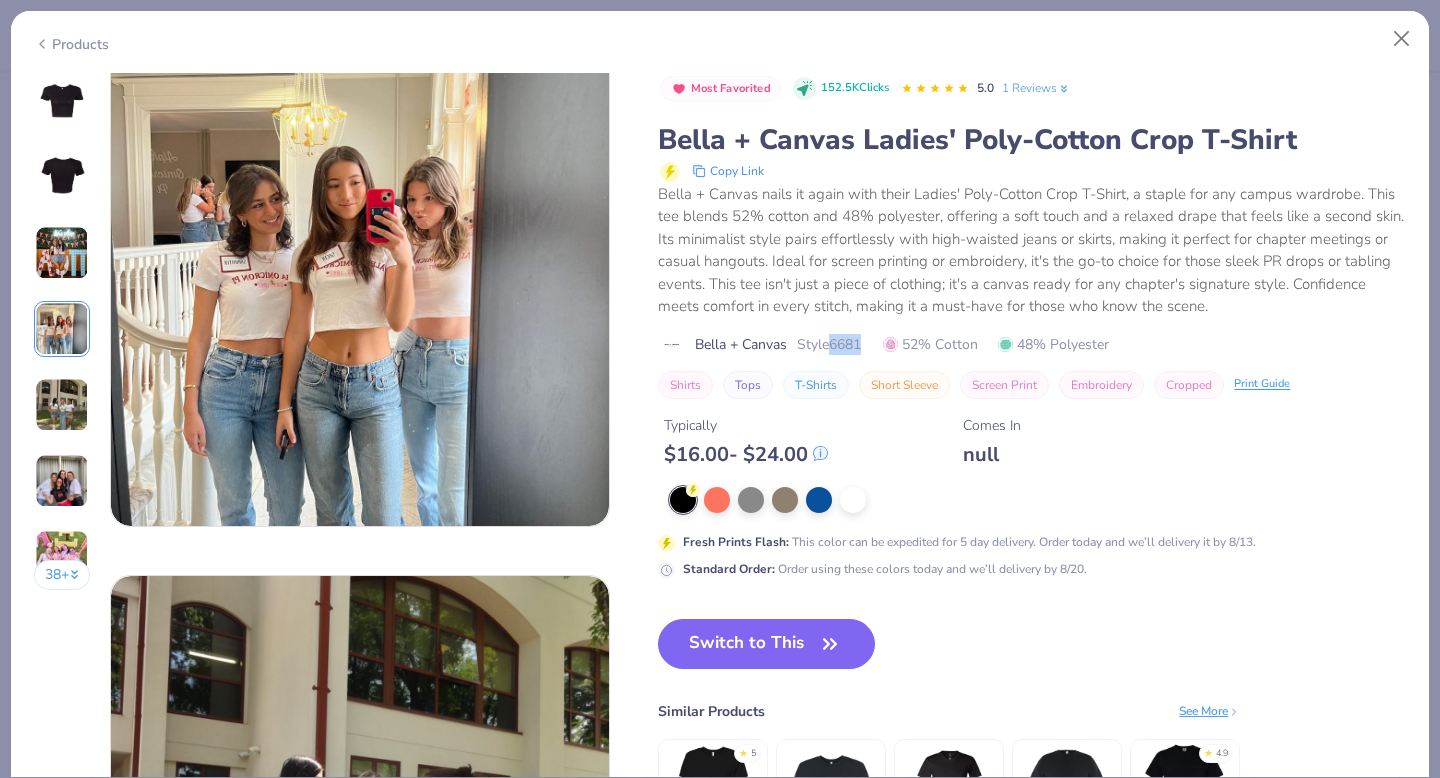 drag, startPoint x: 835, startPoint y: 344, endPoint x: 897, endPoint y: 340, distance: 62.1289 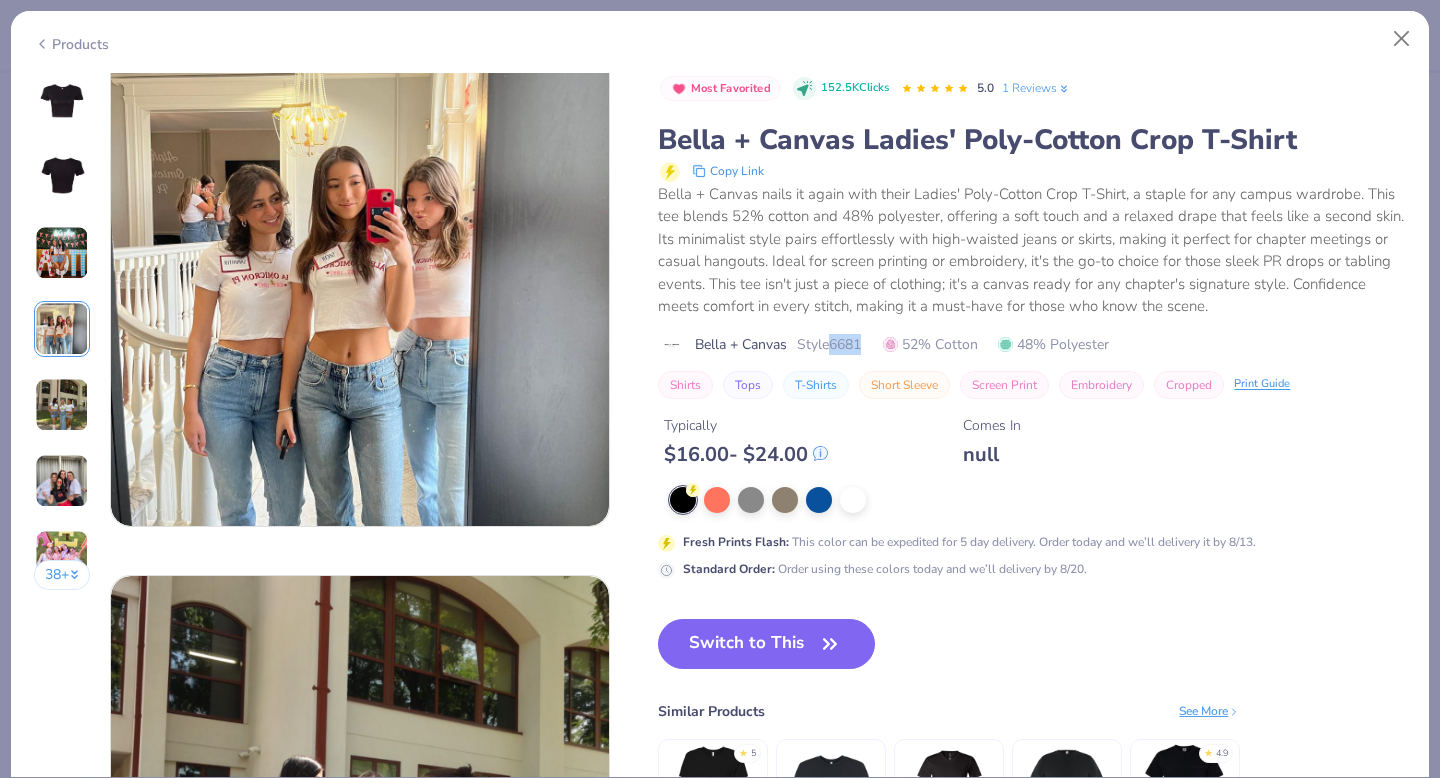 click on "Bella + Canvas Style  [NUMBER]   [NUMBER]% Cotton   [NUMBER]% Polyester" at bounding box center [1032, 344] 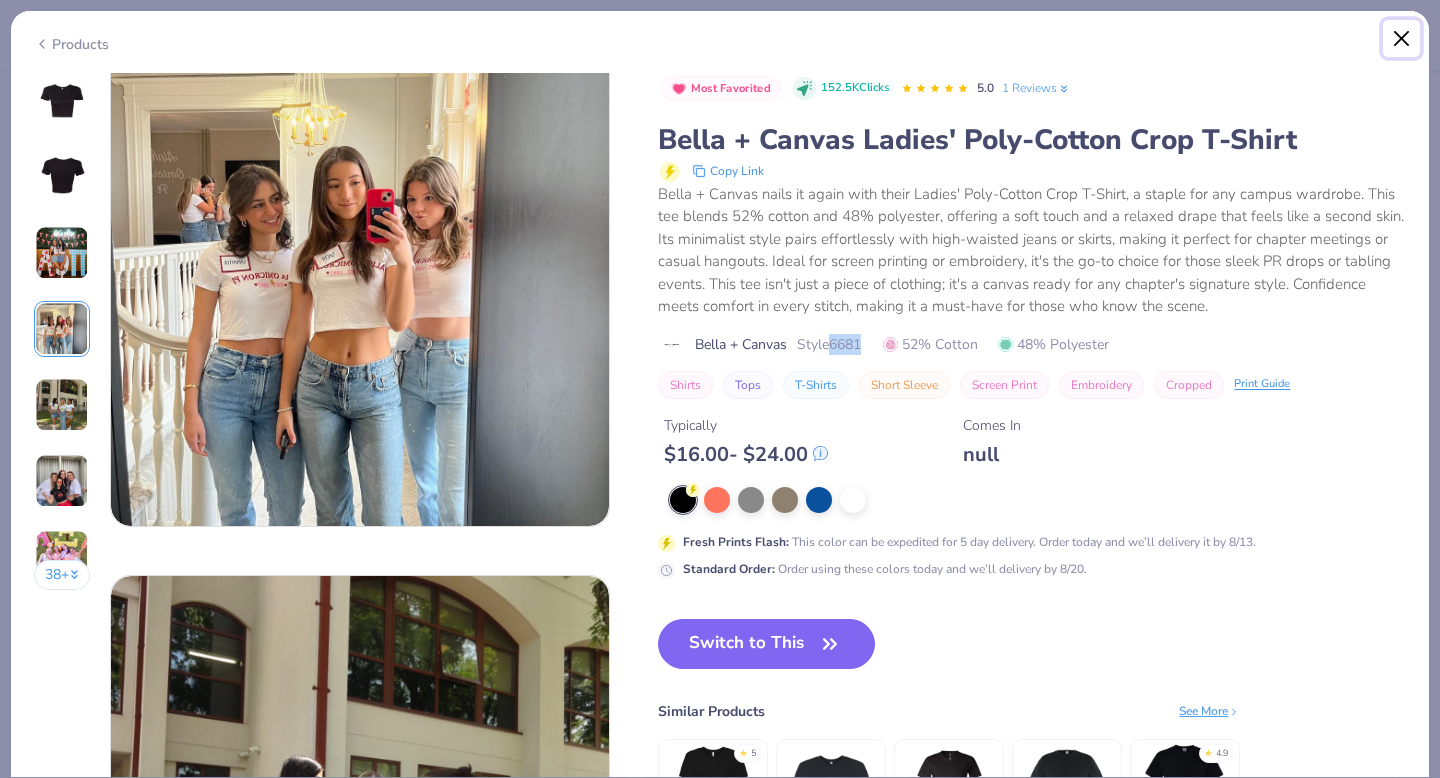 click at bounding box center (1402, 39) 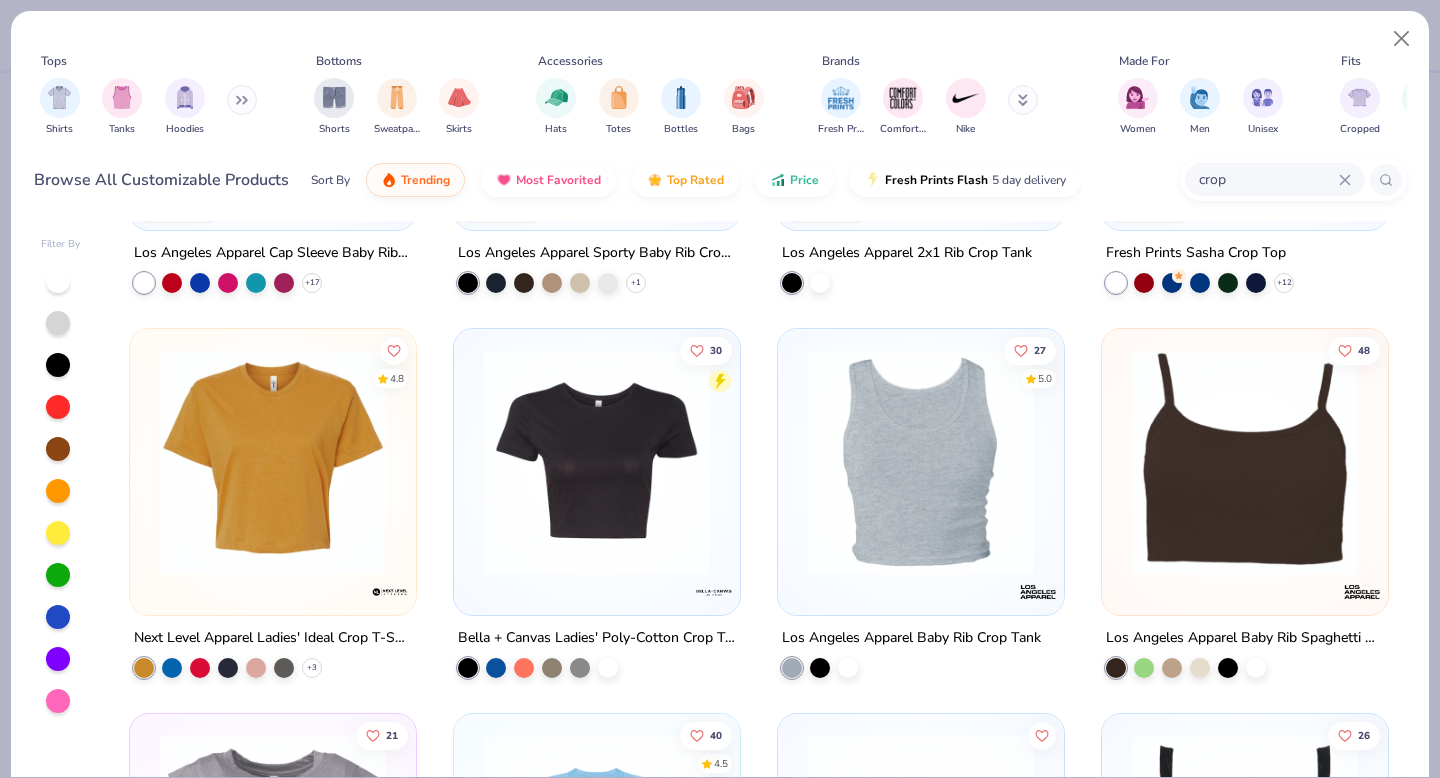 scroll, scrollTop: 297, scrollLeft: 0, axis: vertical 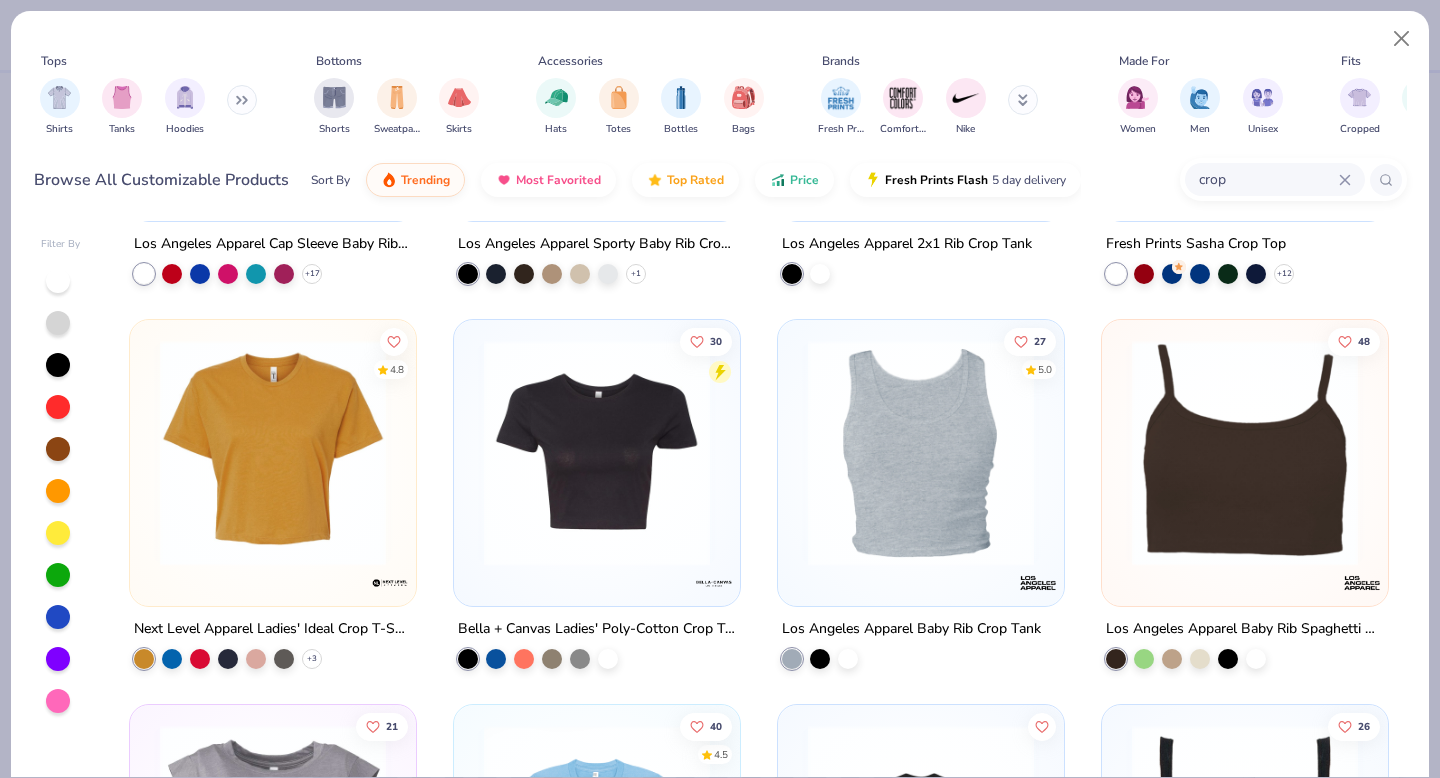 click at bounding box center [597, 453] 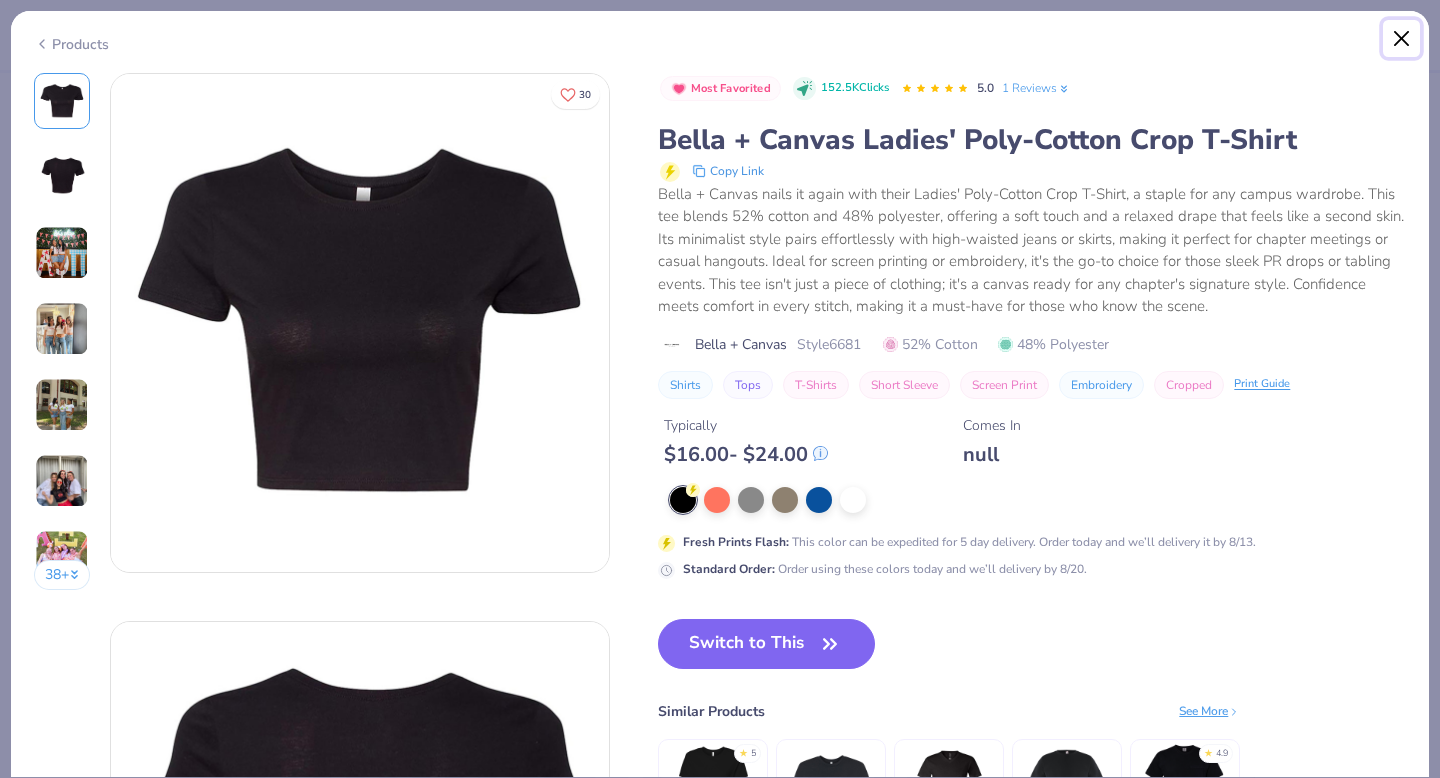 click at bounding box center [1402, 39] 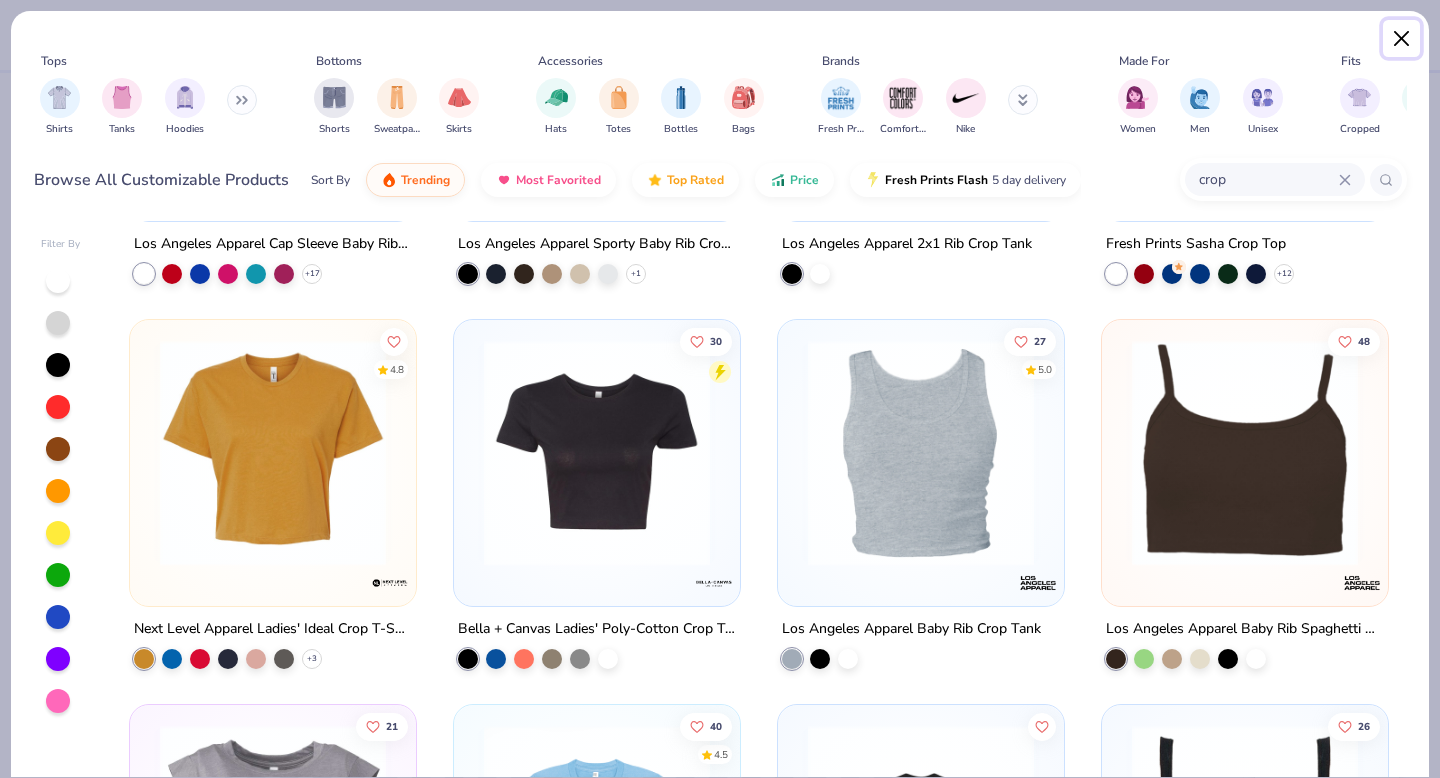 click at bounding box center (1402, 39) 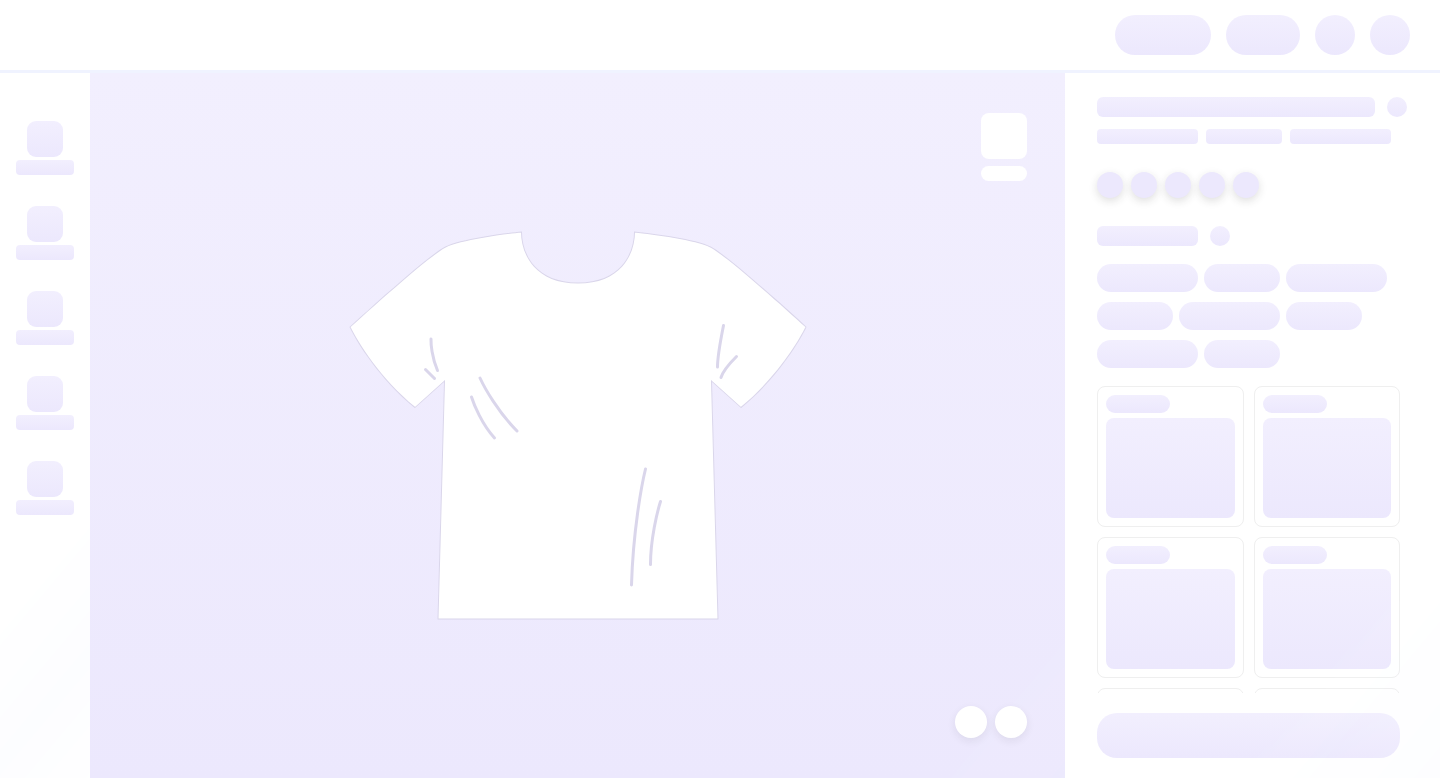 scroll, scrollTop: 0, scrollLeft: 0, axis: both 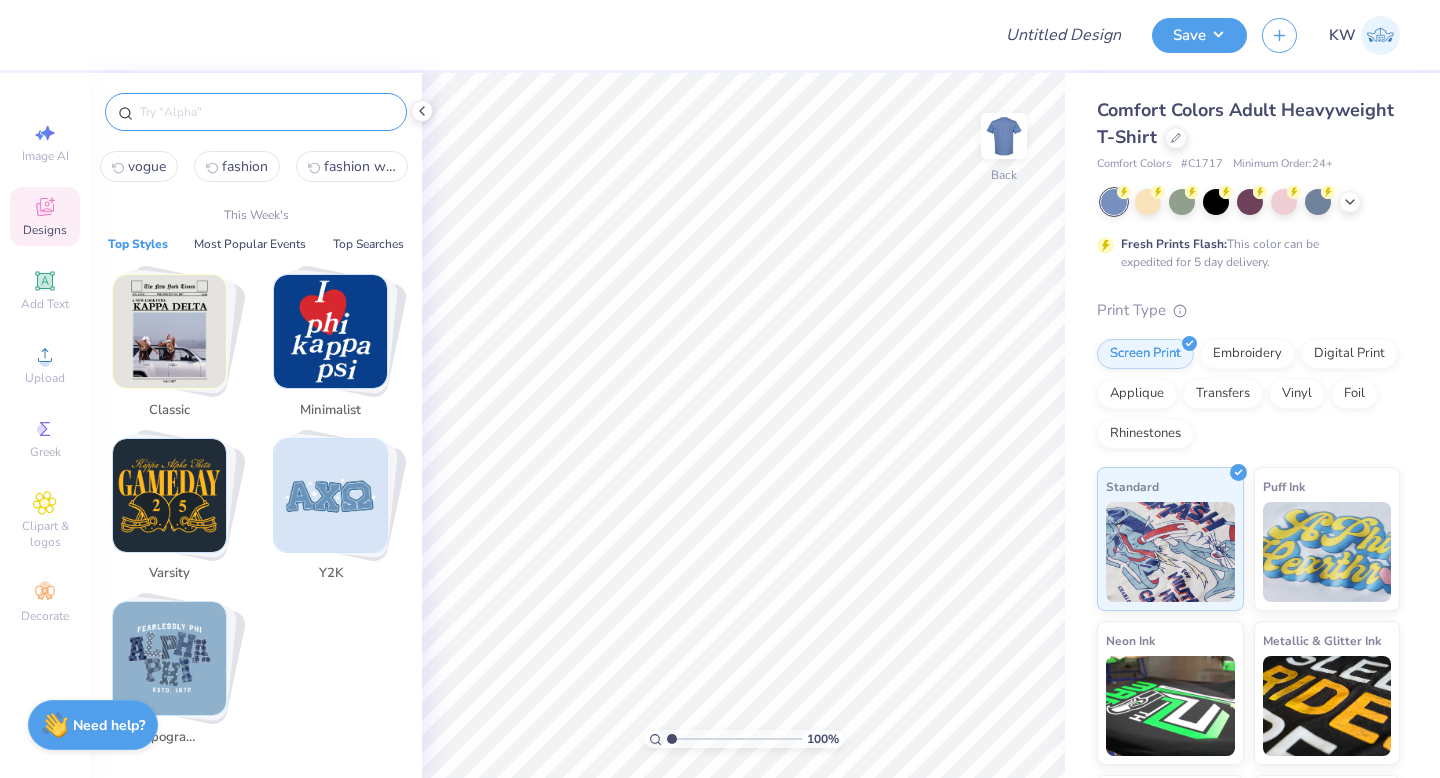 click at bounding box center [266, 112] 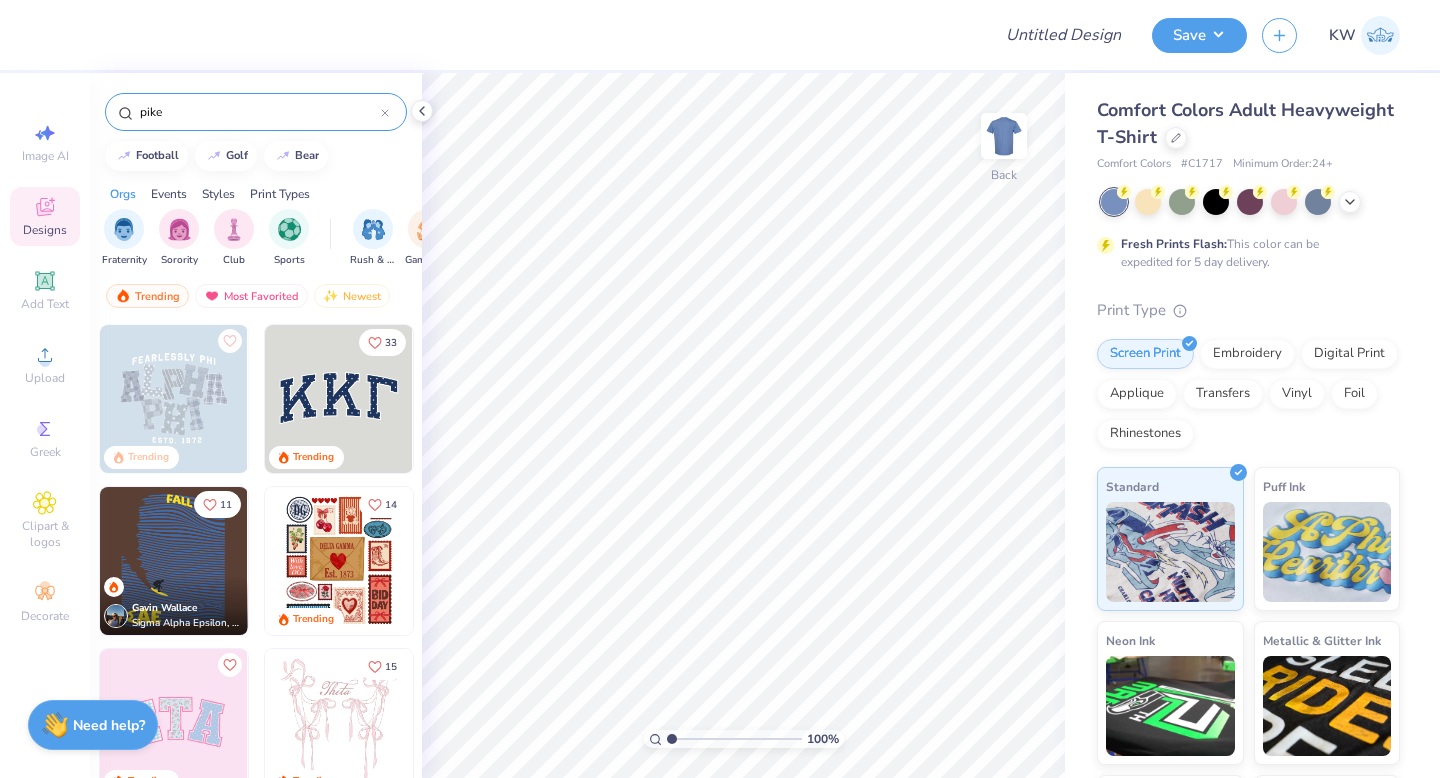 type on "pike" 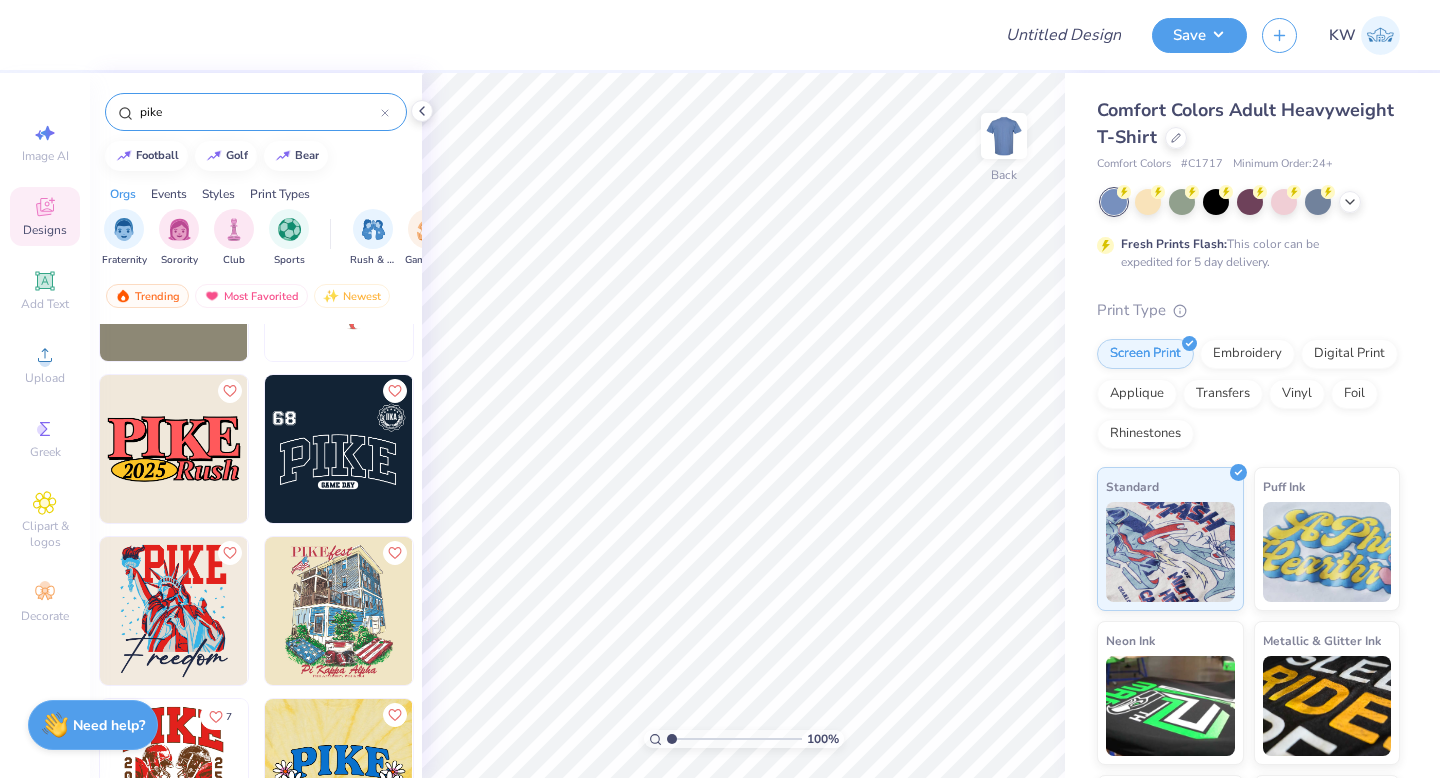 scroll, scrollTop: 437, scrollLeft: 0, axis: vertical 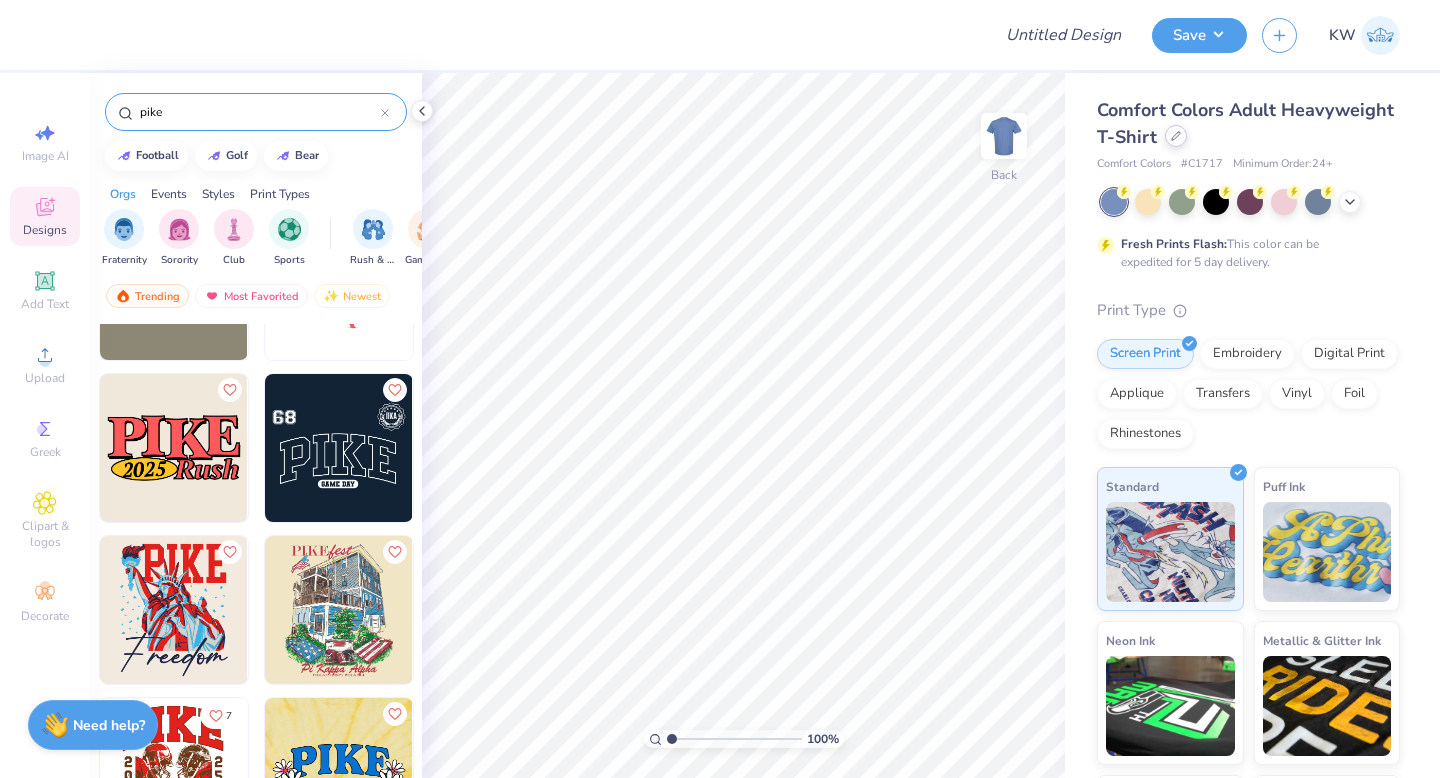 click at bounding box center [1176, 136] 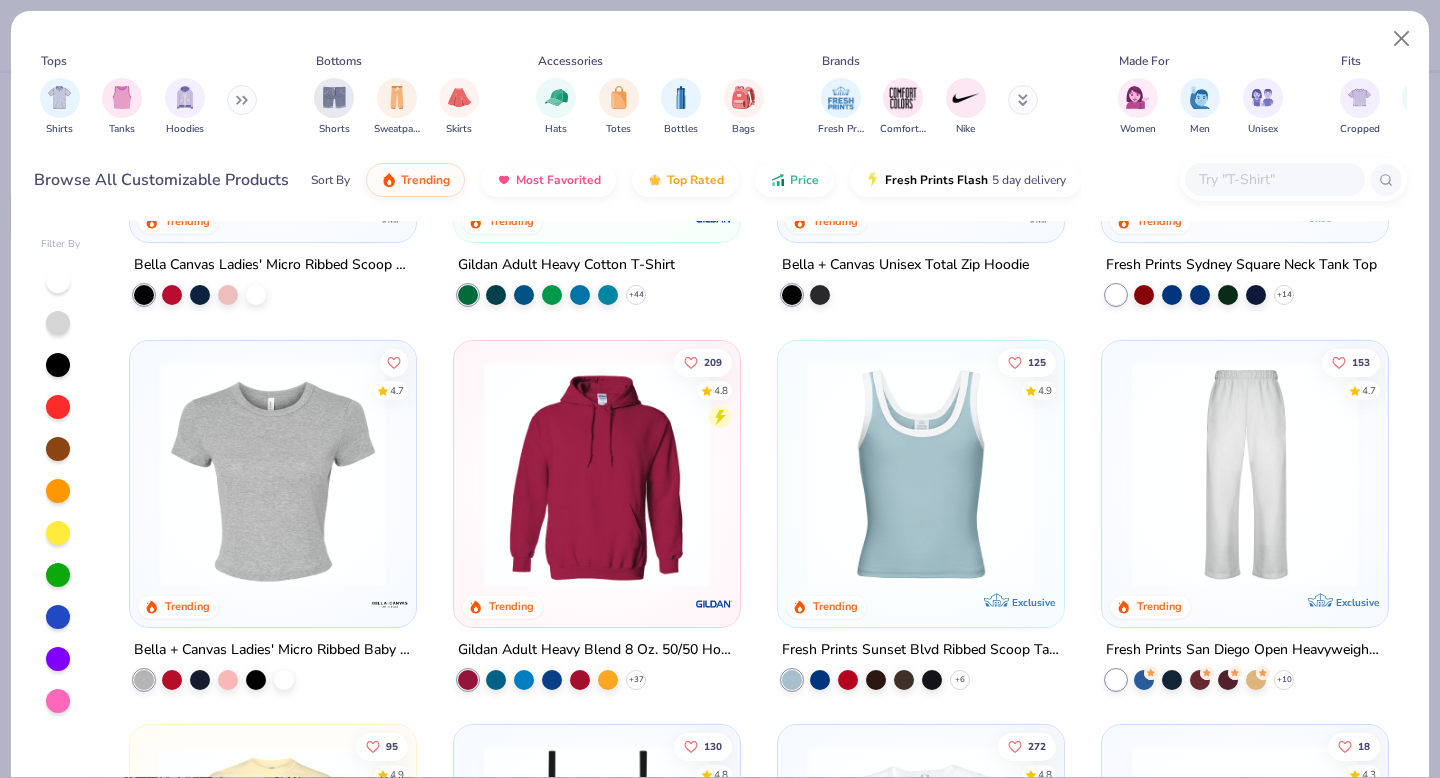 scroll, scrollTop: 0, scrollLeft: 0, axis: both 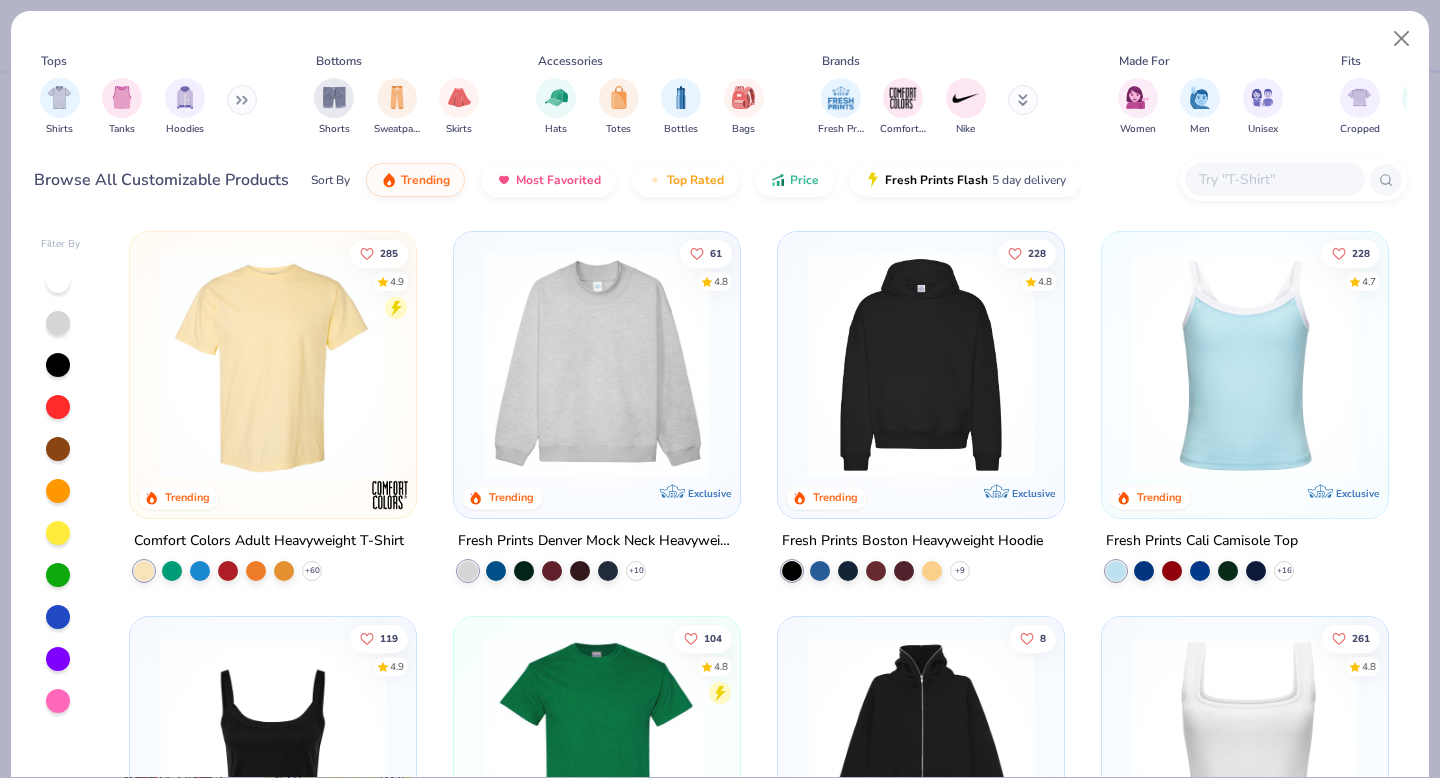 click at bounding box center (1274, 179) 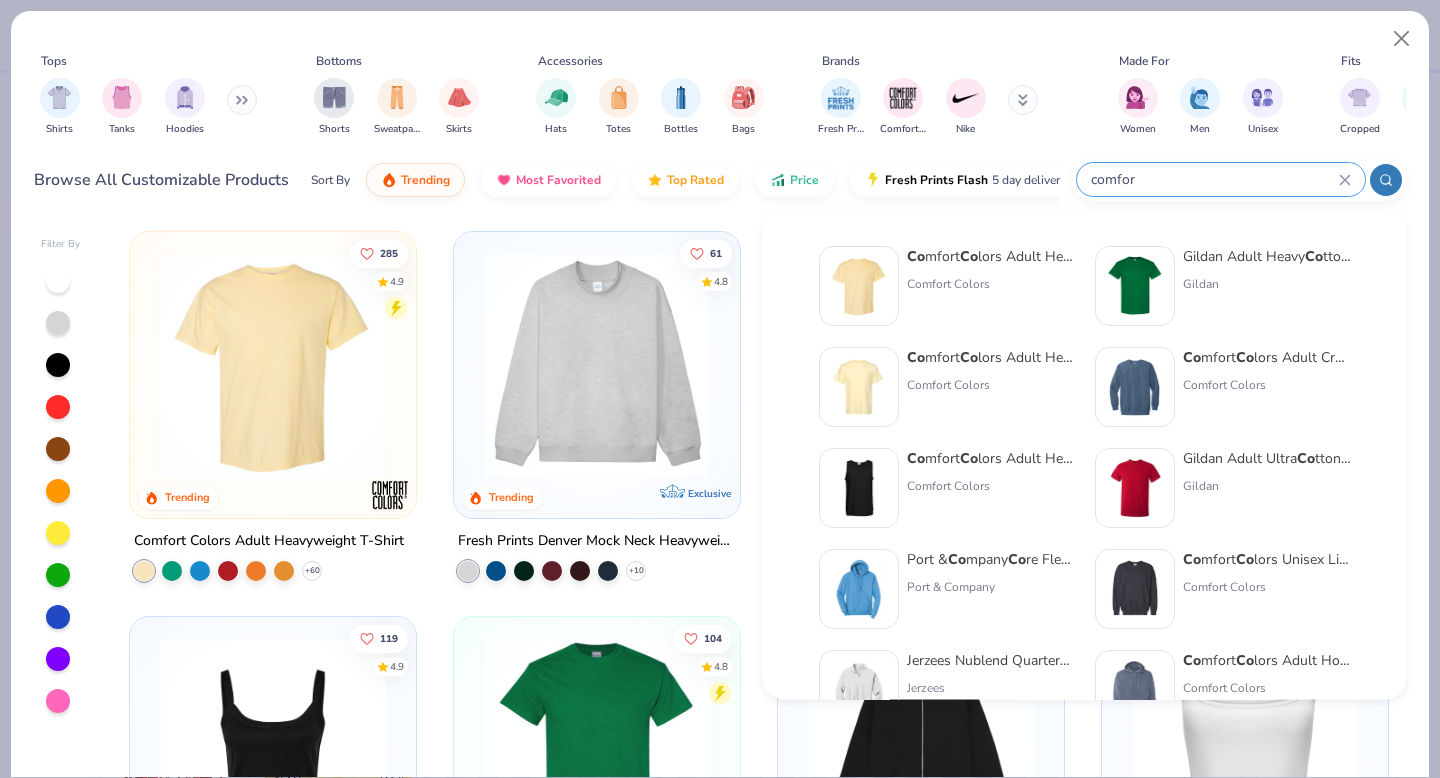 type on "comfort" 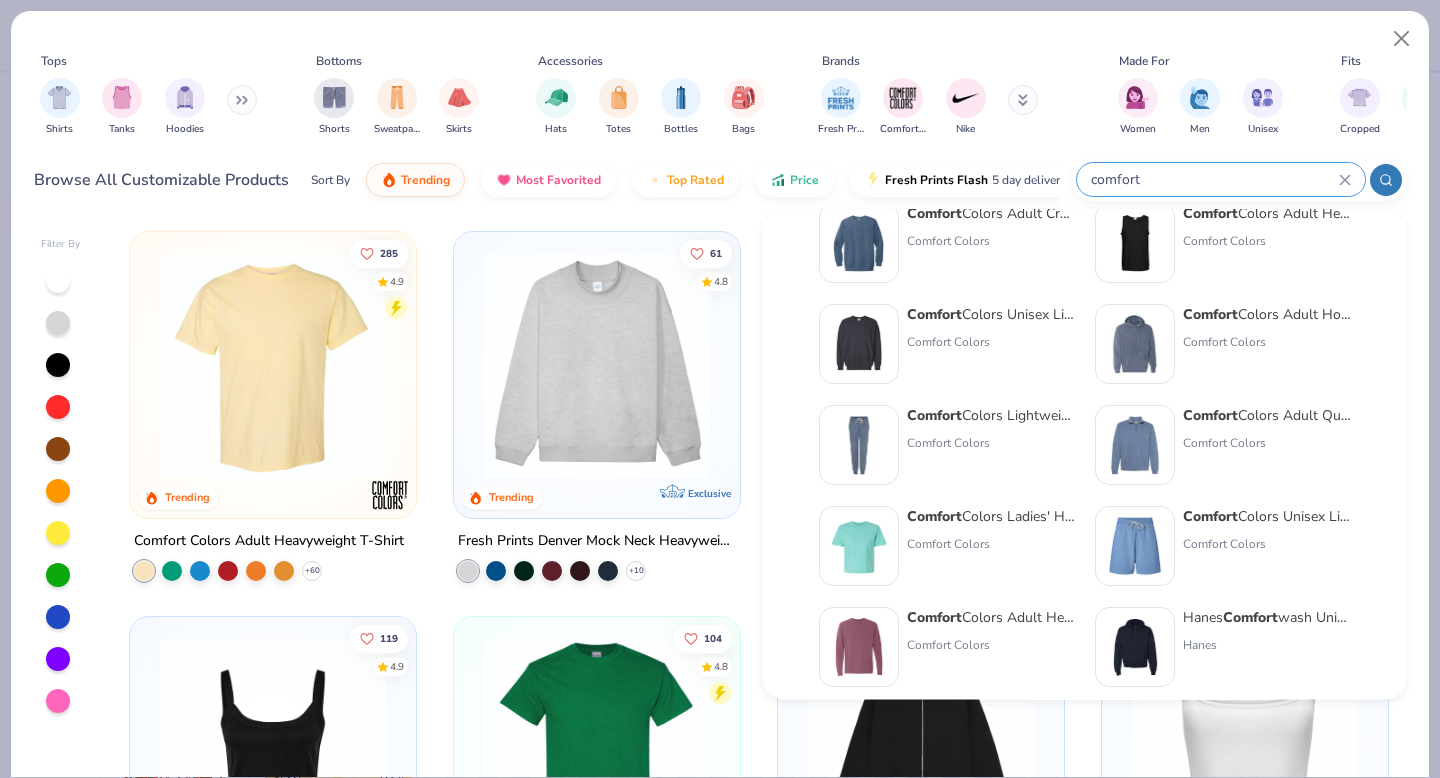 scroll, scrollTop: 0, scrollLeft: 0, axis: both 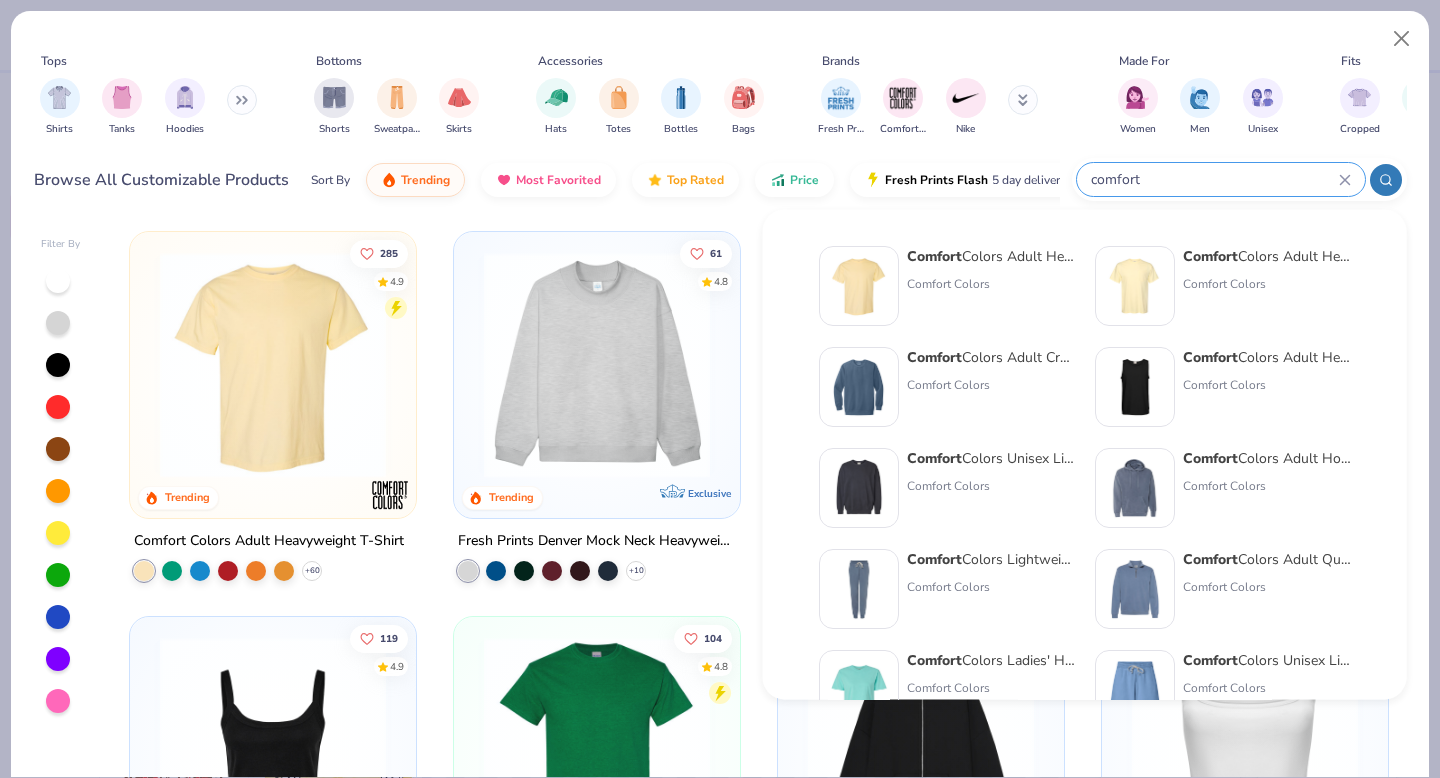 click on "comfort" at bounding box center [1214, 179] 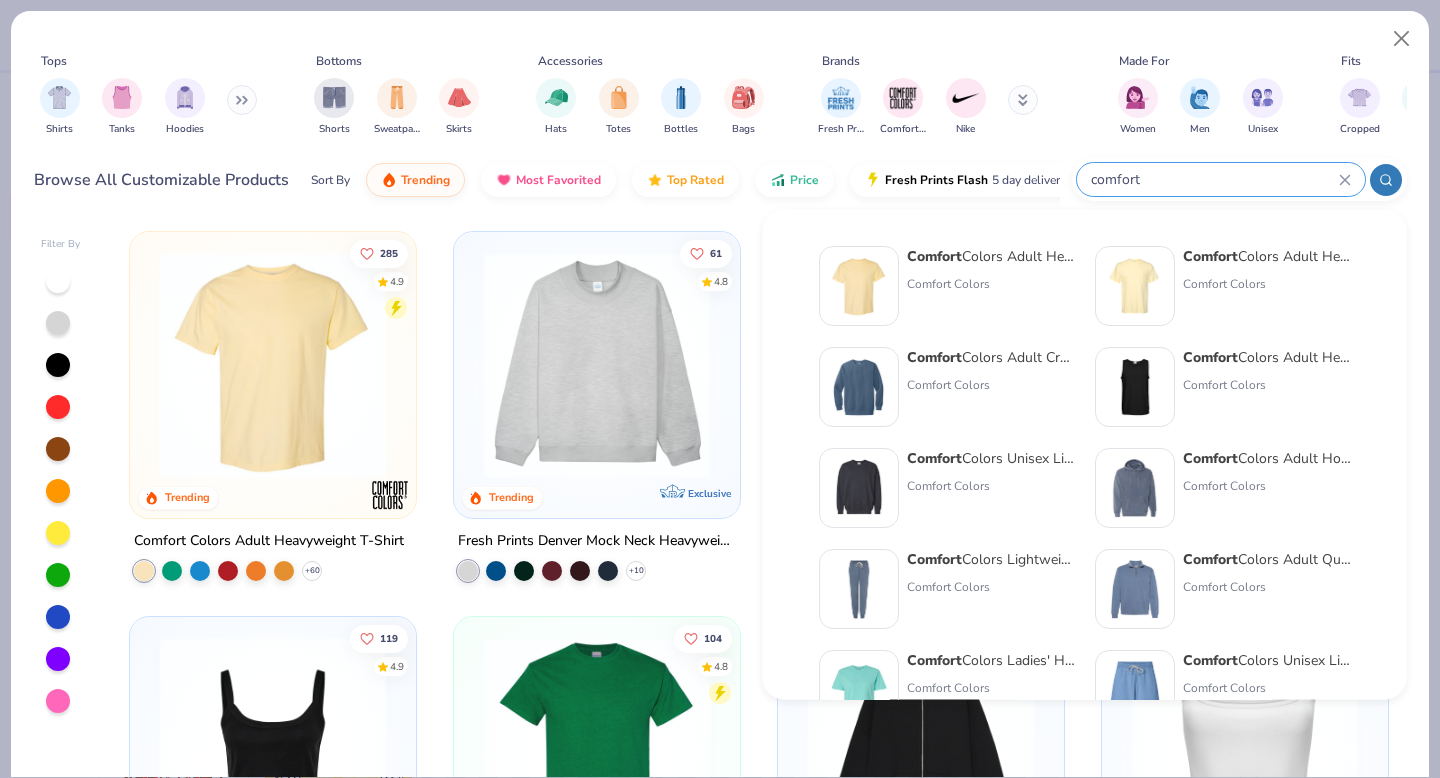 click on "comfort" at bounding box center [1214, 179] 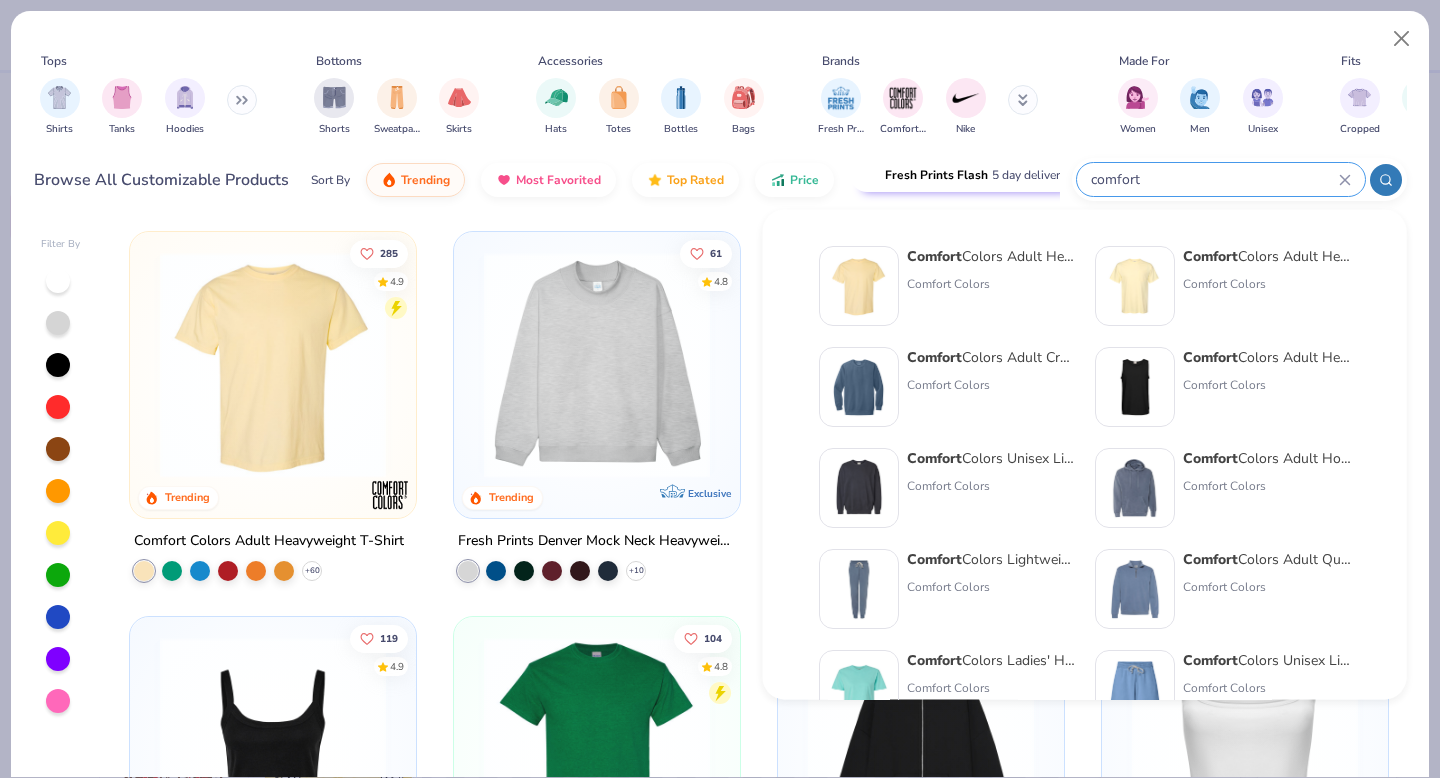 drag, startPoint x: 1145, startPoint y: 178, endPoint x: 1045, endPoint y: 178, distance: 100 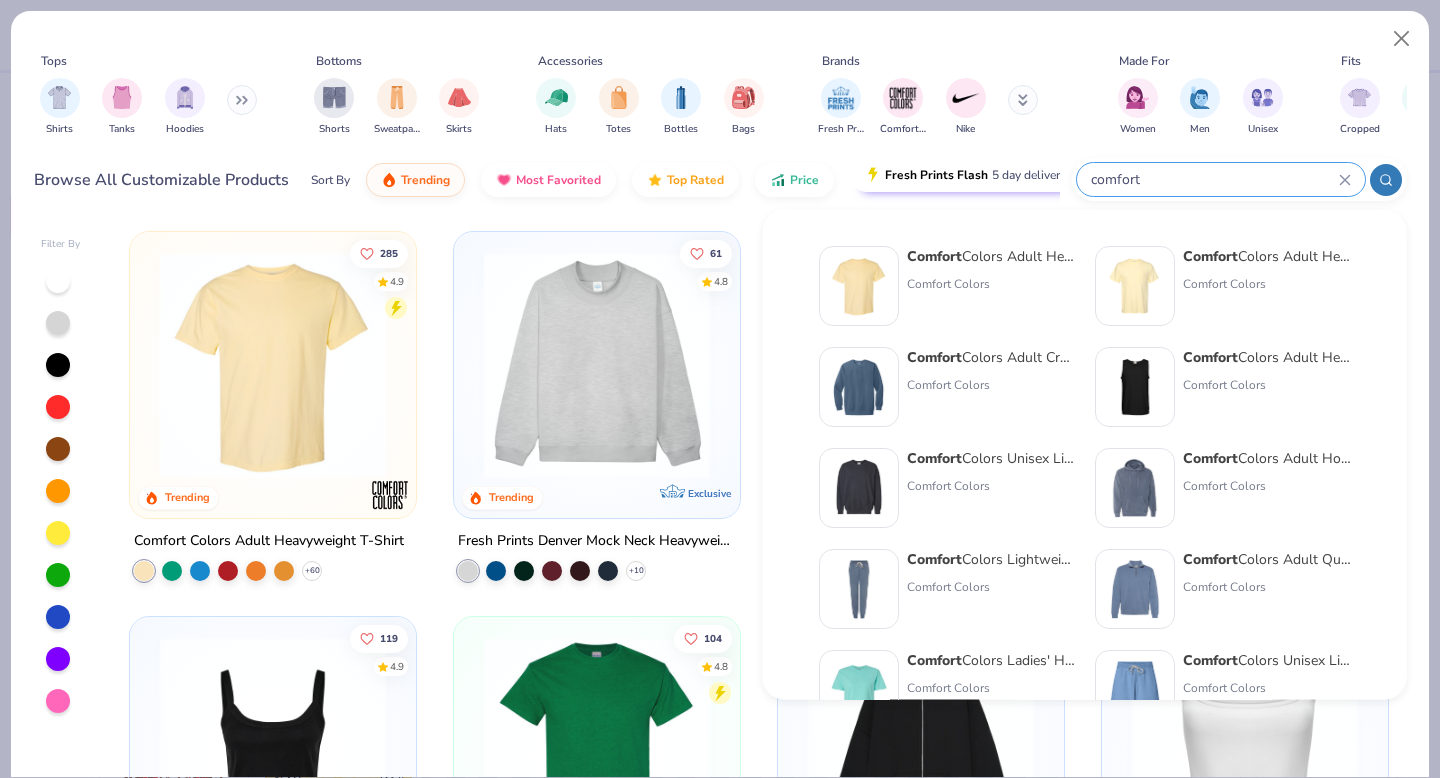 click on "Browse All Customizable Products Sort By Trending Most Favorited Top Rated Price Fresh Prints Flash 5 day delivery comfort" at bounding box center (720, 180) 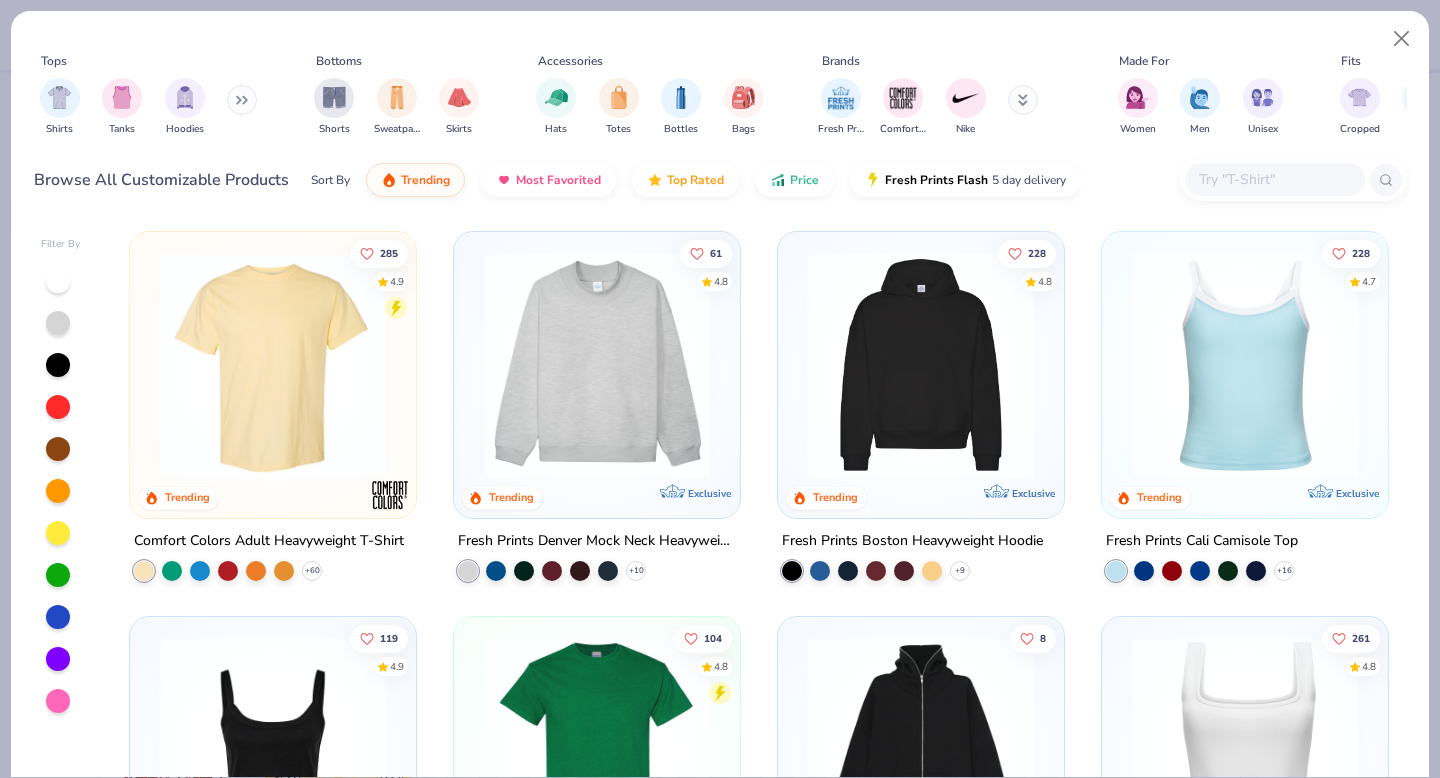 click at bounding box center (1274, 179) 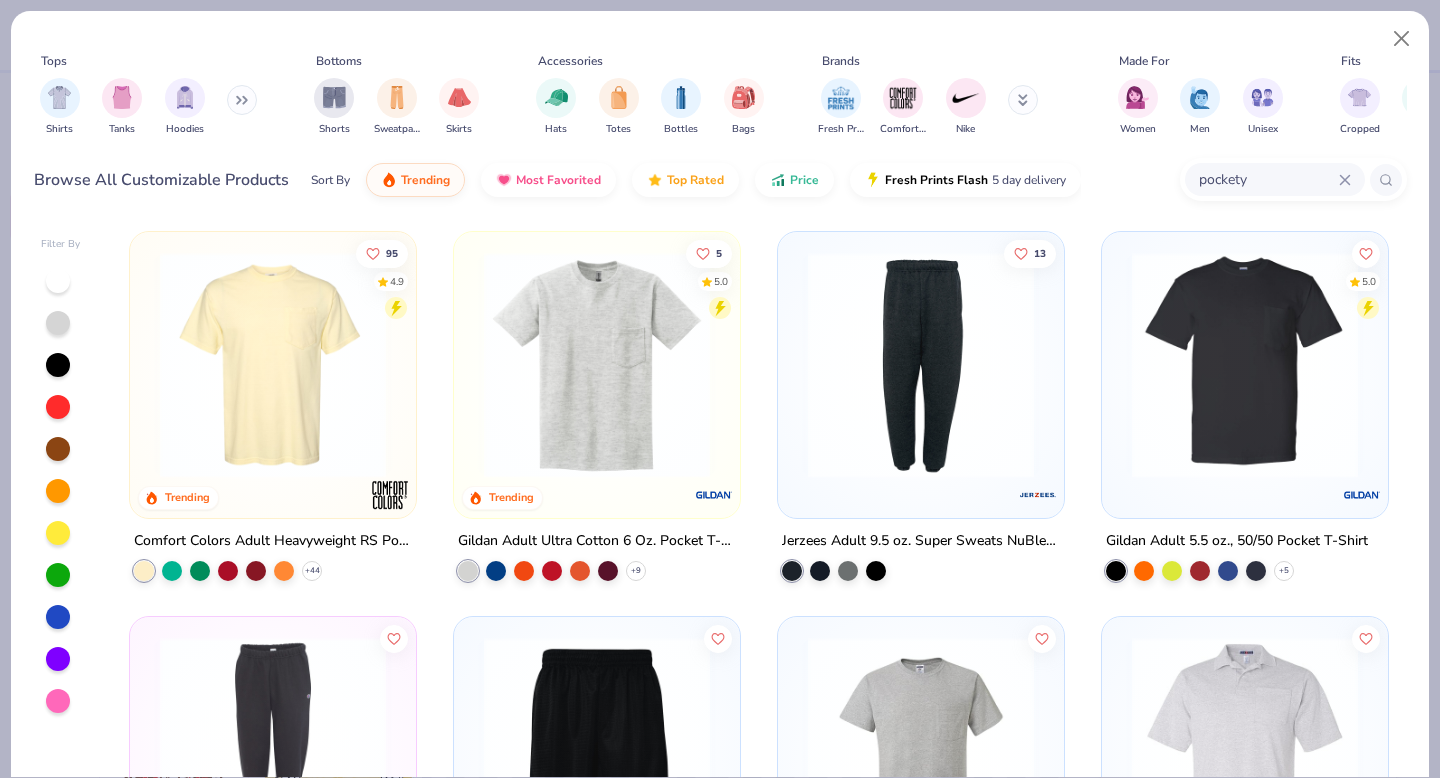 click on "pockety" at bounding box center [1268, 179] 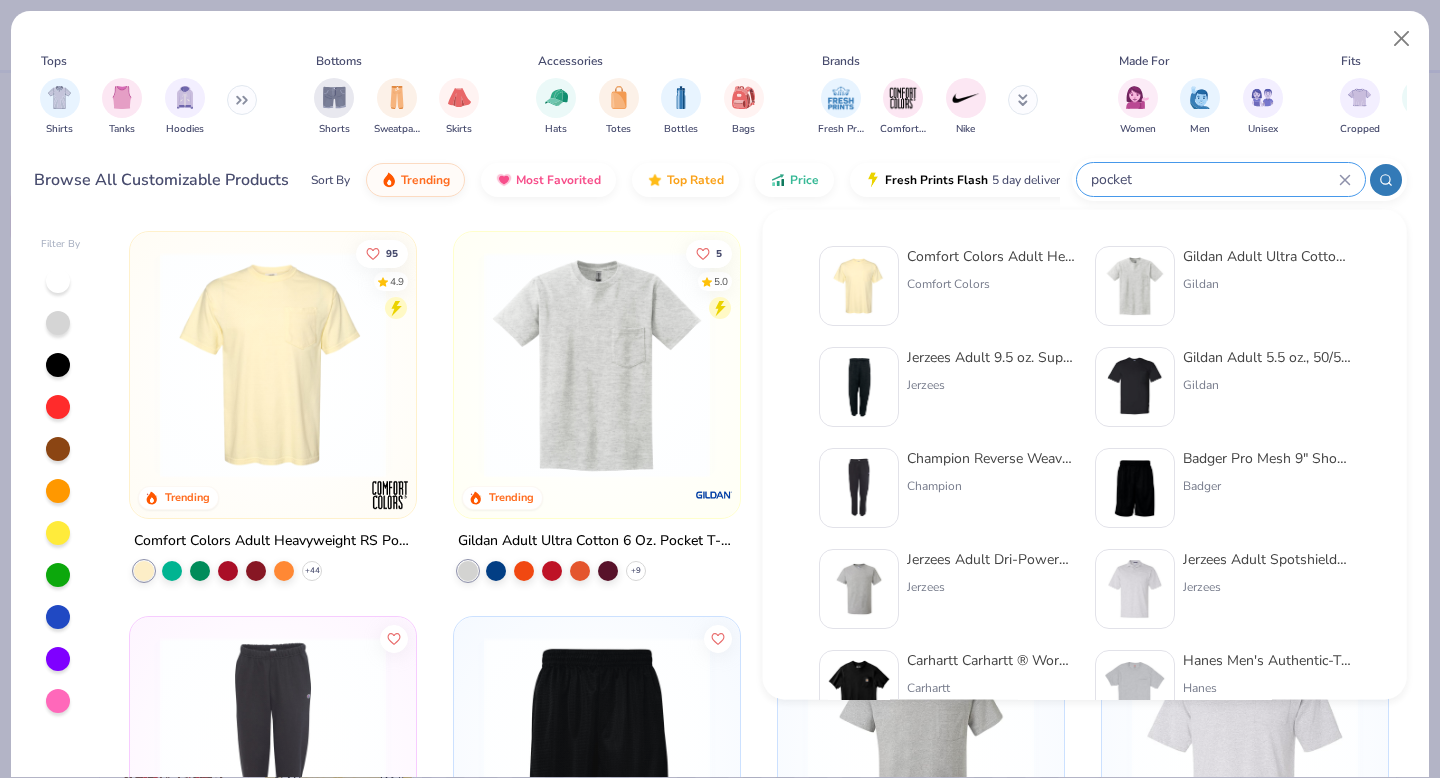 type on "pocket" 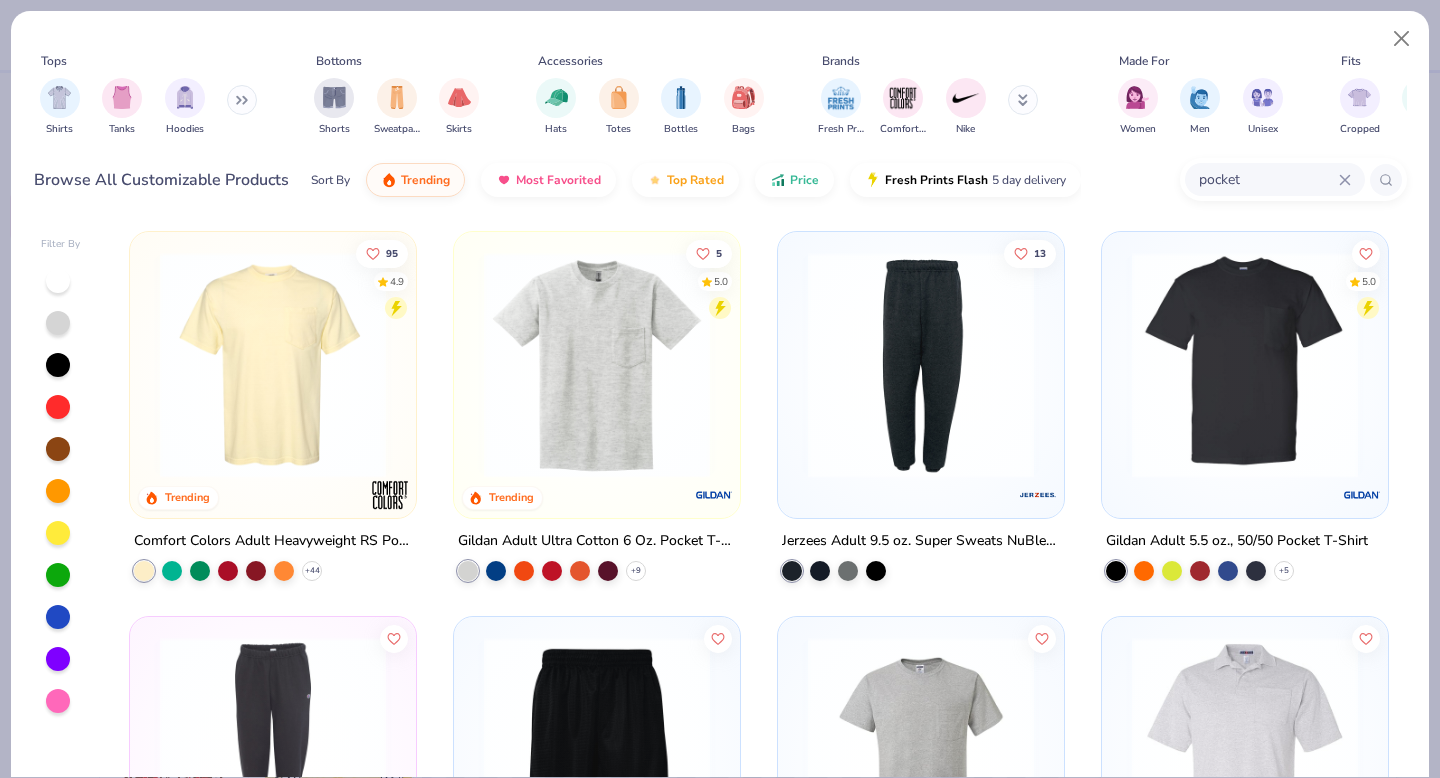 click at bounding box center (273, 365) 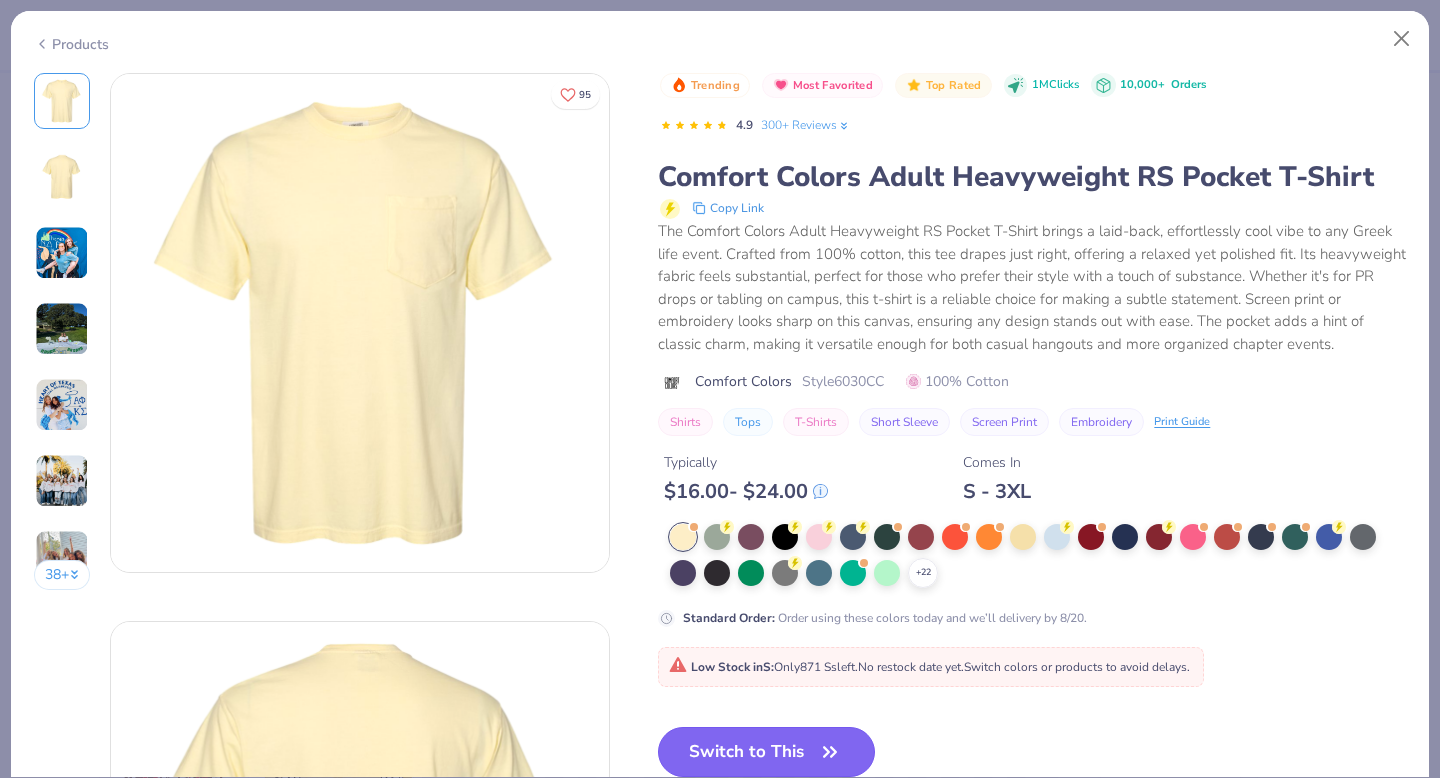 click on "Switch to This" at bounding box center [766, 752] 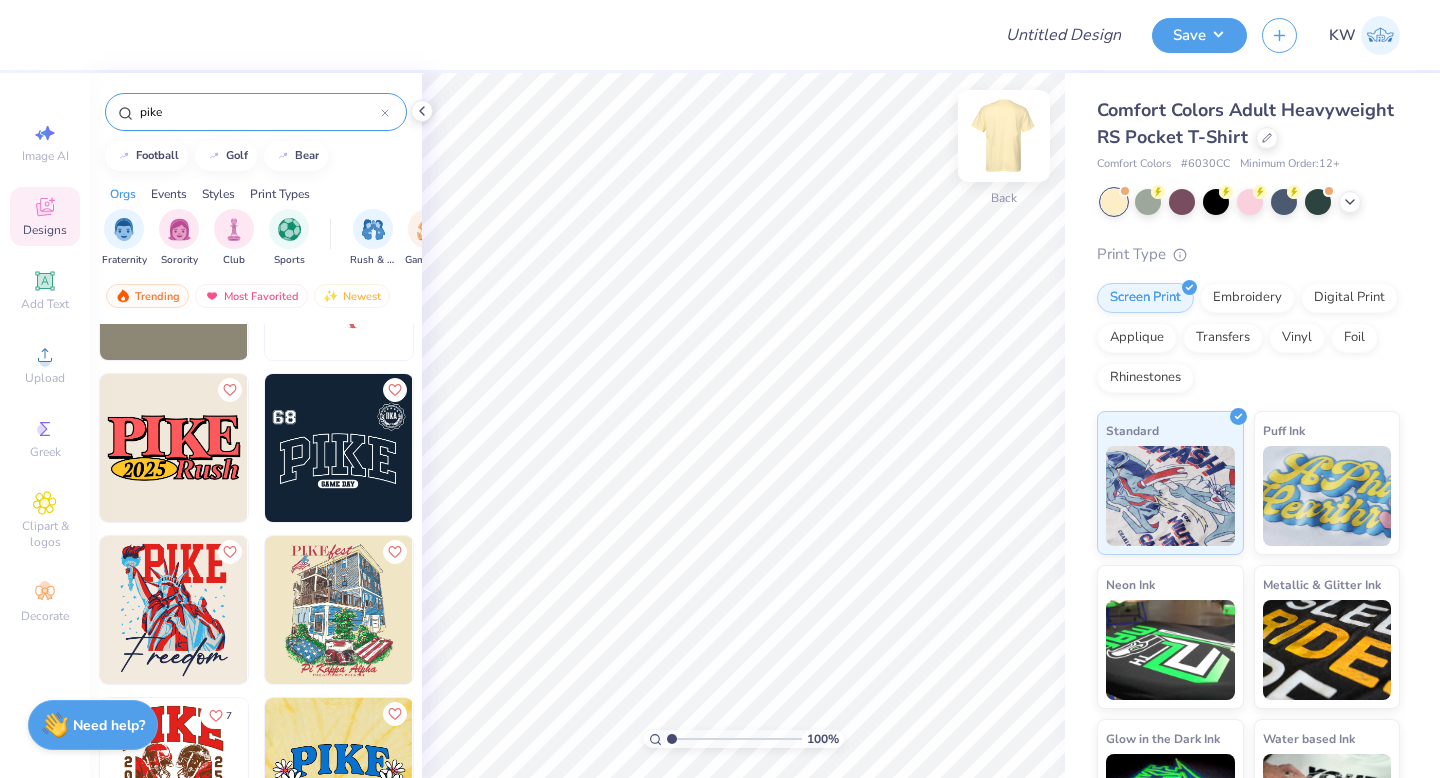 click at bounding box center (1004, 136) 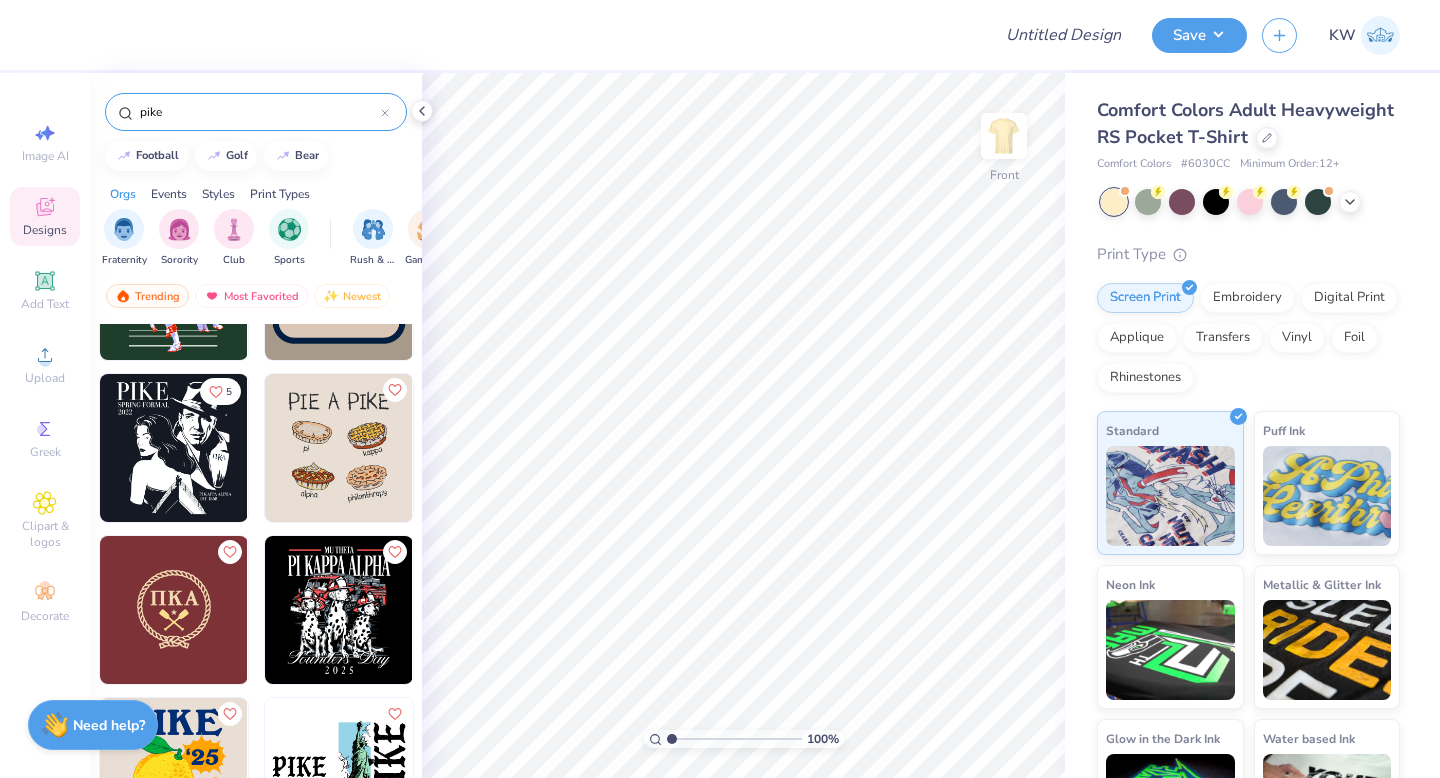 scroll, scrollTop: 1410, scrollLeft: 0, axis: vertical 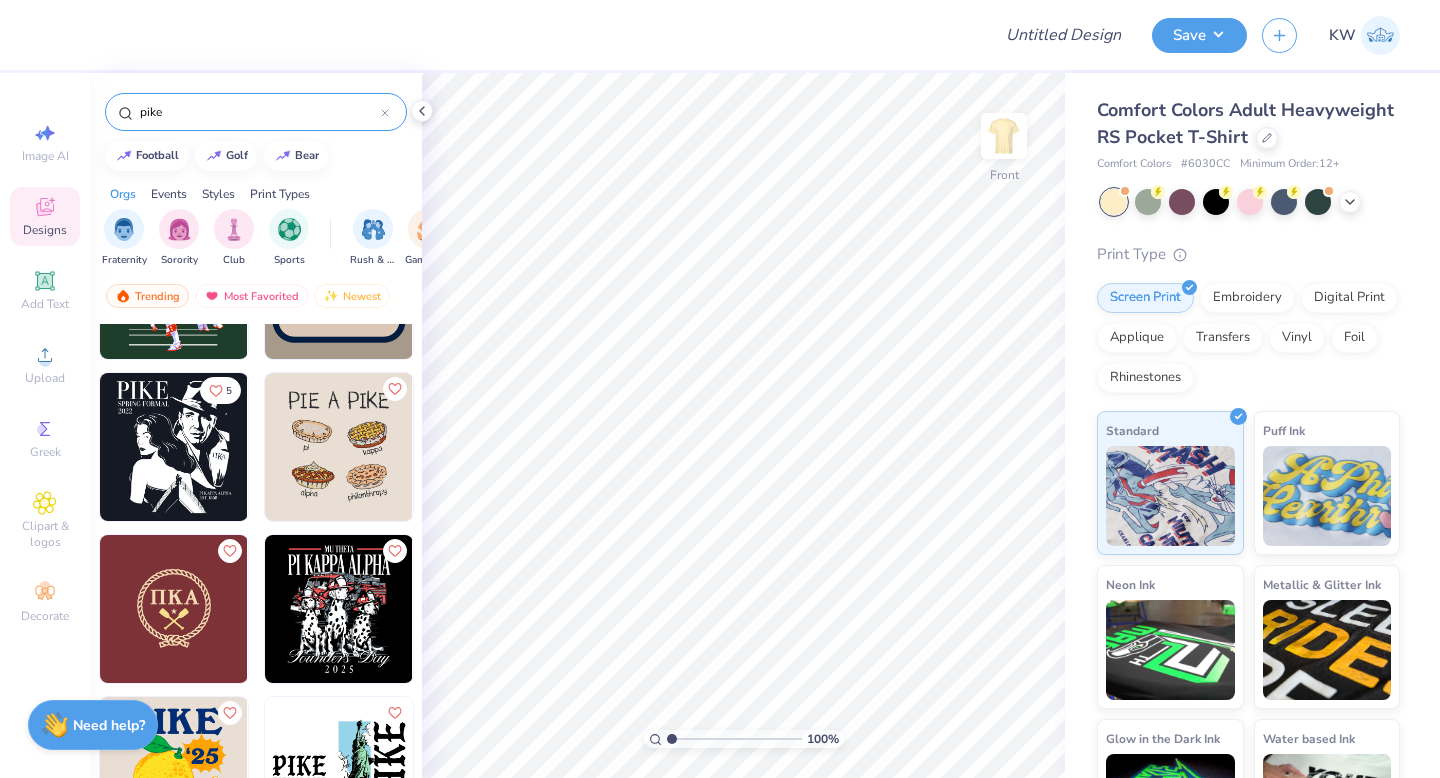 click at bounding box center (339, 609) 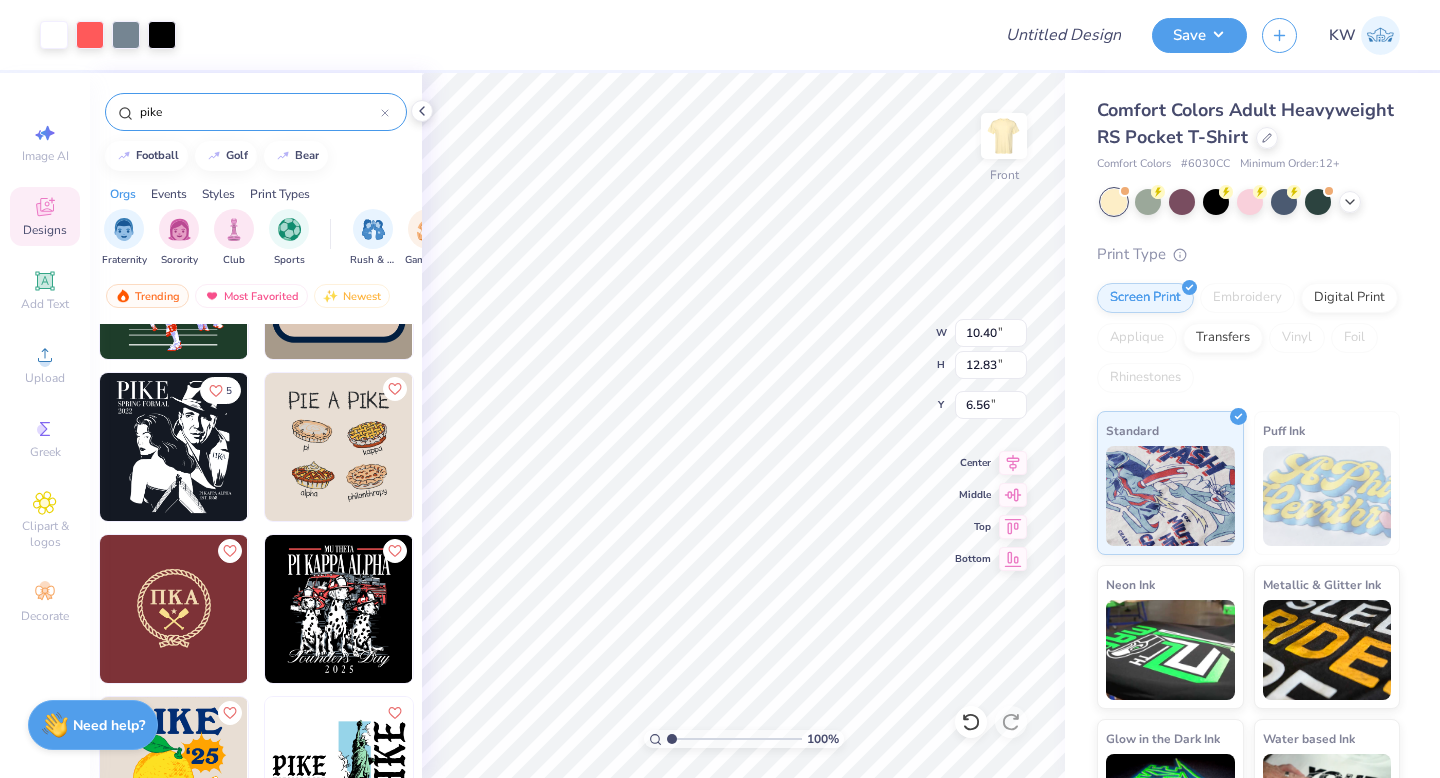 type on "6.56" 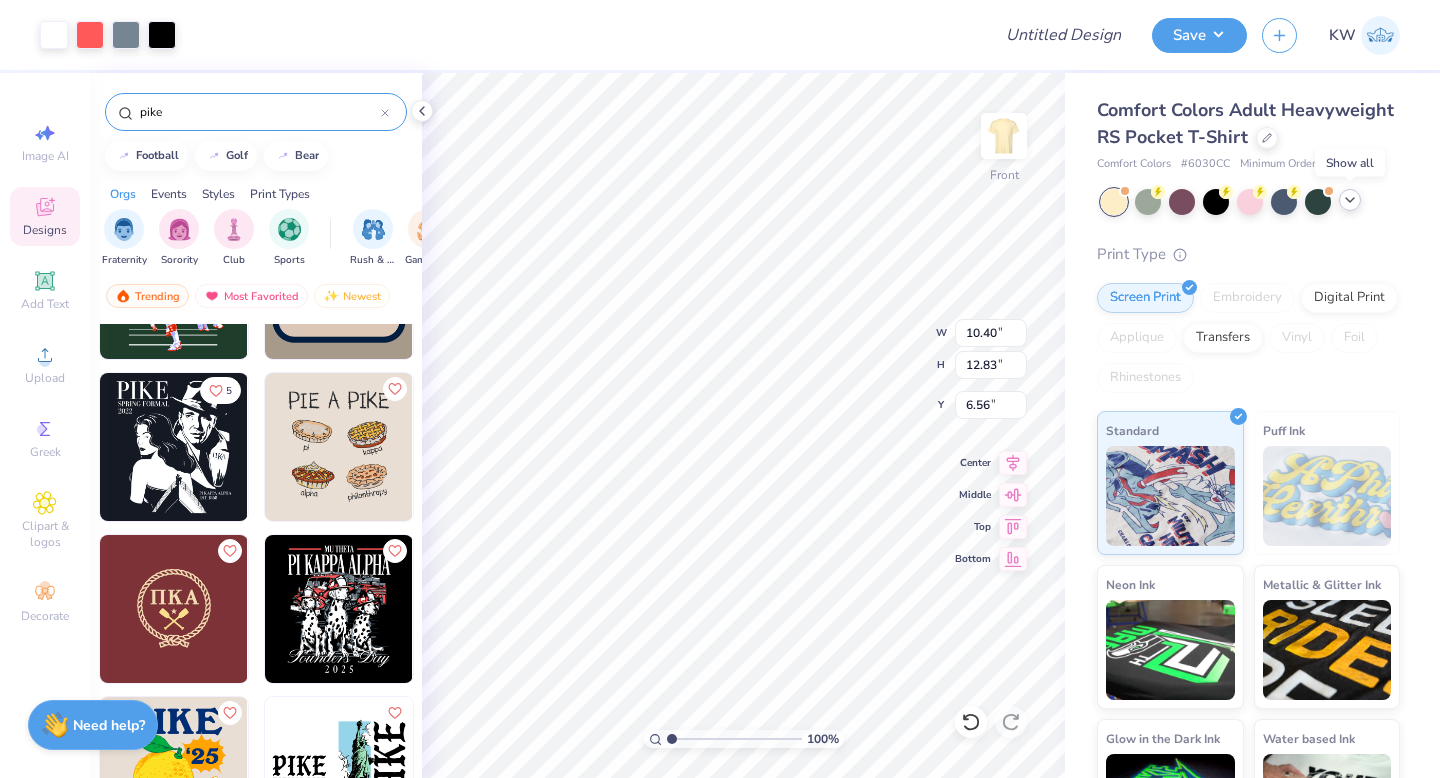 click 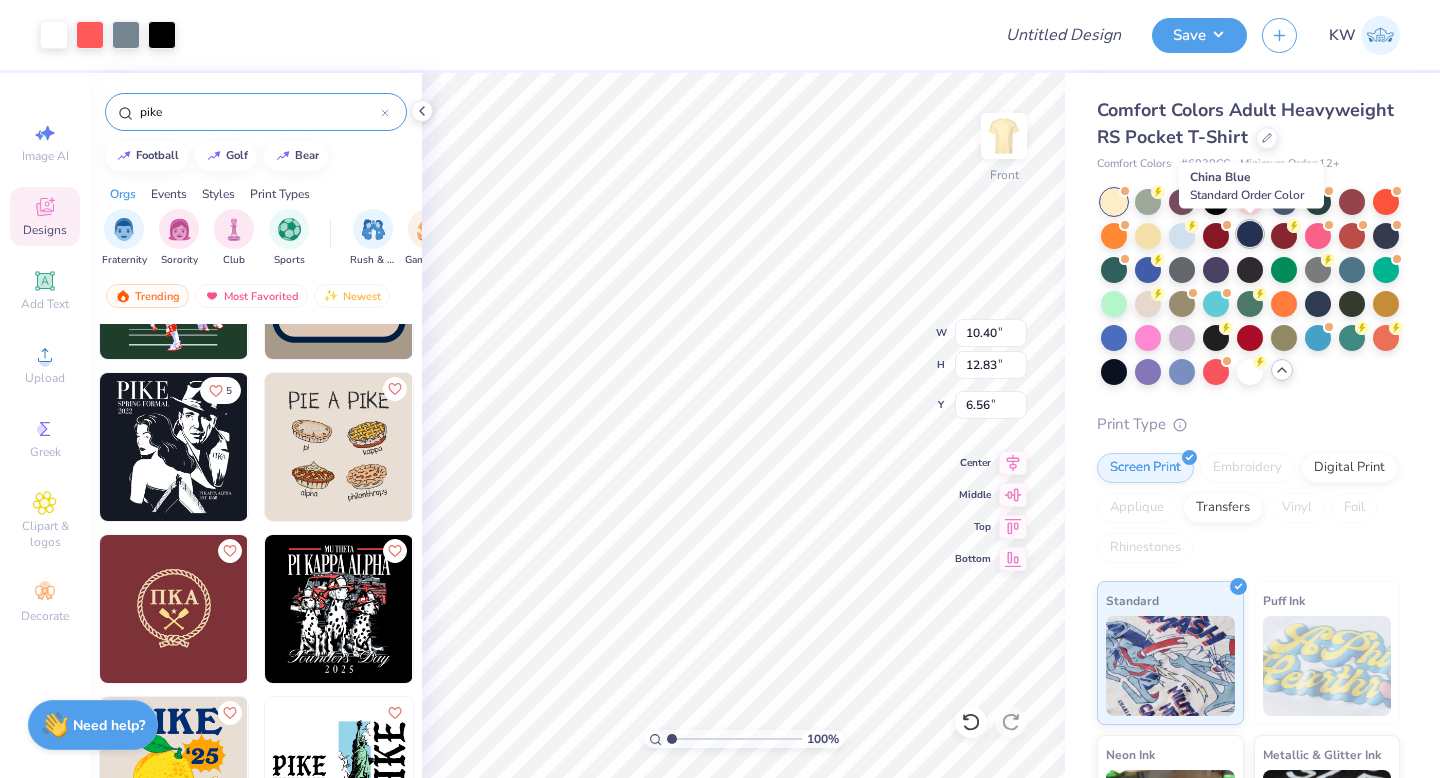 click at bounding box center [1250, 234] 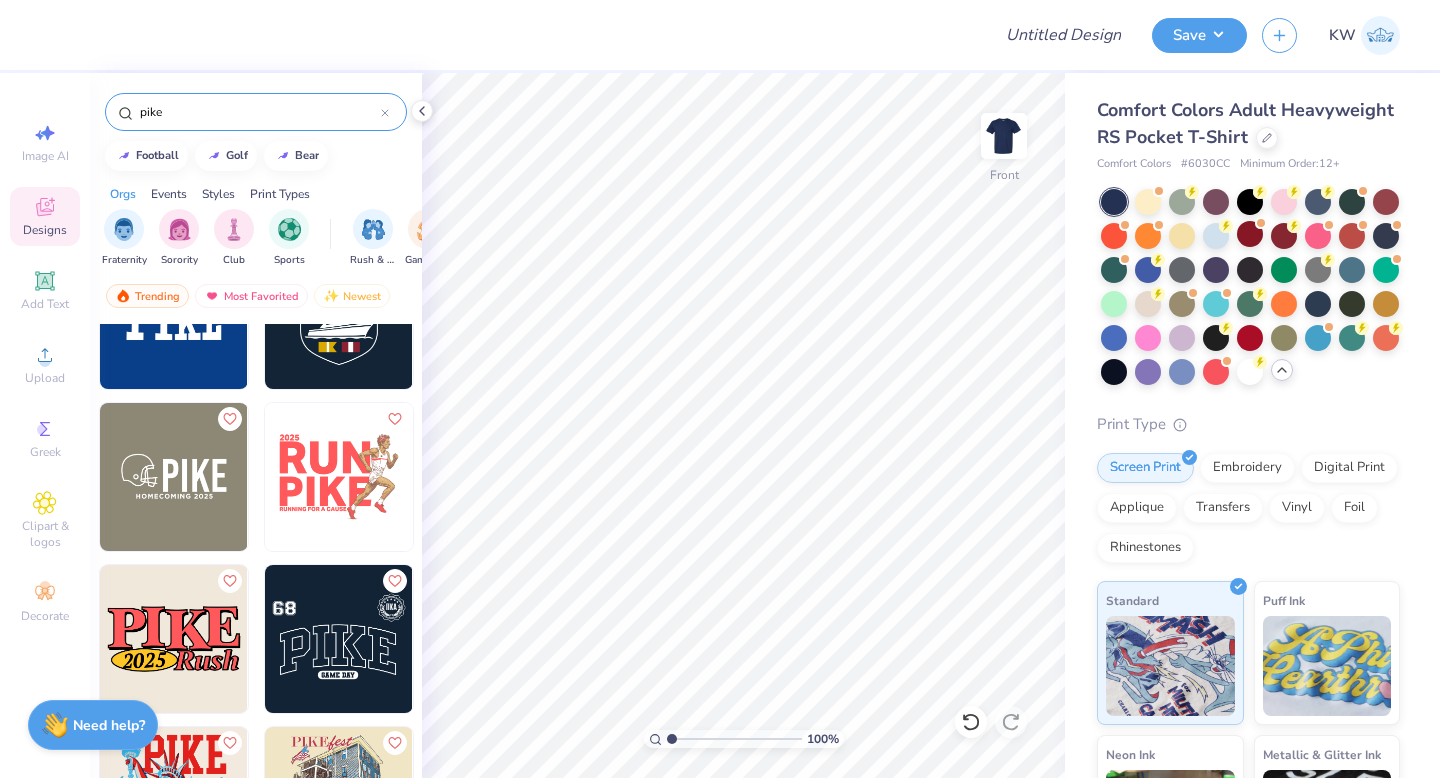 scroll, scrollTop: 247, scrollLeft: 0, axis: vertical 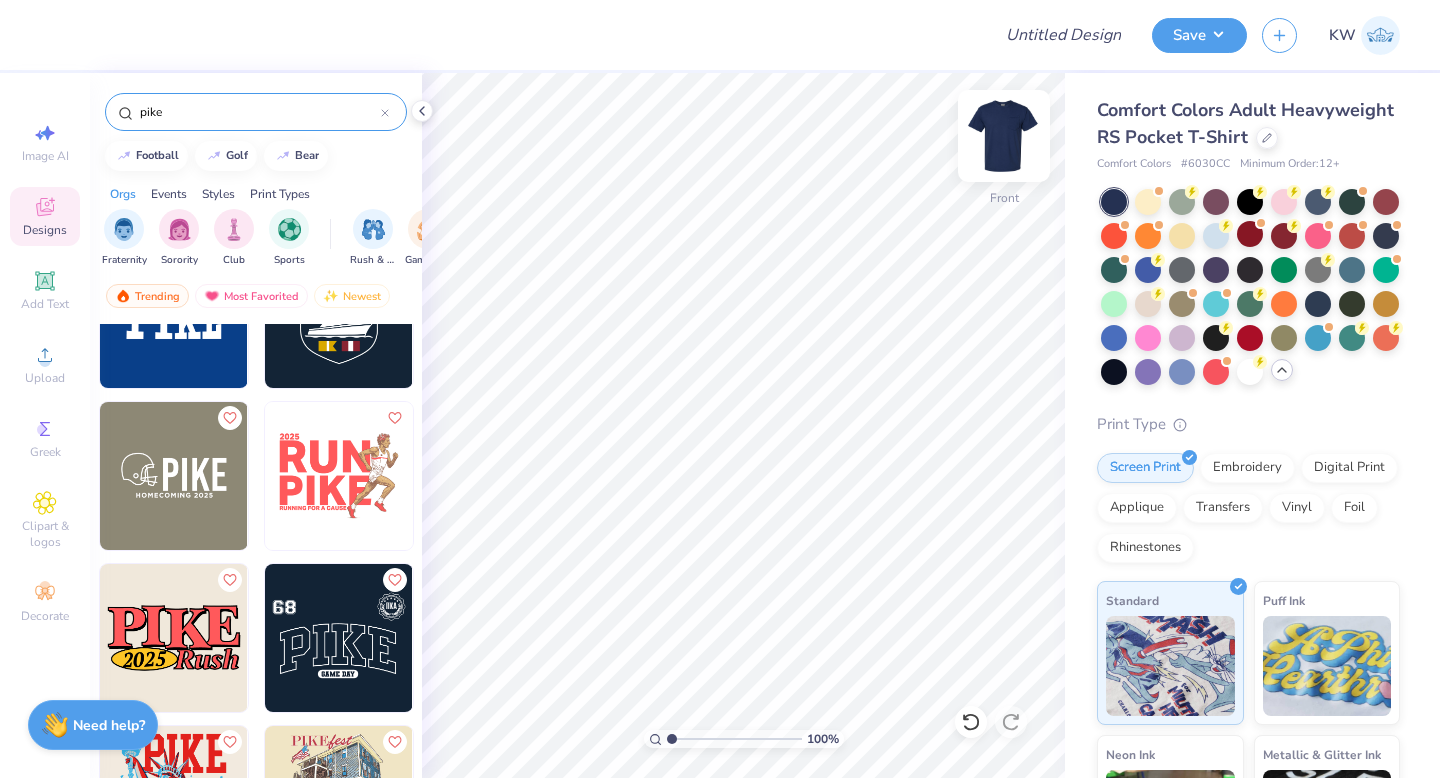 click at bounding box center [1004, 136] 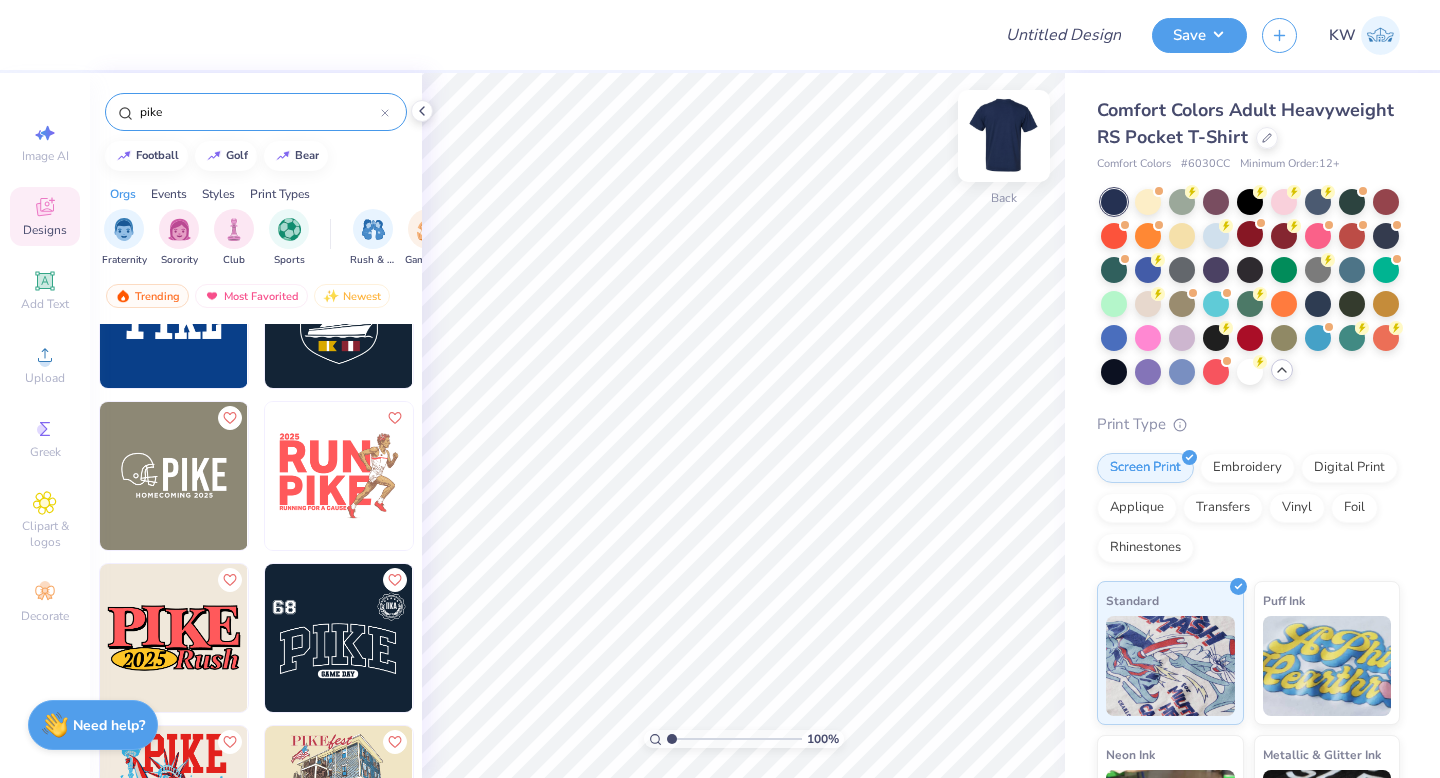 click at bounding box center [1004, 136] 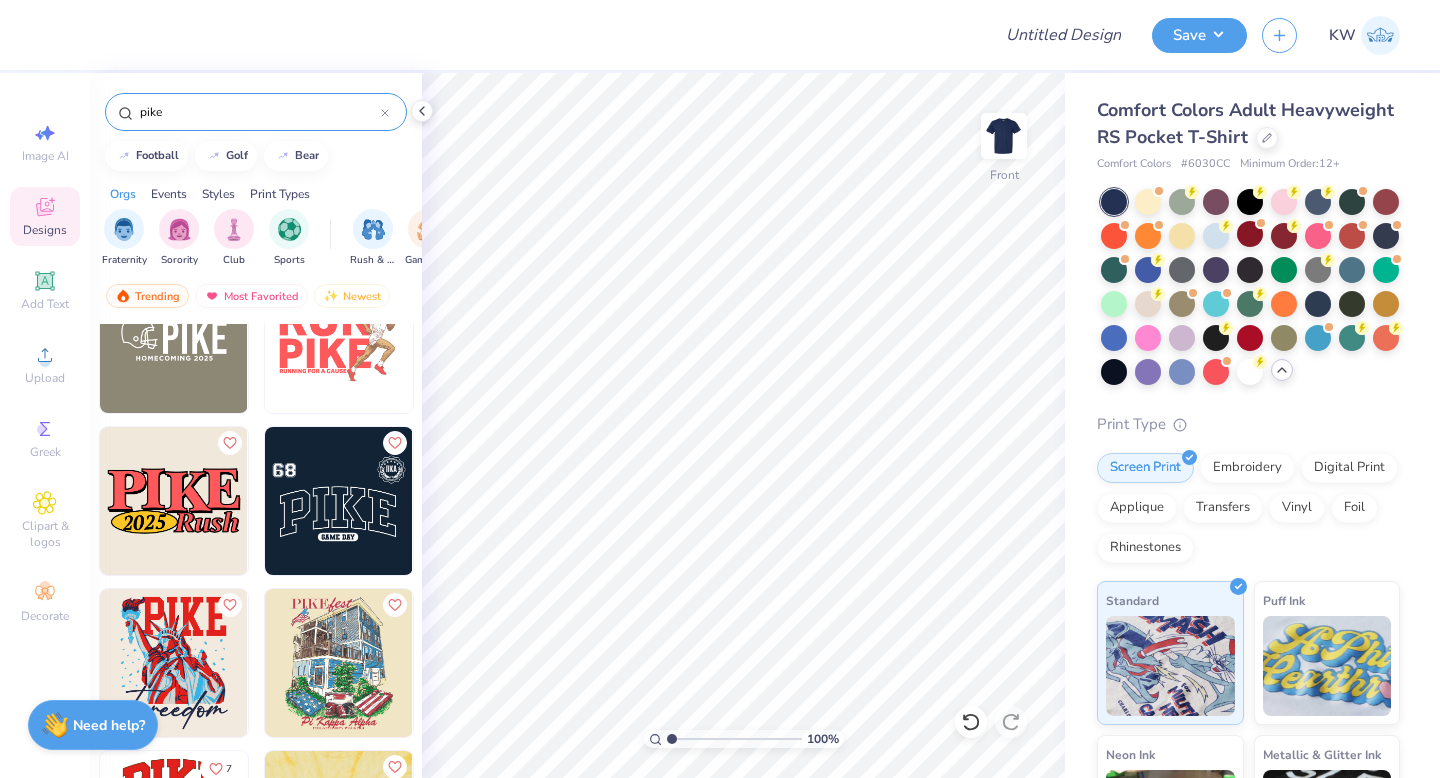 scroll, scrollTop: 387, scrollLeft: 0, axis: vertical 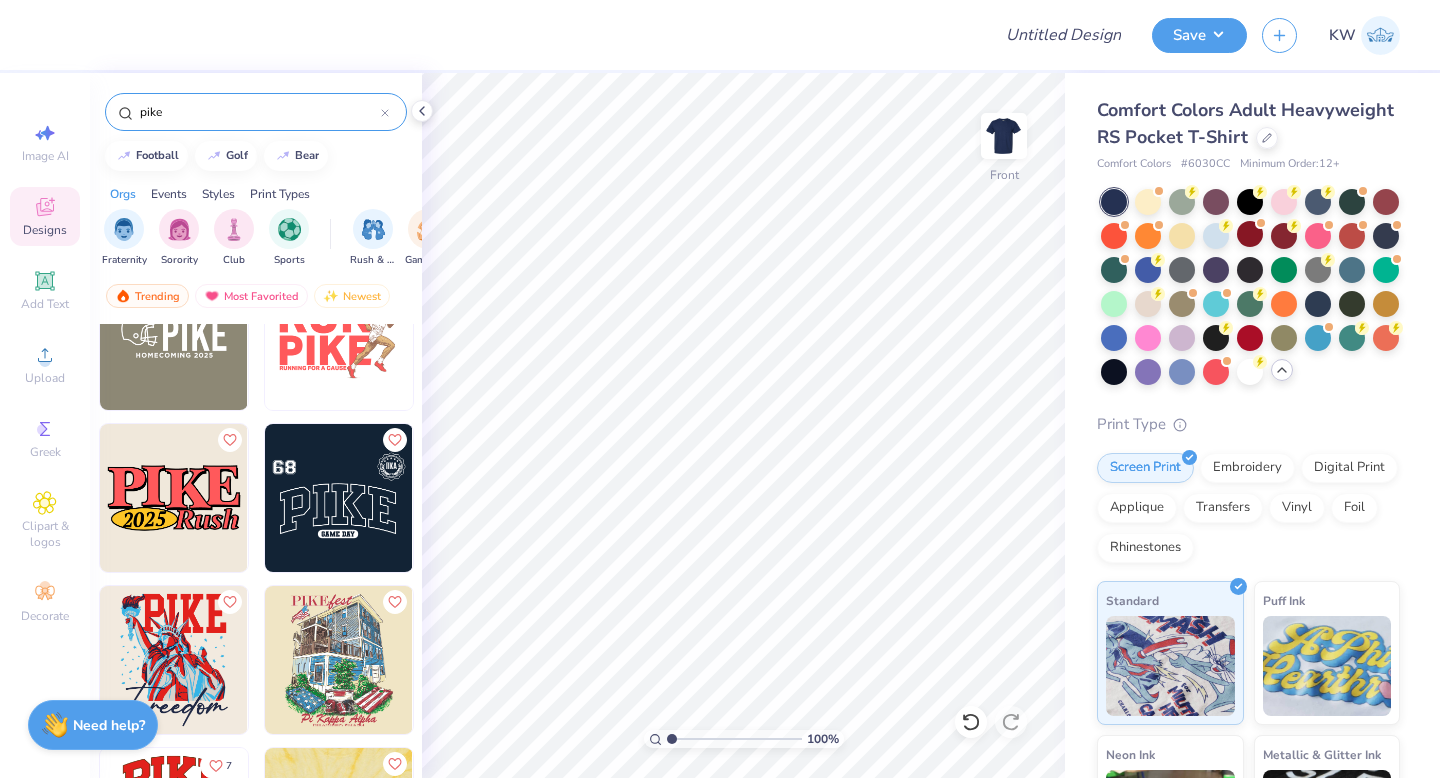click at bounding box center (174, 498) 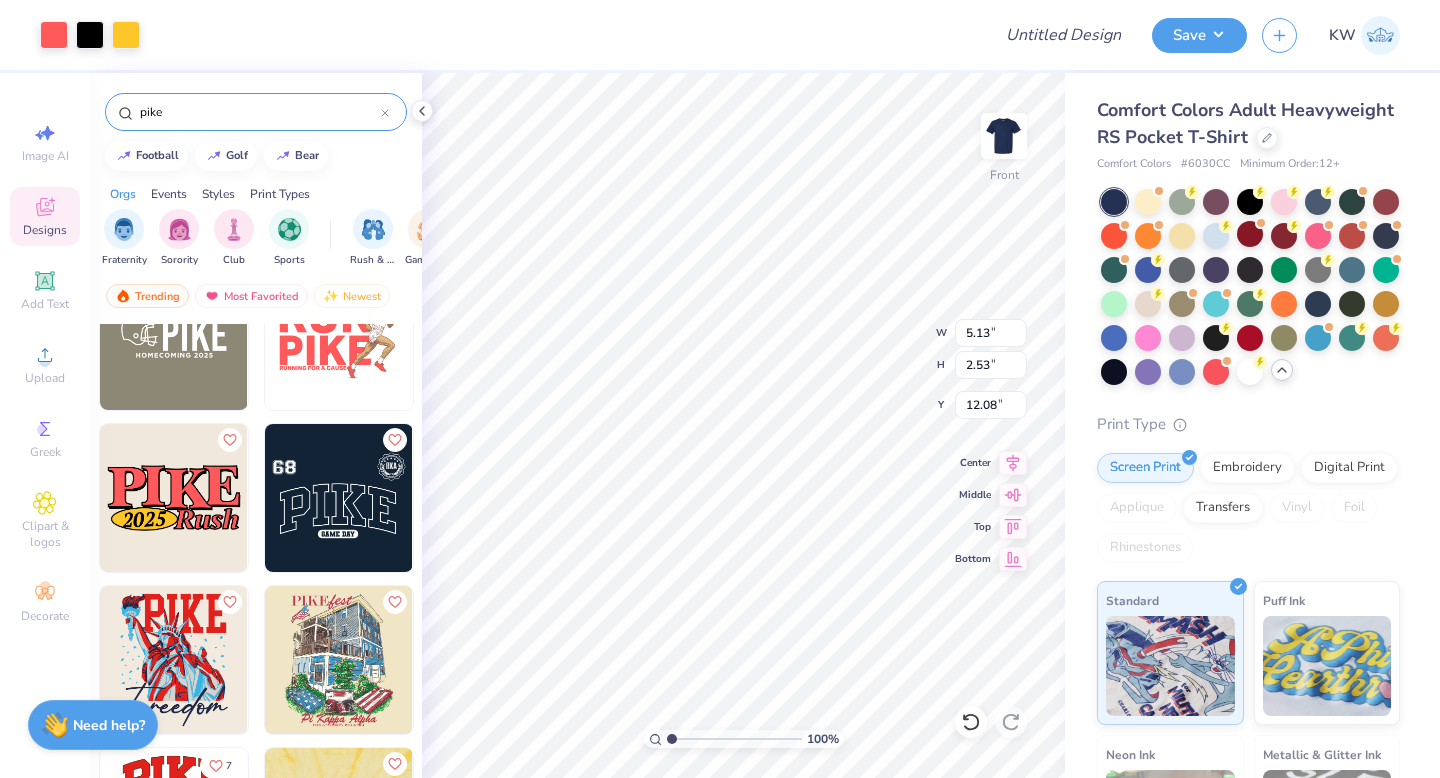 type on "12.53" 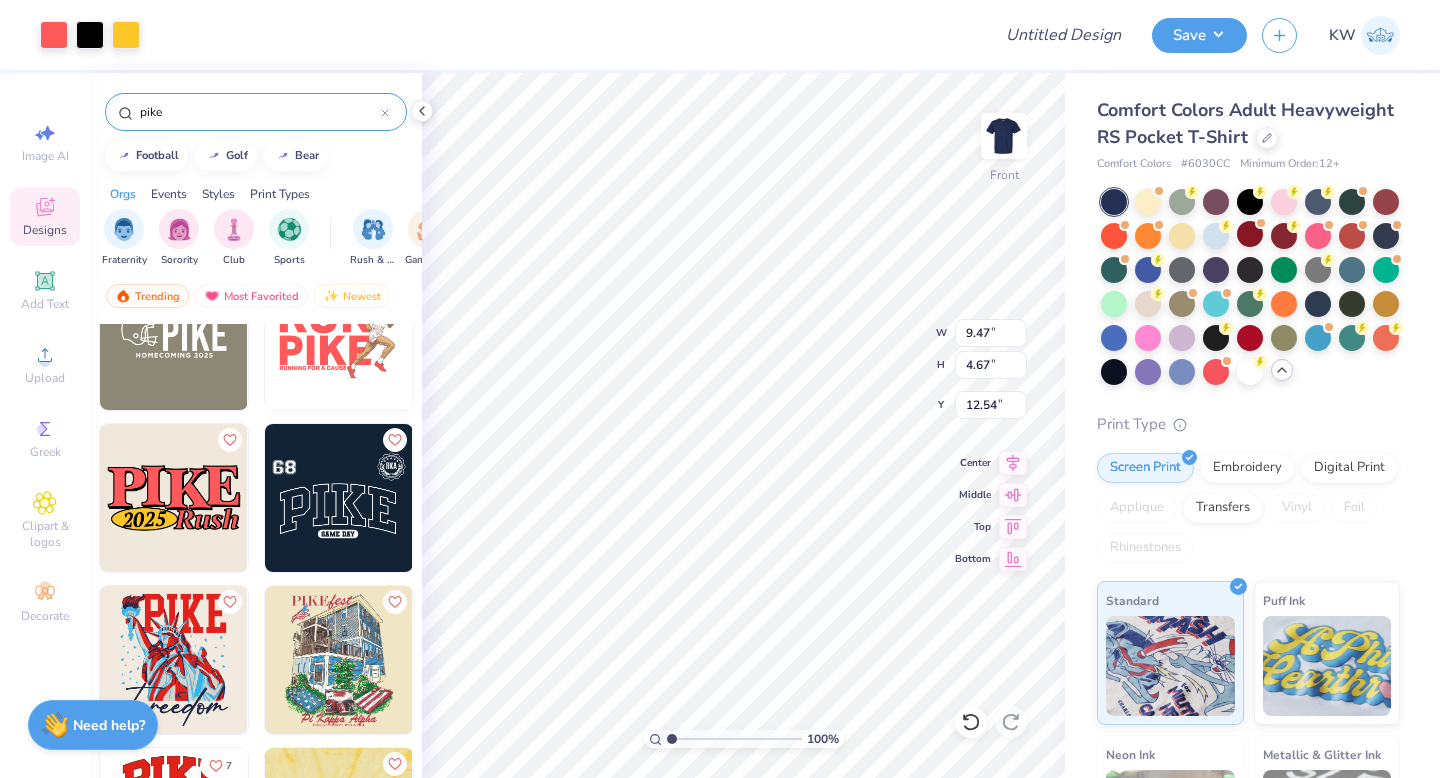 type on "9.47" 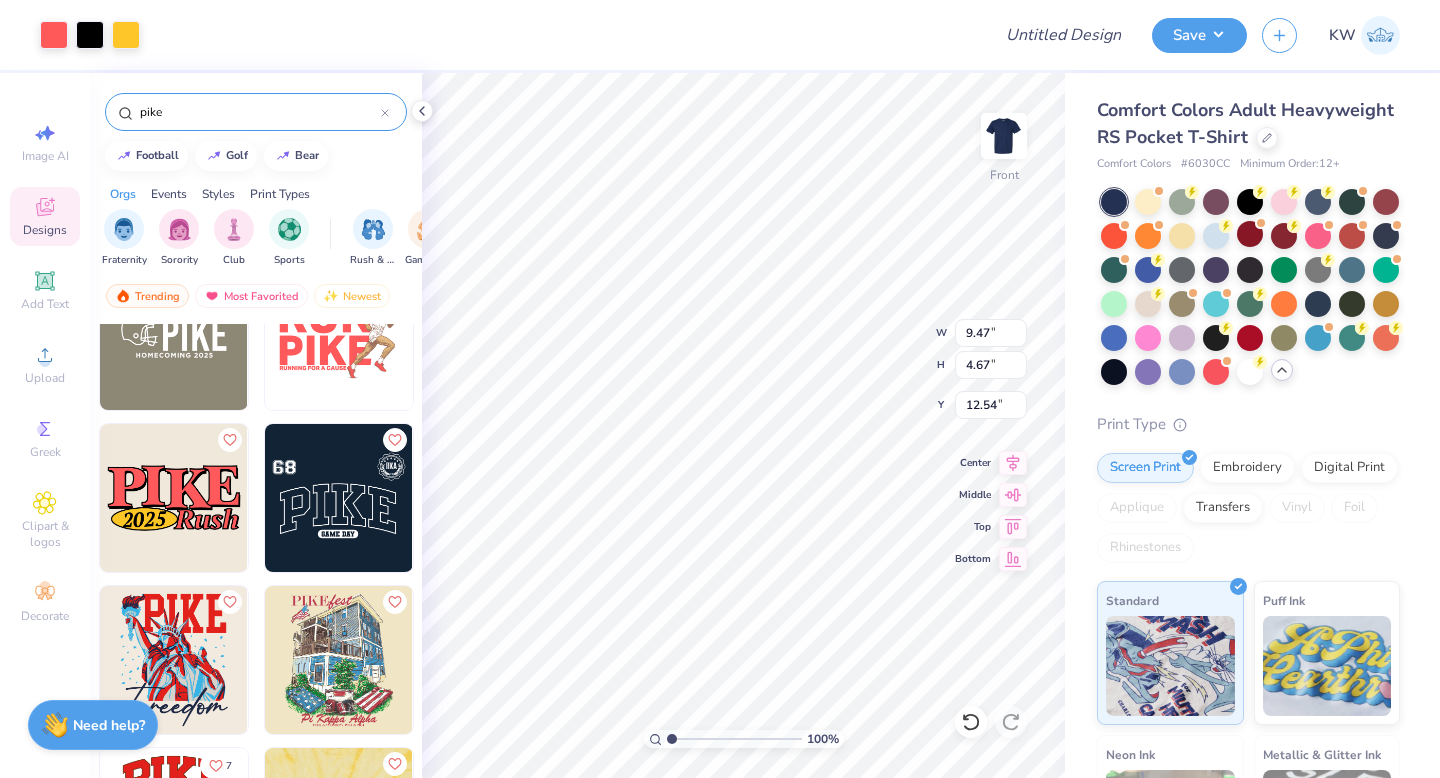type on "4.67" 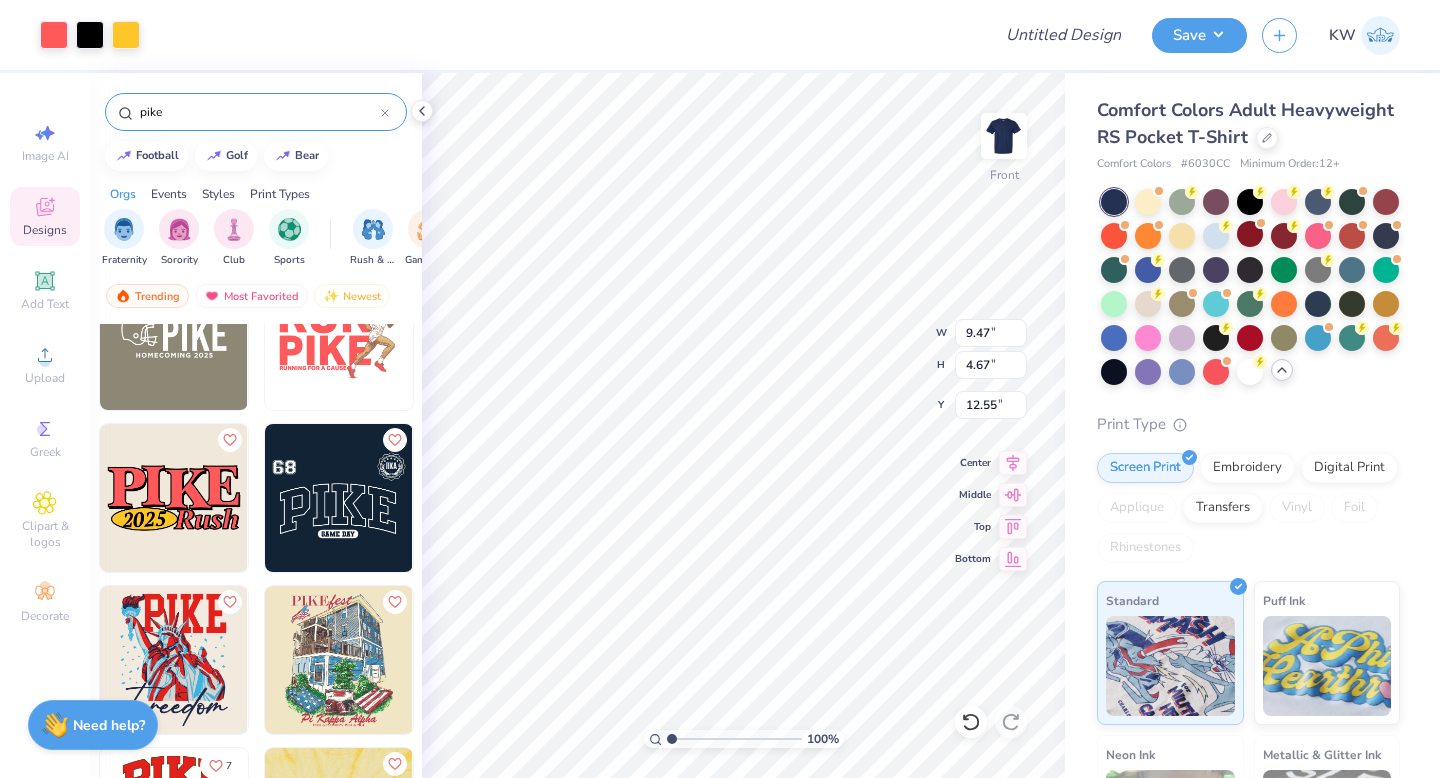 type on "12.55" 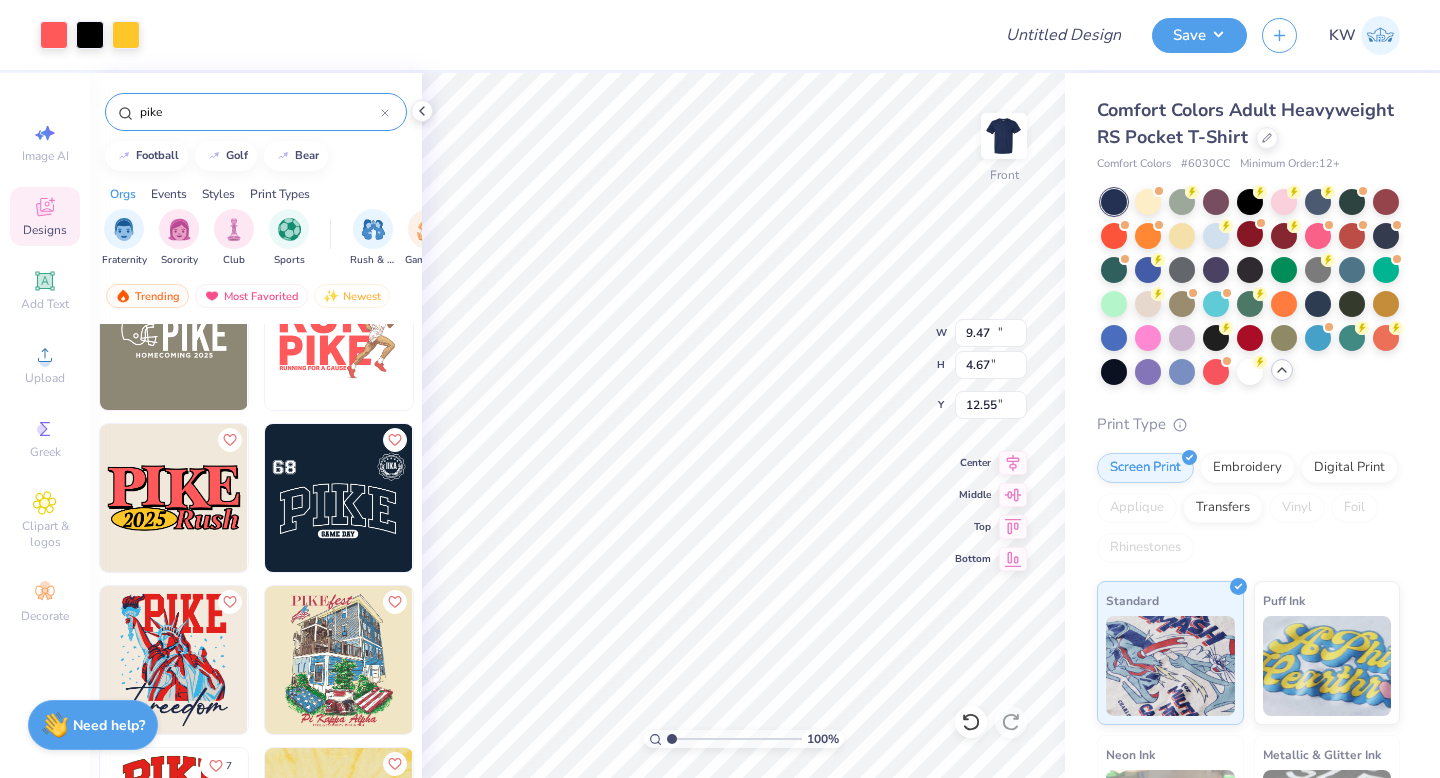 type on "10.80" 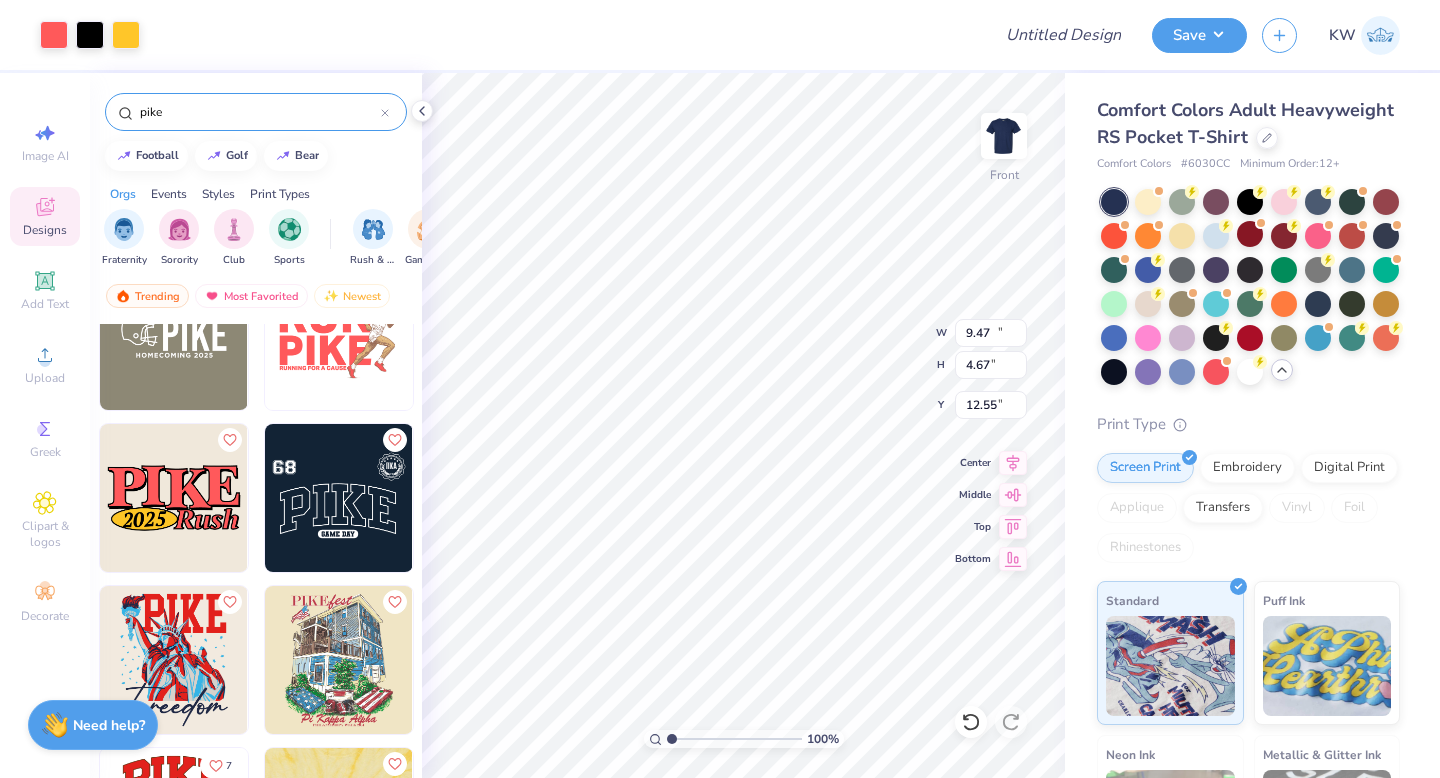 type on "5.32" 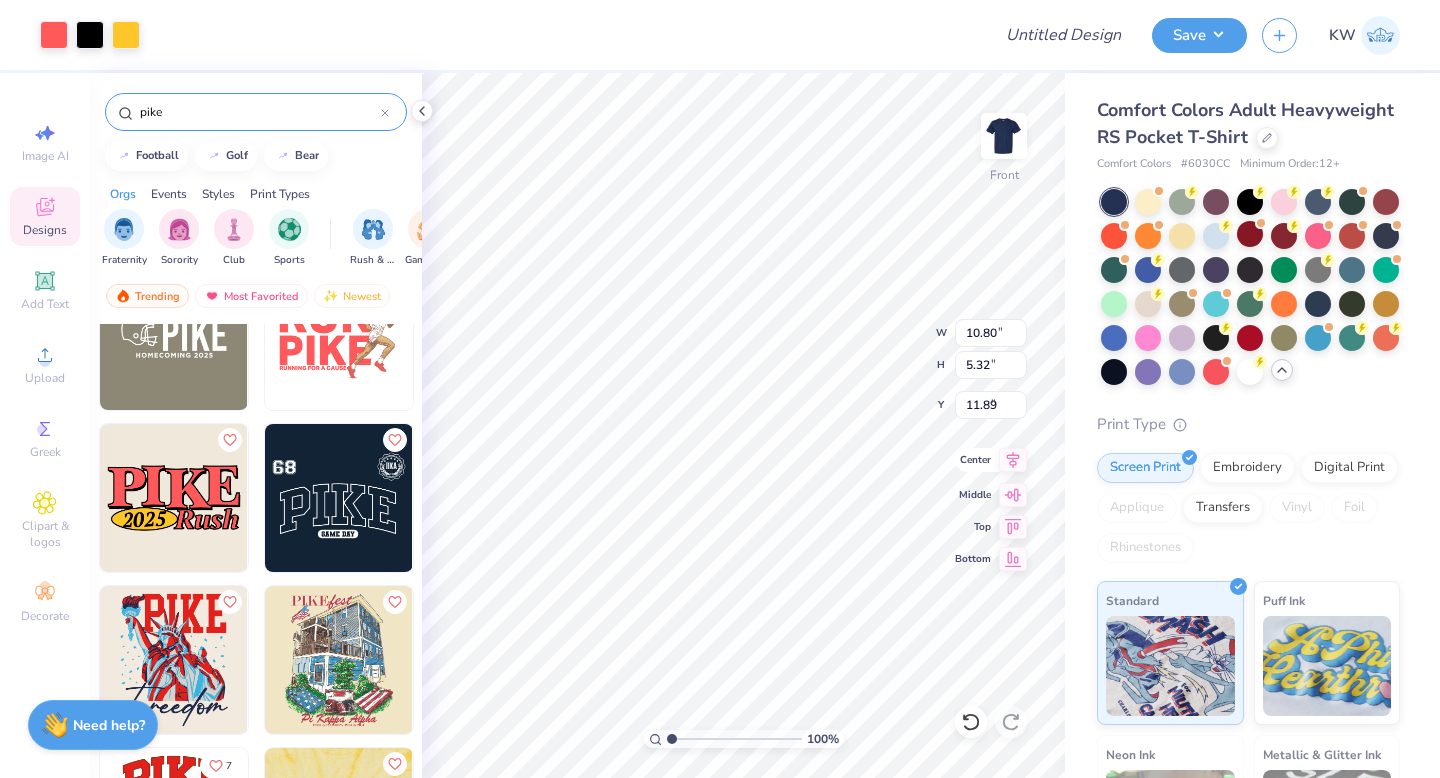 type on "8.11" 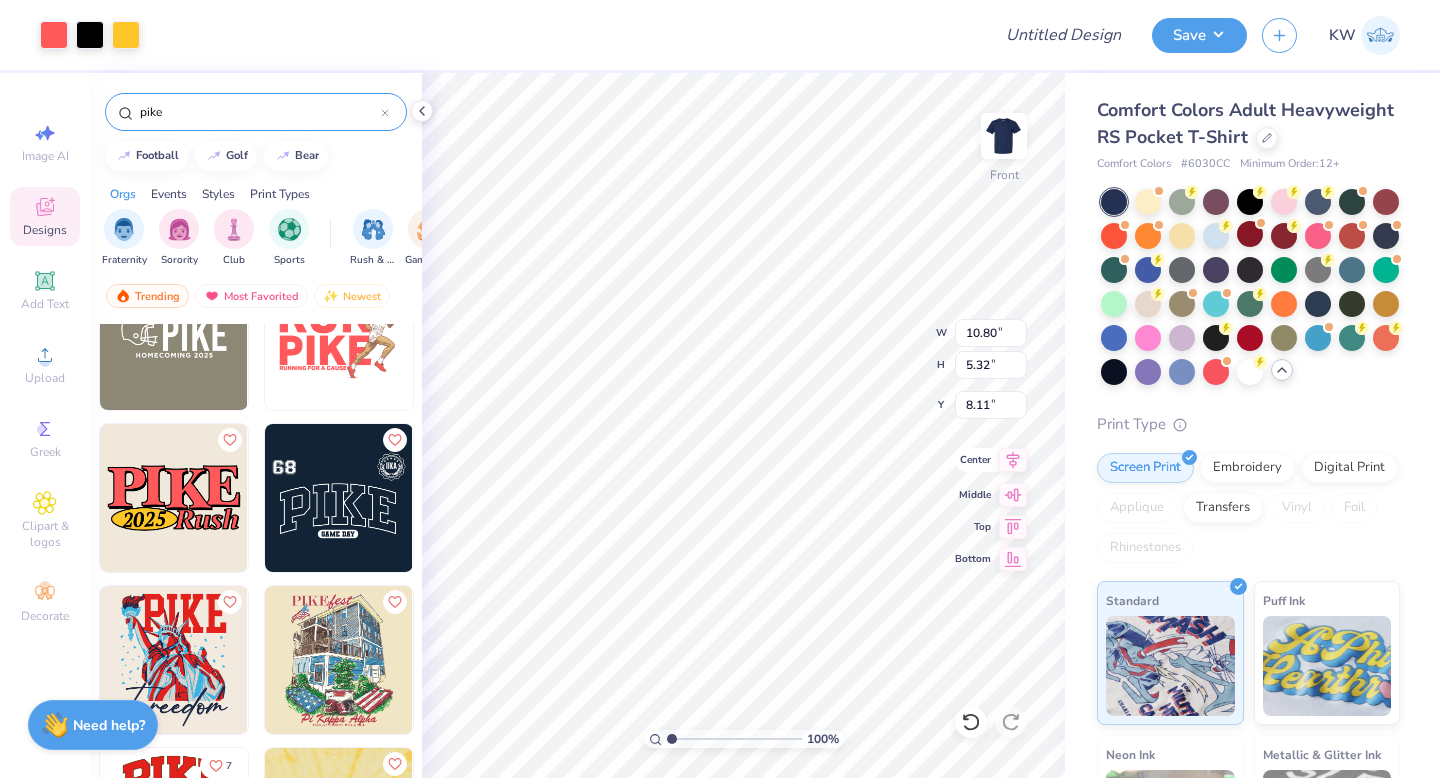 click 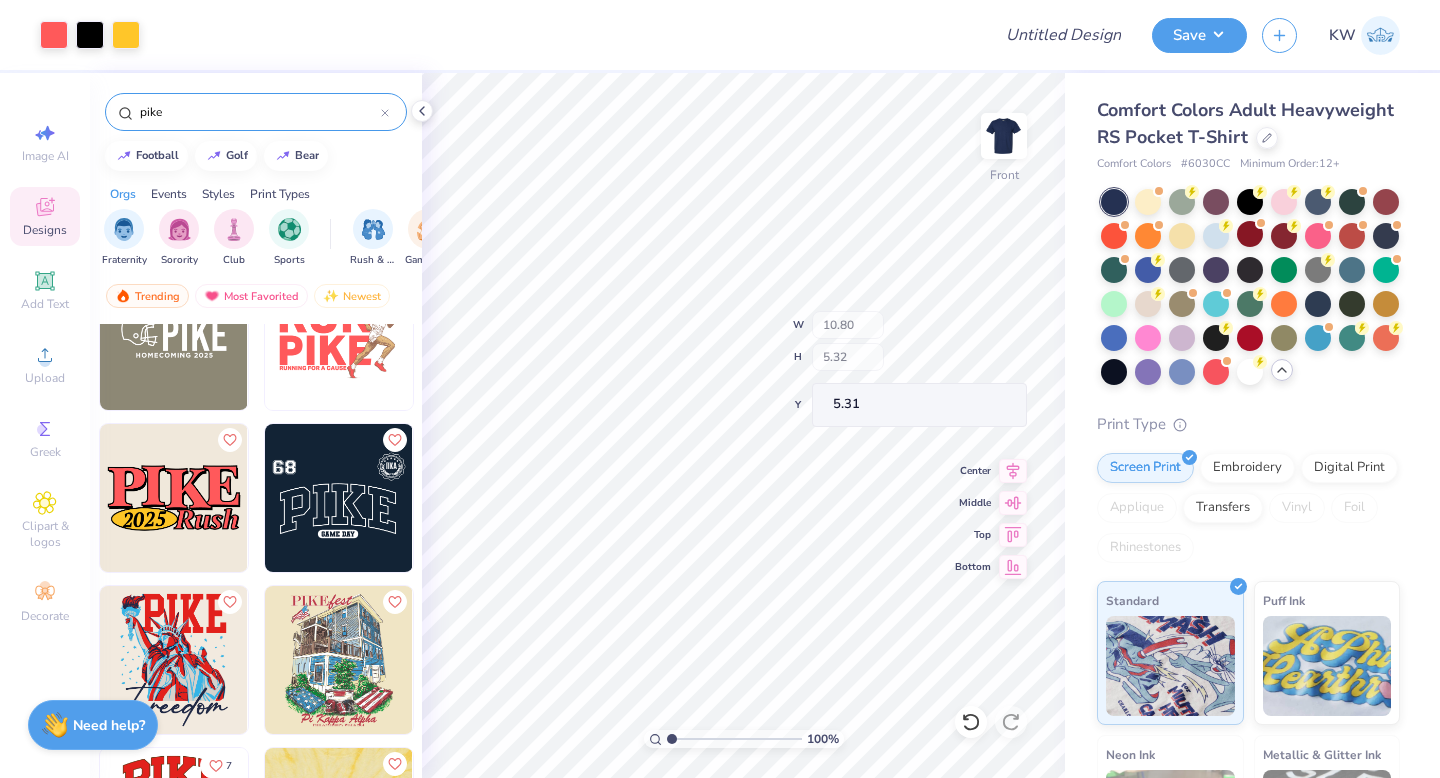 type on "5.31" 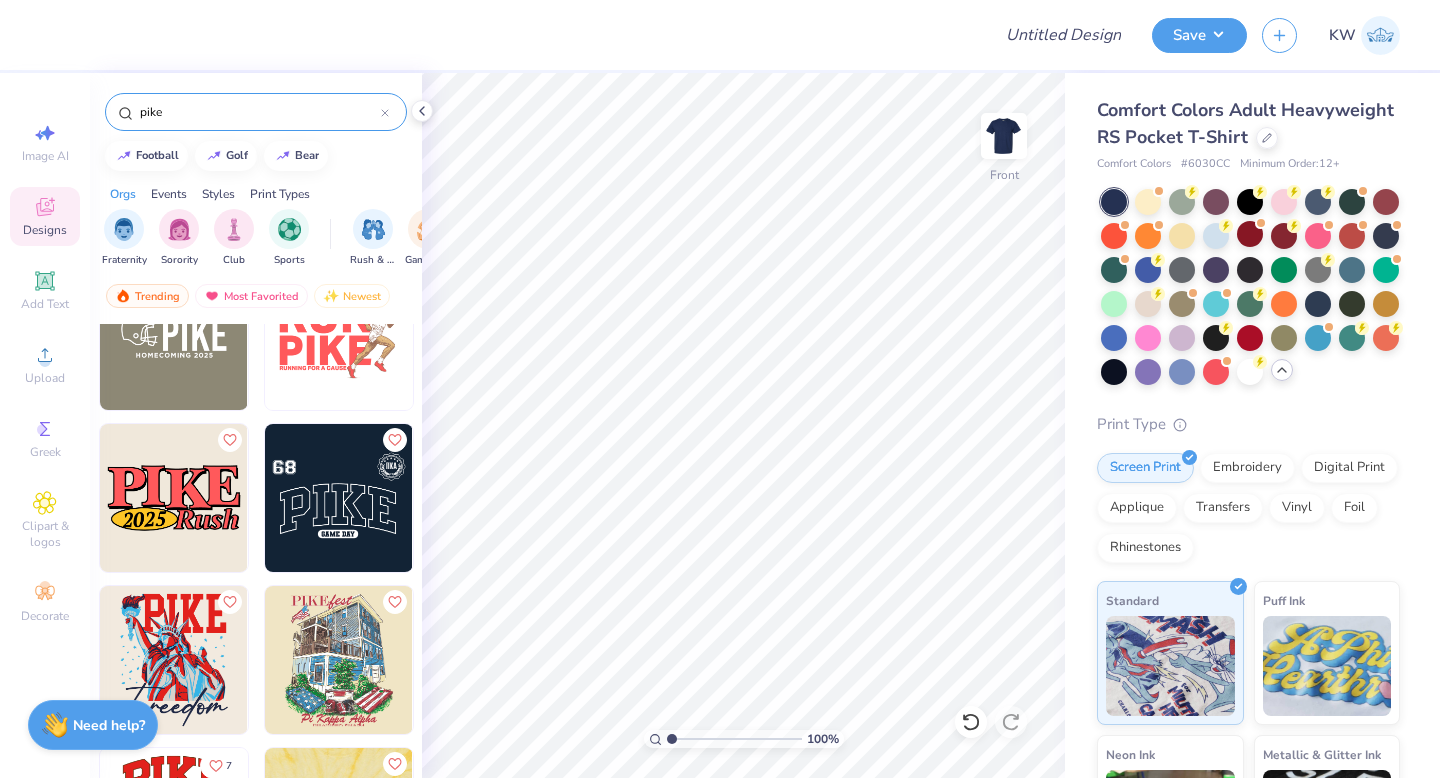 click at bounding box center [339, 498] 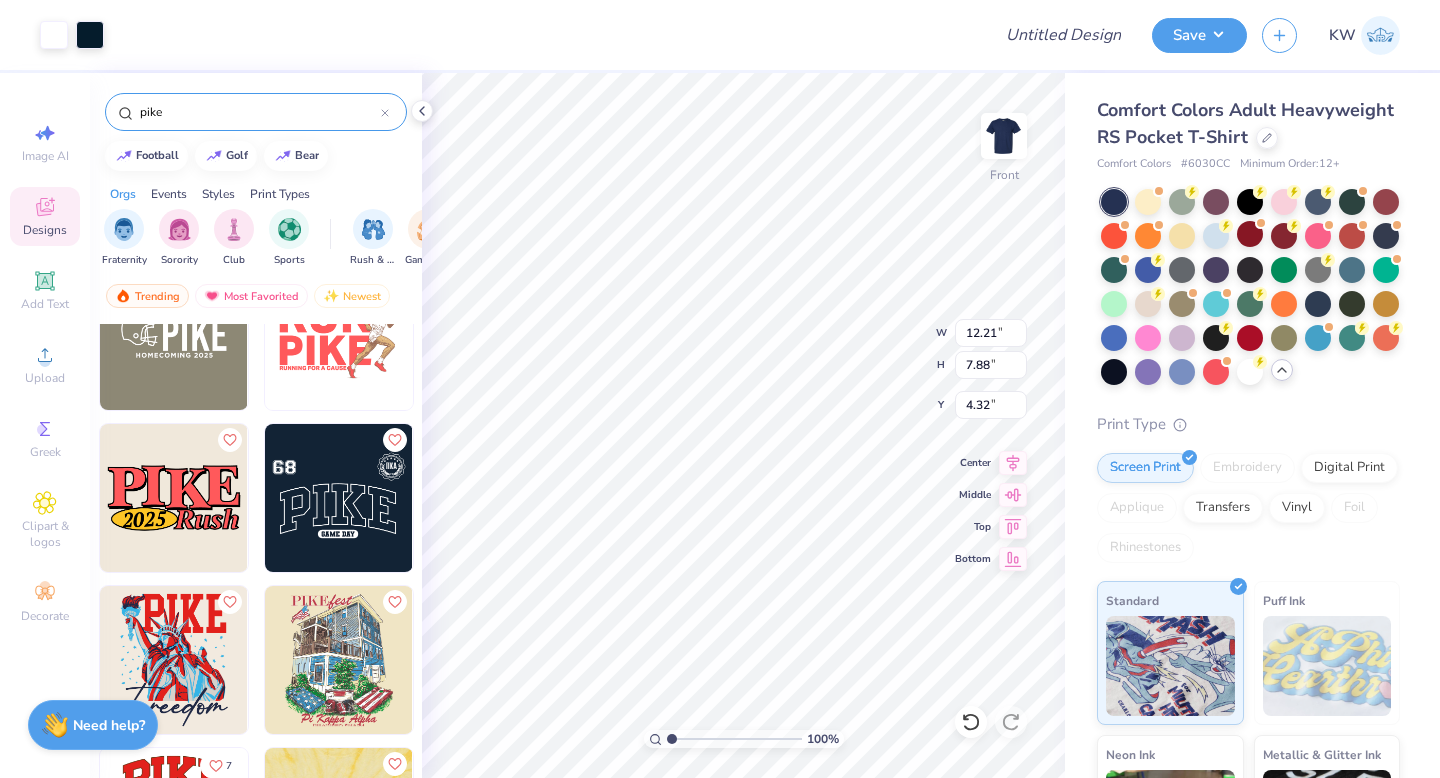type on "4.32" 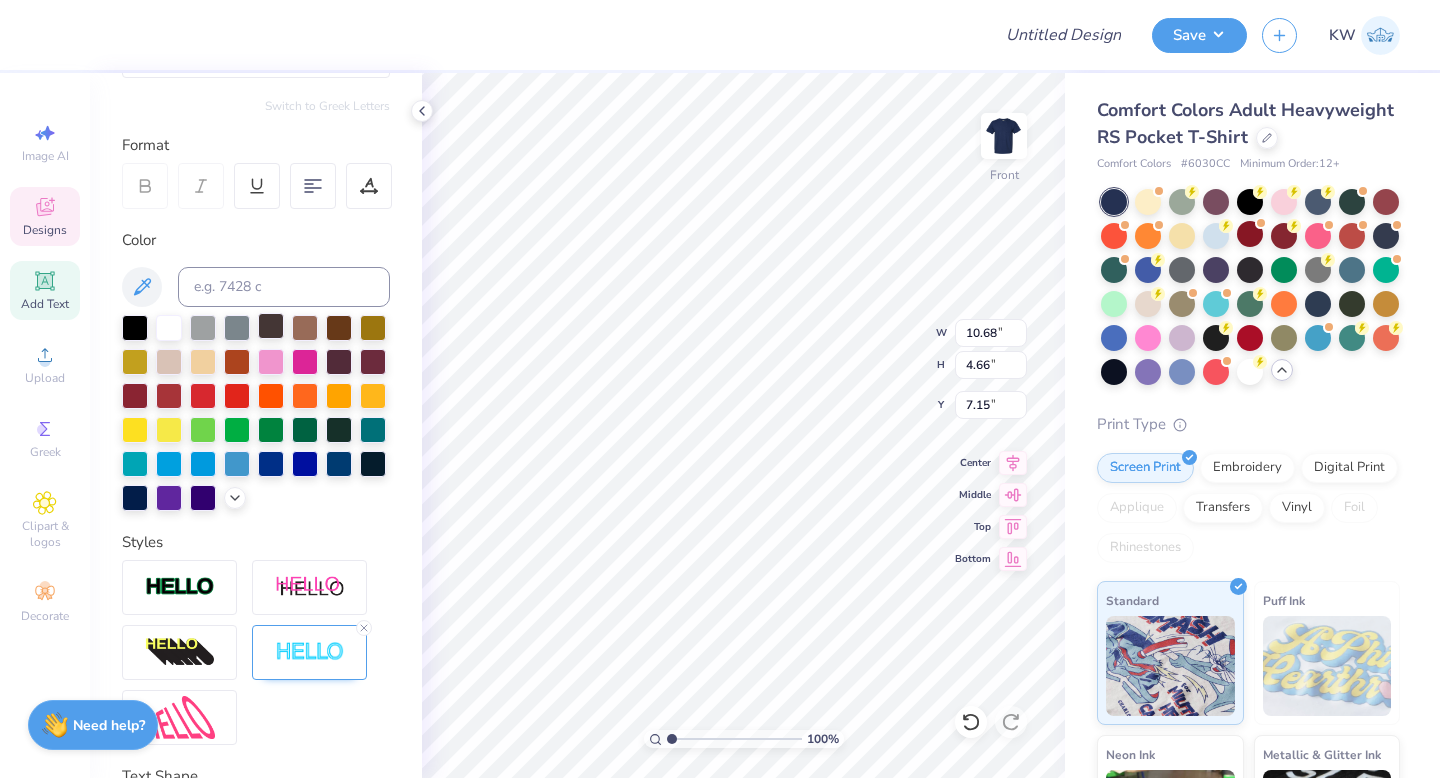 scroll, scrollTop: 384, scrollLeft: 0, axis: vertical 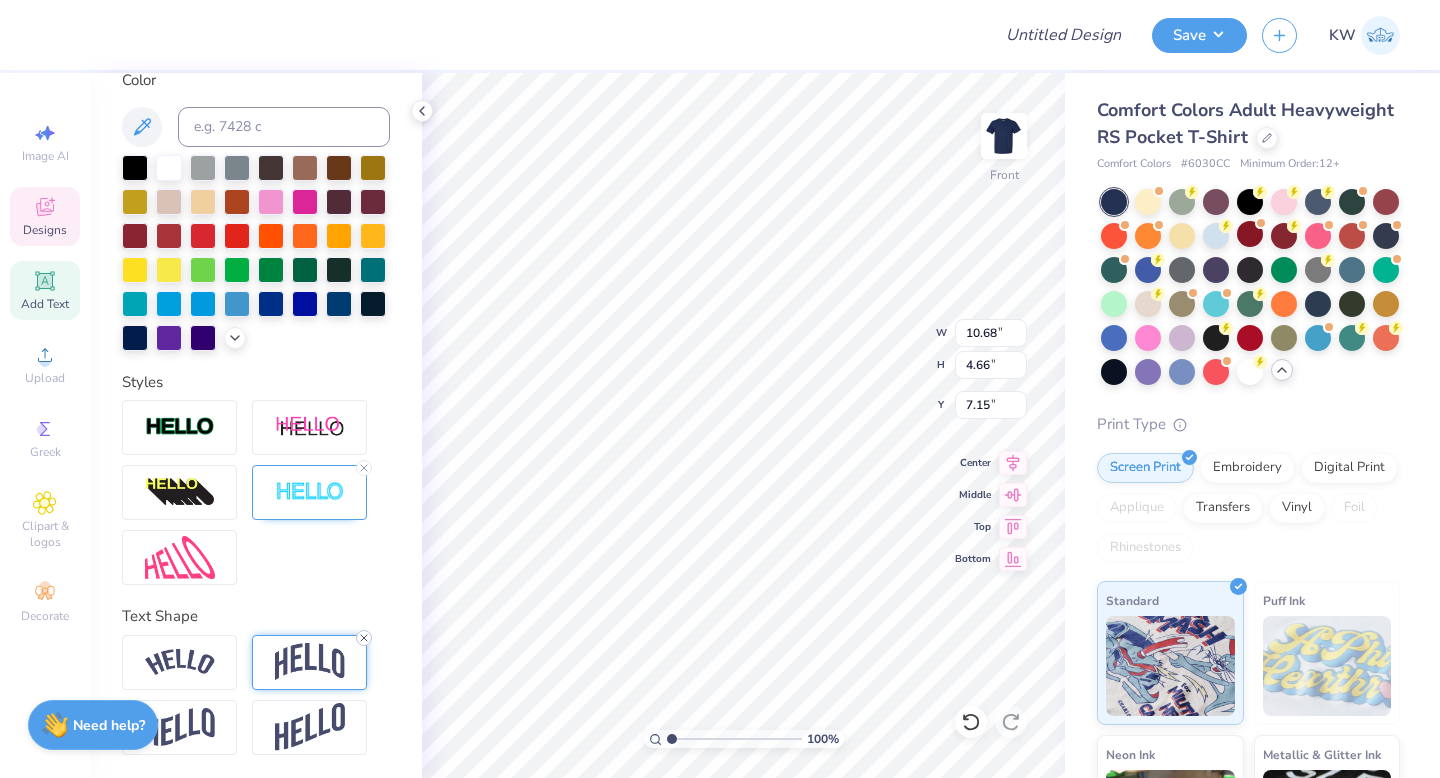 click 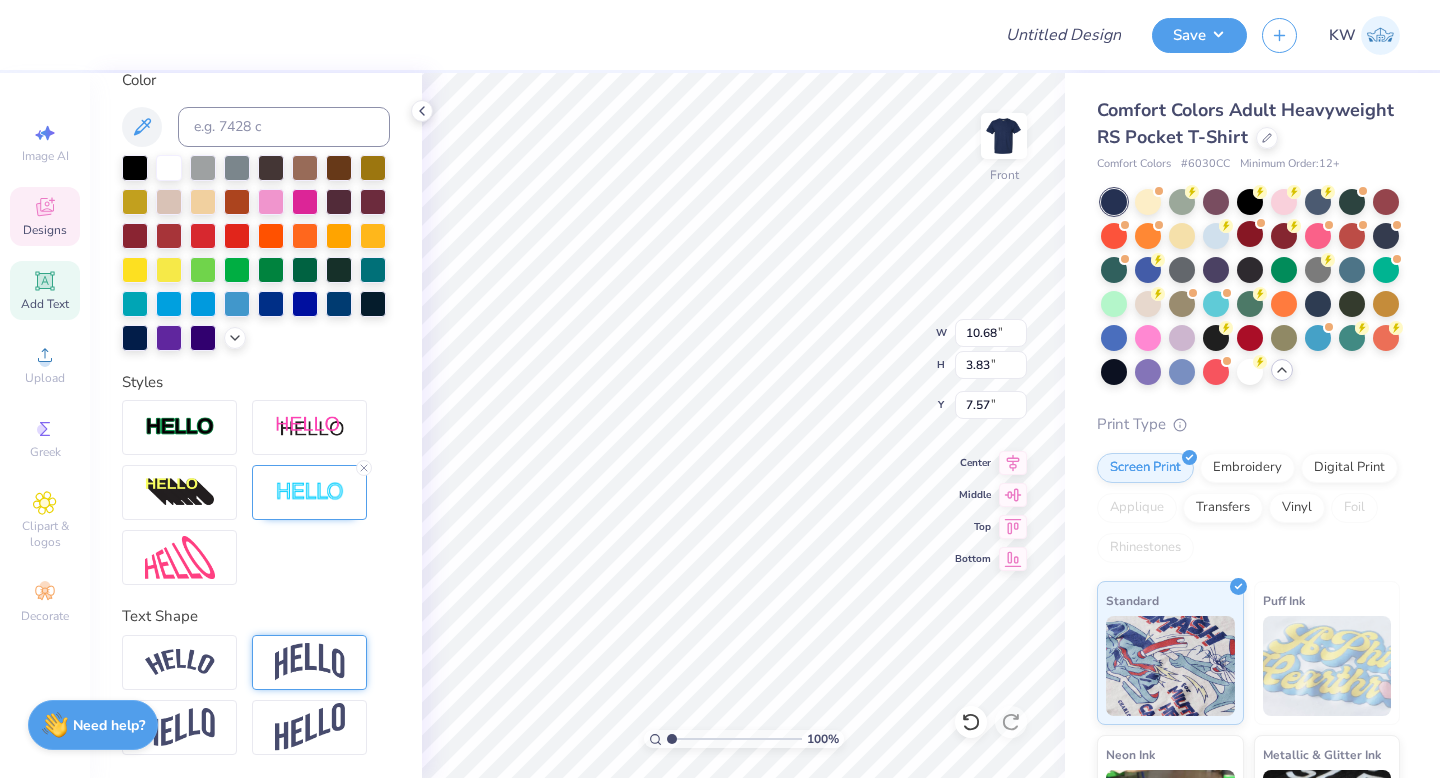 type on "3.83" 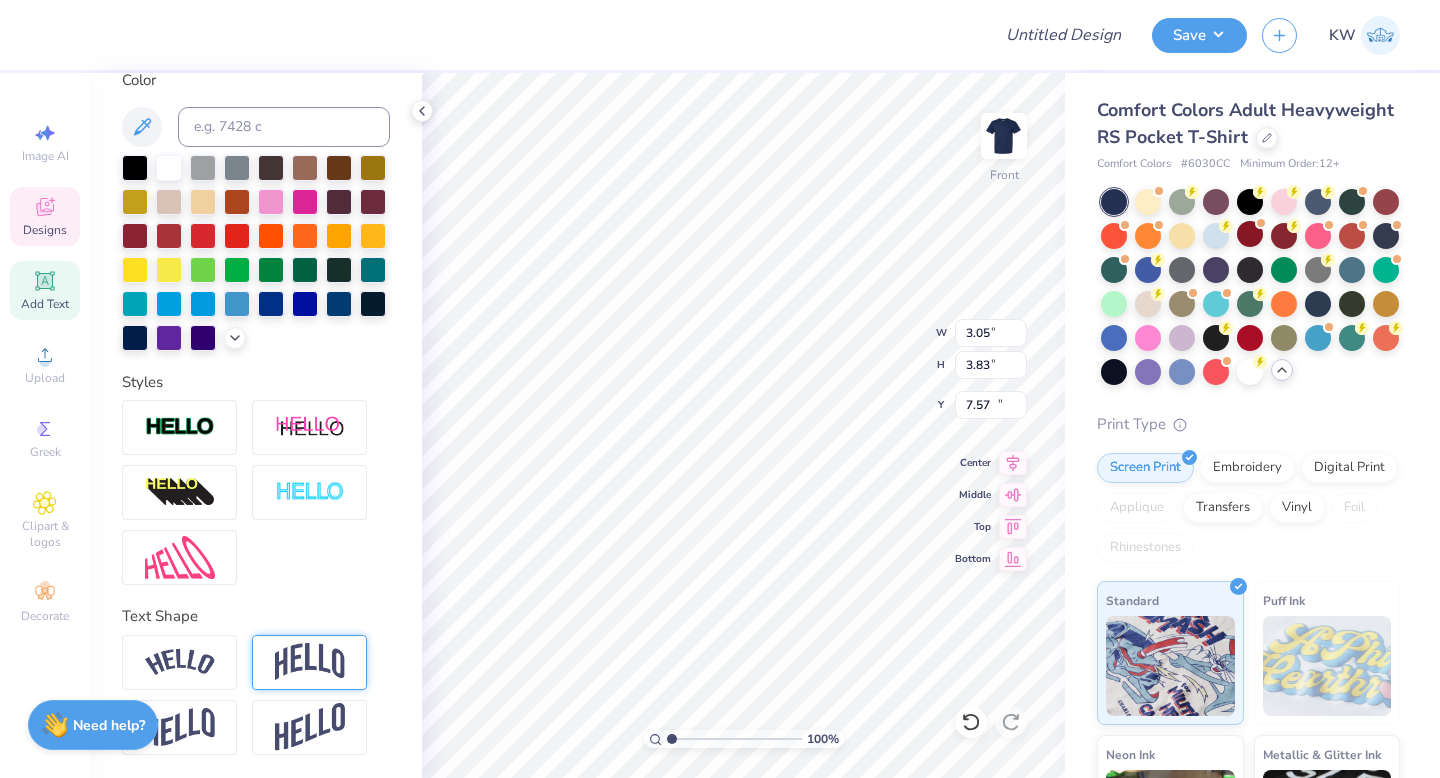 type on "3.05" 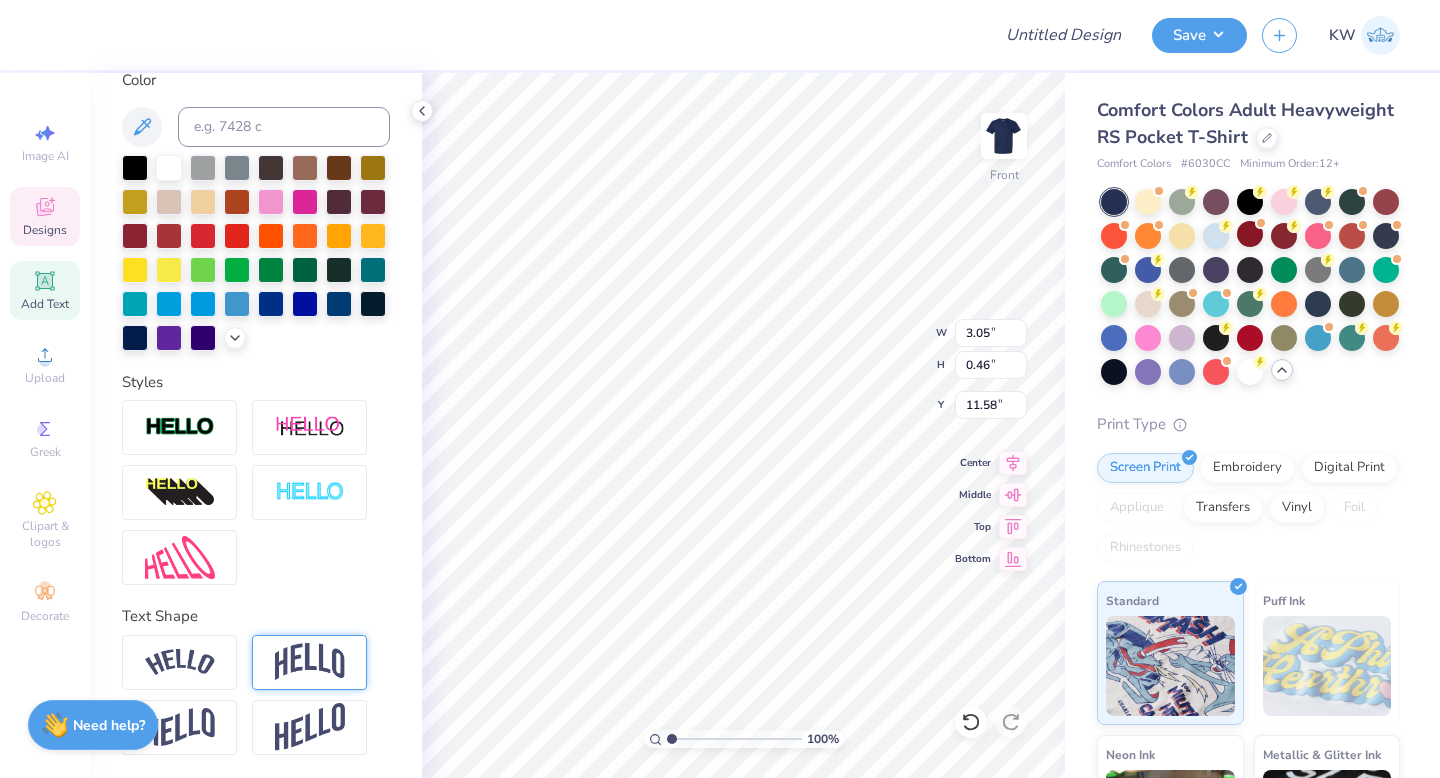 scroll, scrollTop: 0, scrollLeft: 0, axis: both 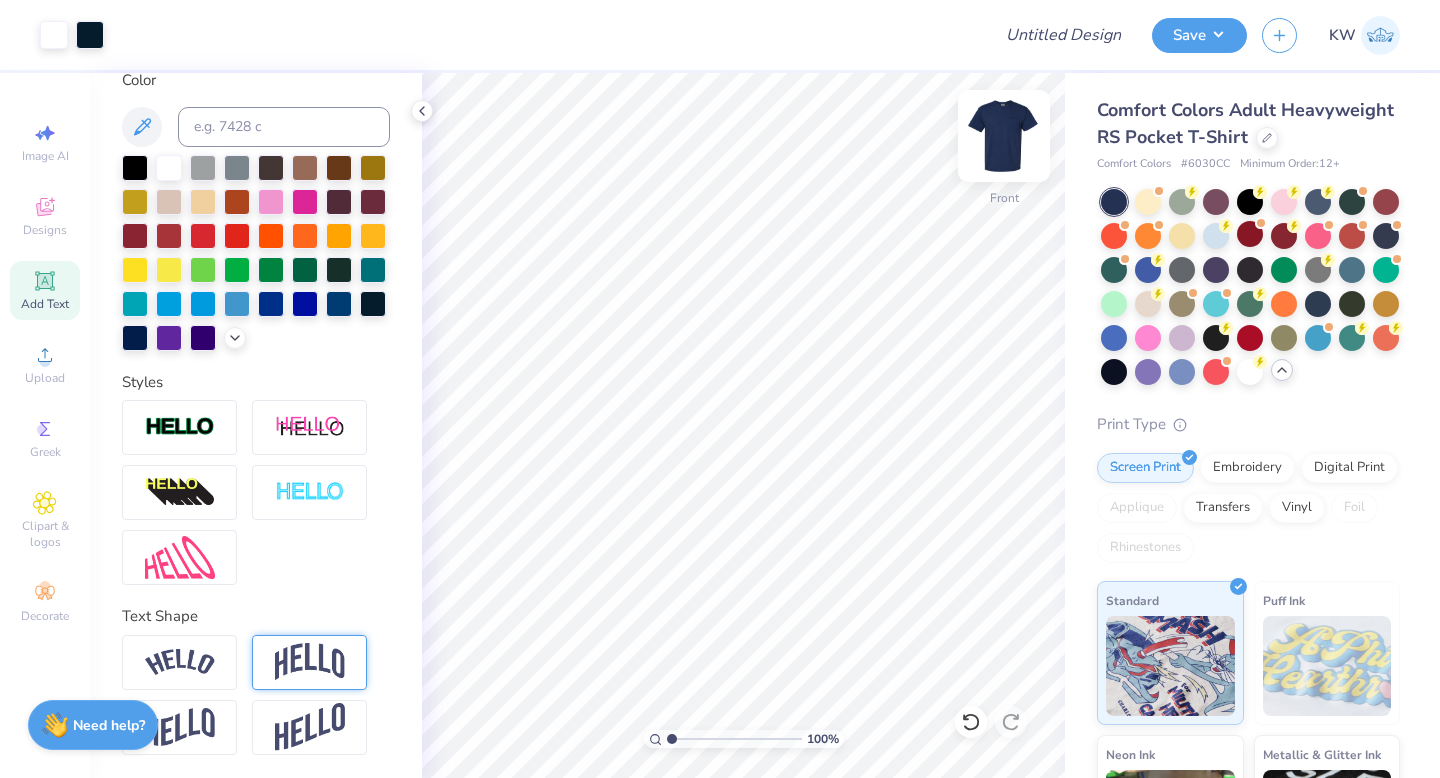 click at bounding box center [1004, 136] 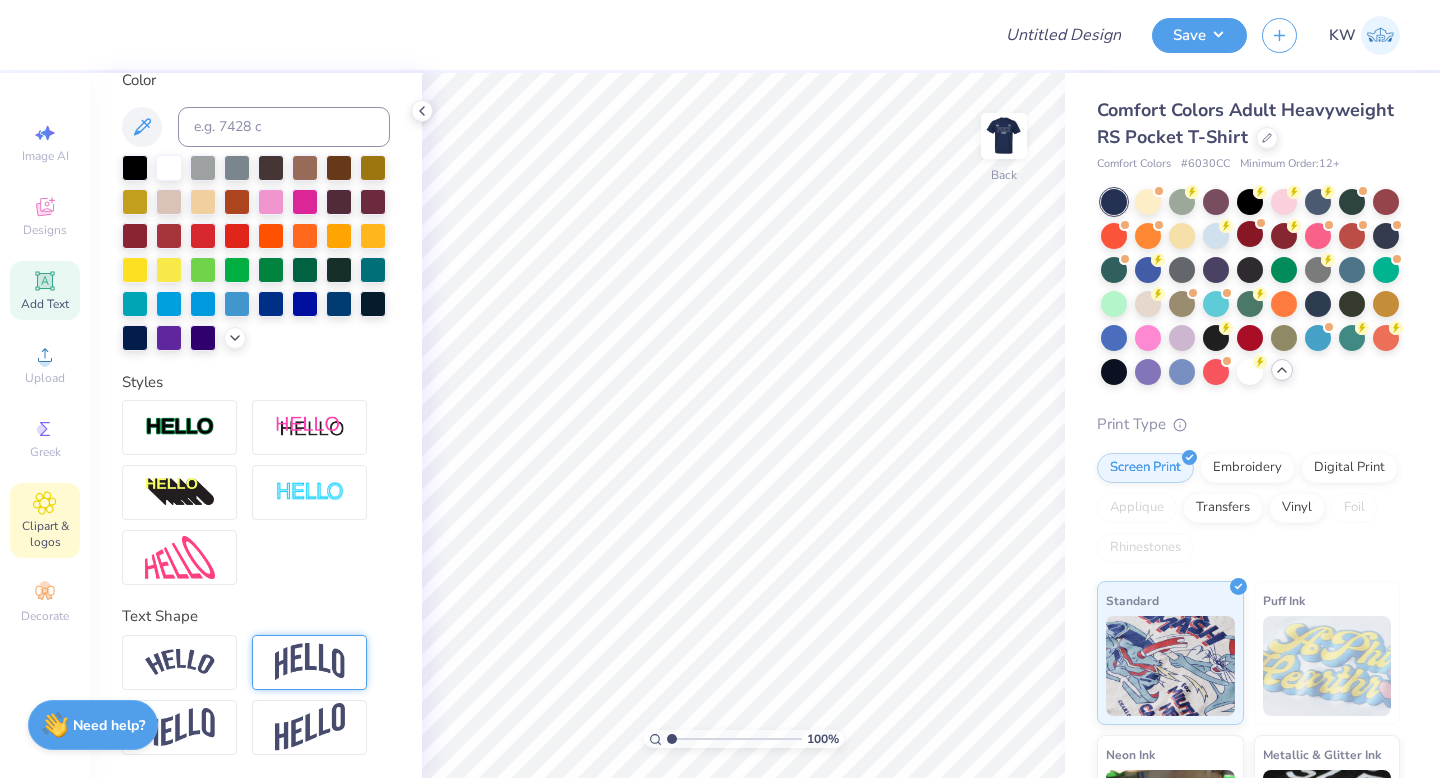 click on "Clipart & logos" at bounding box center (45, 534) 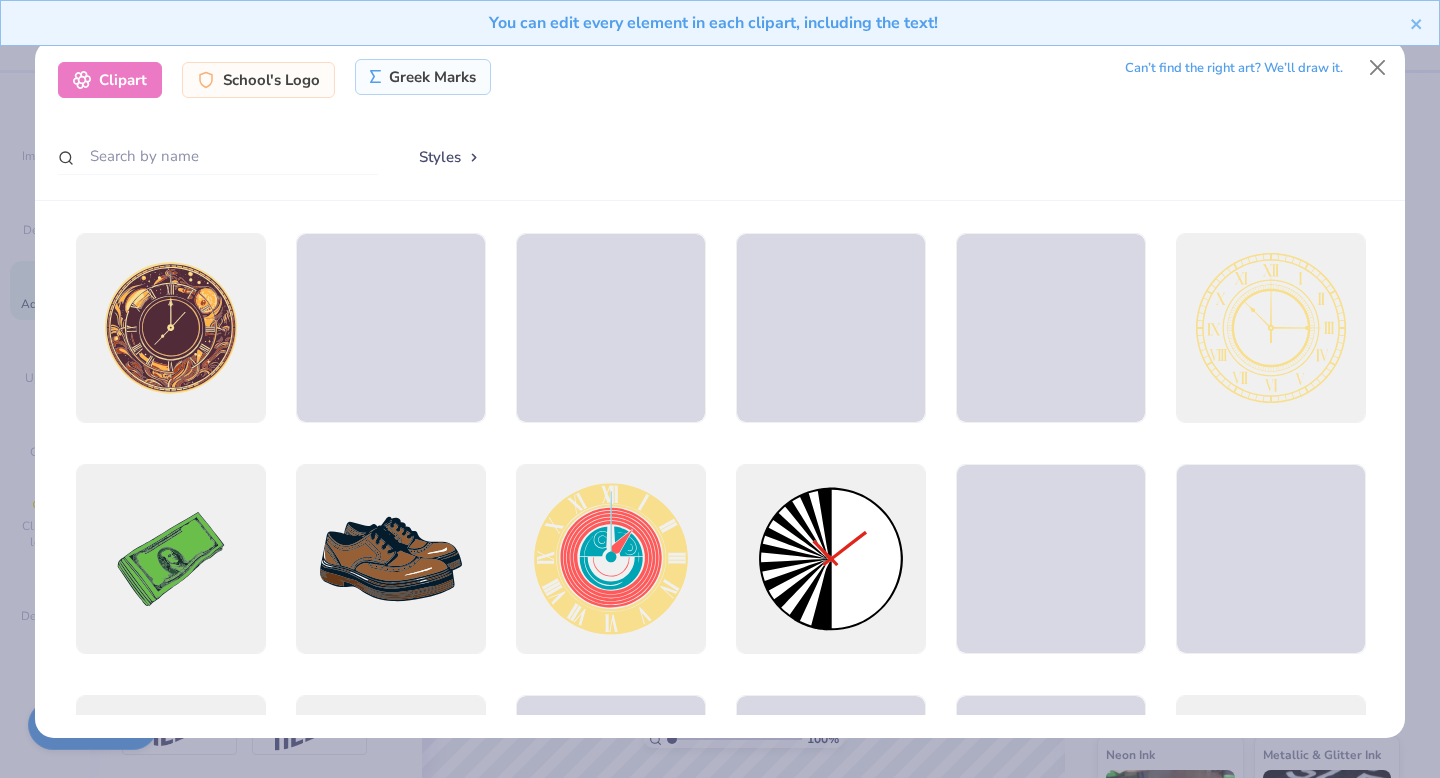 click on "Greek Marks" at bounding box center [423, 77] 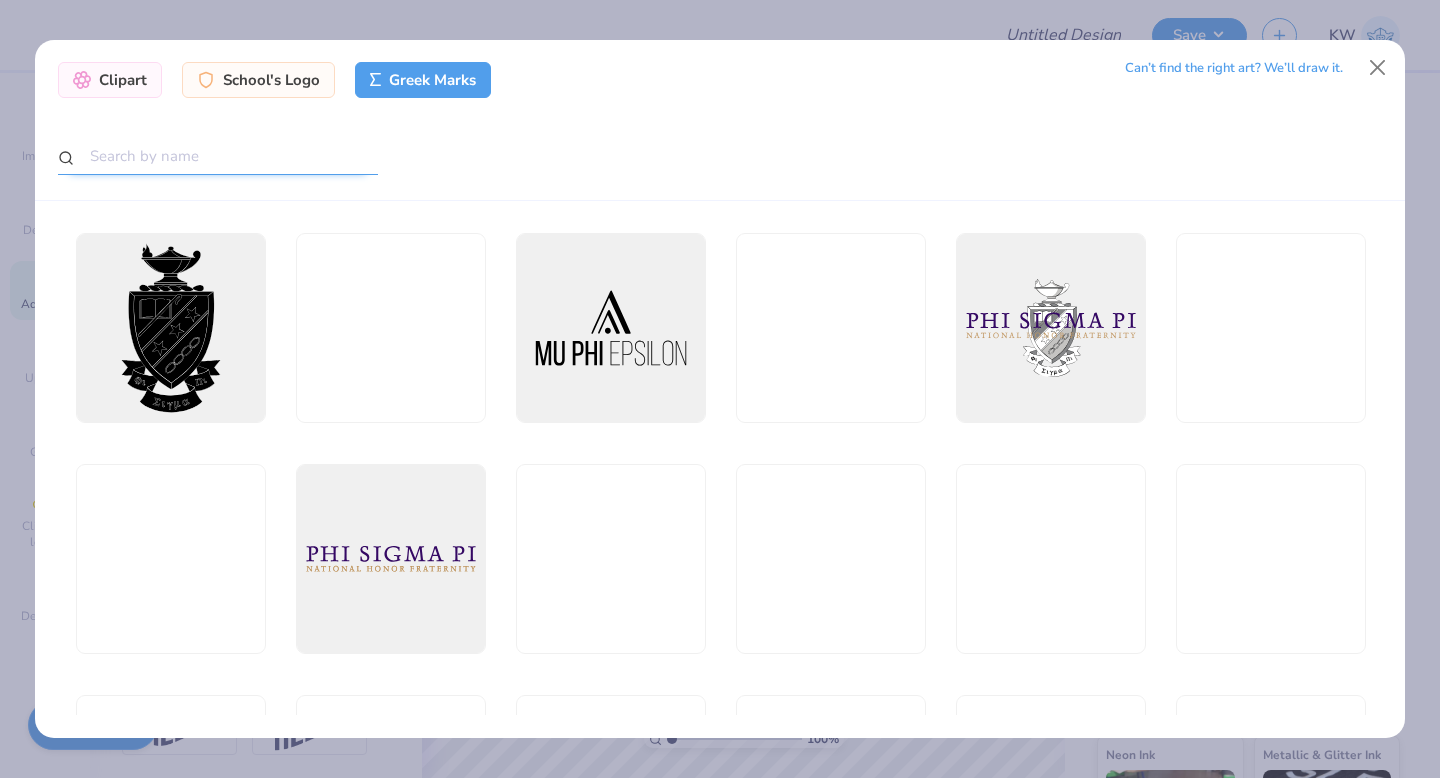 click at bounding box center (218, 156) 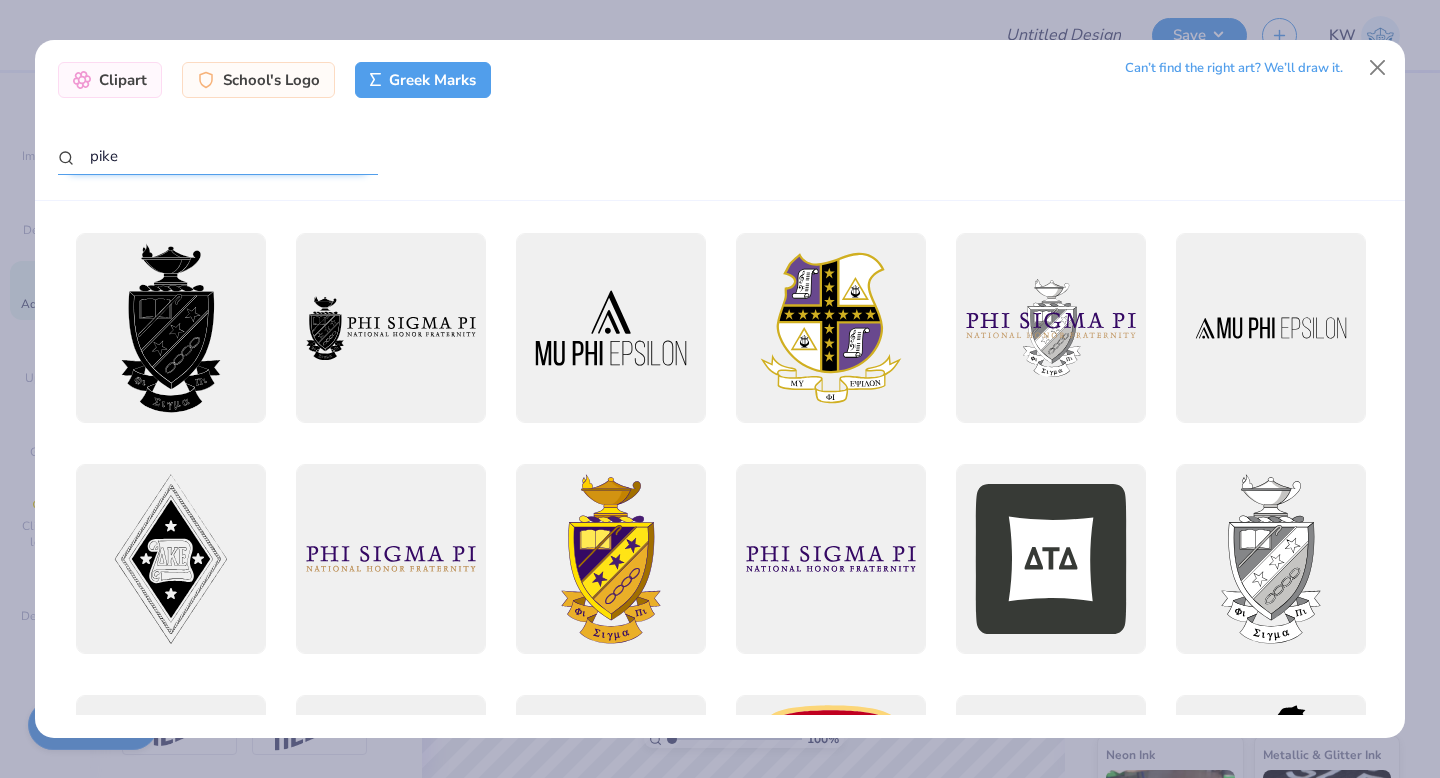 type on "pike" 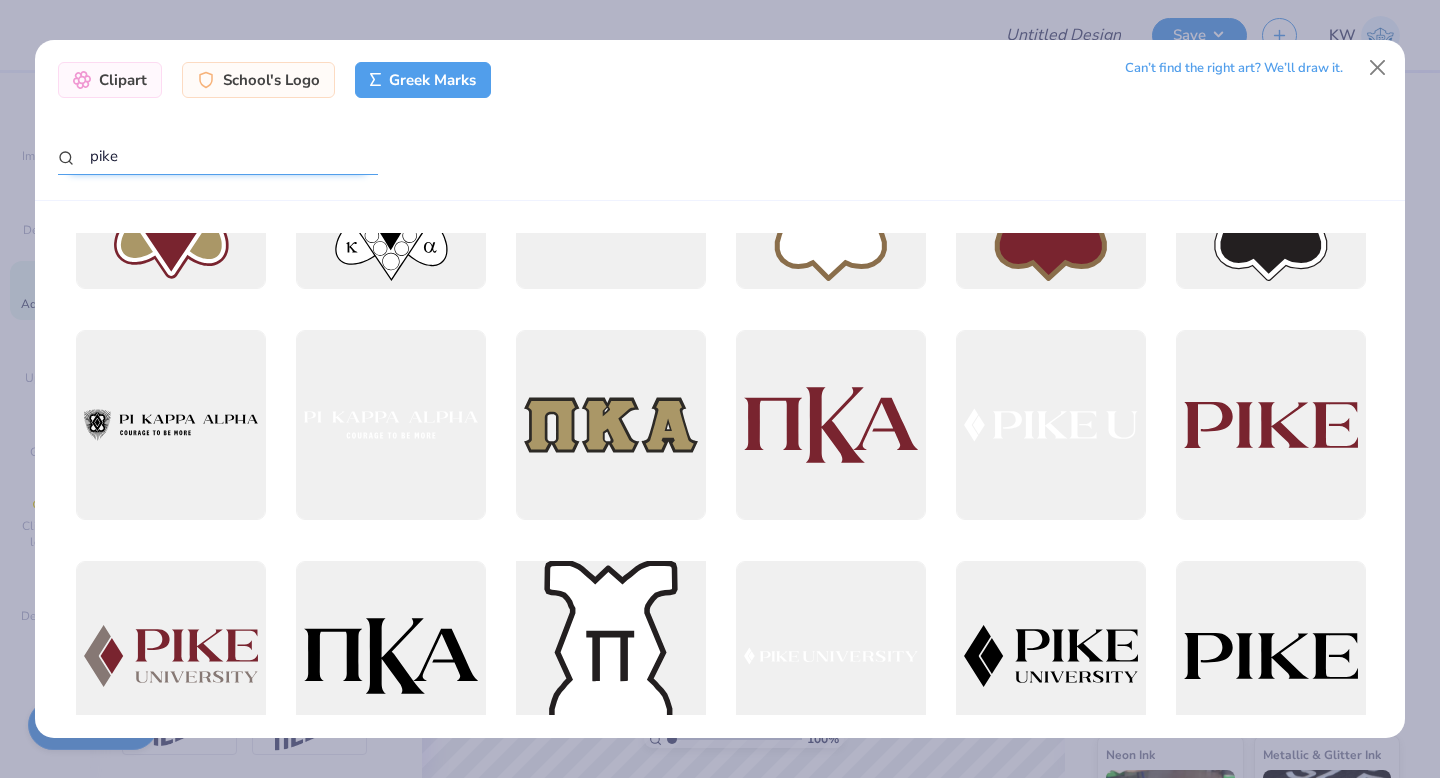 scroll, scrollTop: 816, scrollLeft: 0, axis: vertical 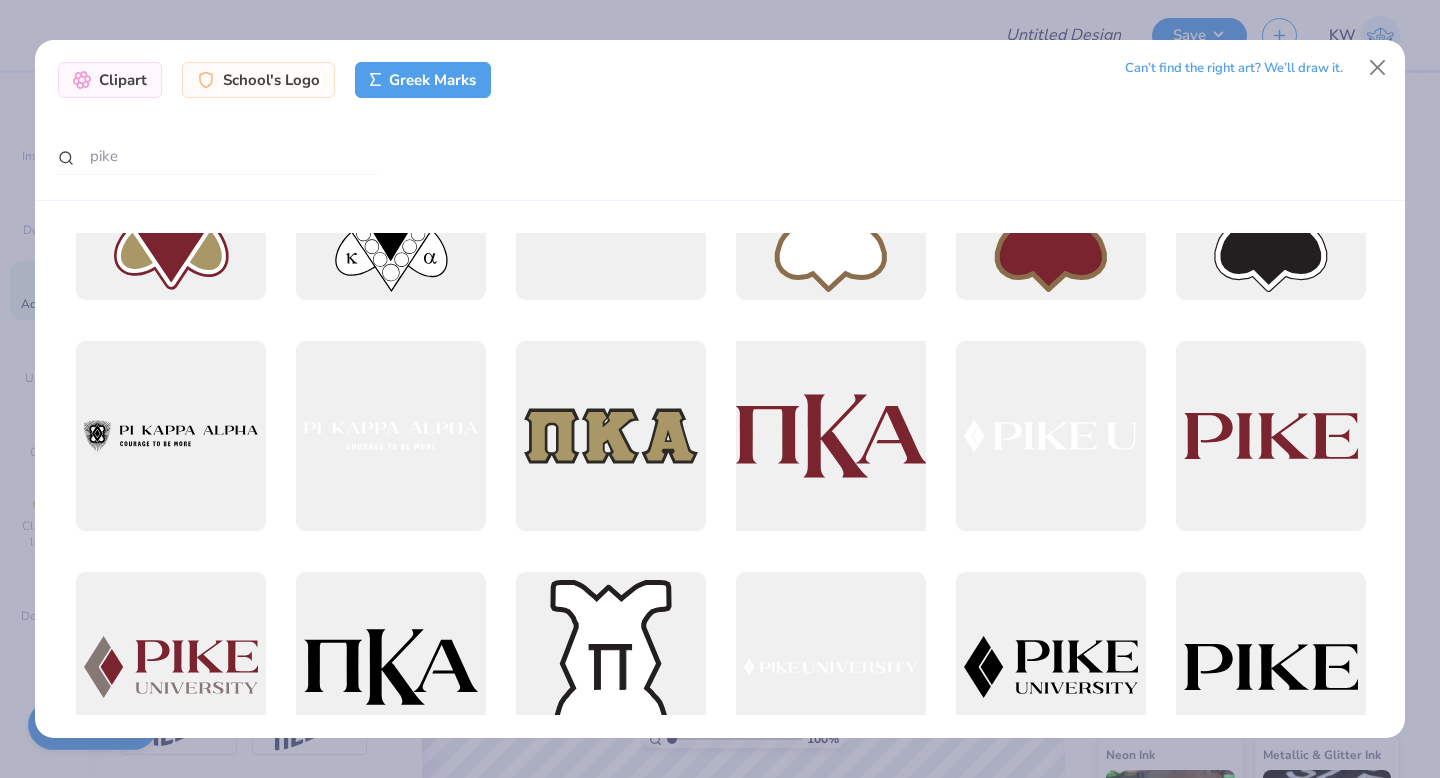 click at bounding box center [830, 436] 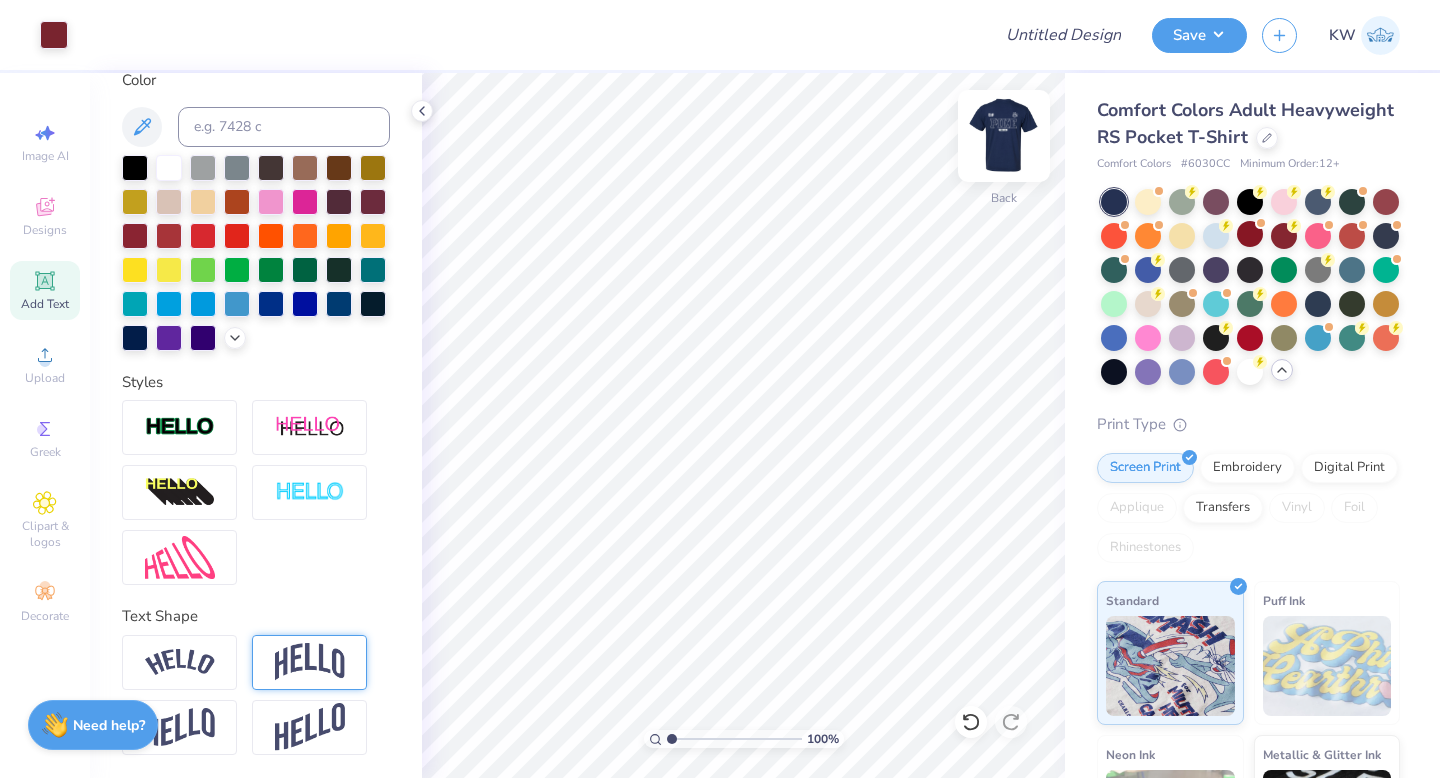 click at bounding box center (1004, 136) 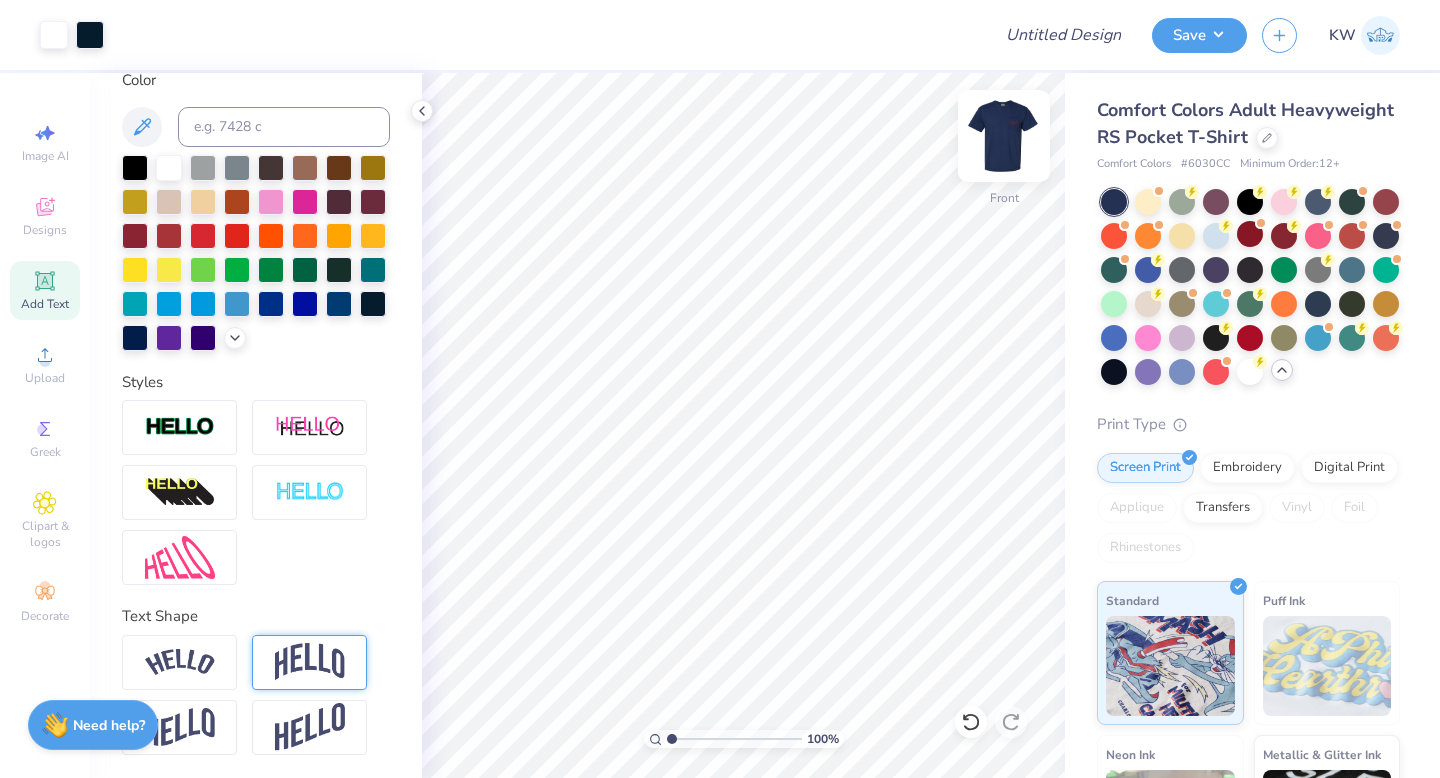 click at bounding box center [1004, 136] 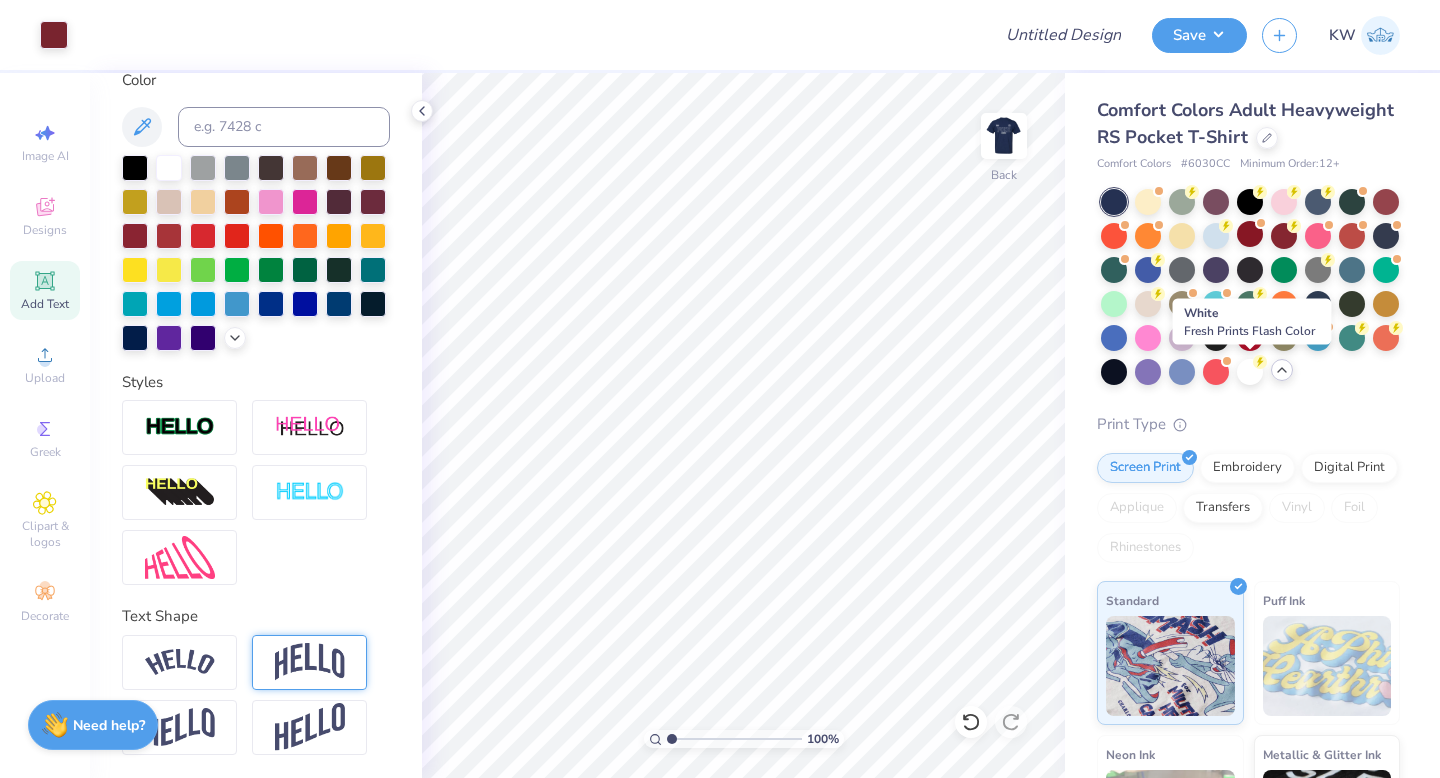 drag, startPoint x: 1245, startPoint y: 375, endPoint x: 1123, endPoint y: 120, distance: 282.6818 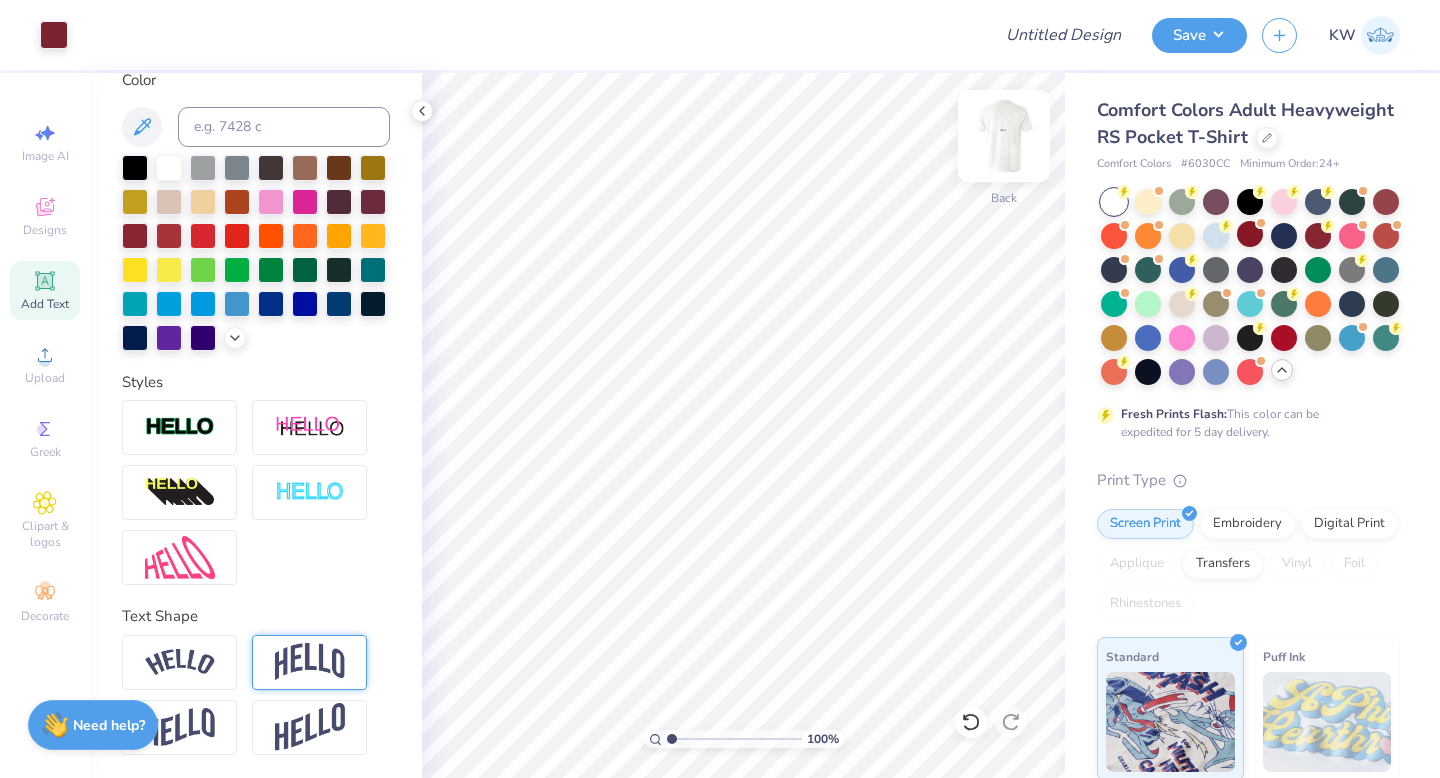 click at bounding box center [1004, 136] 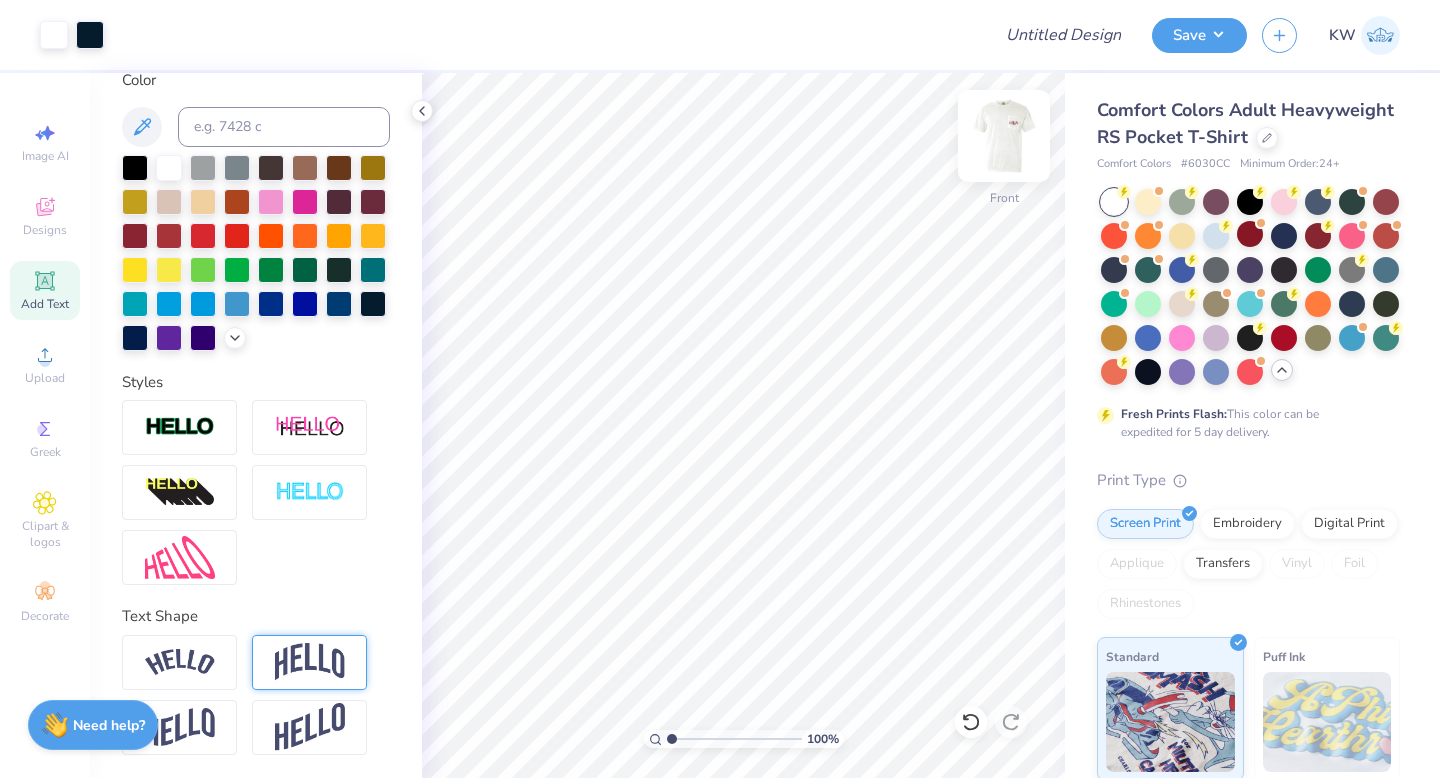 click at bounding box center [1004, 136] 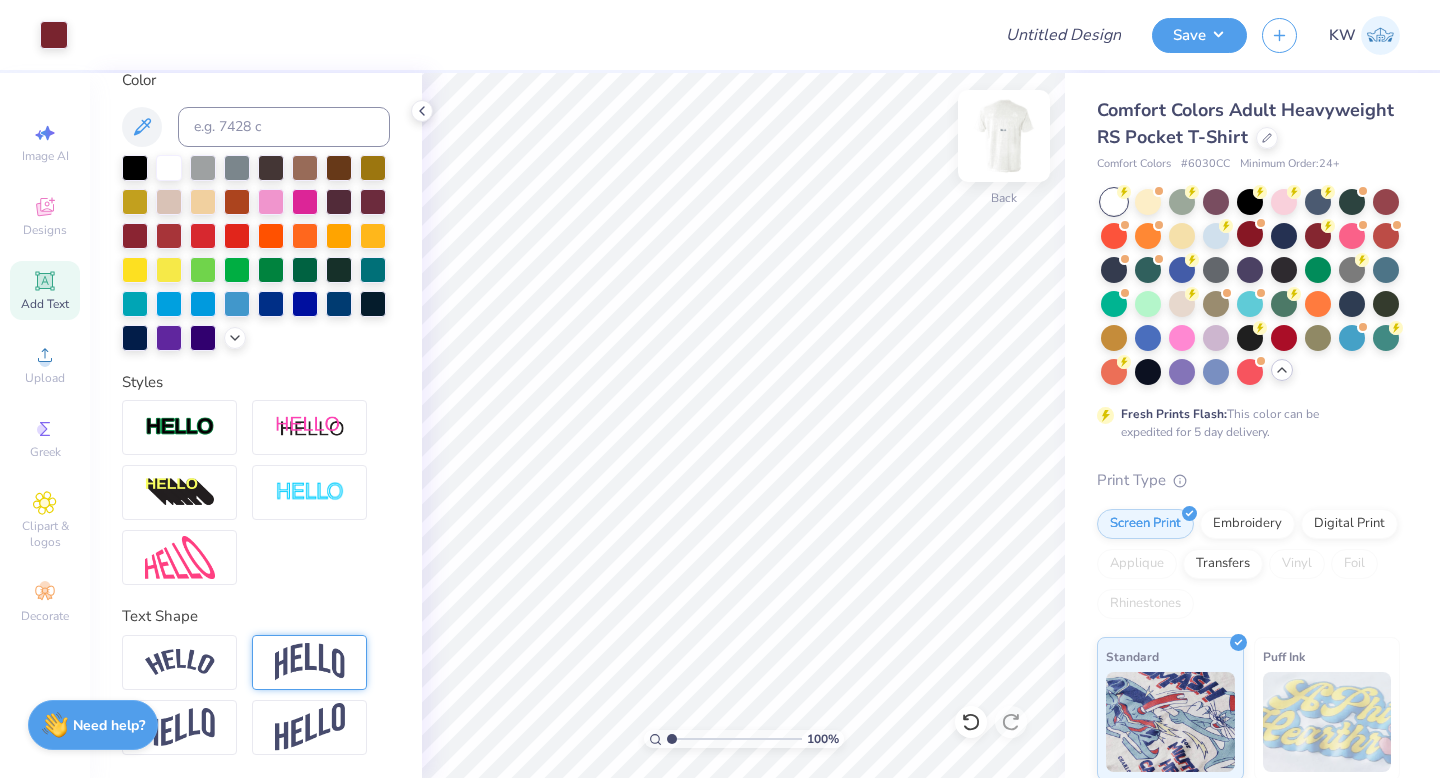 drag, startPoint x: 1018, startPoint y: 133, endPoint x: 989, endPoint y: 143, distance: 30.675724 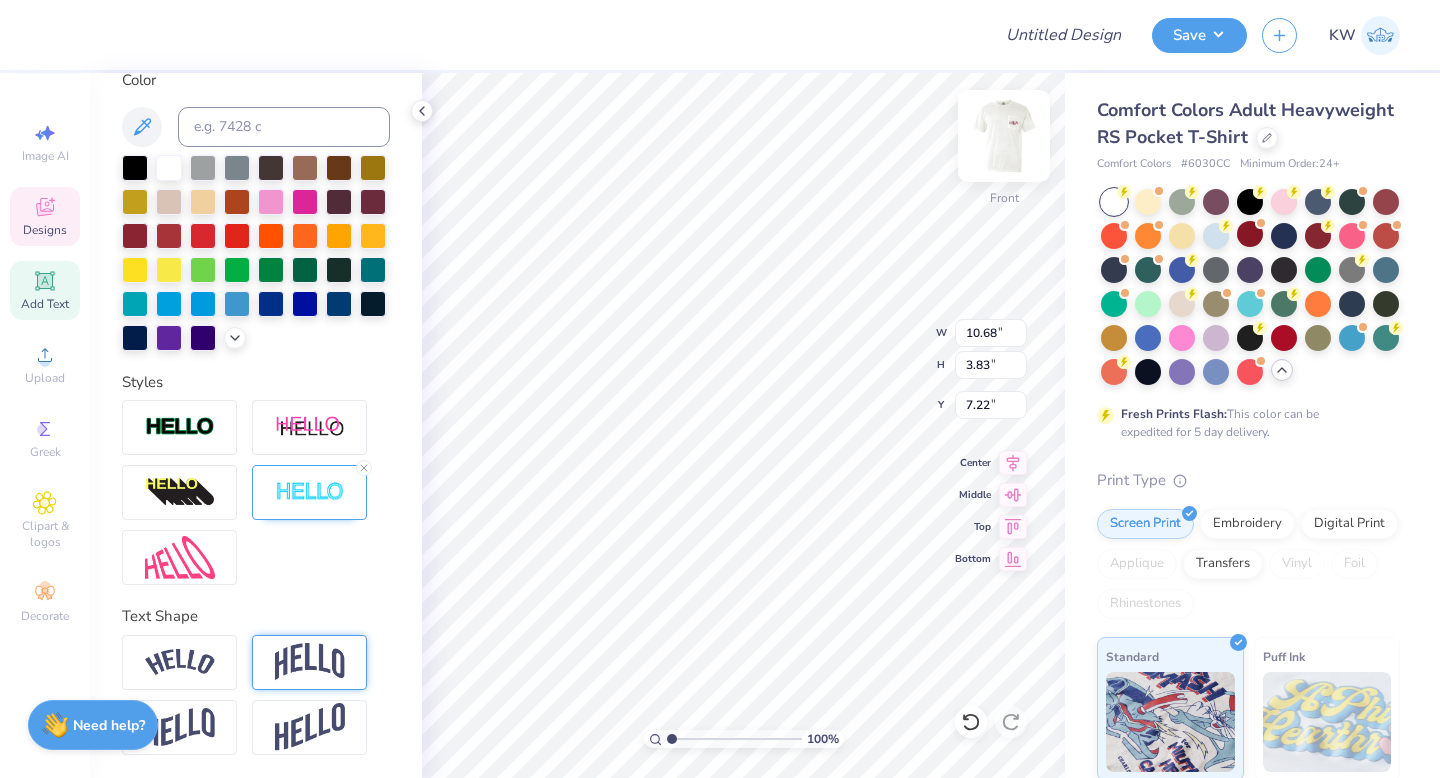 click at bounding box center (1004, 136) 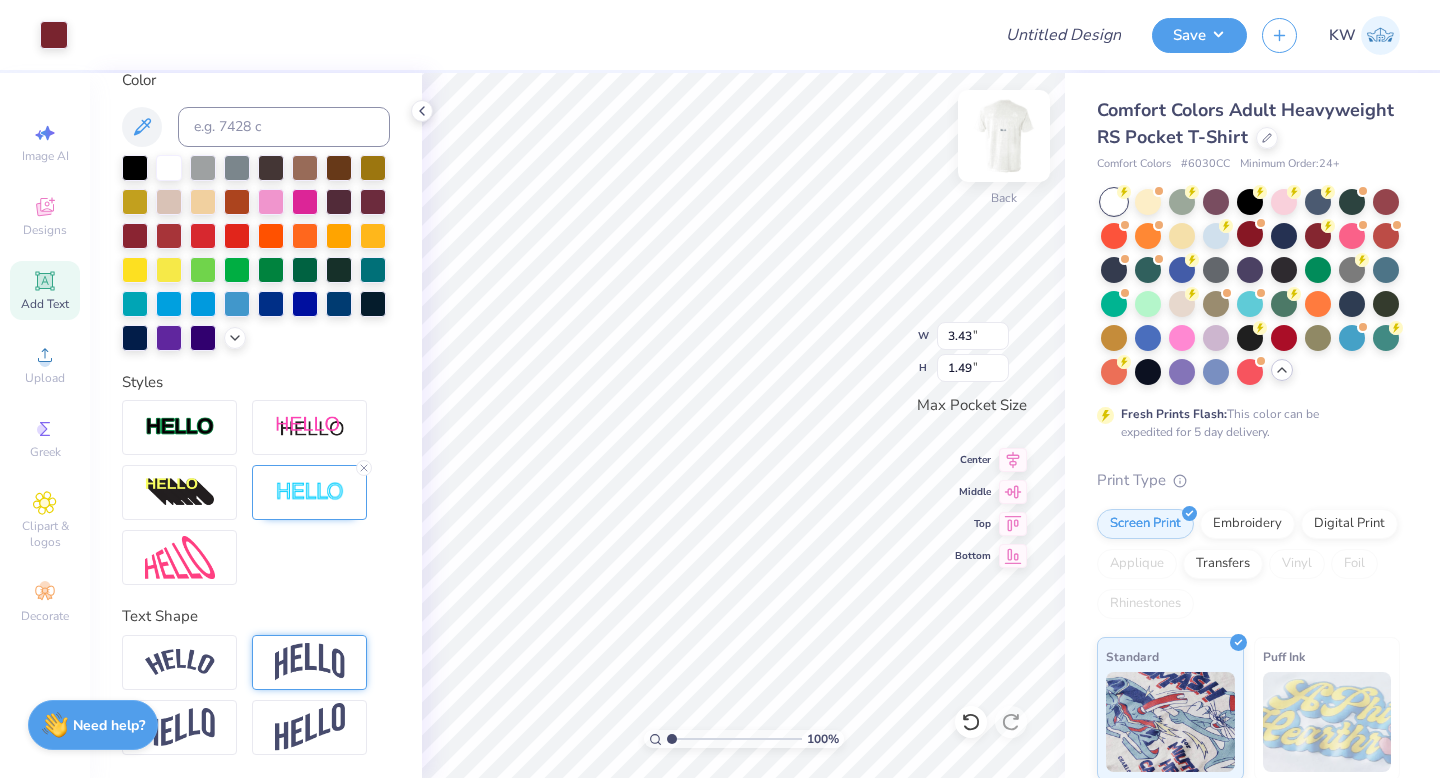 click at bounding box center [1004, 136] 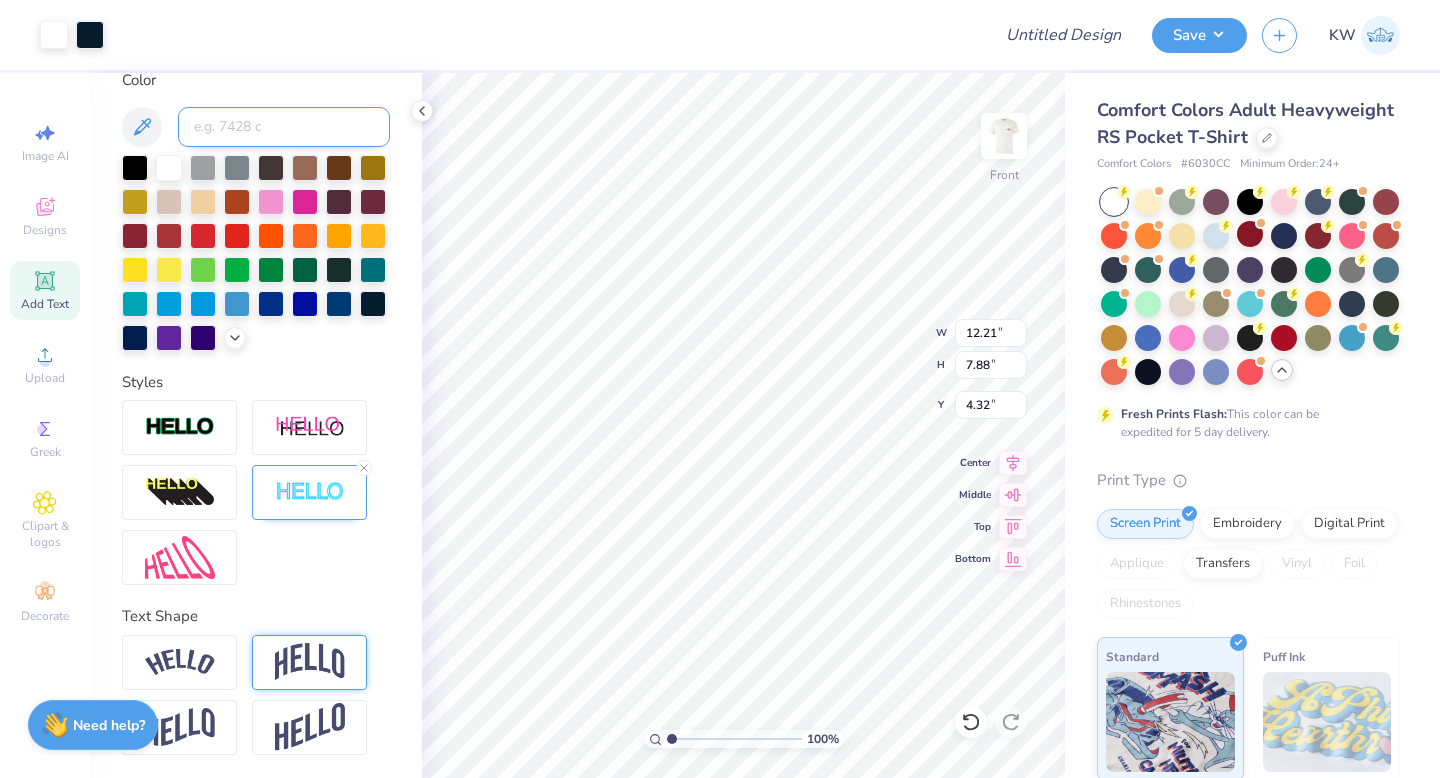 click at bounding box center [284, 127] 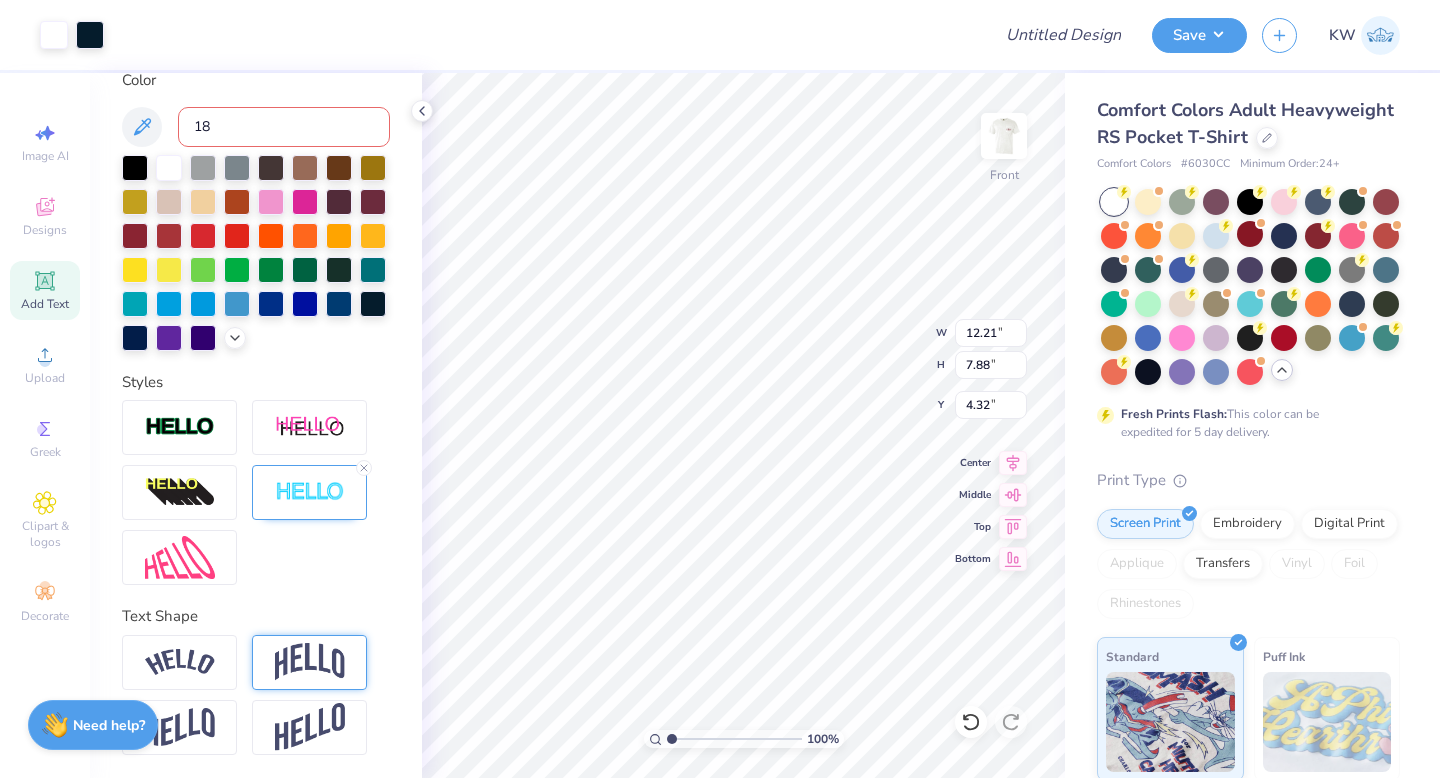 type on "188" 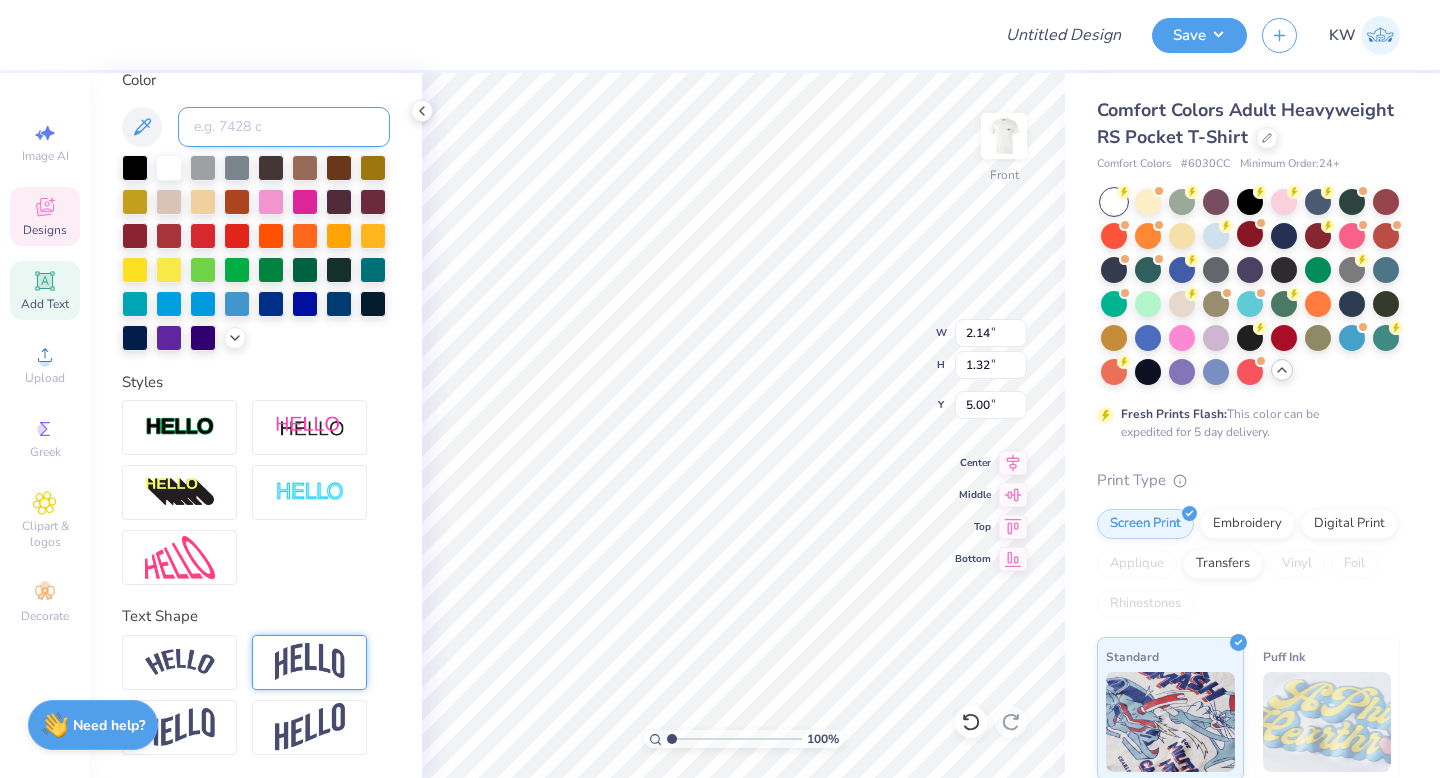 click at bounding box center [284, 127] 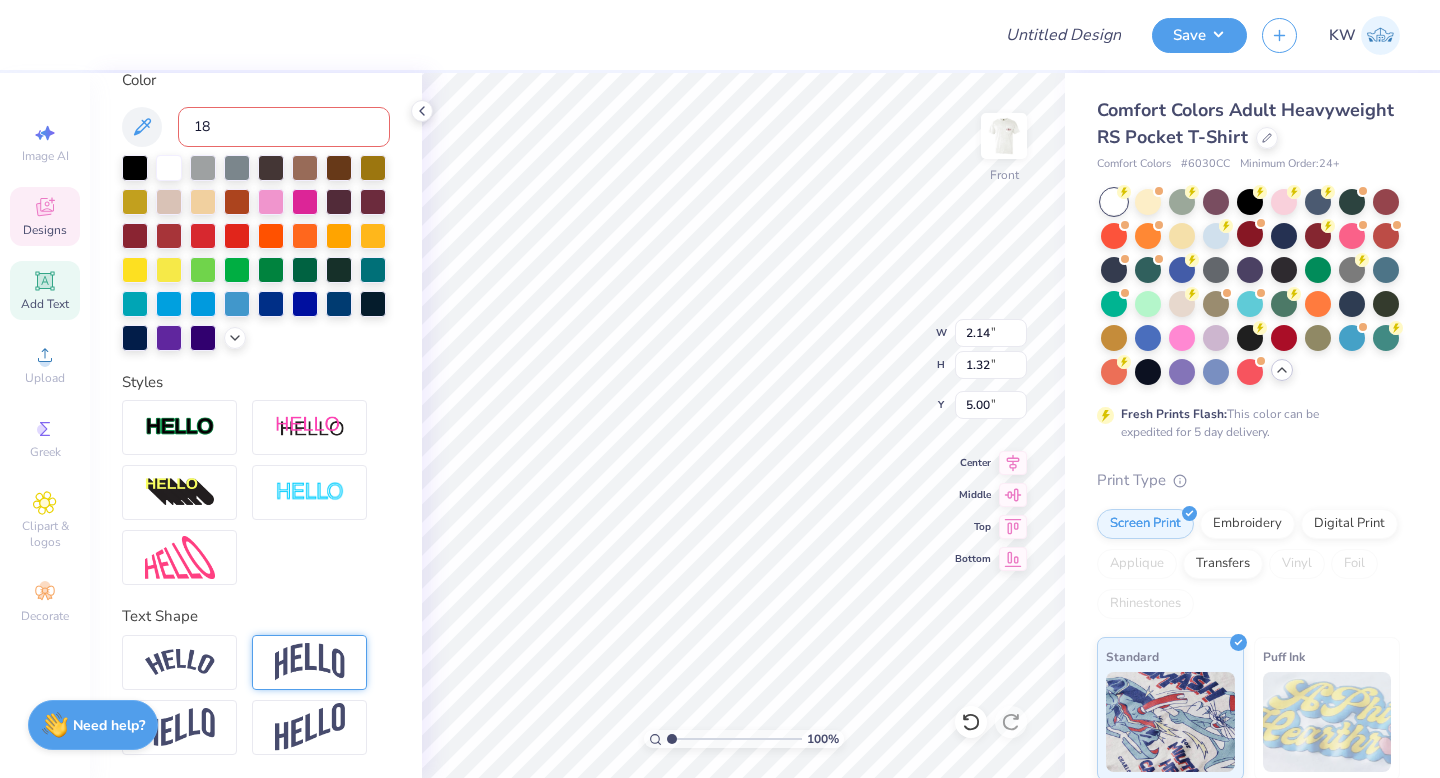 type on "188" 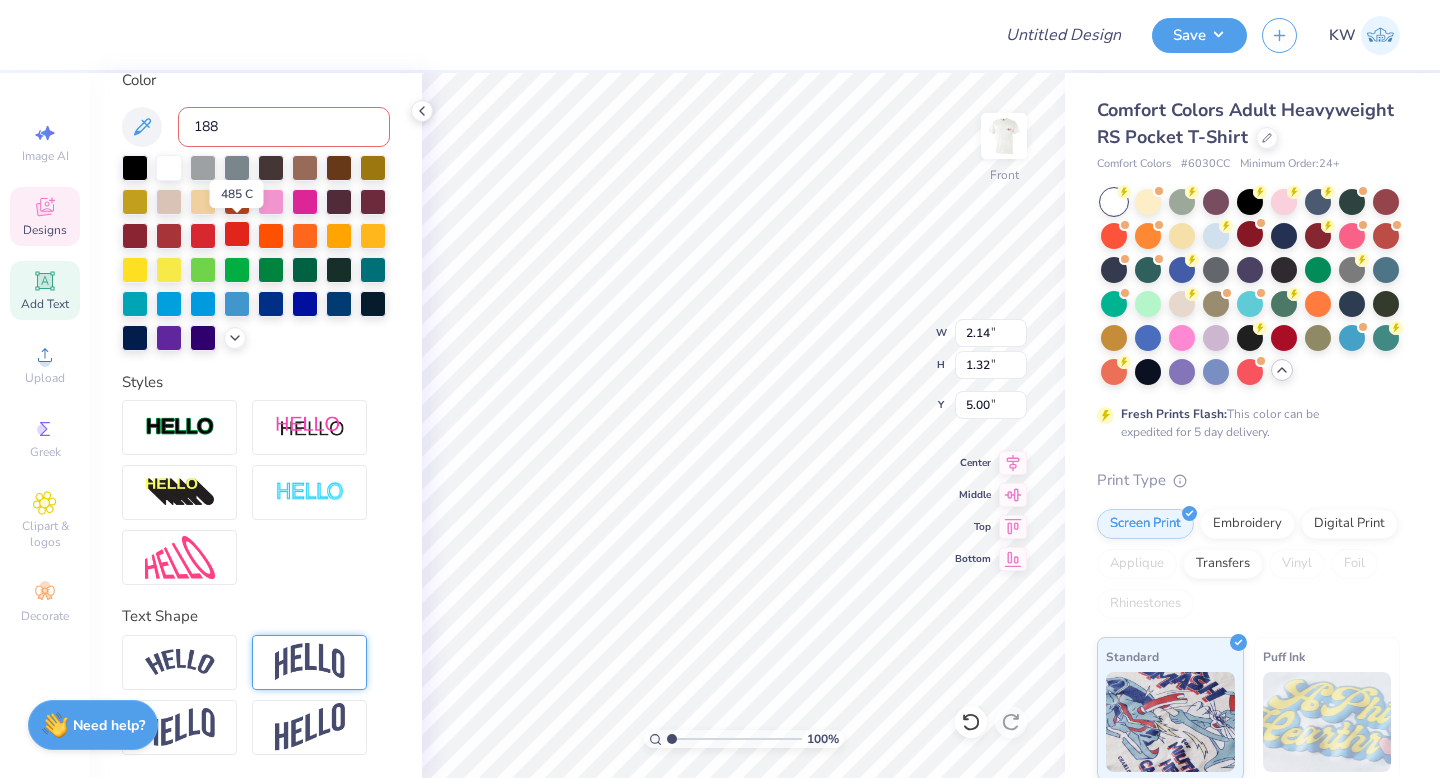 type 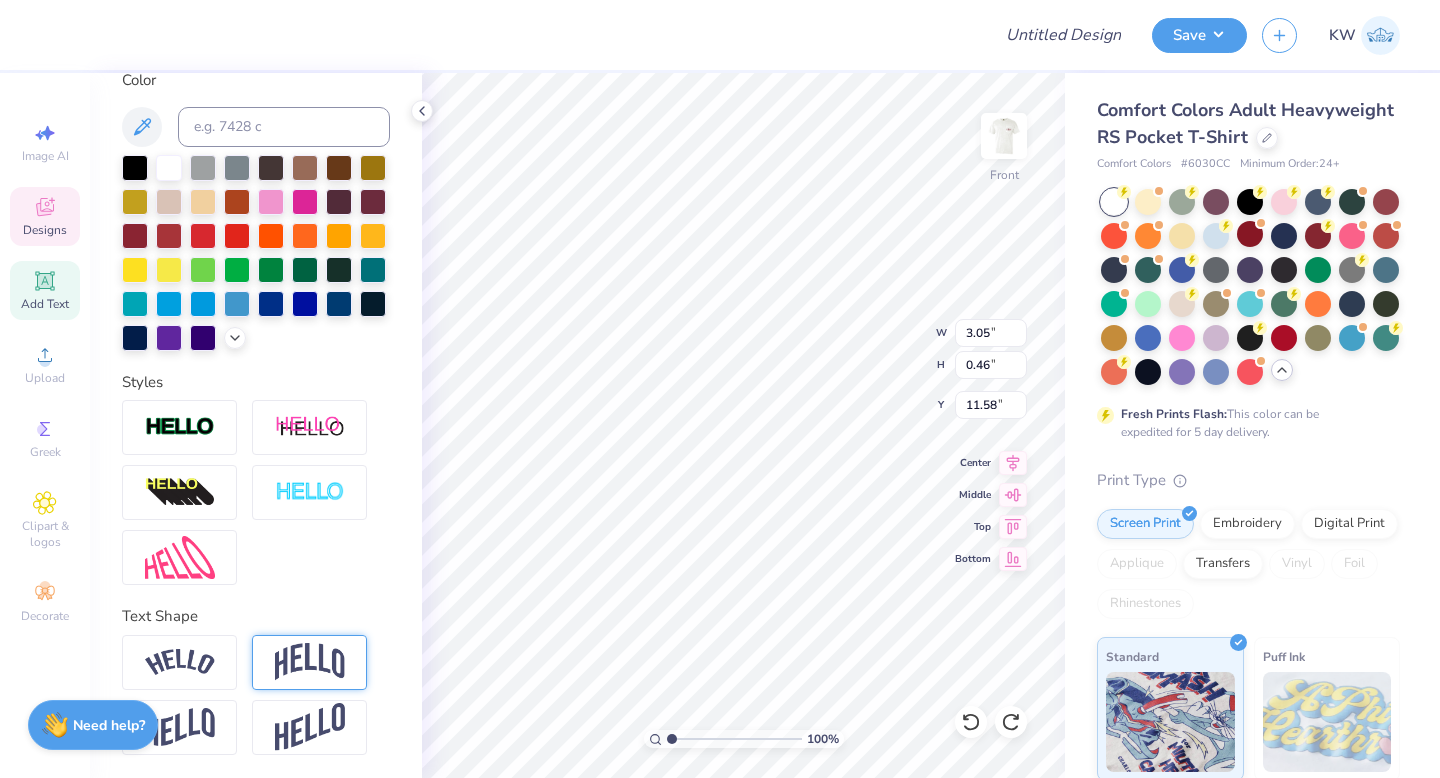 scroll, scrollTop: 0, scrollLeft: 0, axis: both 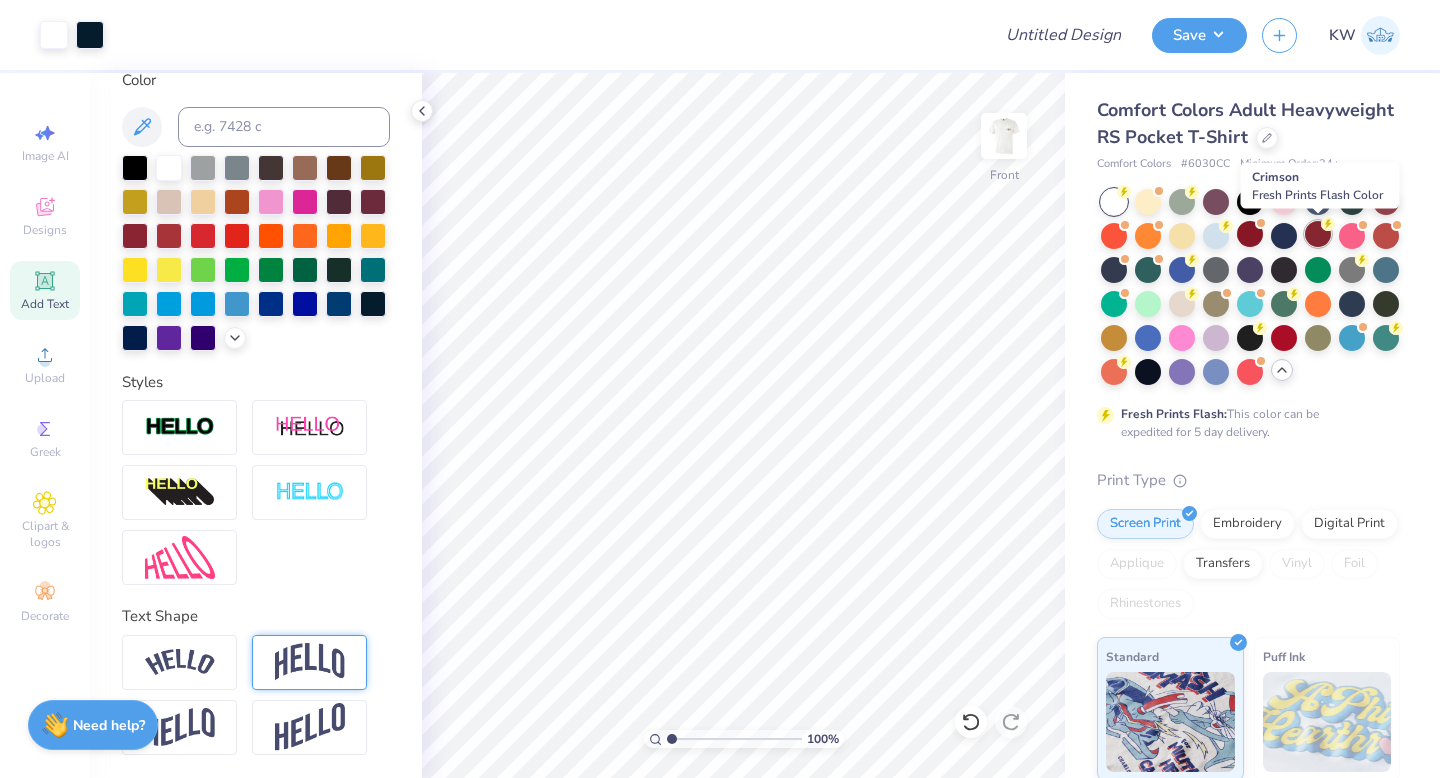 click at bounding box center (1318, 234) 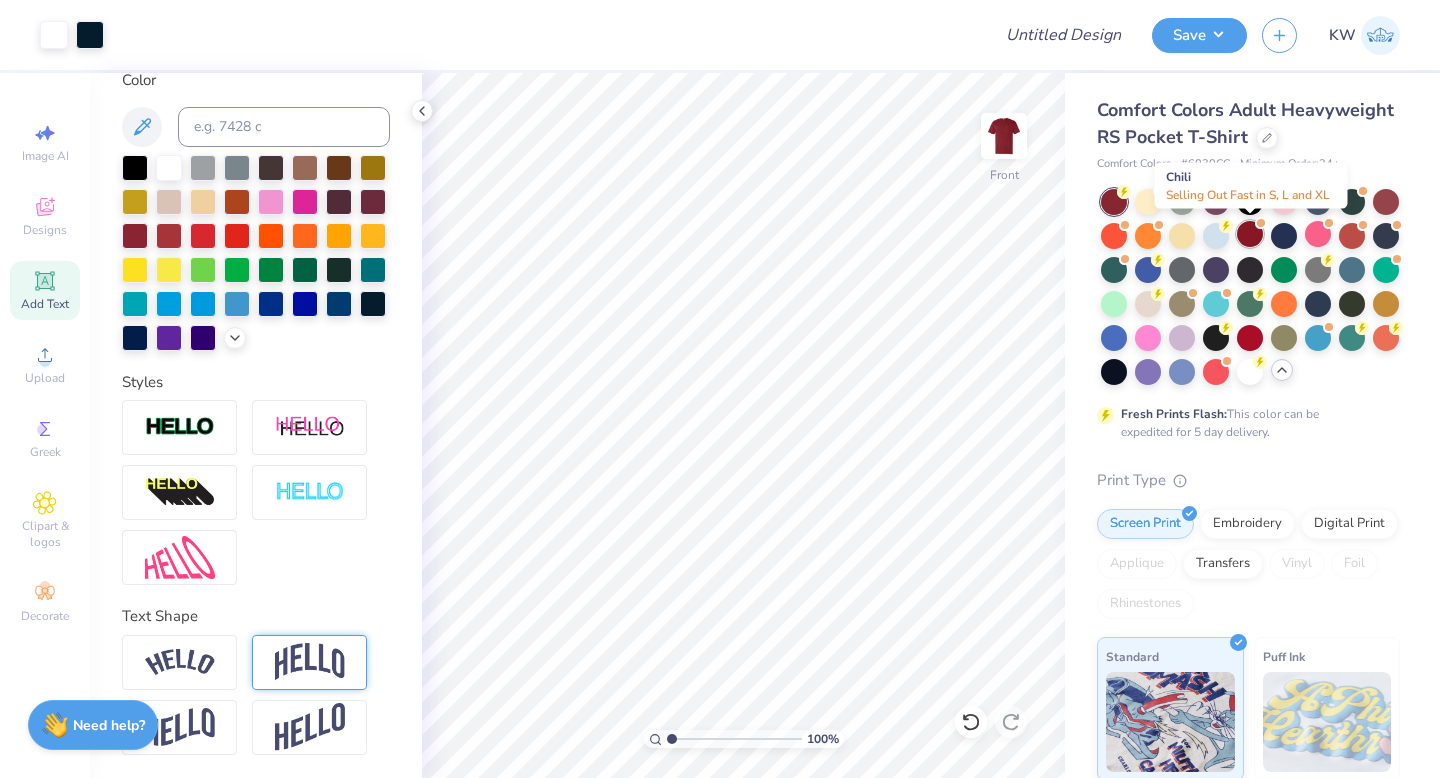 click at bounding box center (1250, 234) 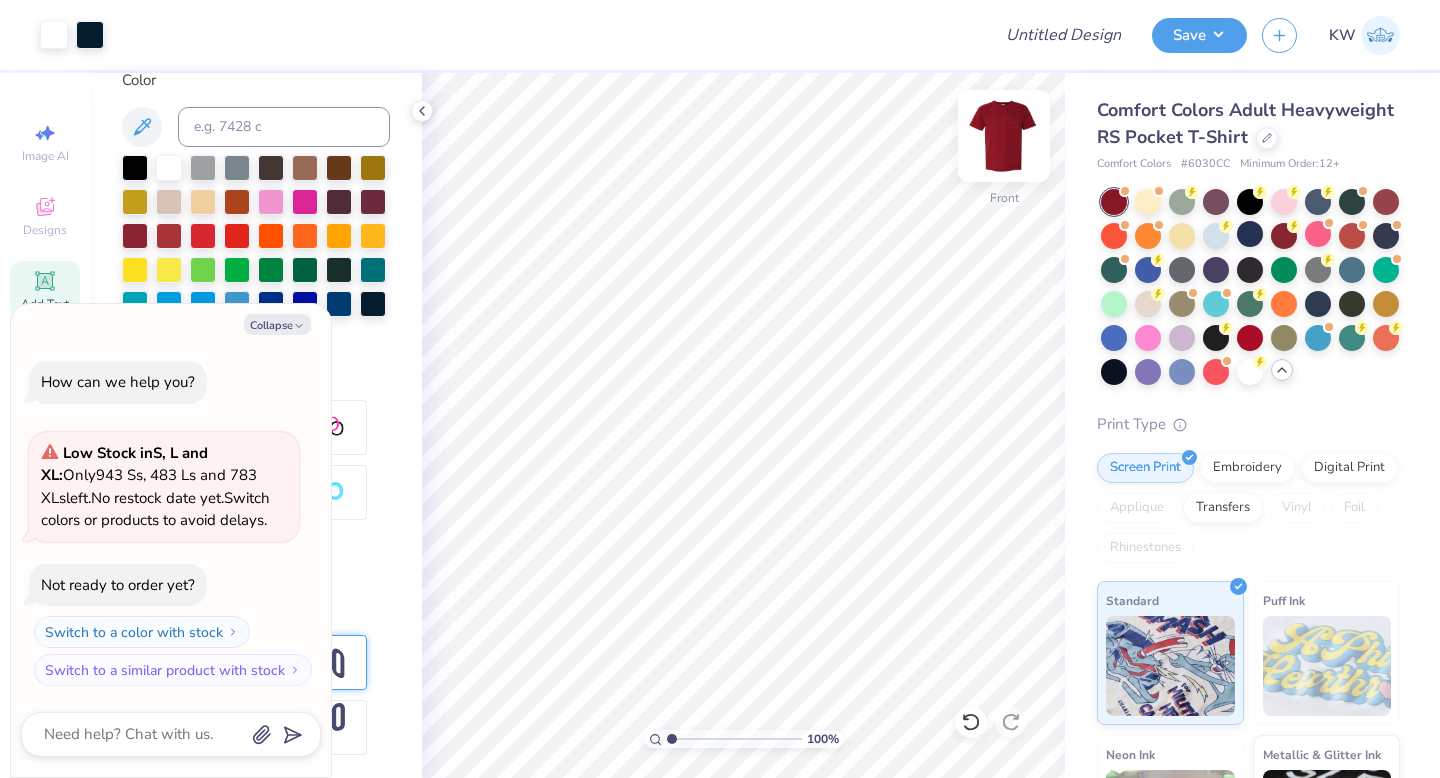 click at bounding box center (1004, 136) 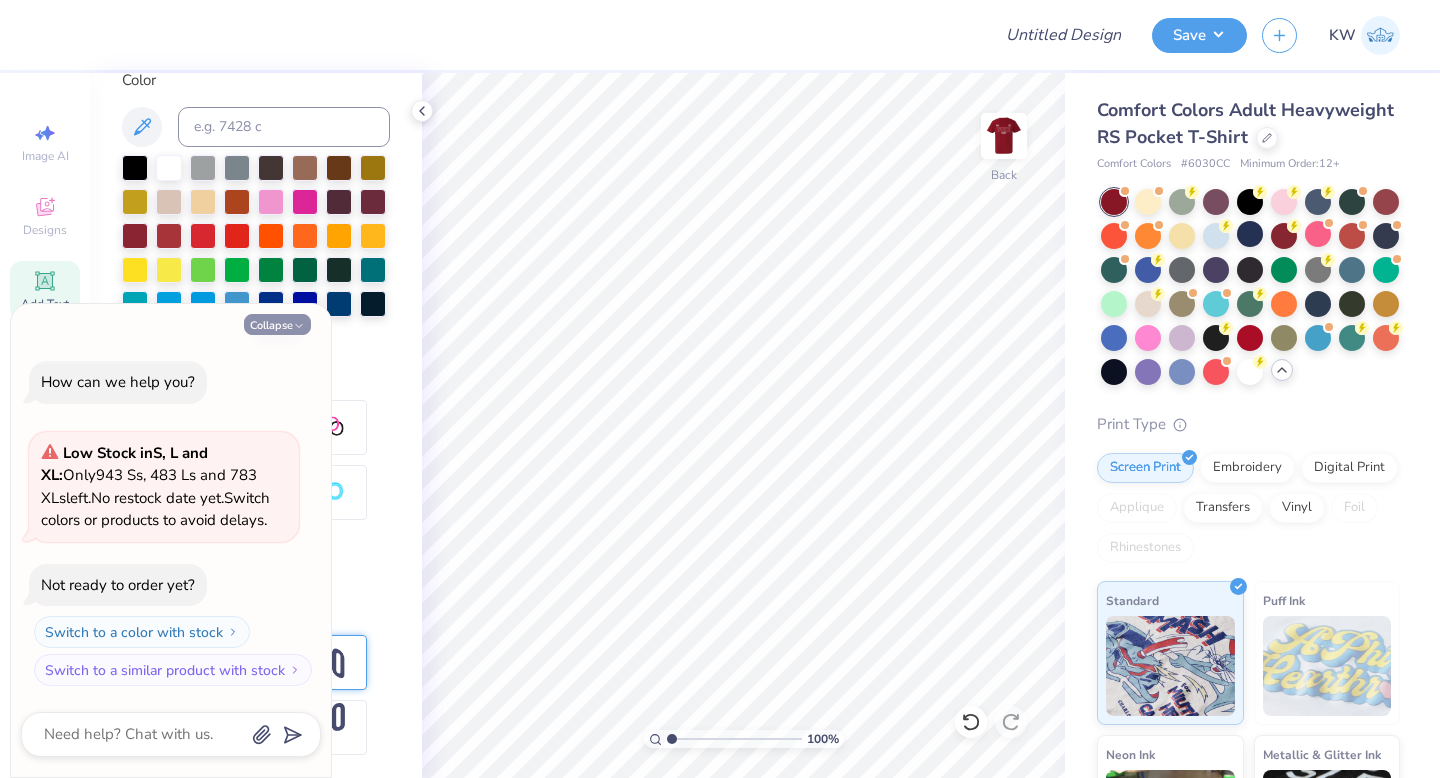 click on "Collapse" at bounding box center [277, 324] 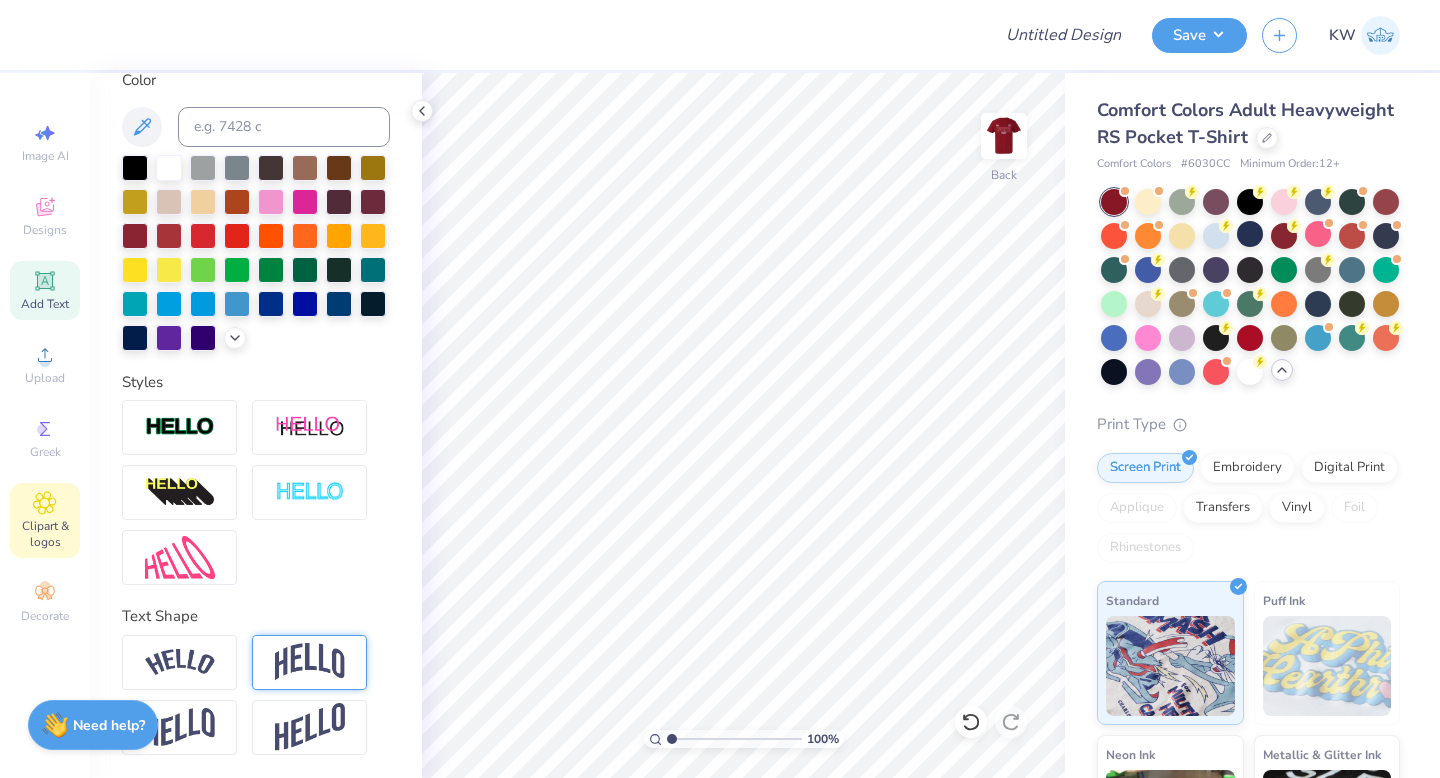 click 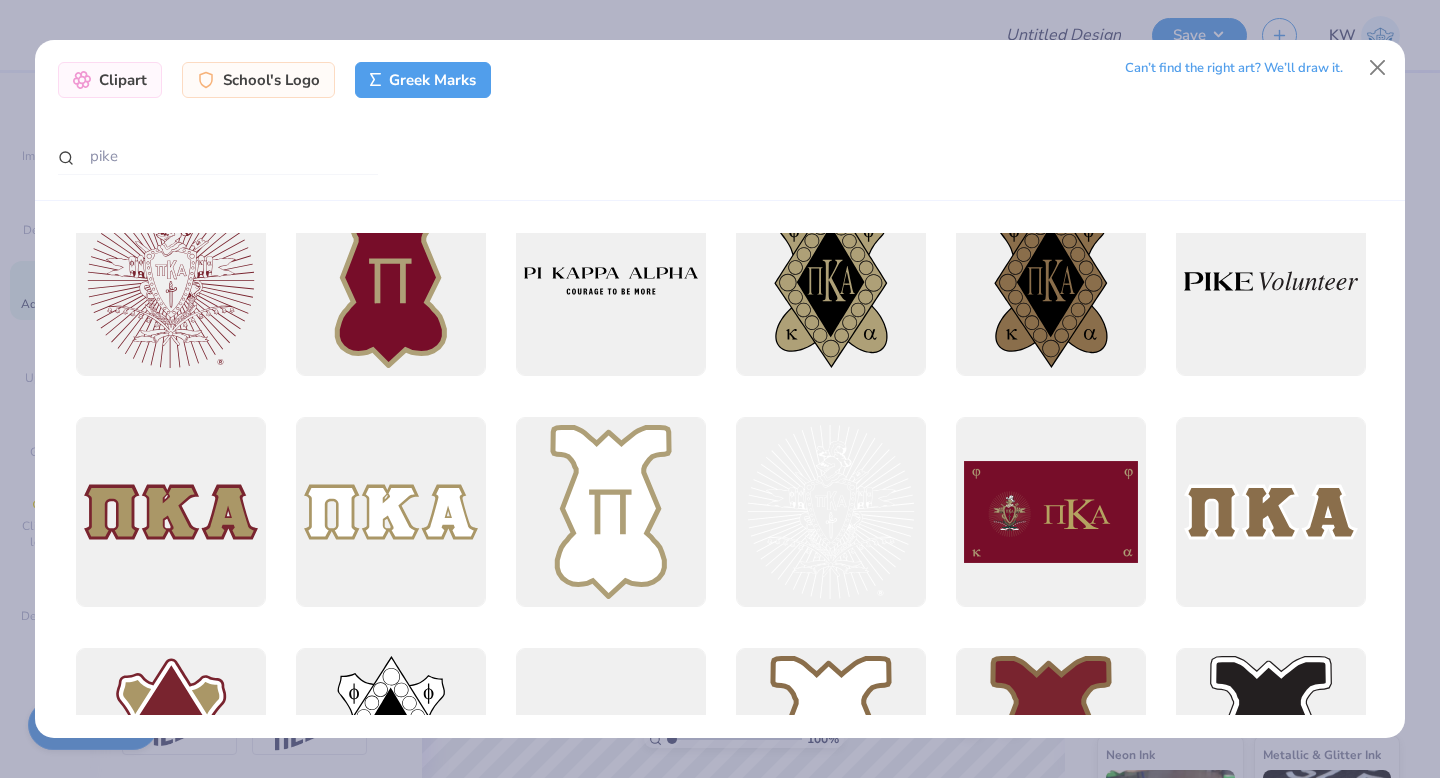 scroll, scrollTop: 301, scrollLeft: 0, axis: vertical 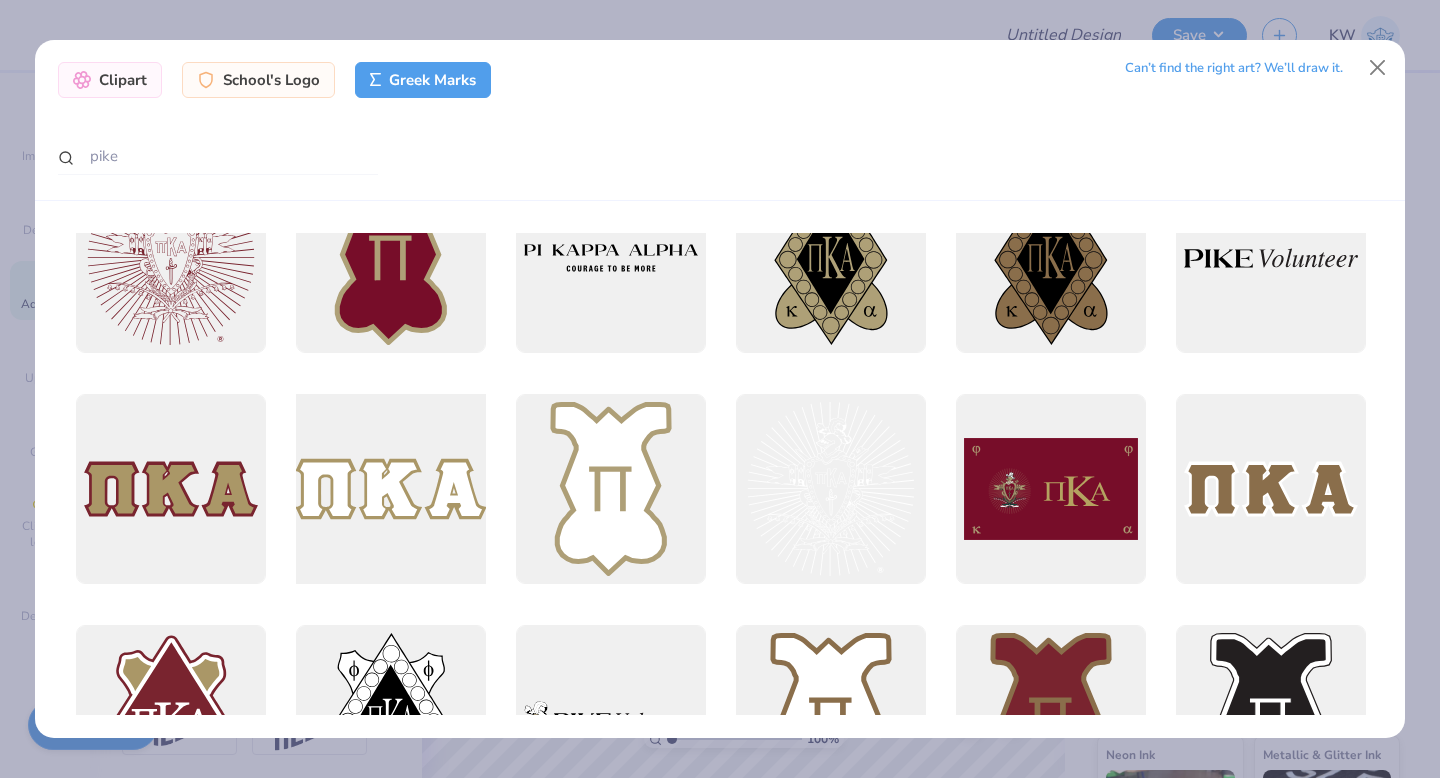 click at bounding box center [390, 489] 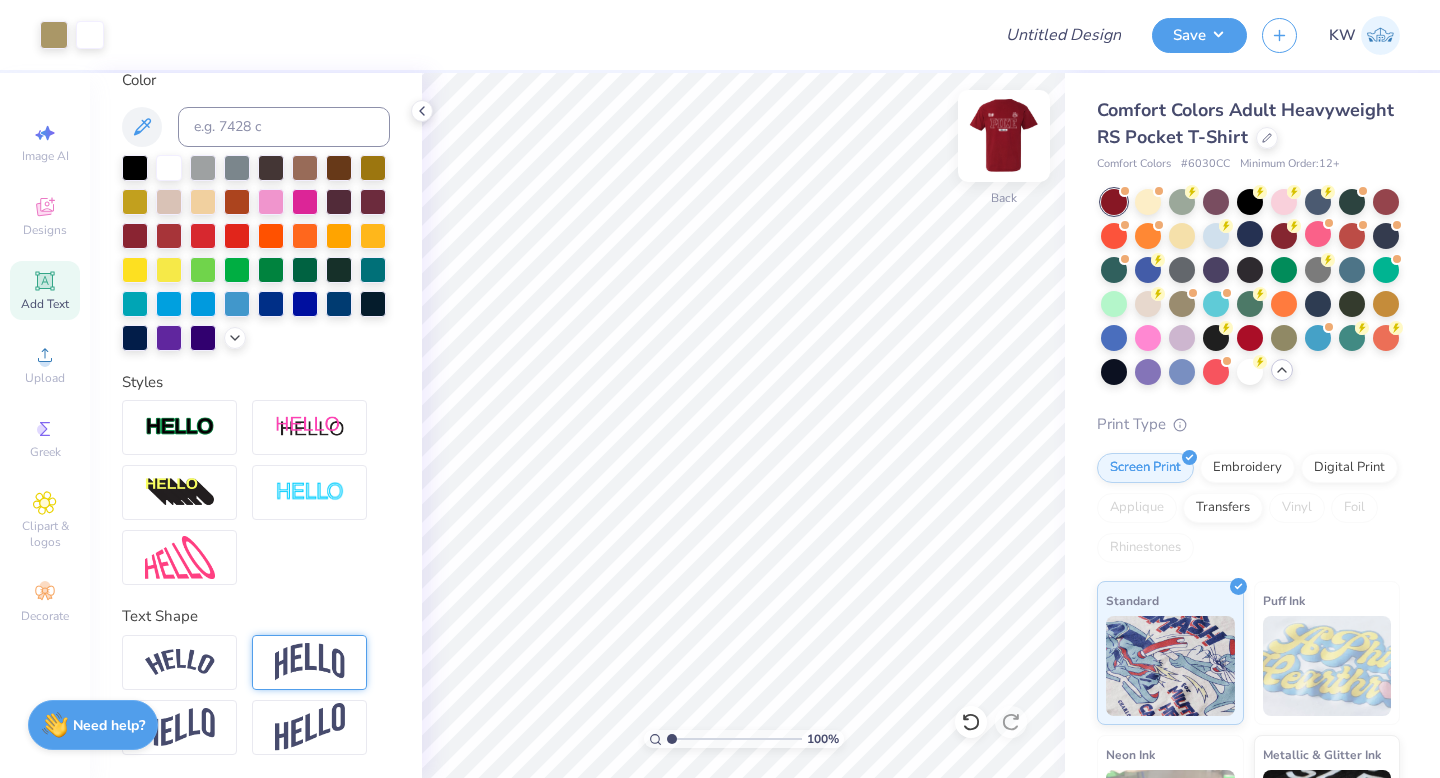 click at bounding box center (1004, 136) 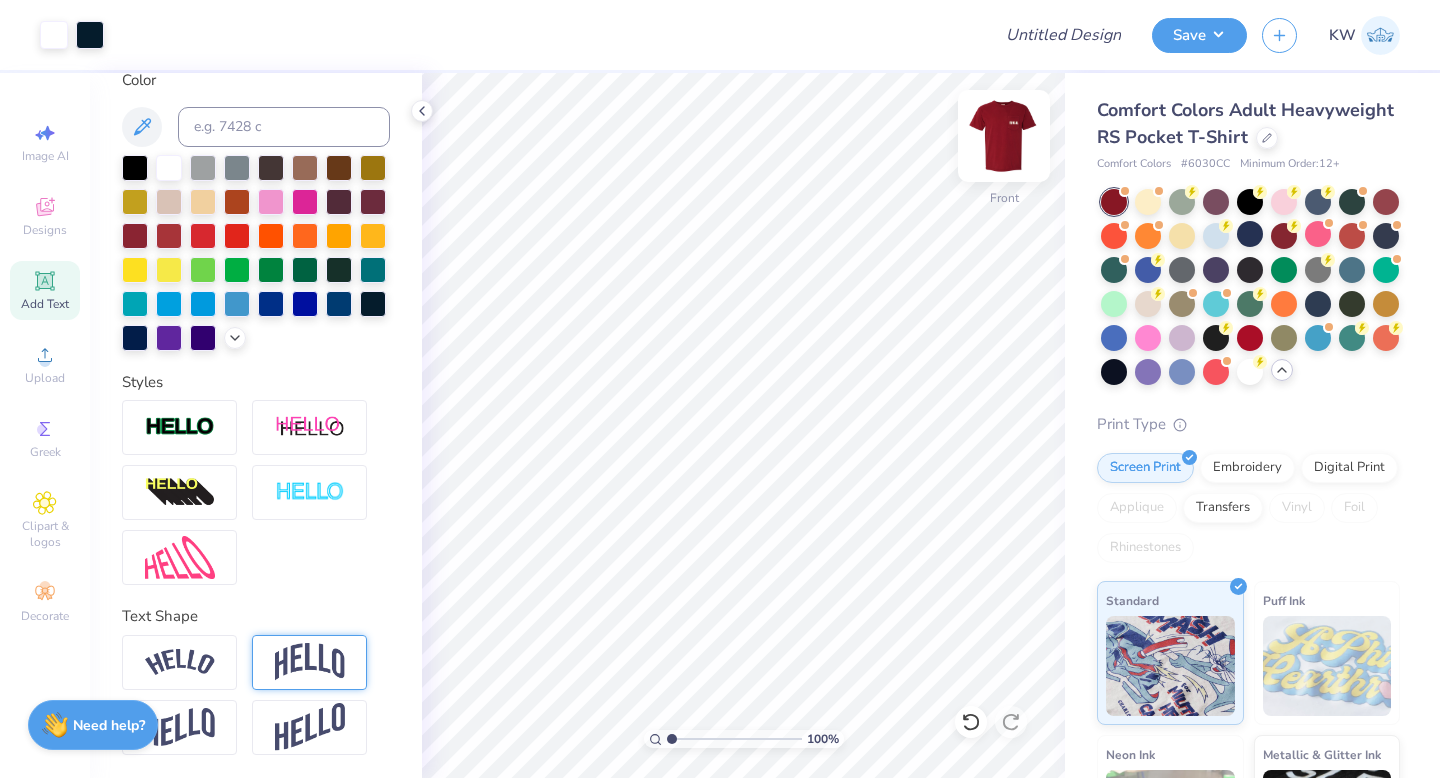 click at bounding box center [1004, 136] 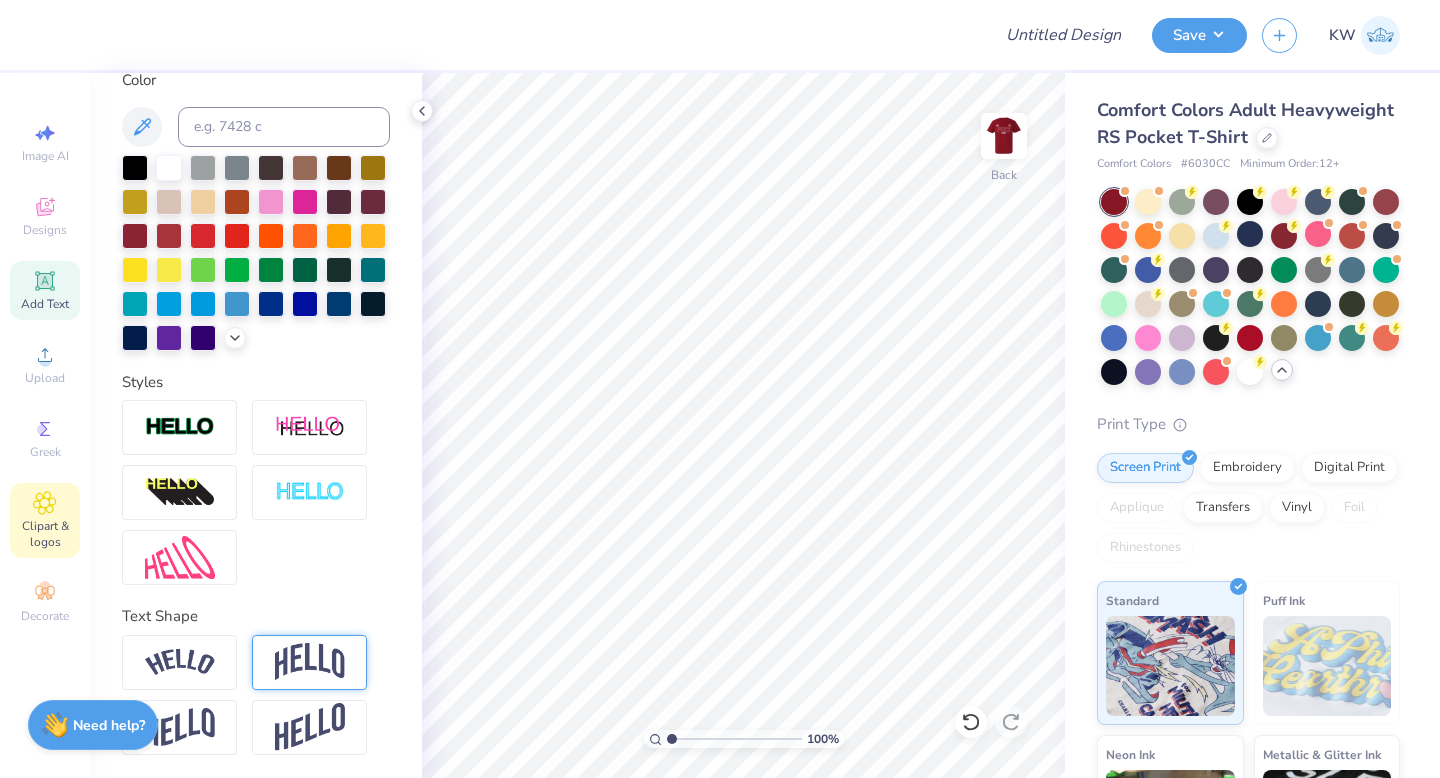 click 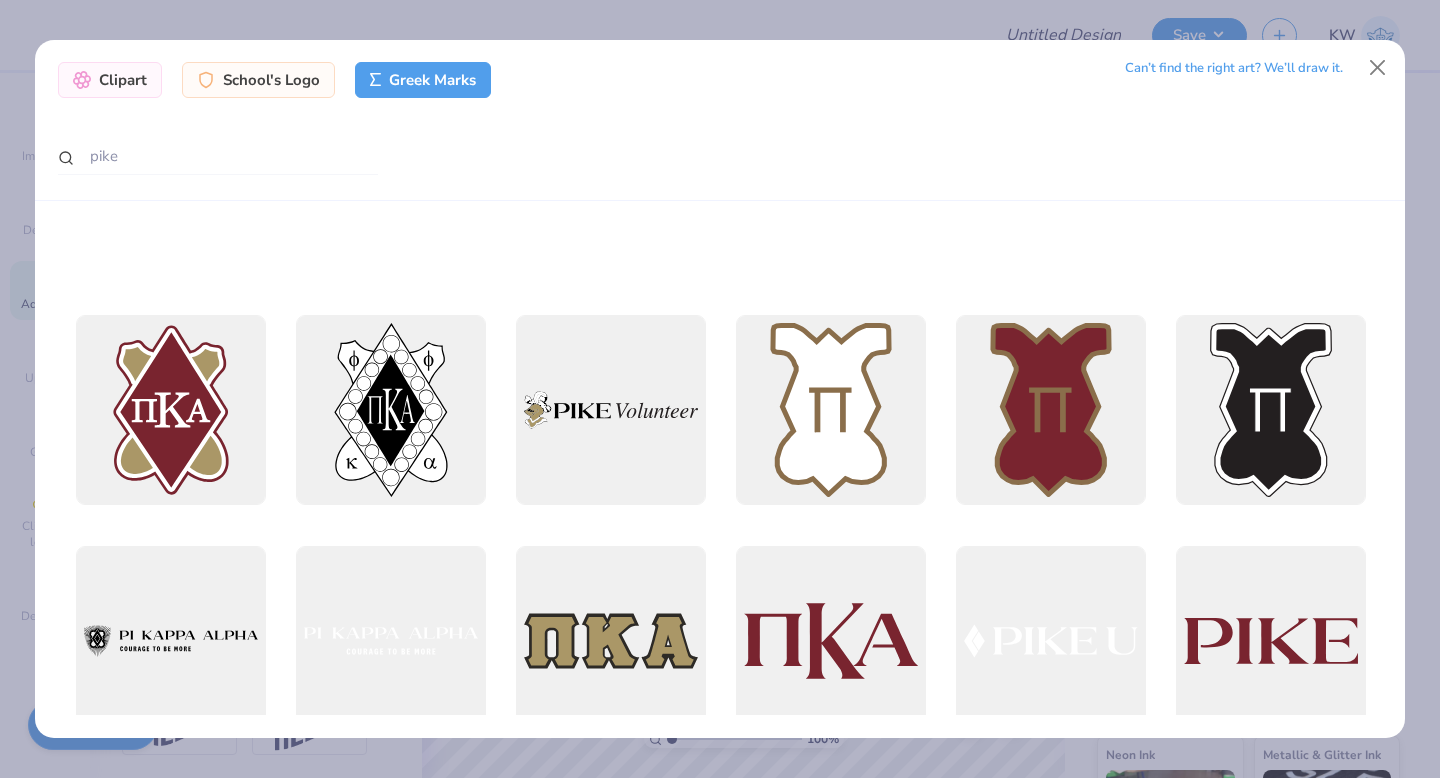 scroll, scrollTop: 1134, scrollLeft: 0, axis: vertical 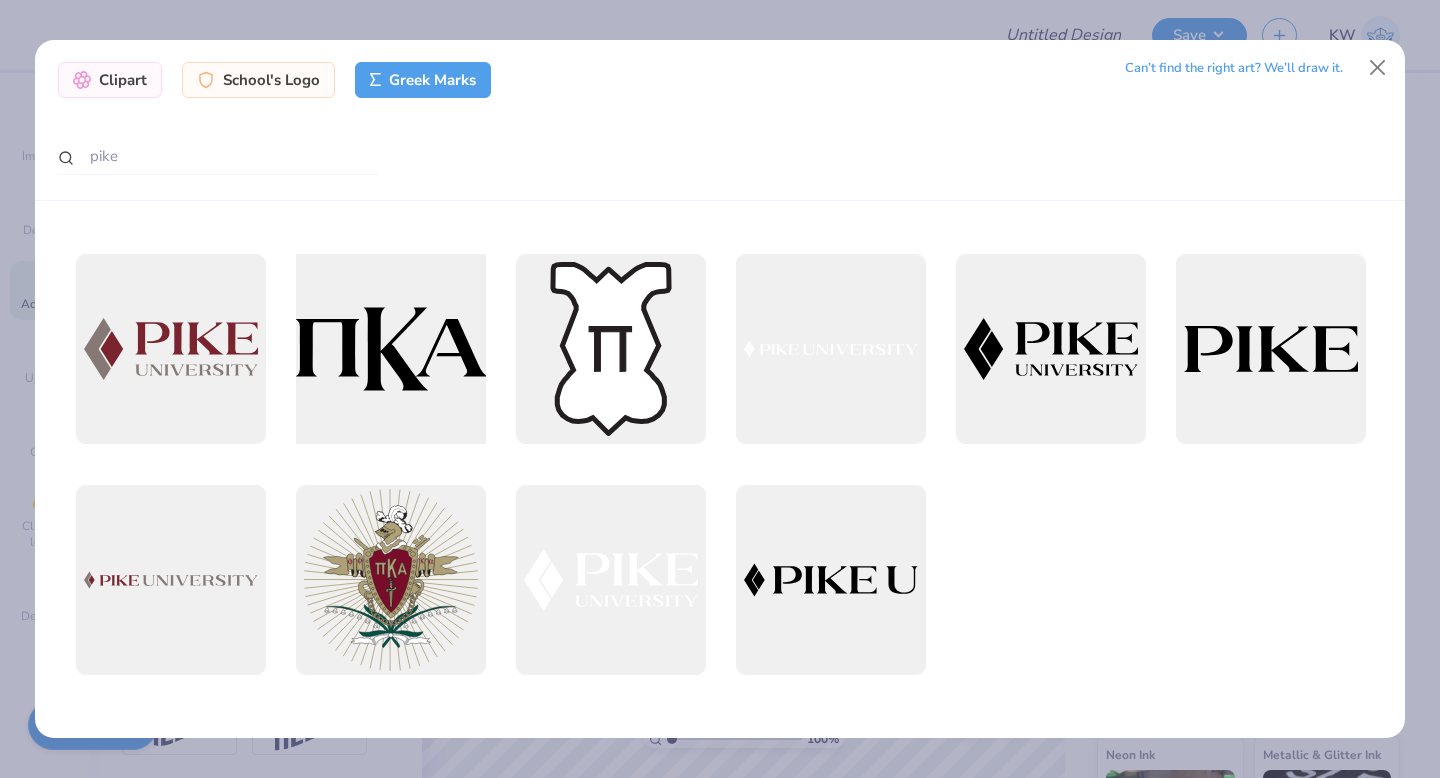 click at bounding box center (390, 349) 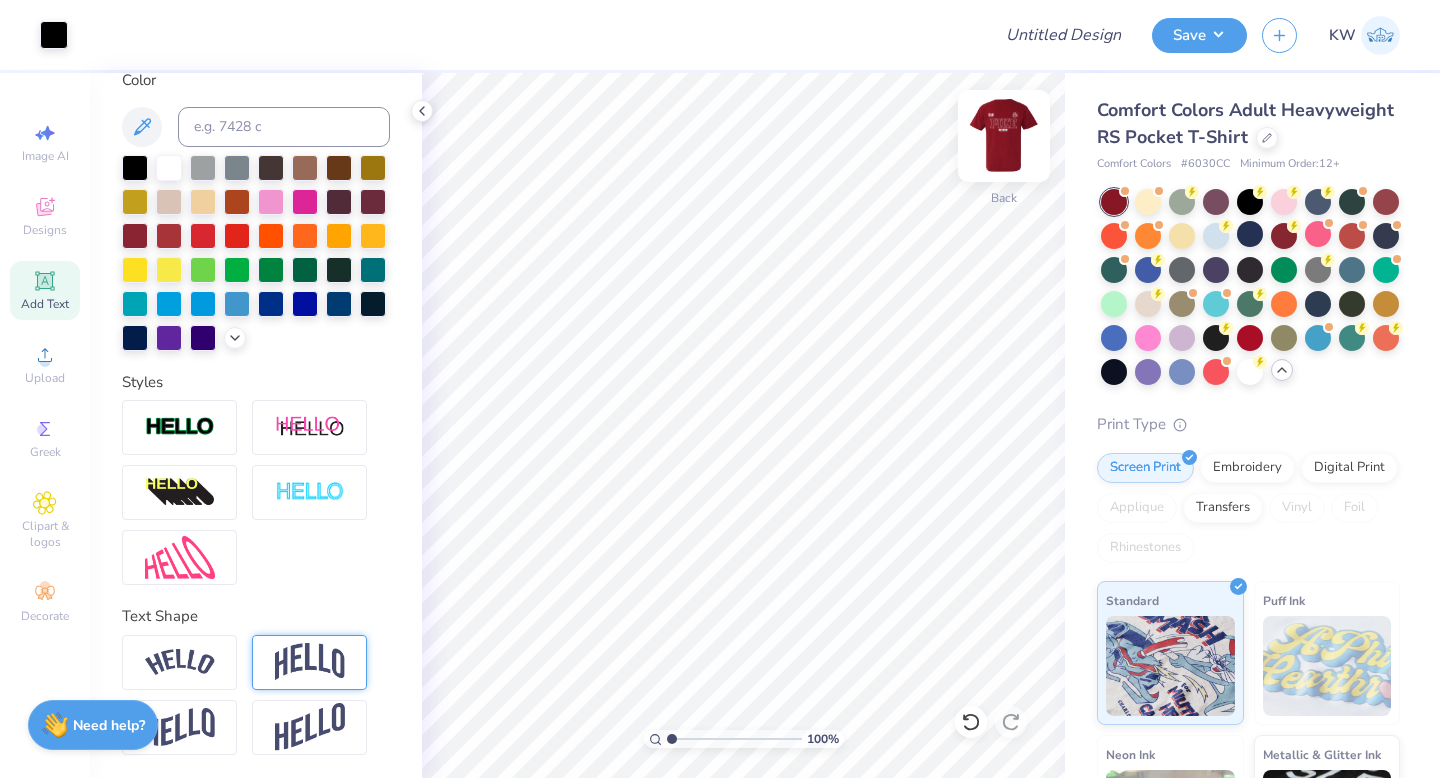 click at bounding box center [1004, 136] 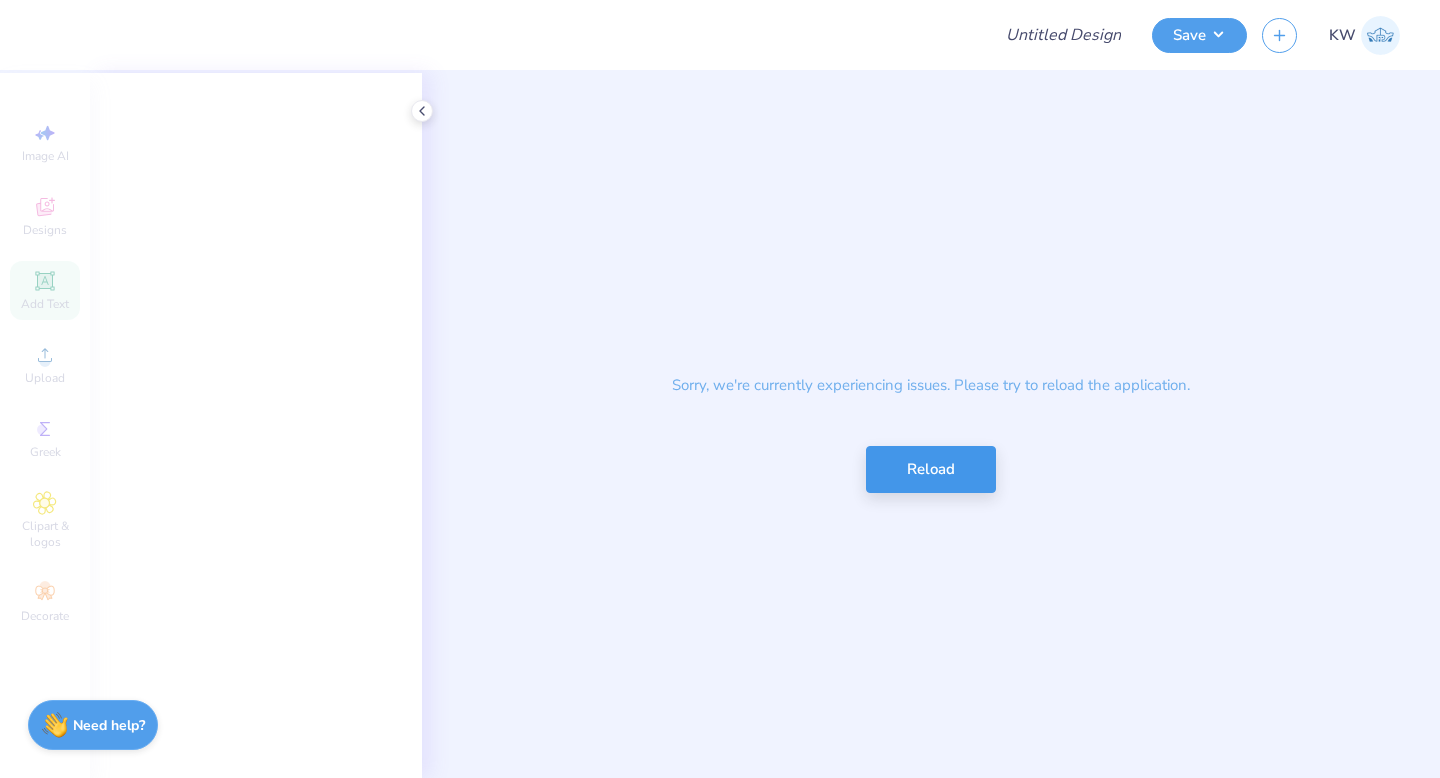 click on "Reload" at bounding box center [931, 469] 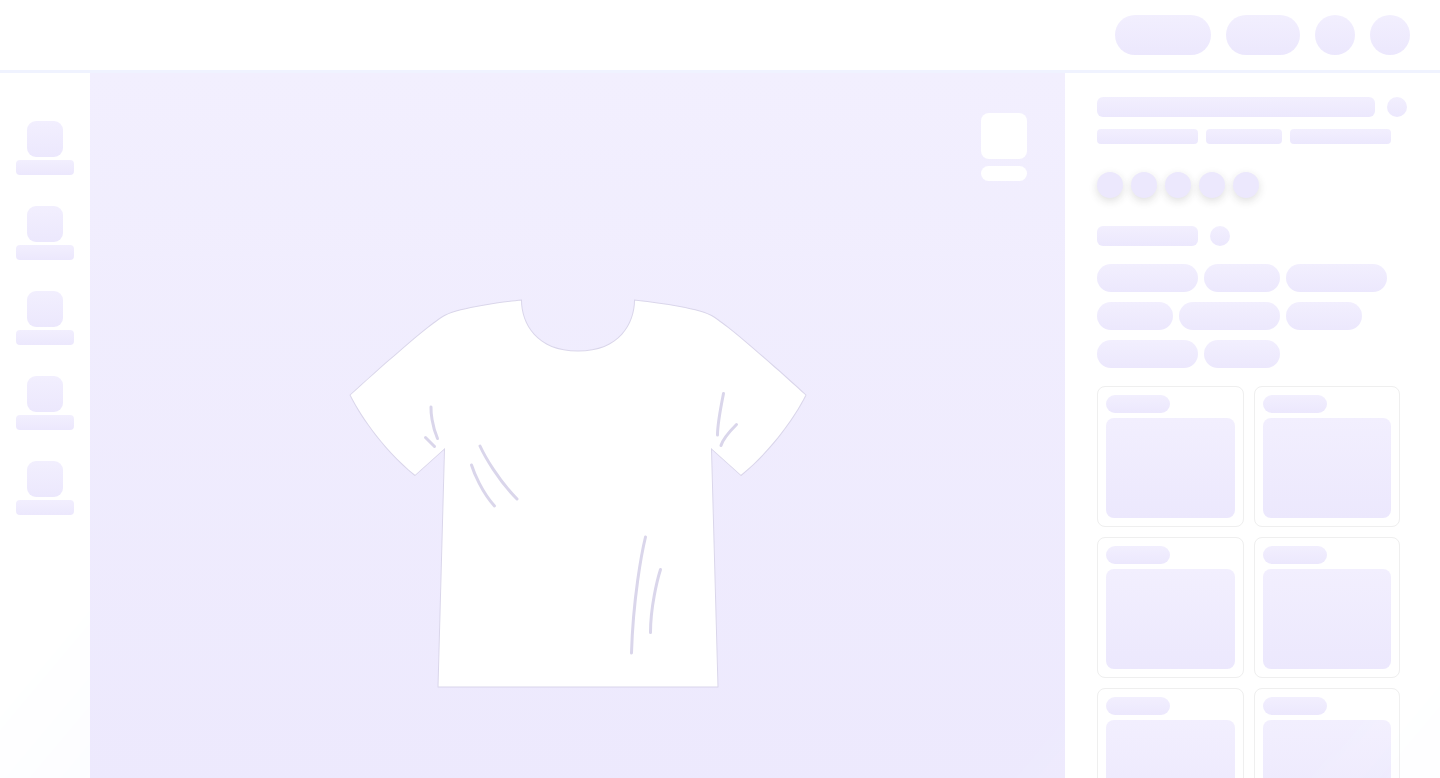 scroll, scrollTop: 0, scrollLeft: 0, axis: both 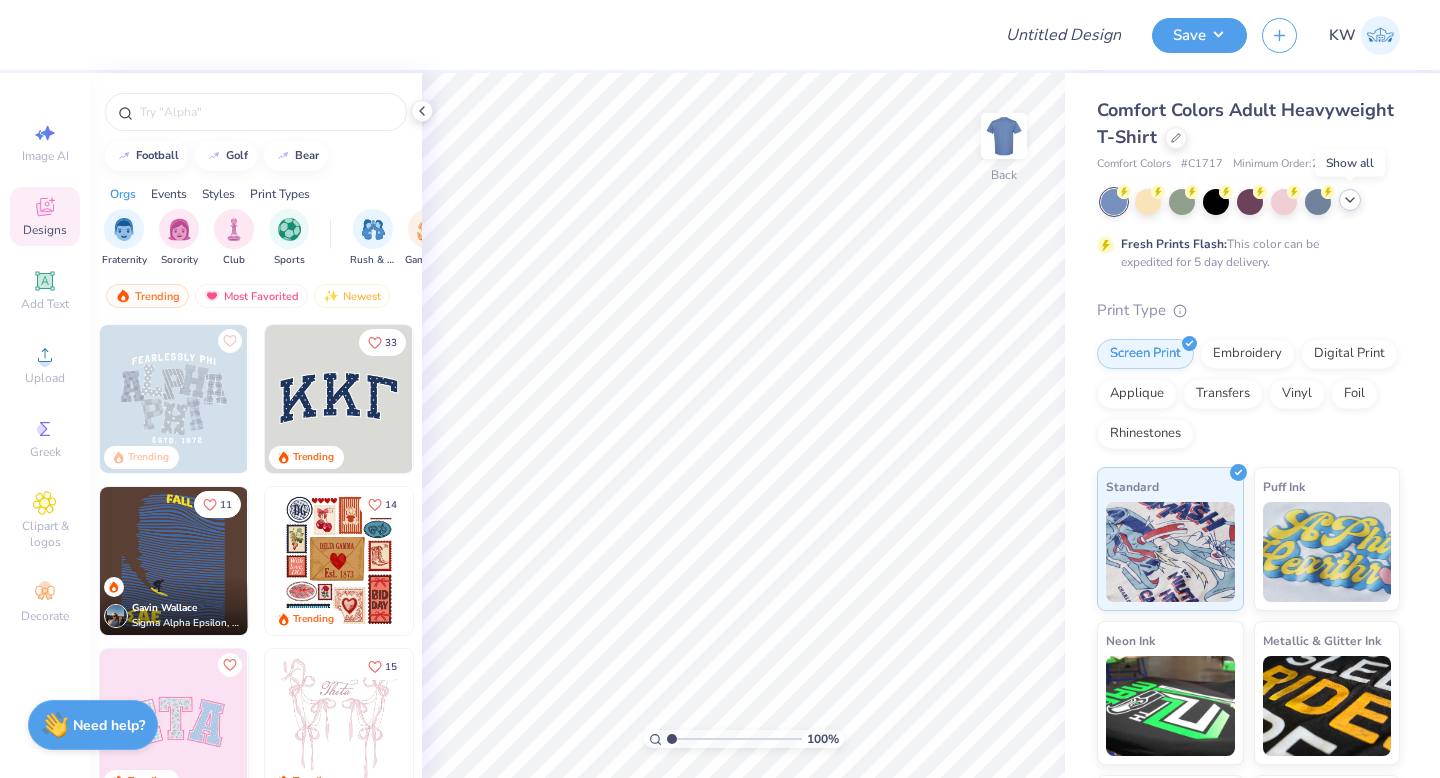 click at bounding box center [1350, 200] 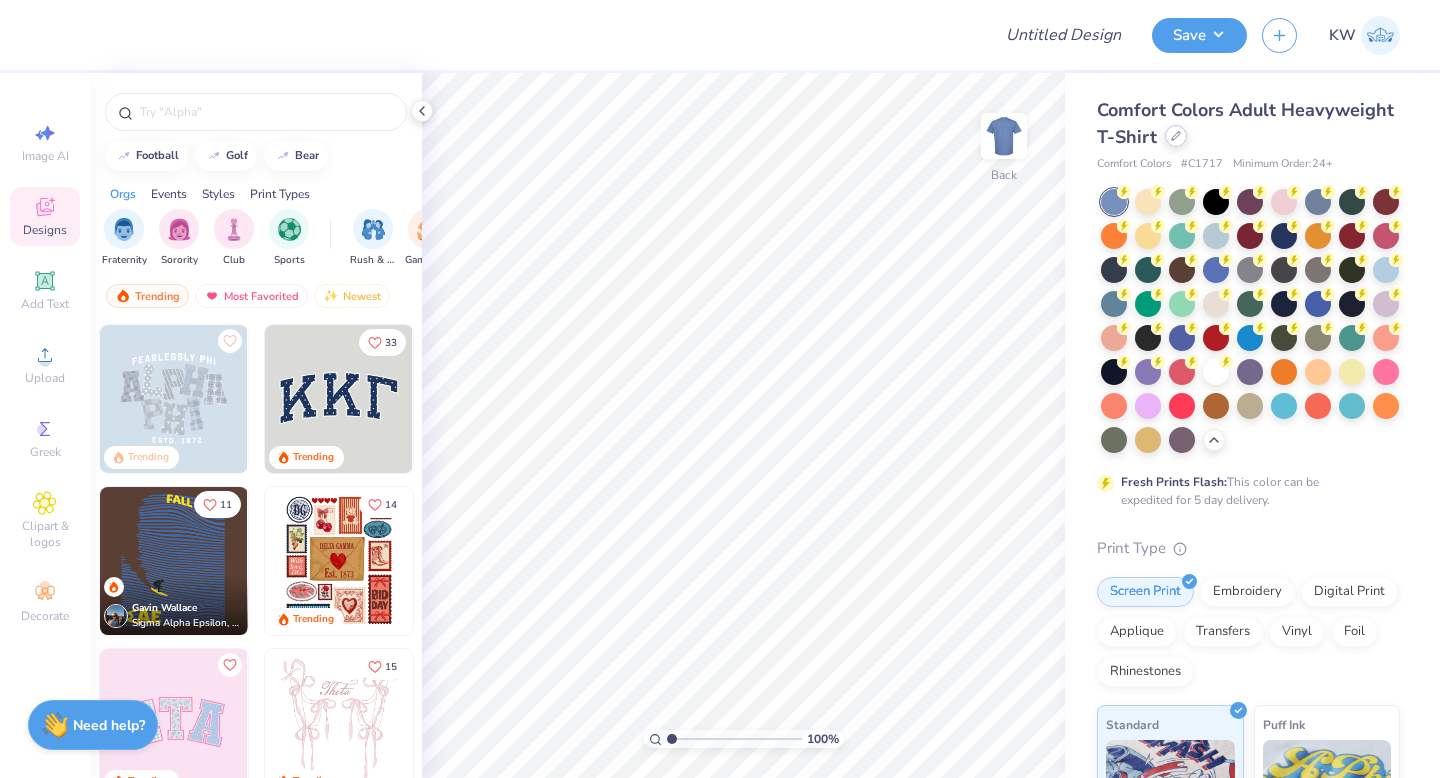 click at bounding box center (1176, 136) 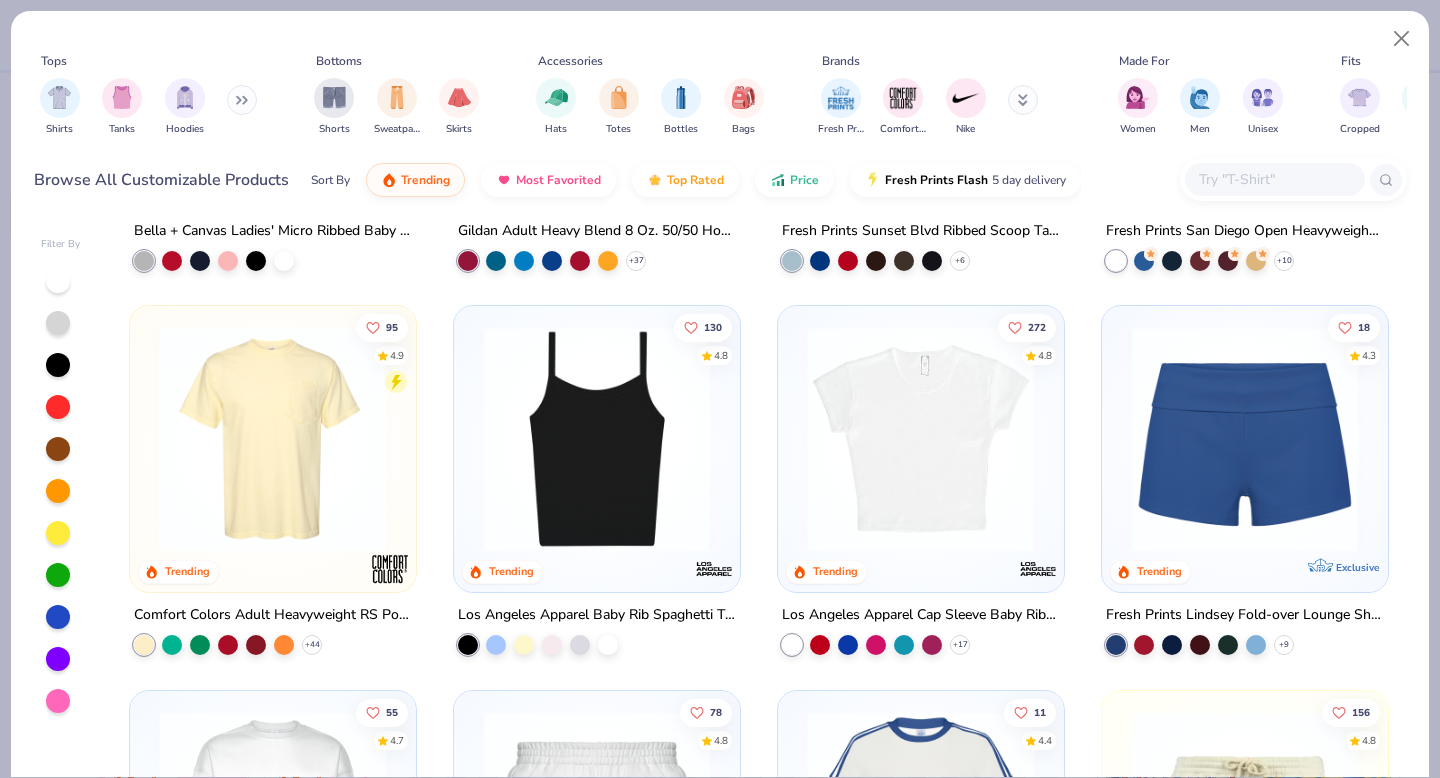 scroll, scrollTop: 1082, scrollLeft: 0, axis: vertical 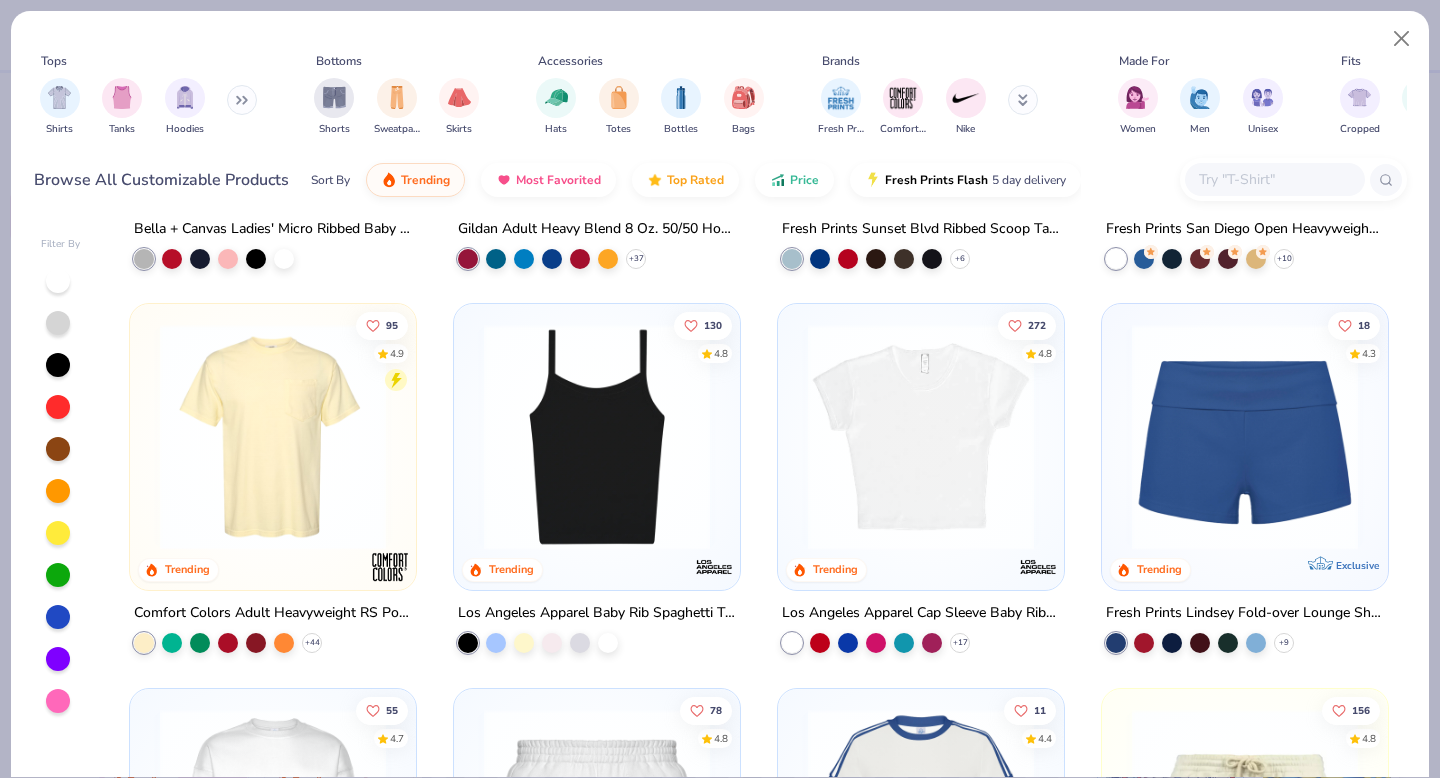 click at bounding box center [273, 437] 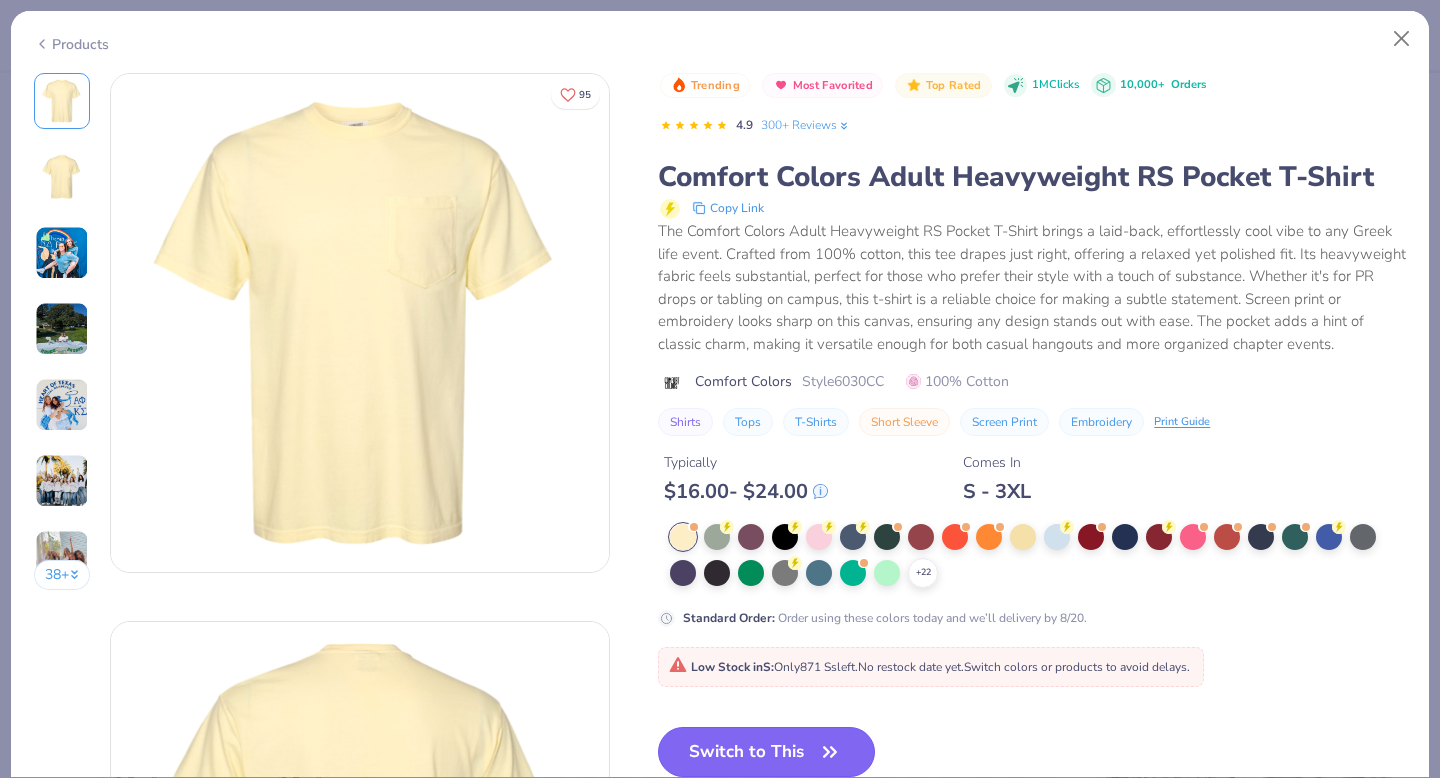 click on "Switch to This" at bounding box center (766, 752) 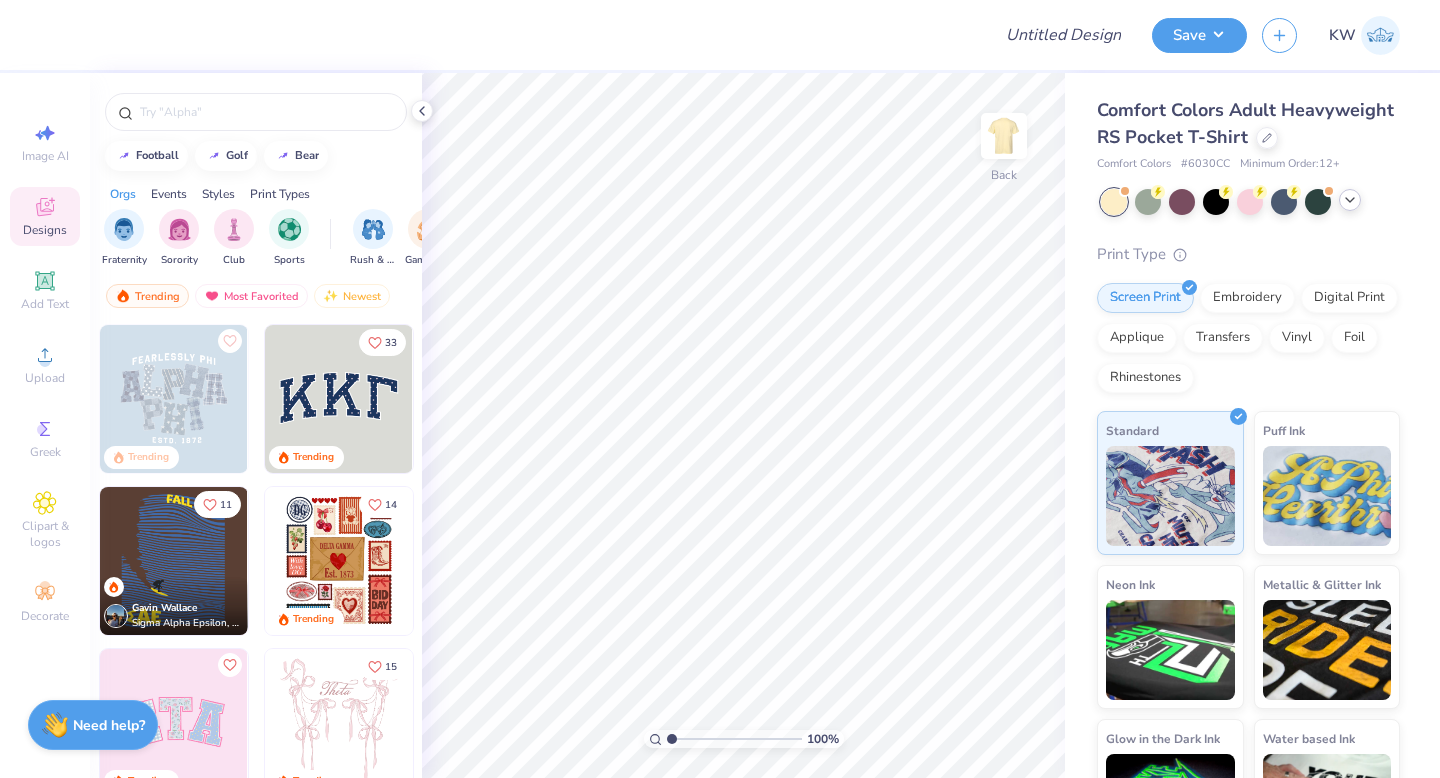 click 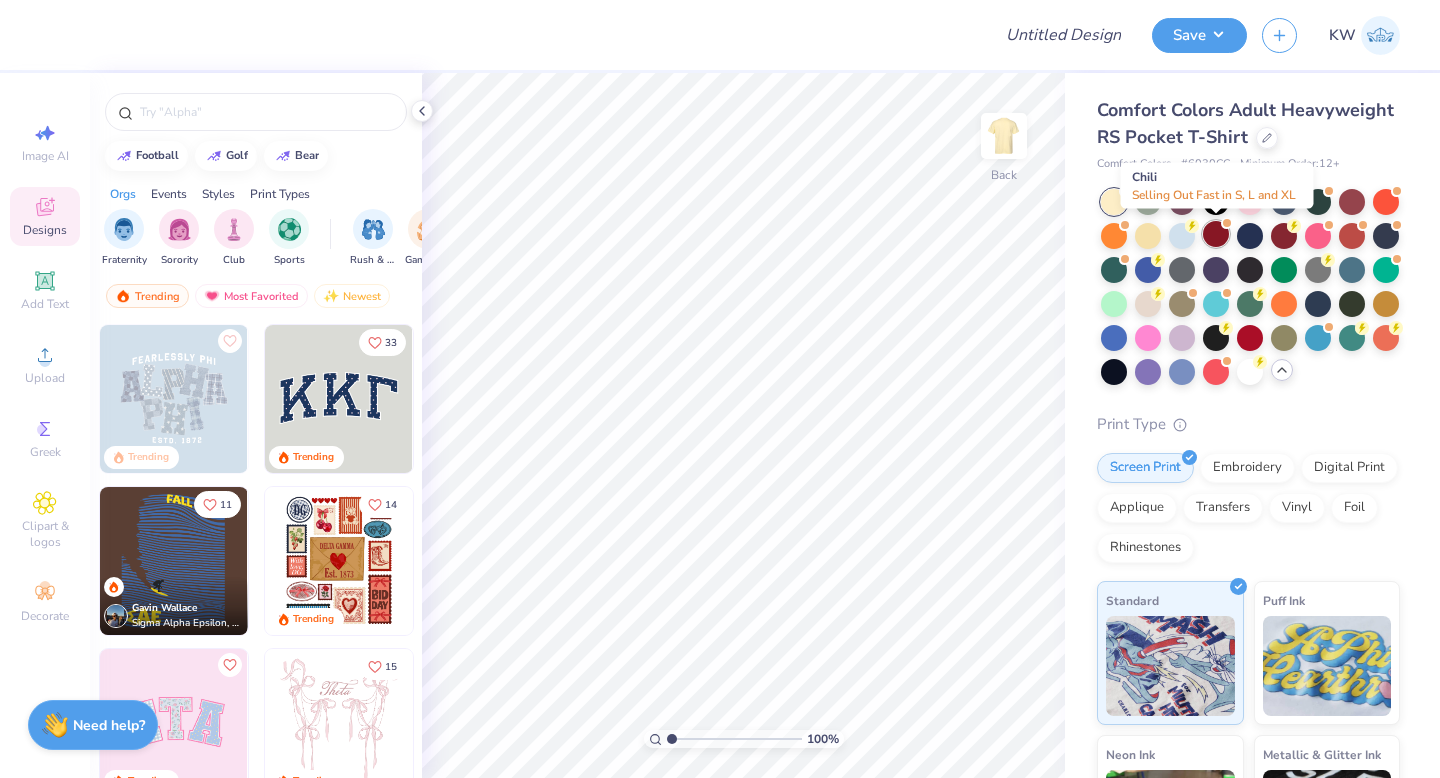 click at bounding box center (1216, 234) 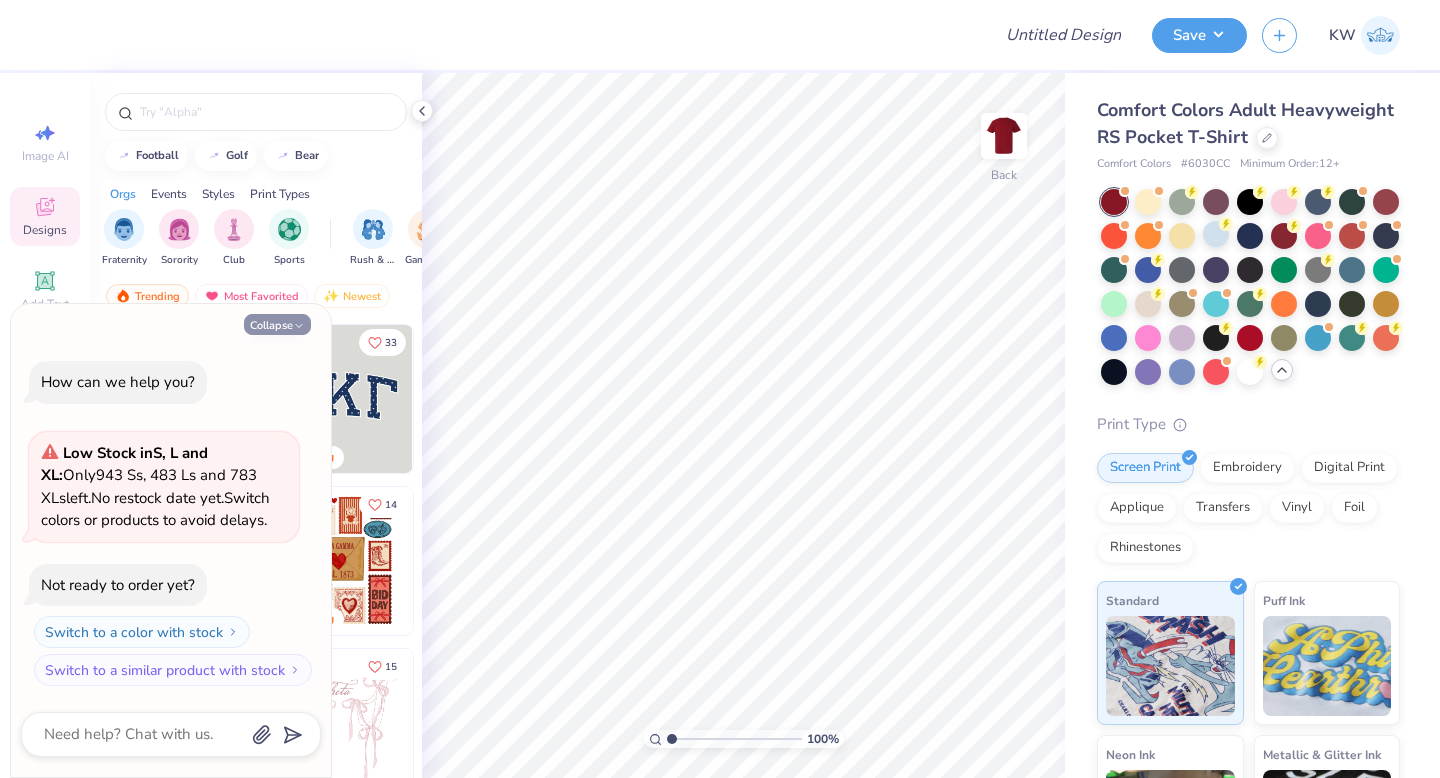 click on "Collapse" at bounding box center [277, 324] 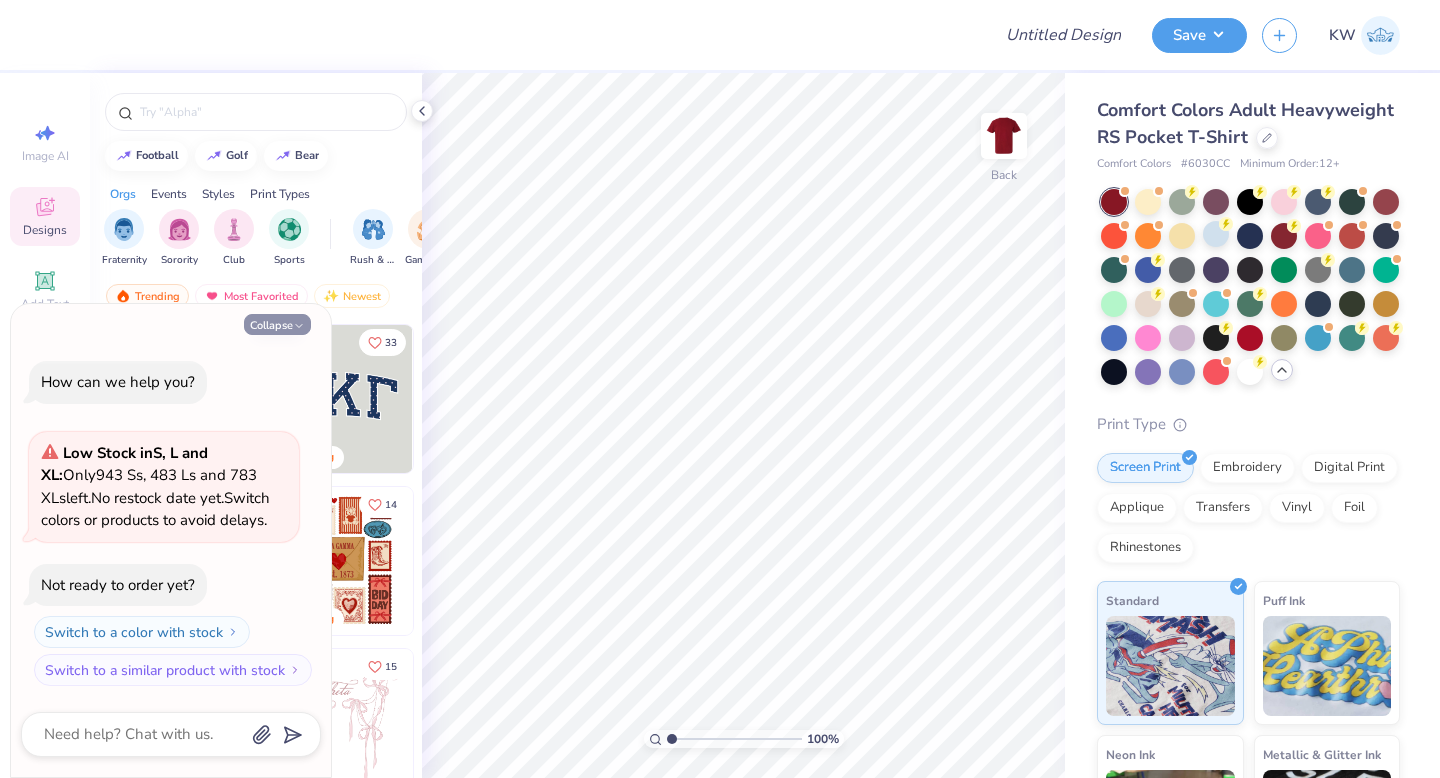 type on "x" 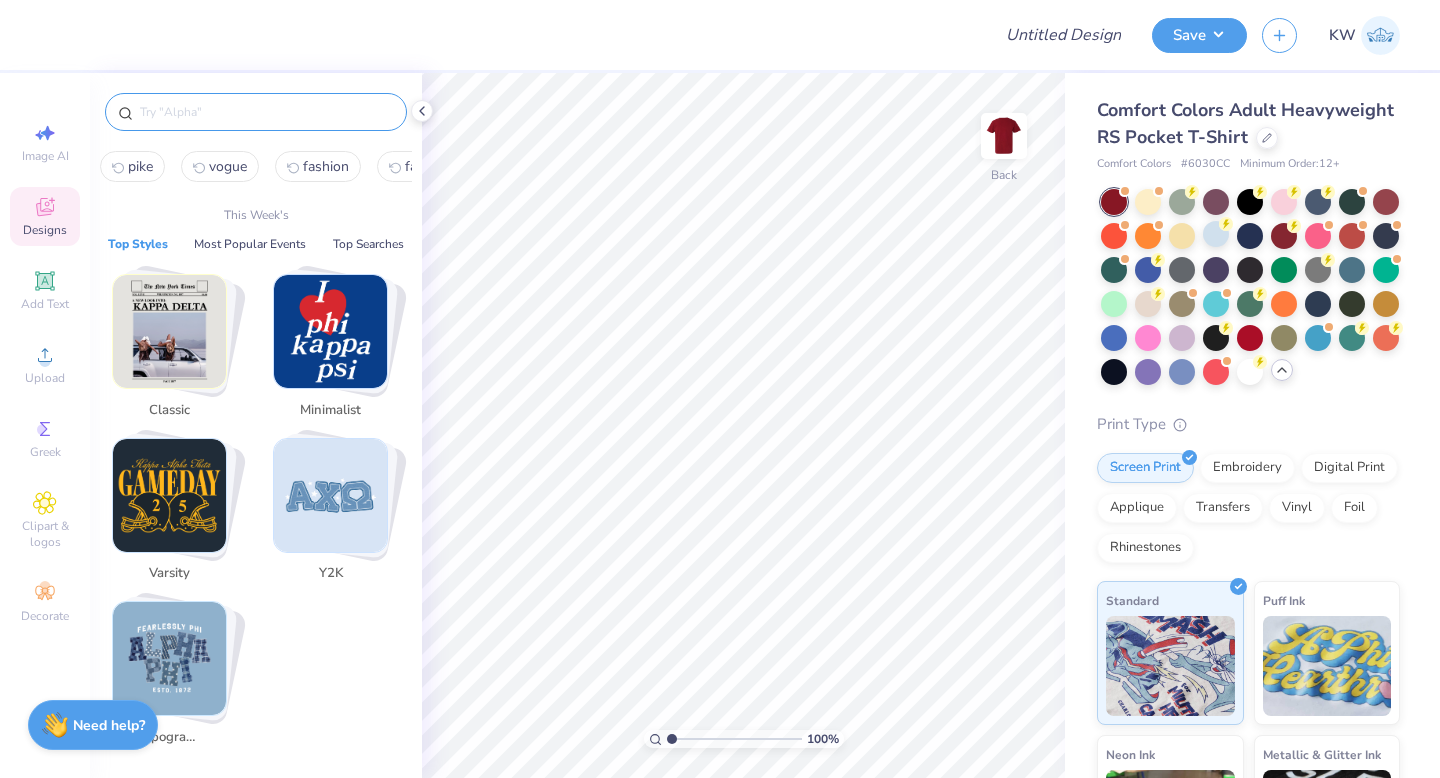 click at bounding box center [266, 112] 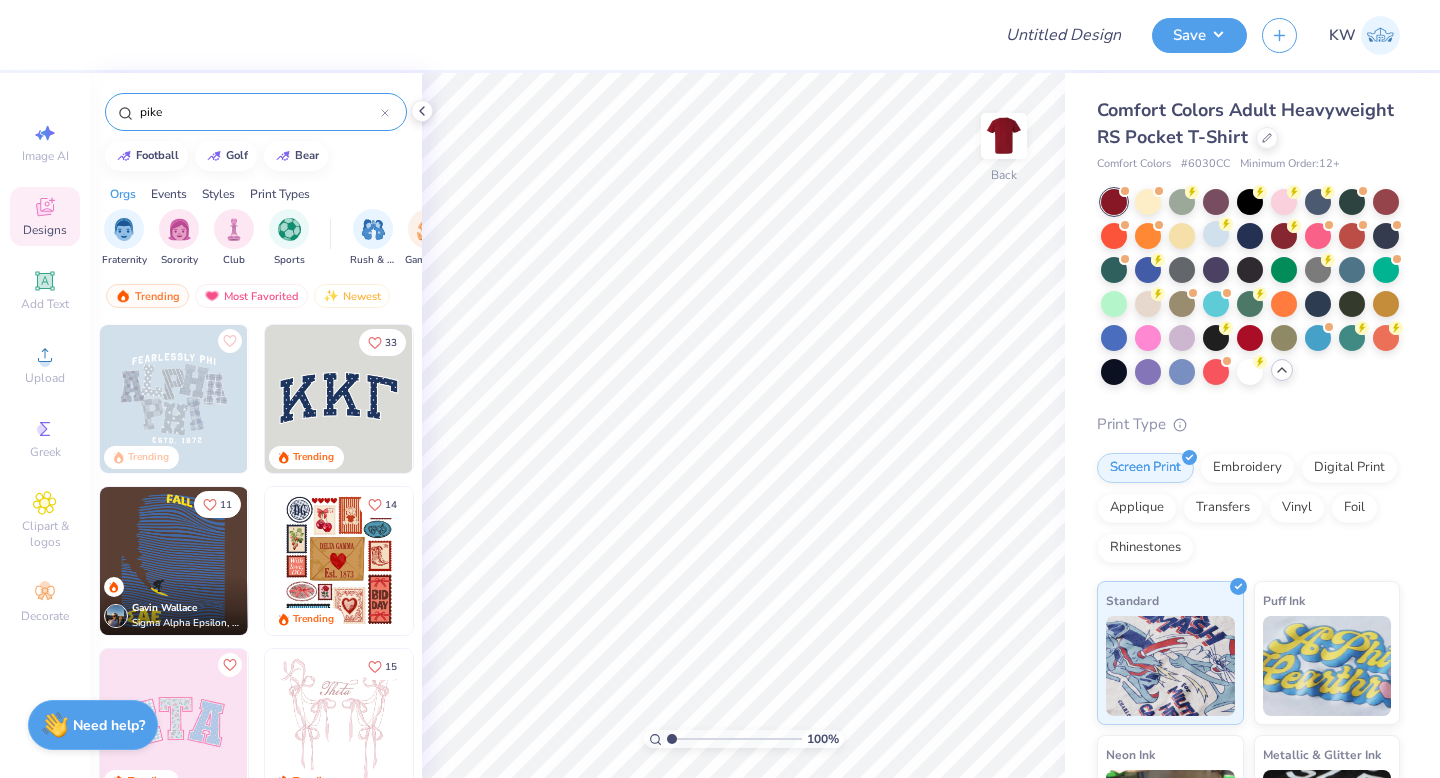 type on "pike" 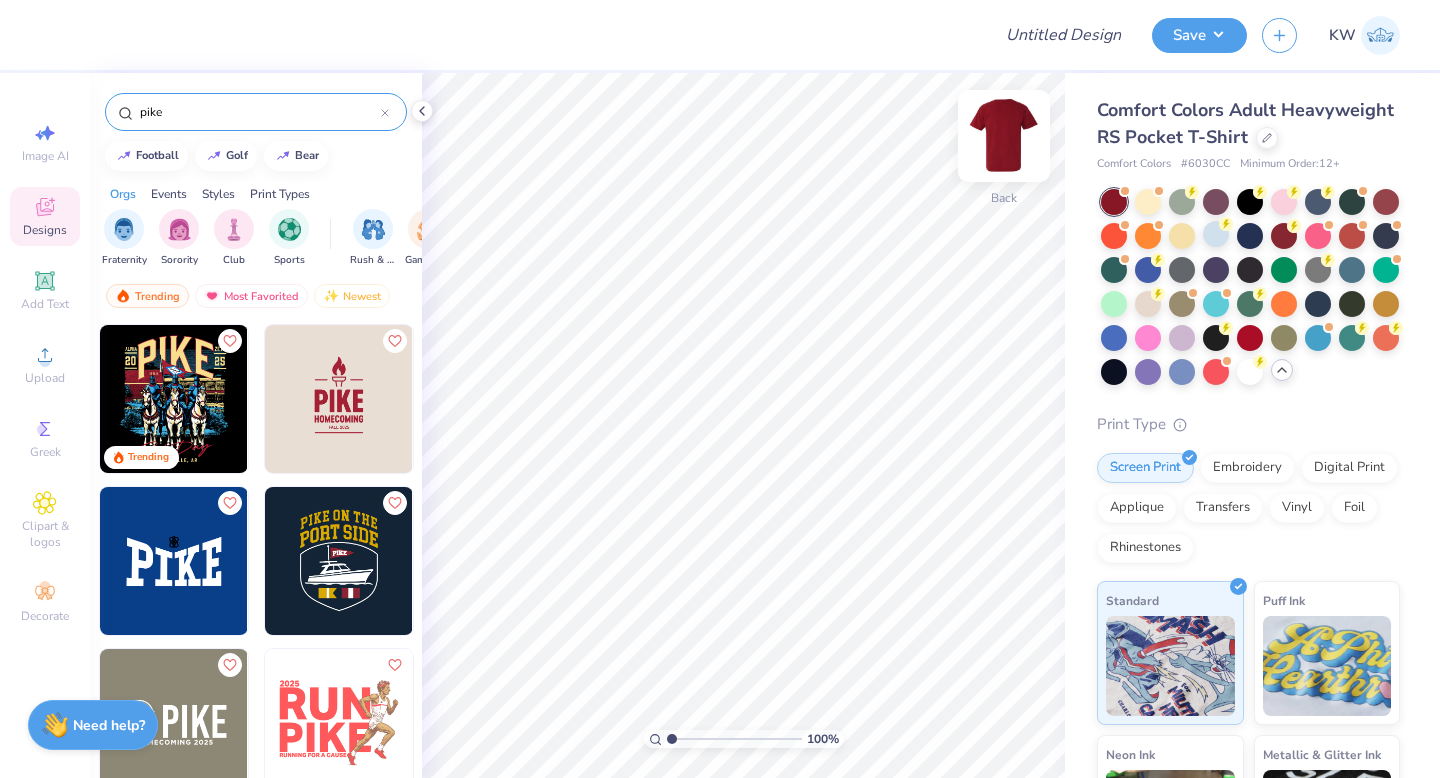 click at bounding box center [1004, 136] 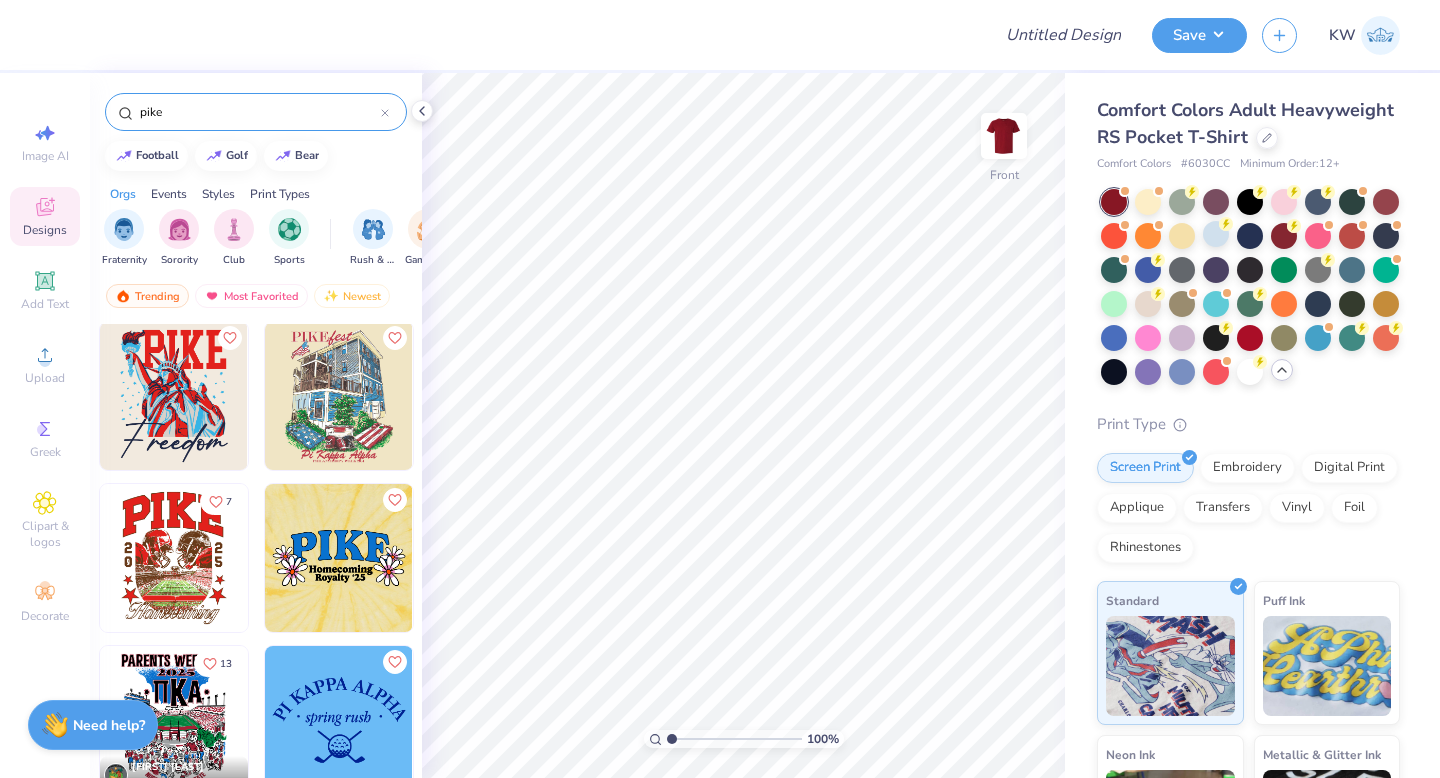scroll, scrollTop: 653, scrollLeft: 0, axis: vertical 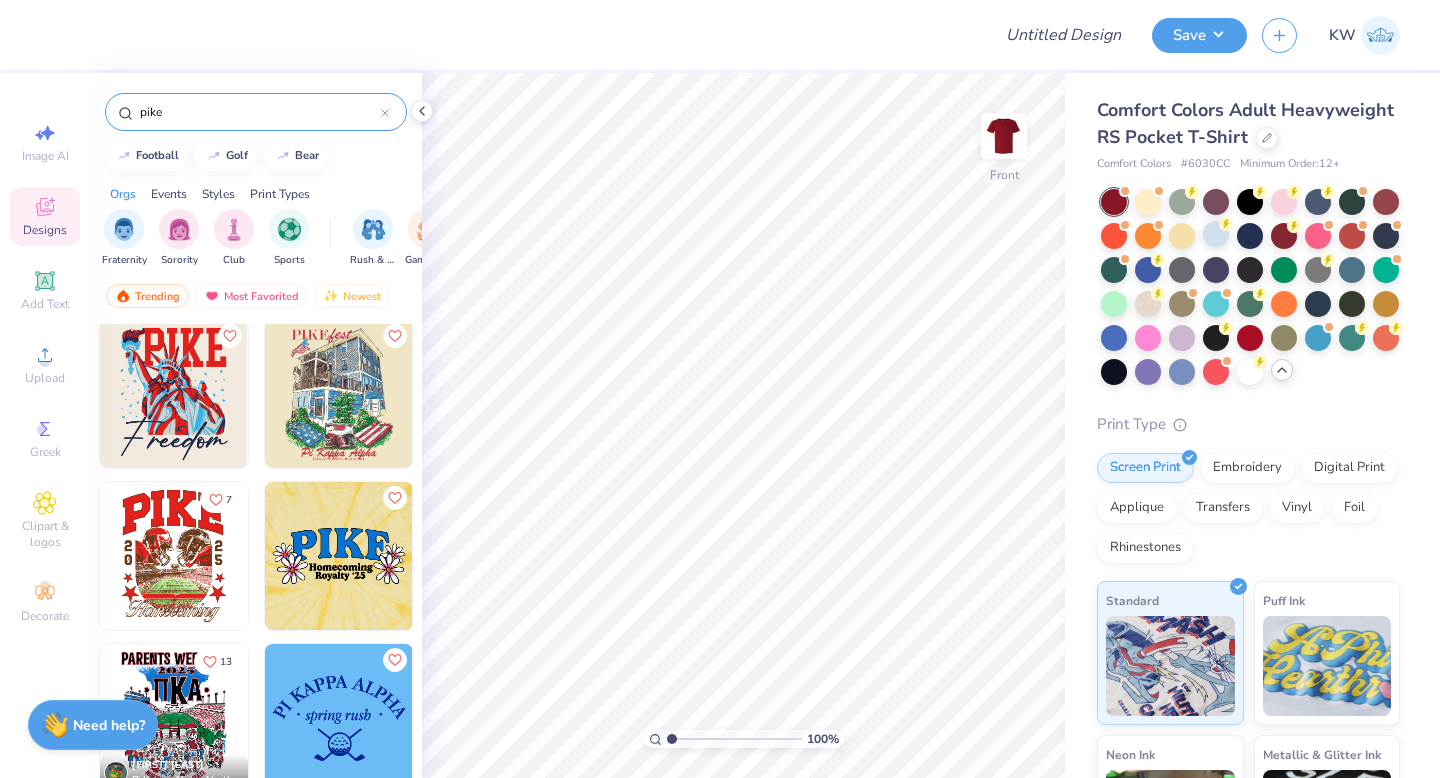 click at bounding box center [174, 556] 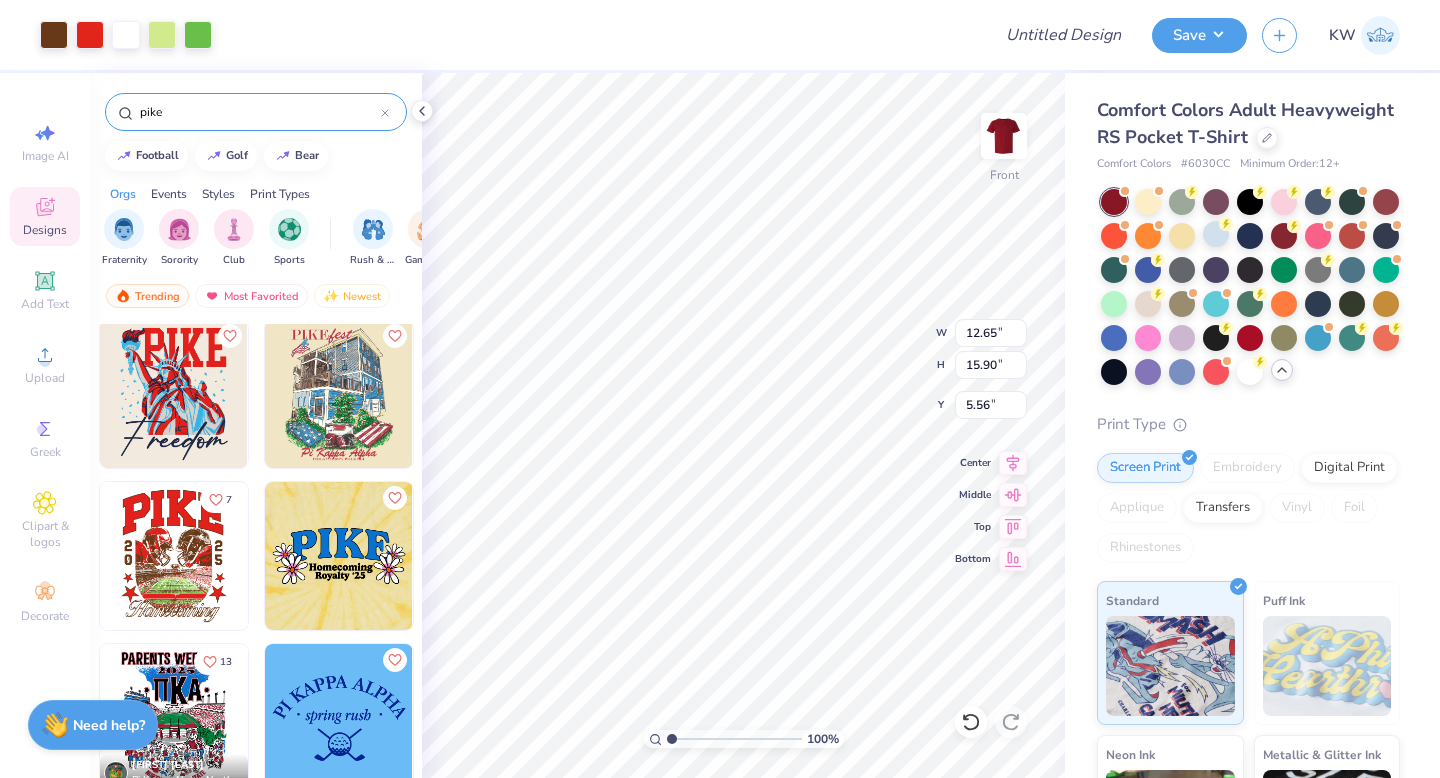 type on "5.56" 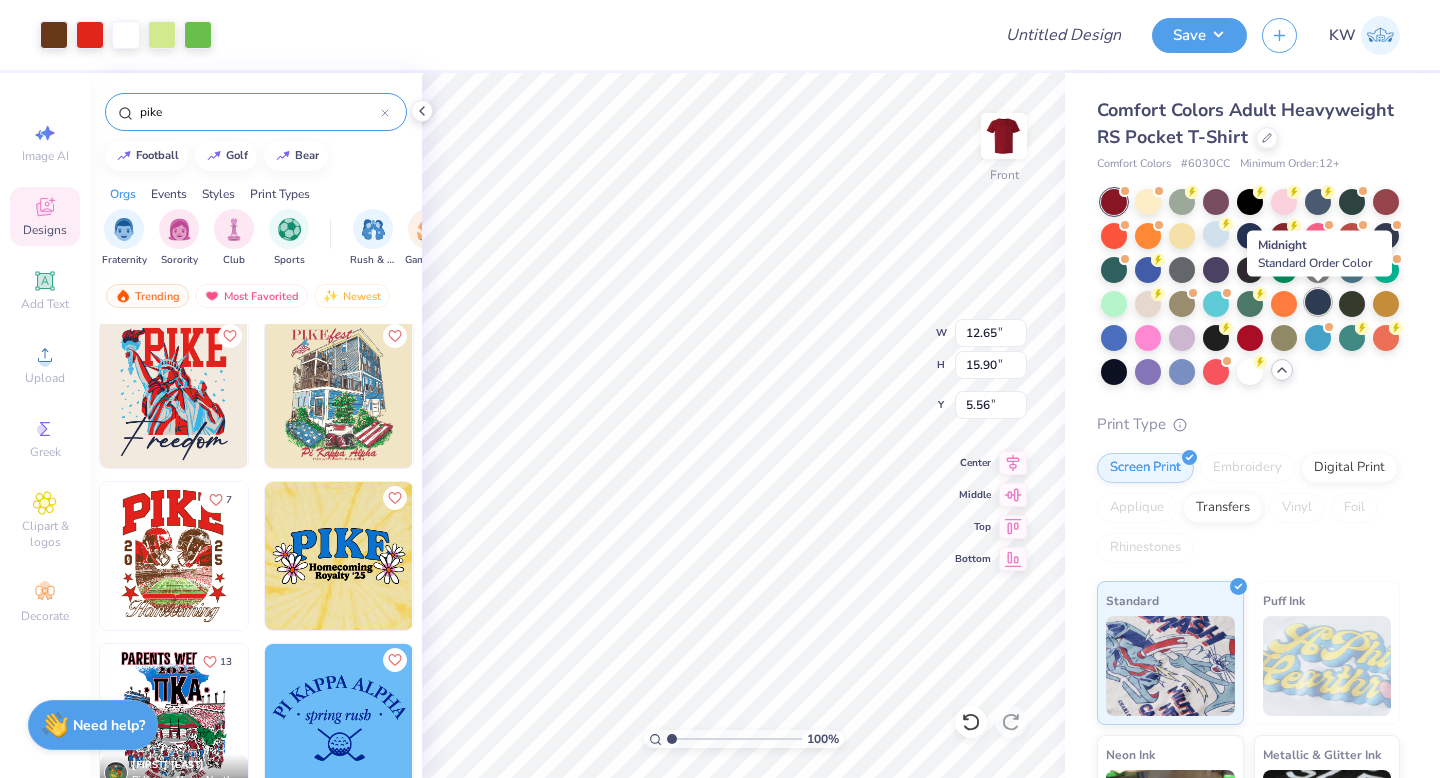 click at bounding box center [1318, 302] 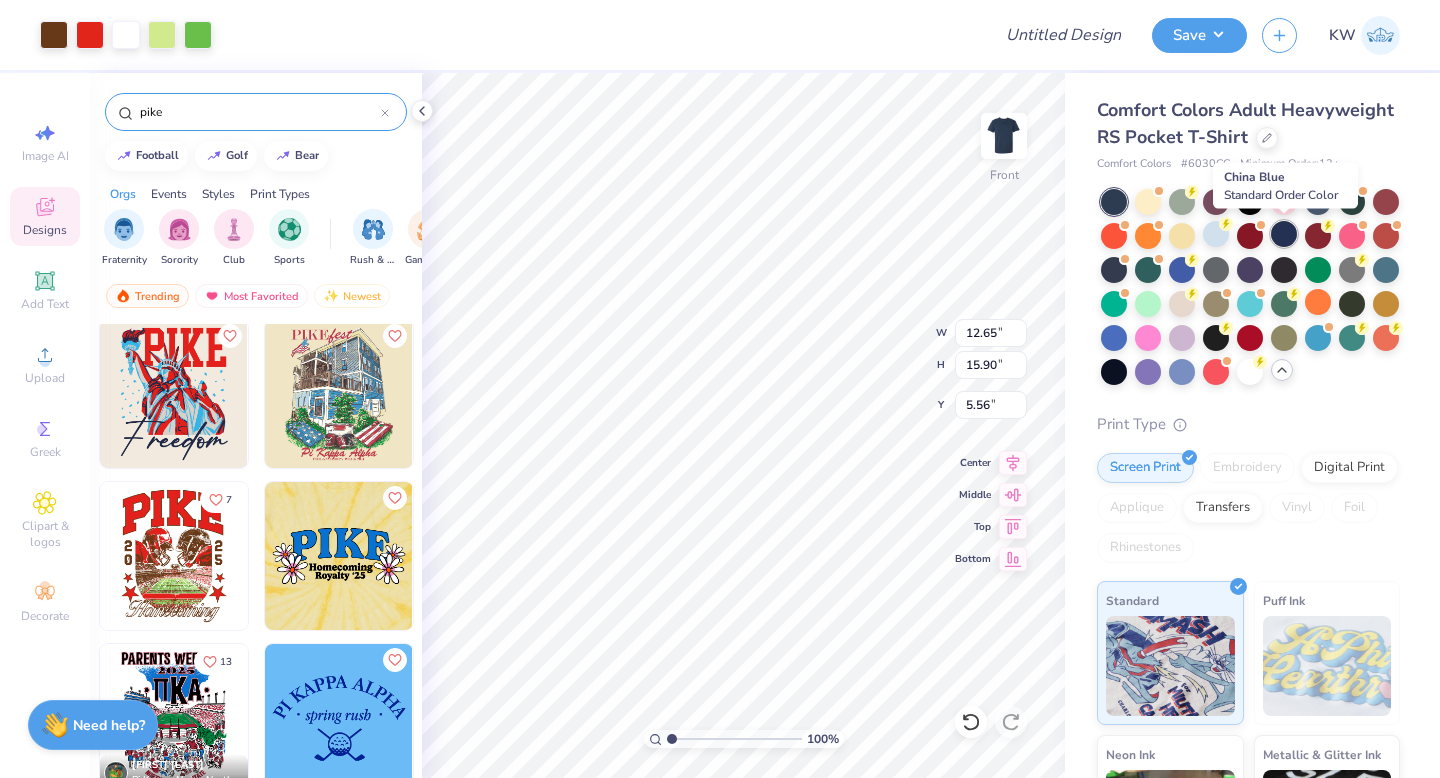 click at bounding box center (1284, 234) 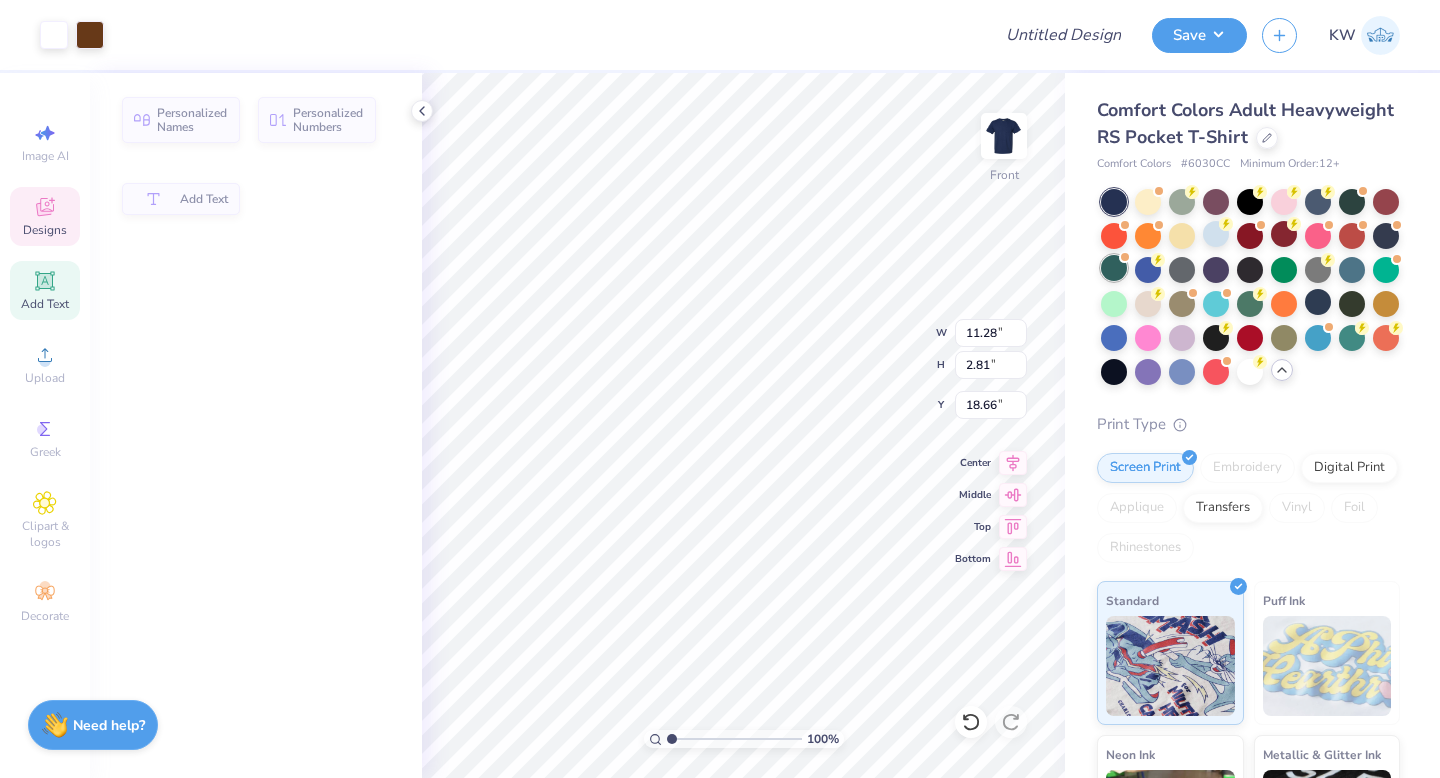 type on "11.28" 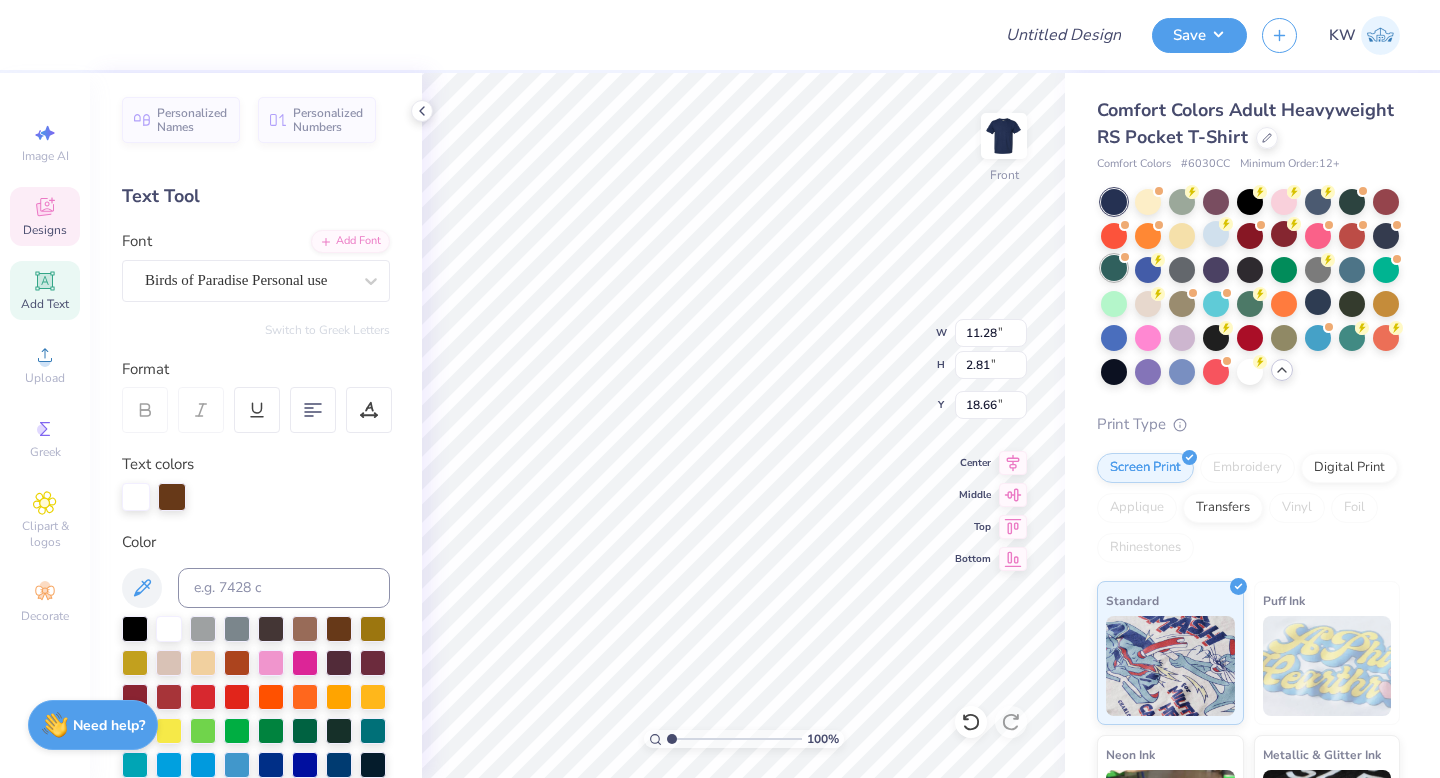 type on "F" 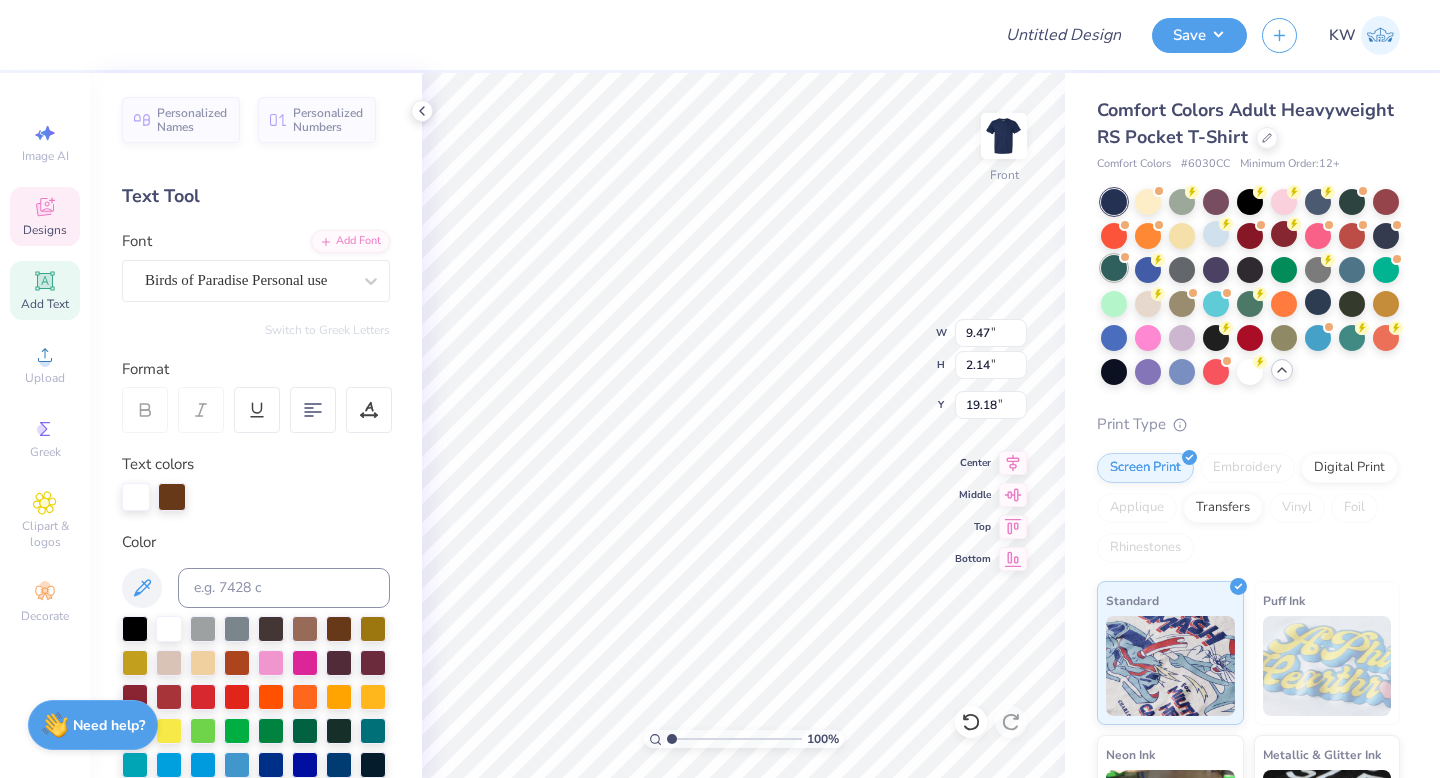 scroll, scrollTop: 0, scrollLeft: 0, axis: both 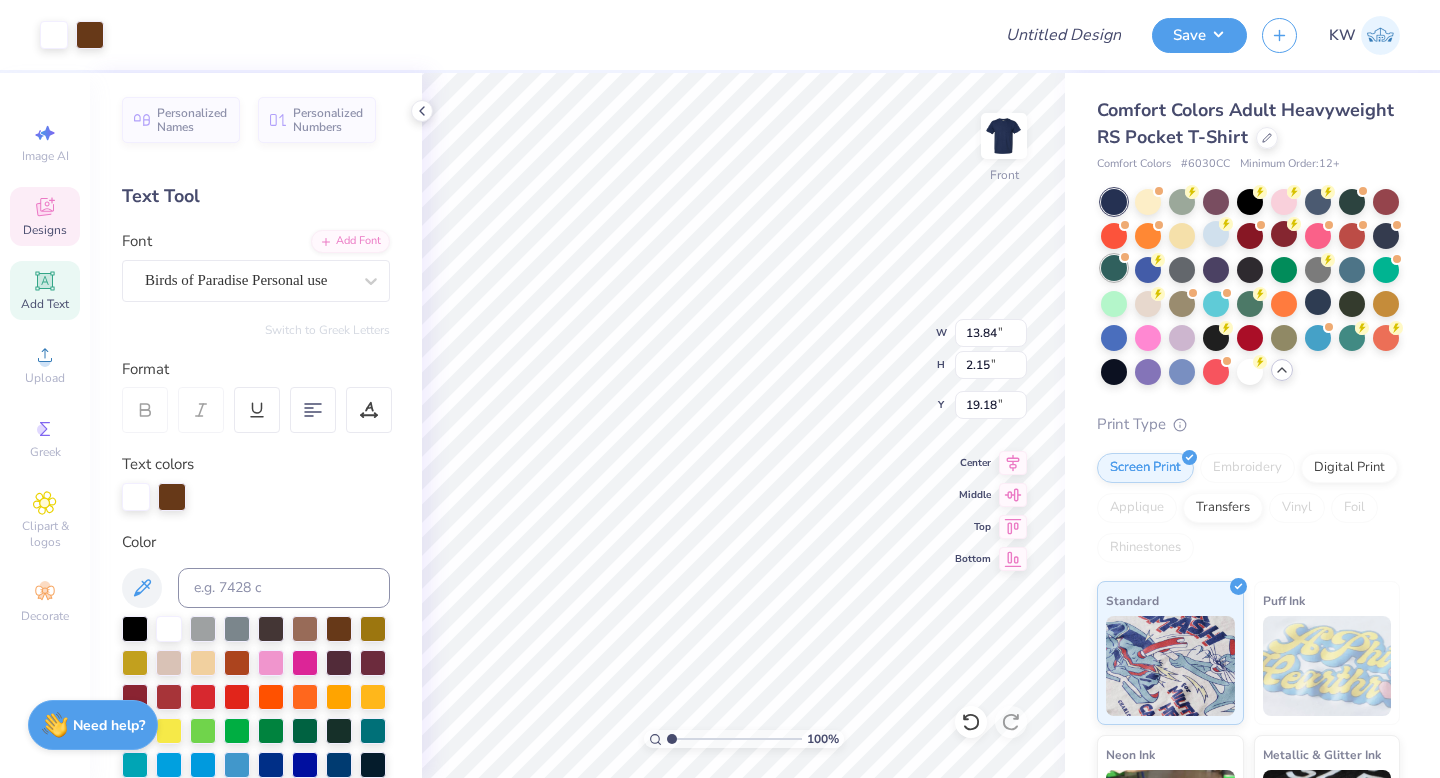 type on "19.26" 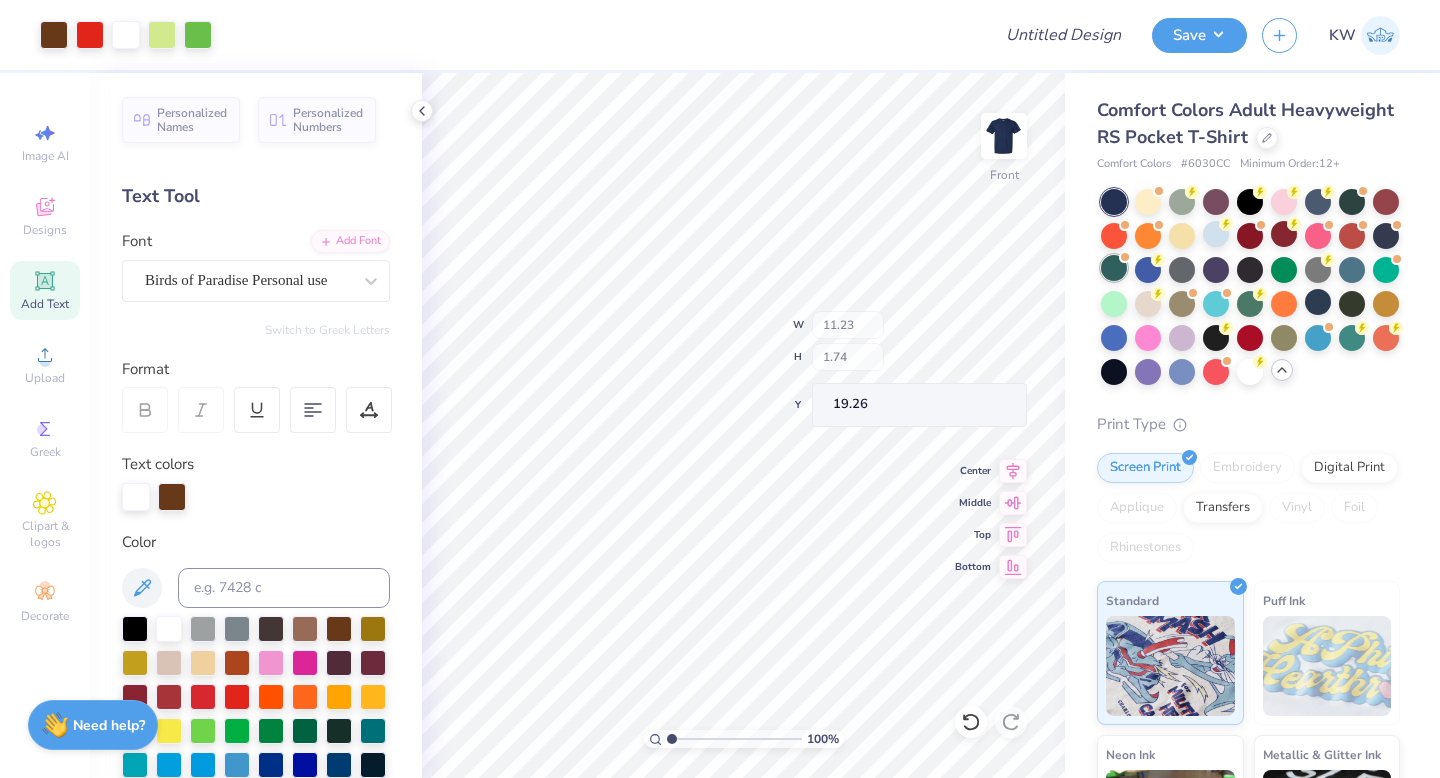type on "11.23" 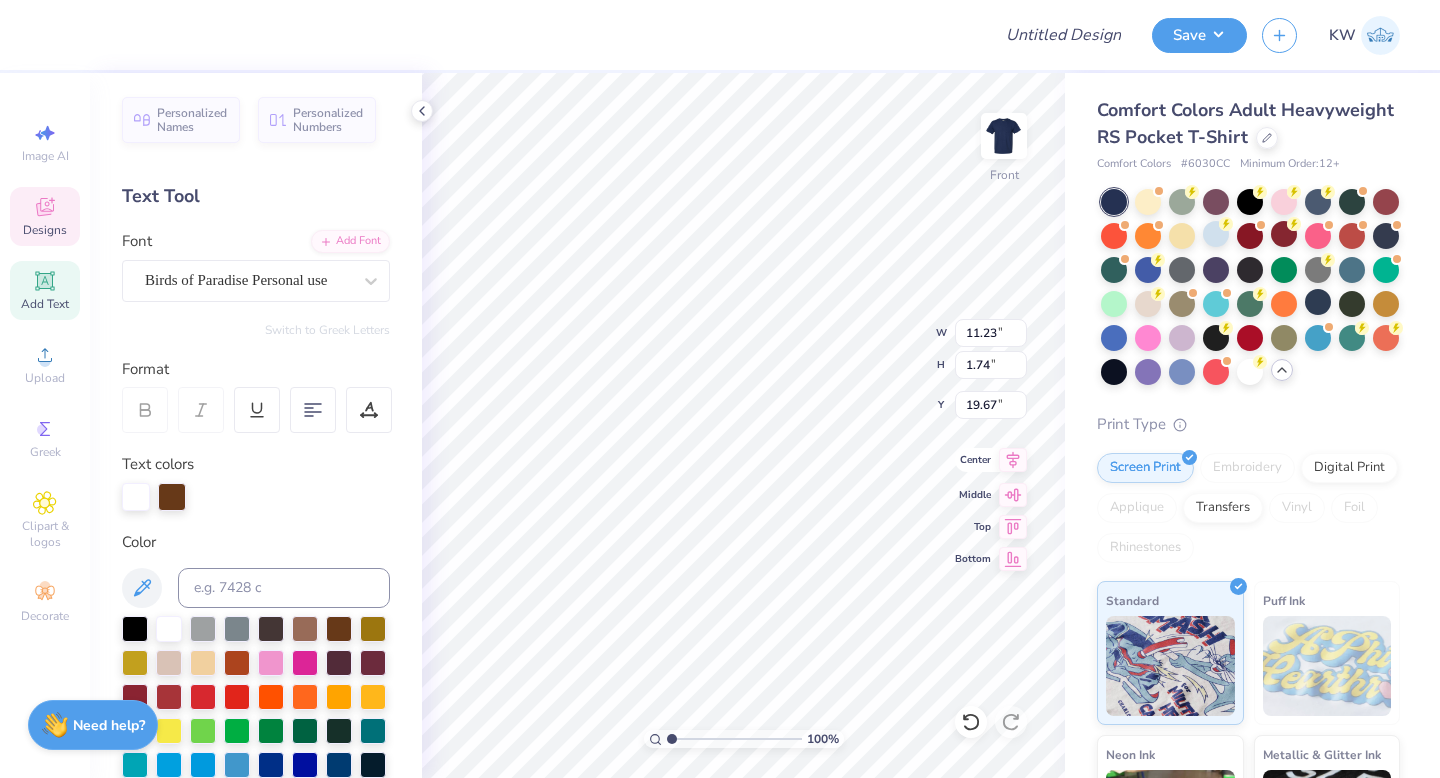click 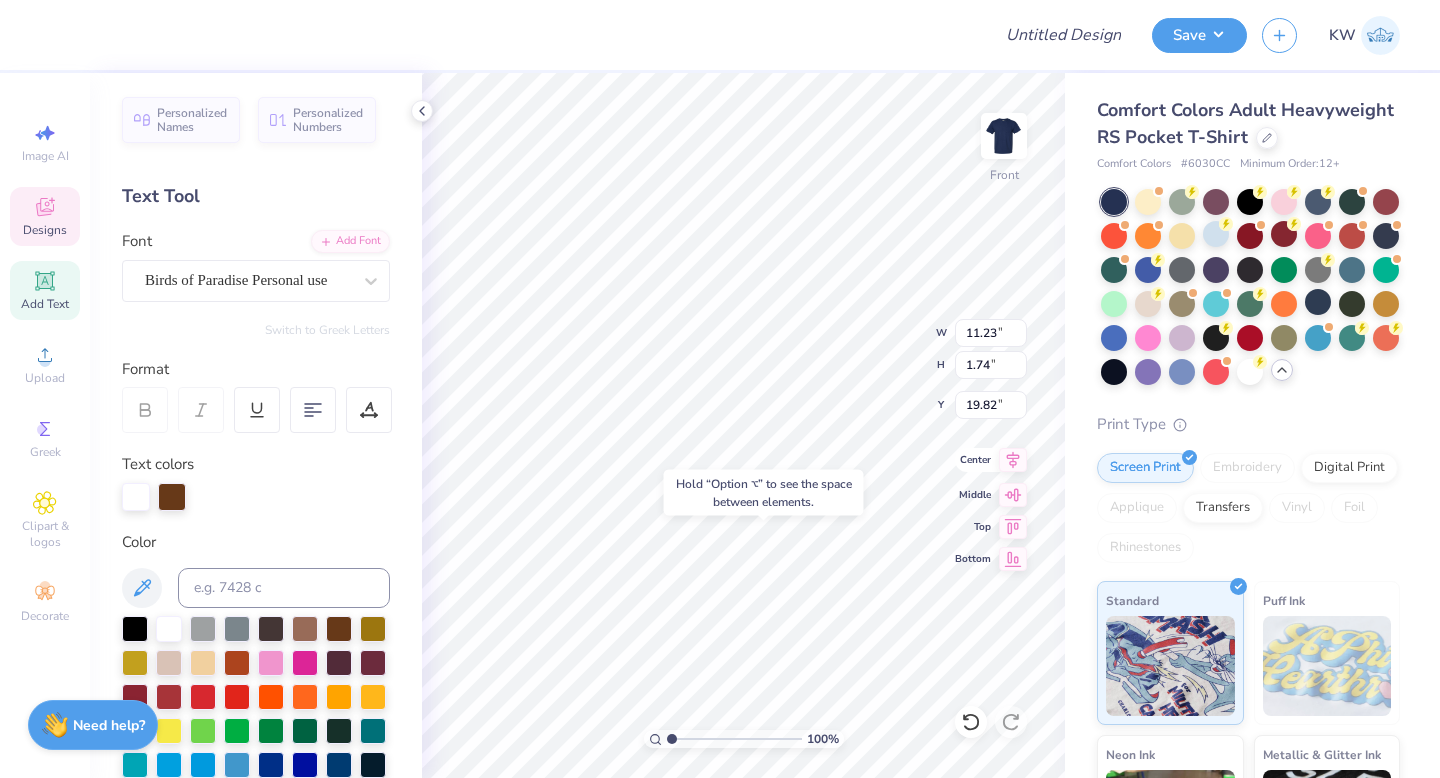 type on "19.82" 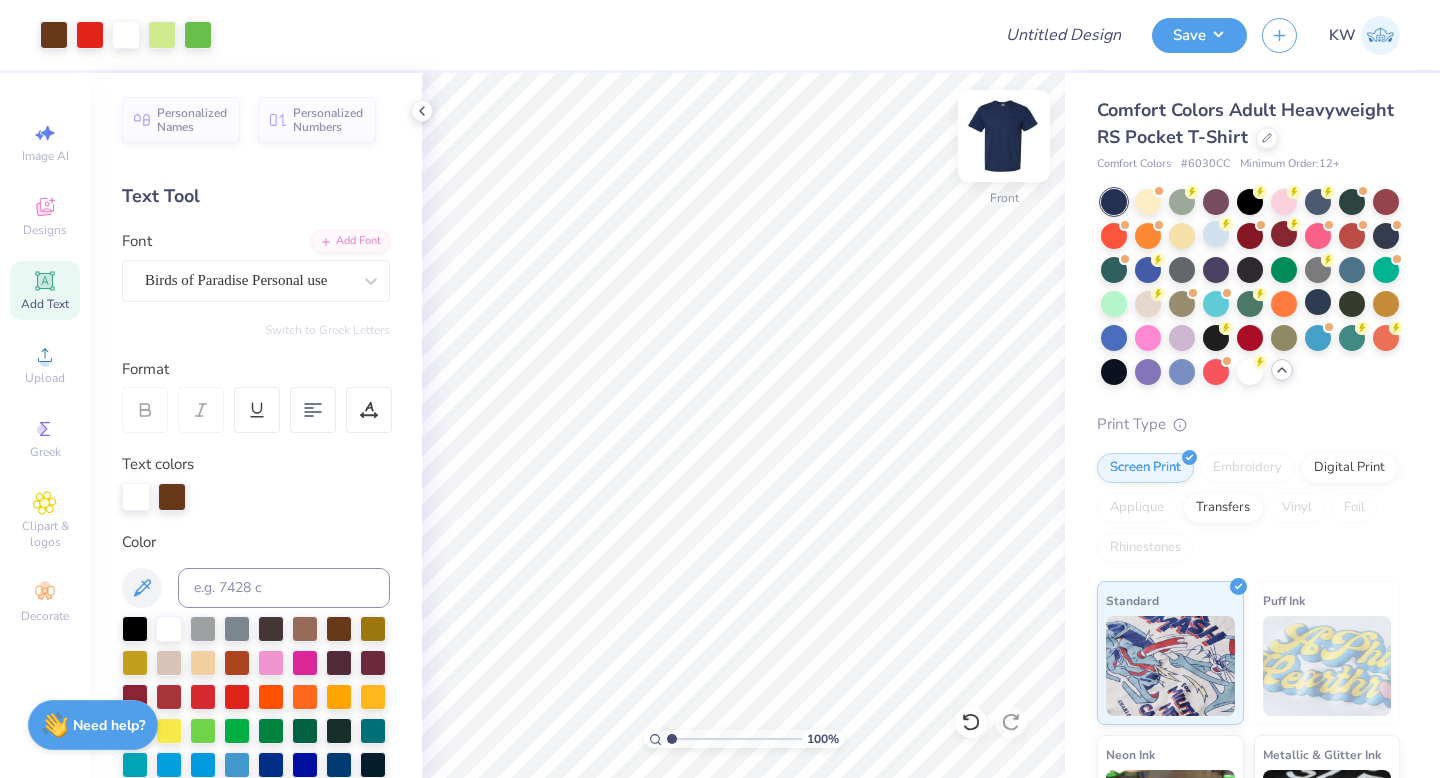 click at bounding box center (1004, 136) 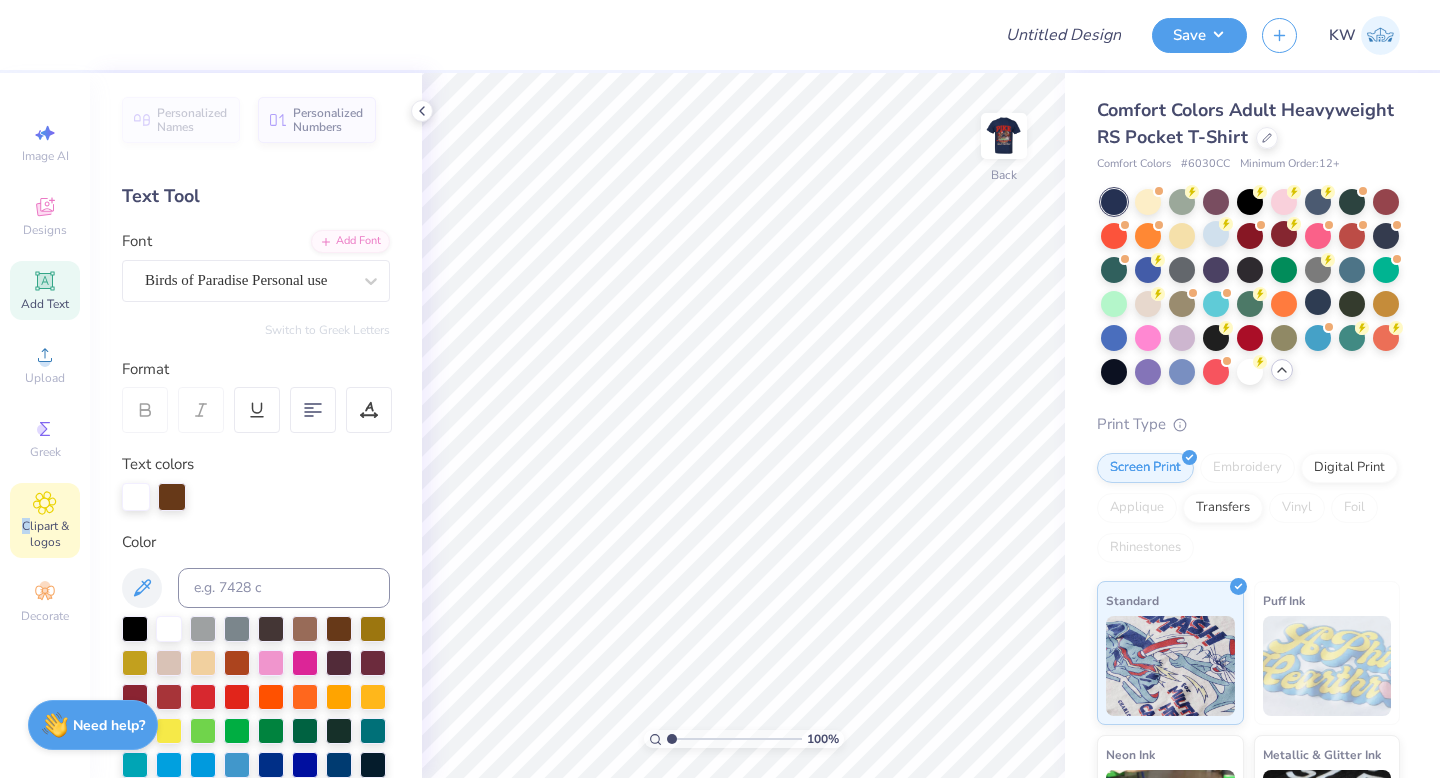 click on "Clipart & logos" at bounding box center [45, 534] 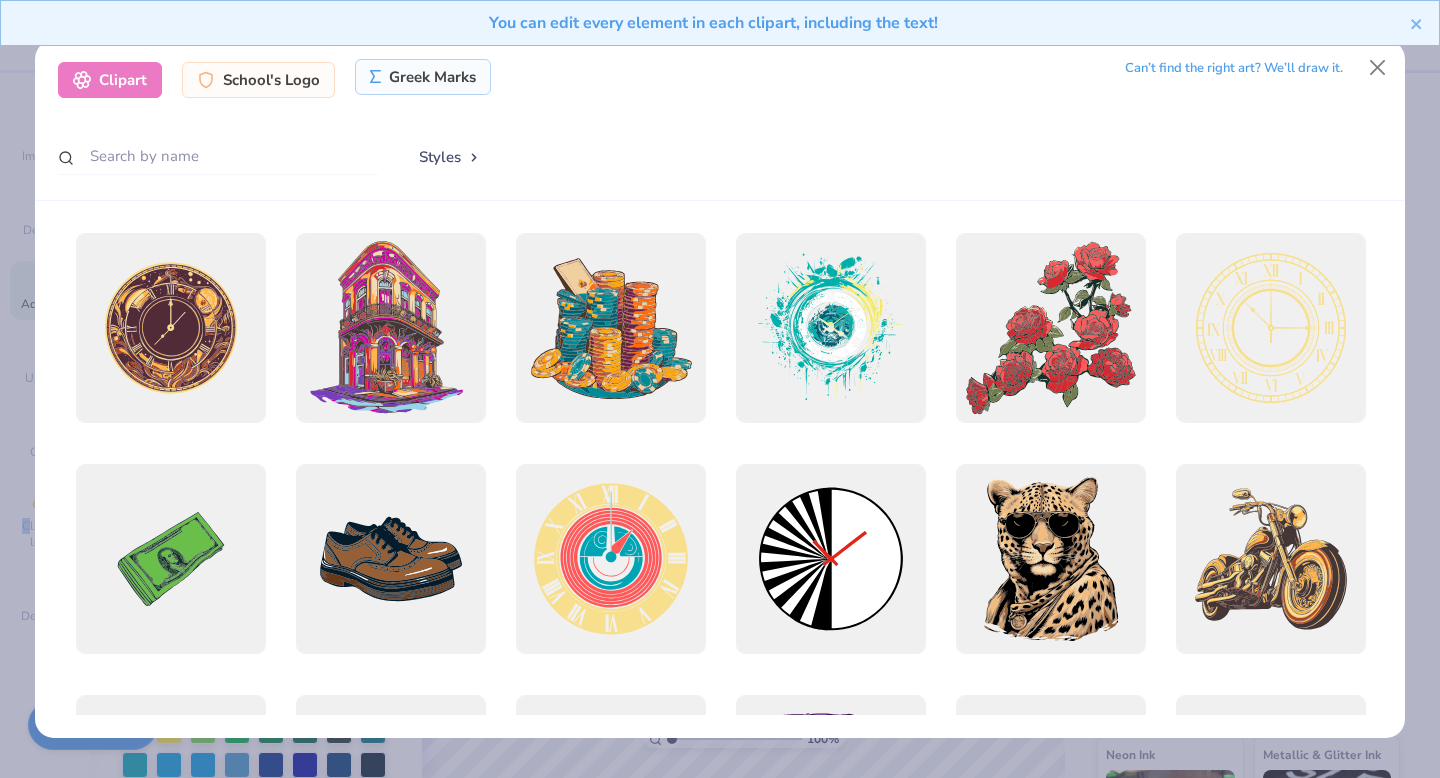 click 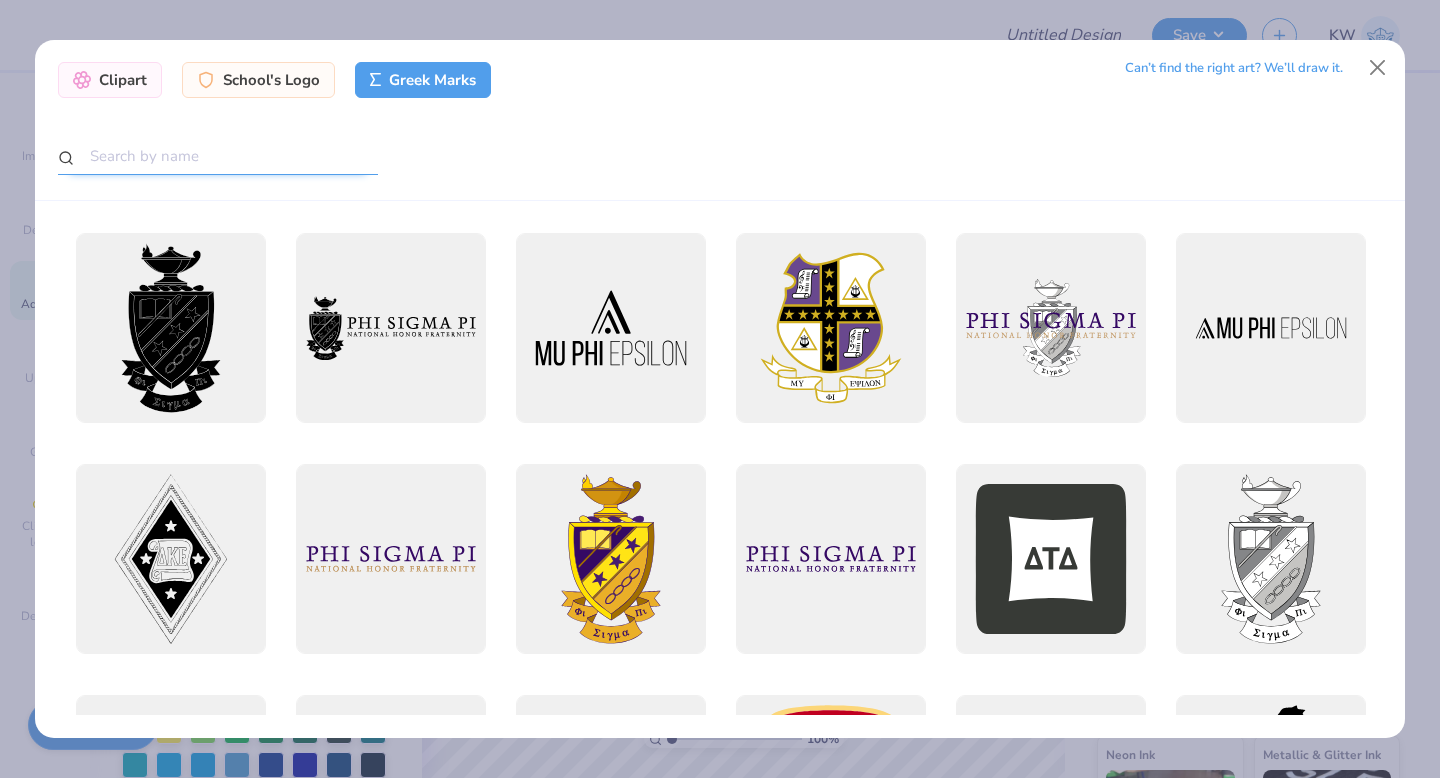 click at bounding box center [218, 156] 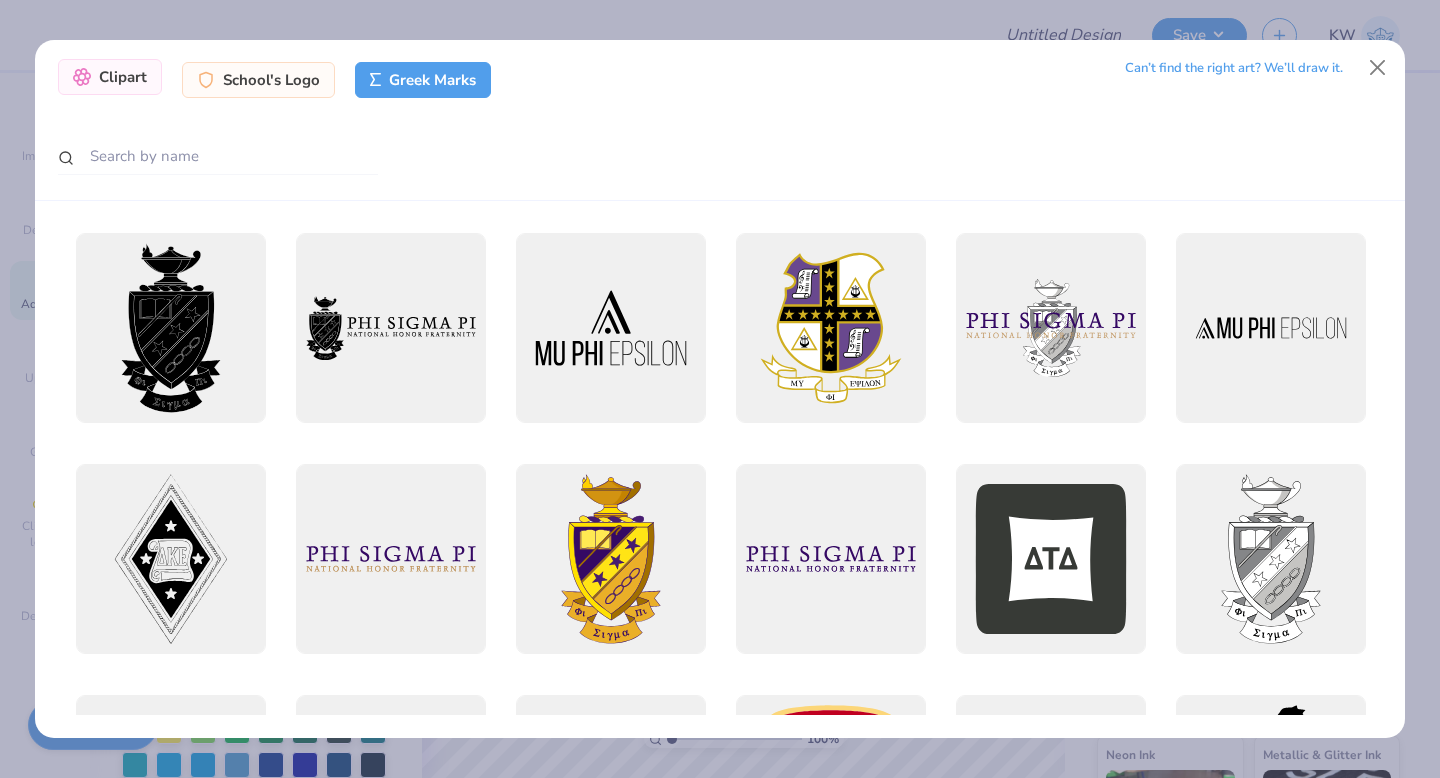 click on "Clipart" at bounding box center (110, 77) 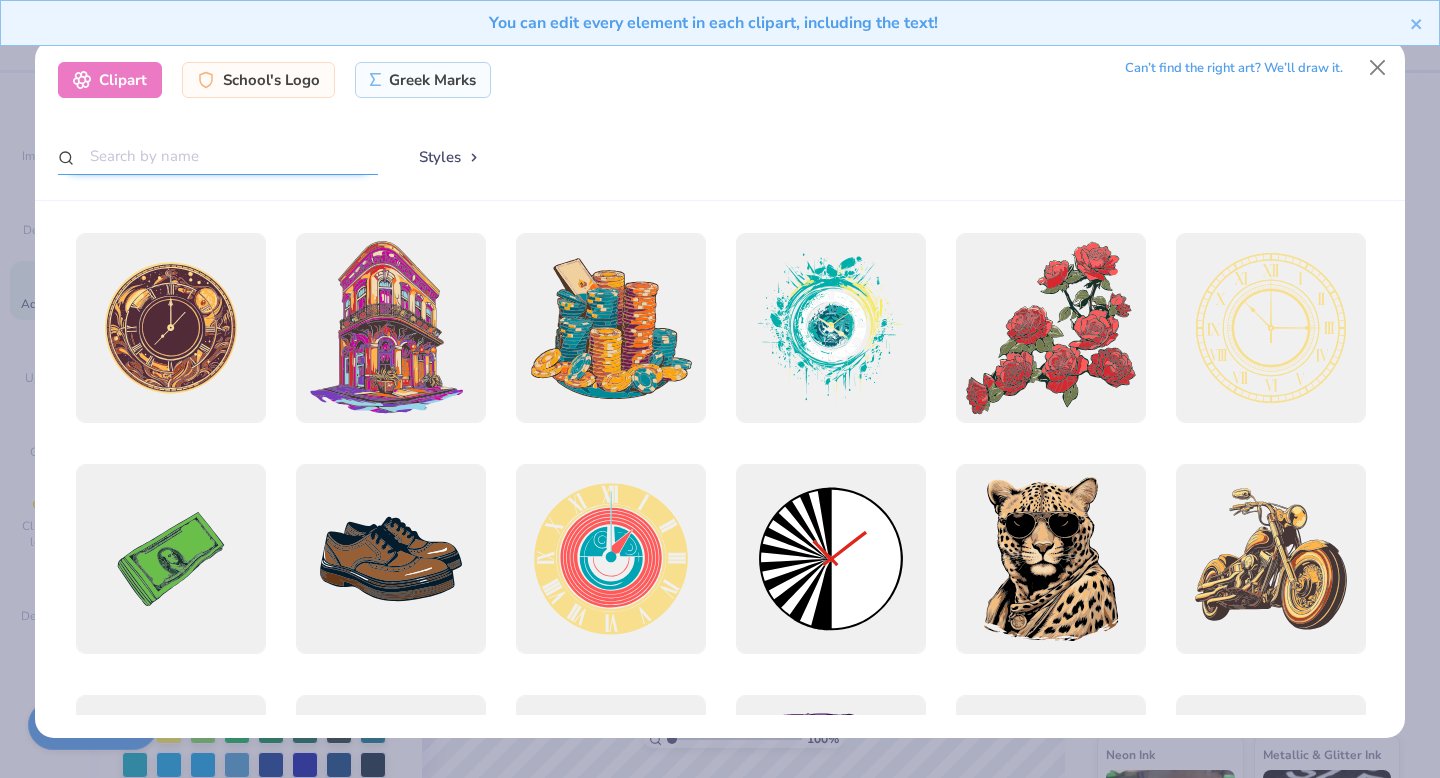 click at bounding box center [218, 156] 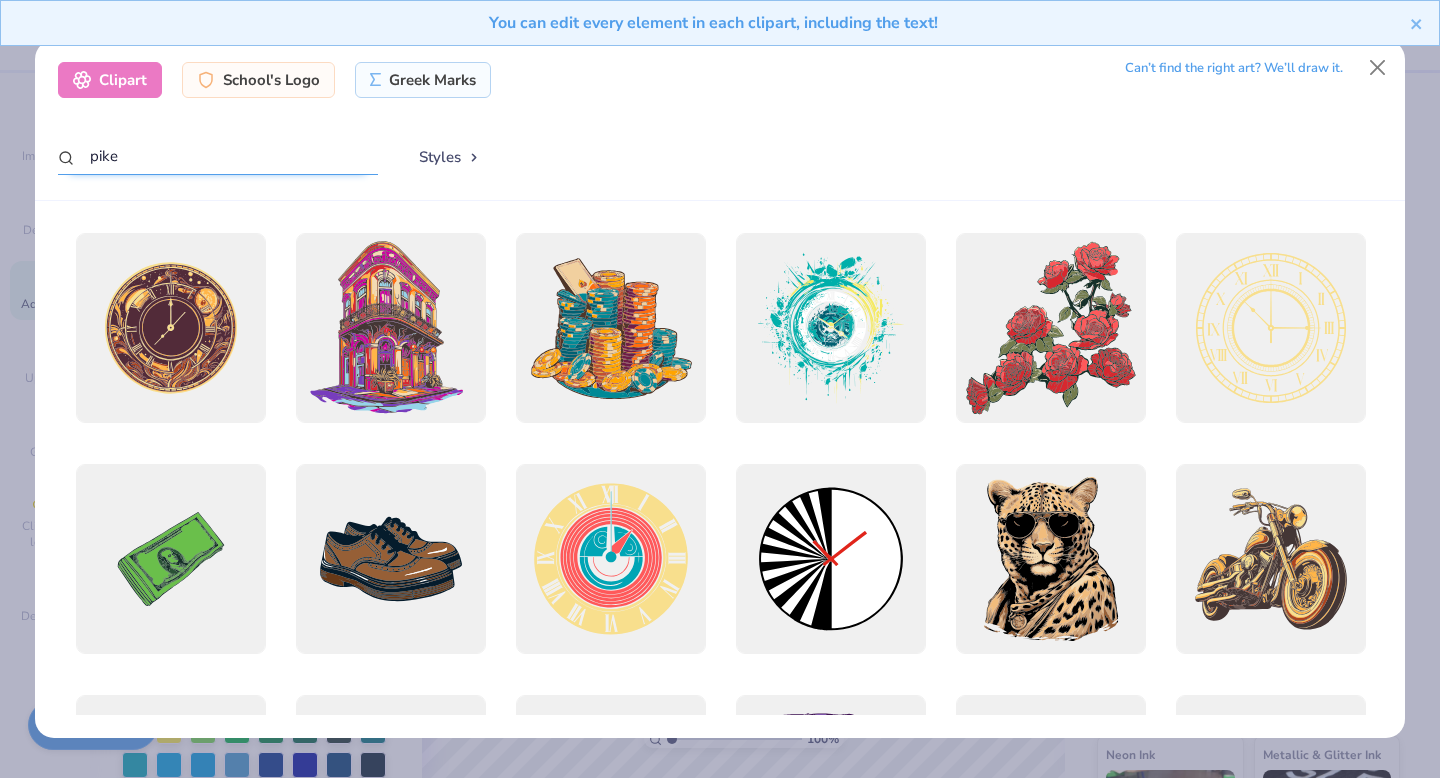 type on "pike" 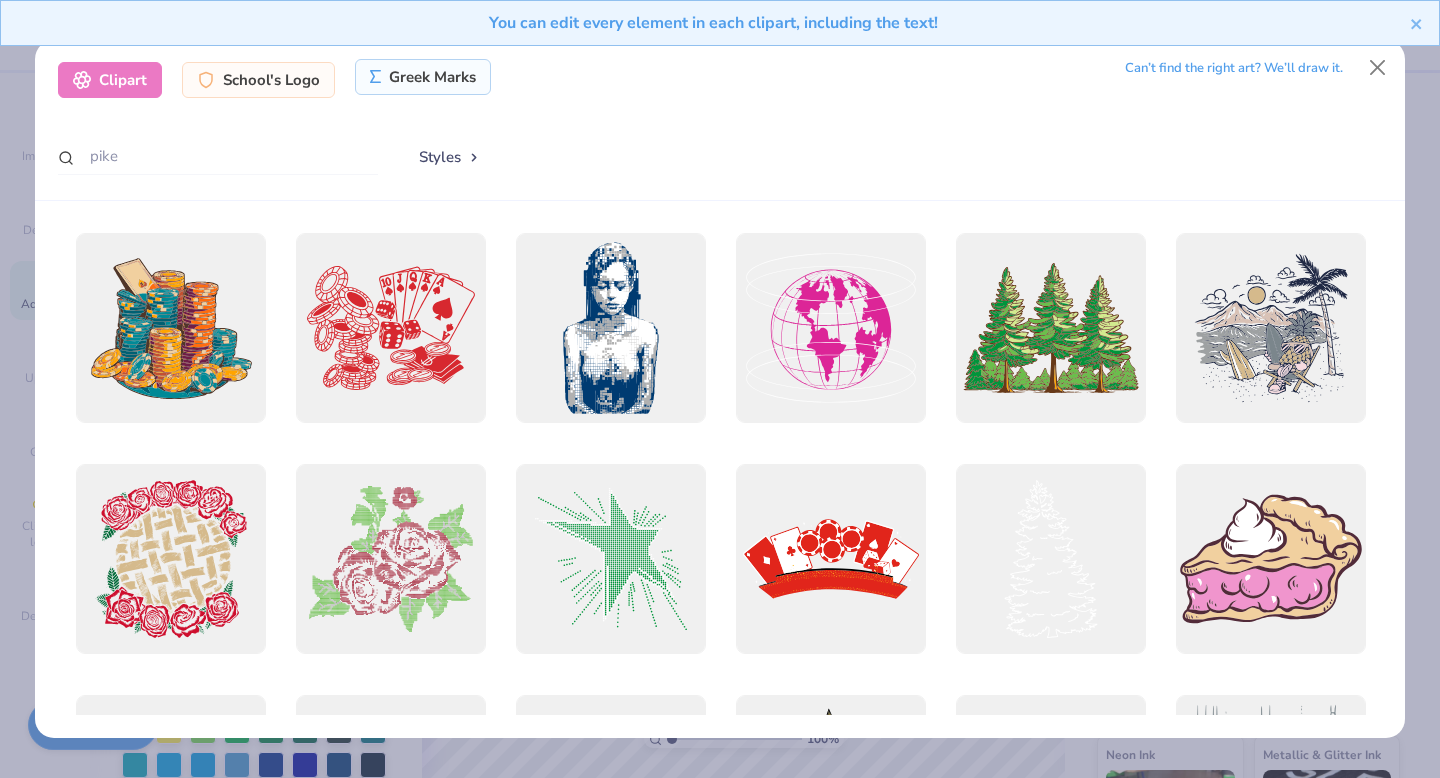 click on "Greek Marks" at bounding box center [423, 77] 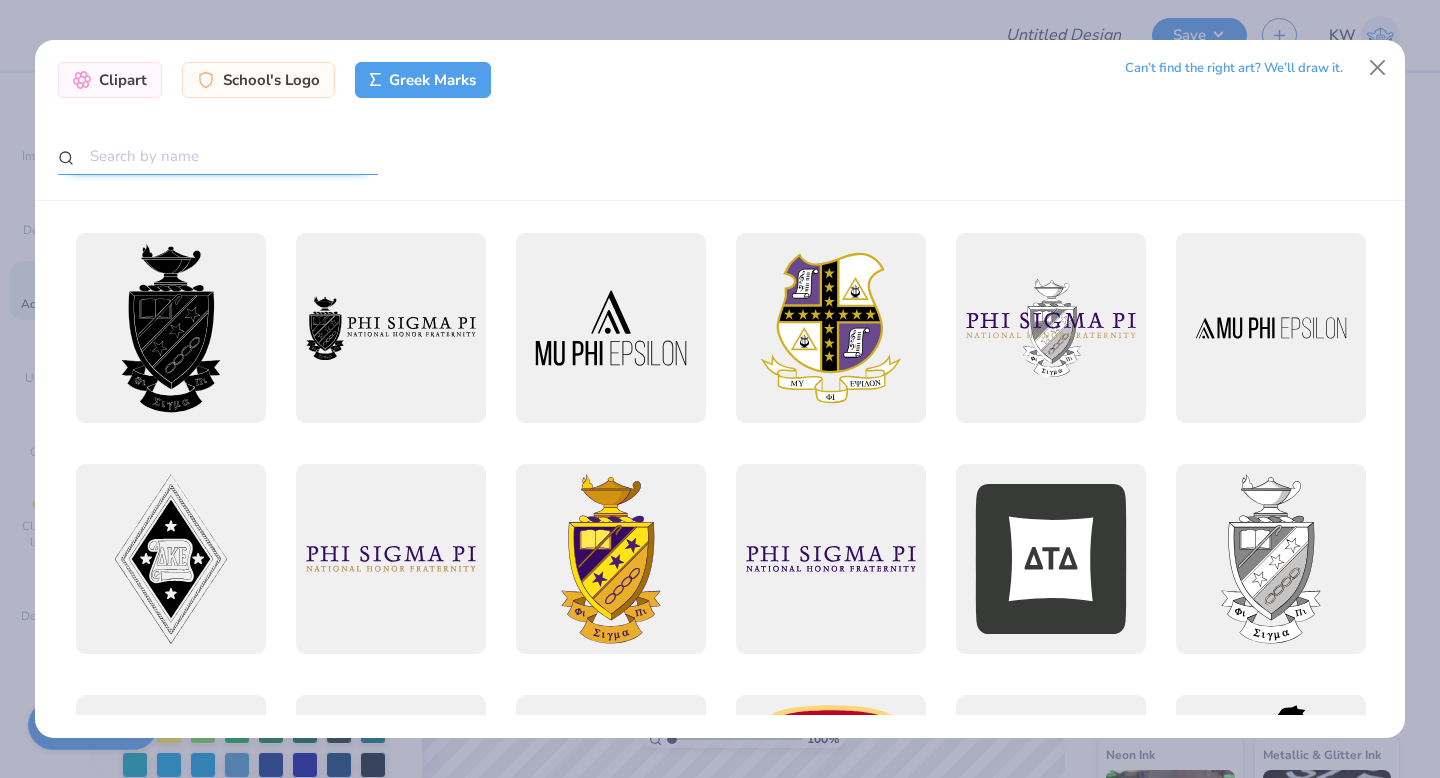 click at bounding box center (218, 156) 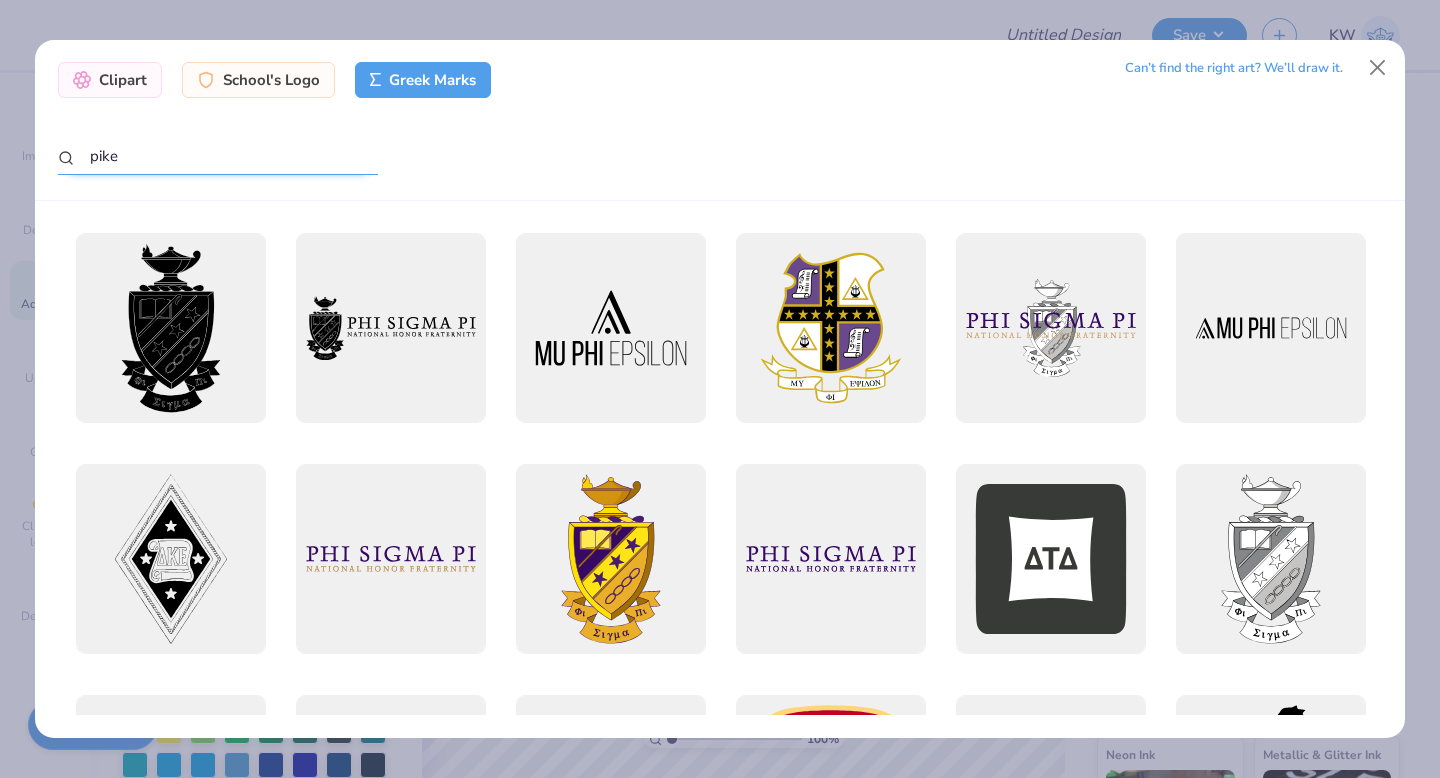 type on "pike" 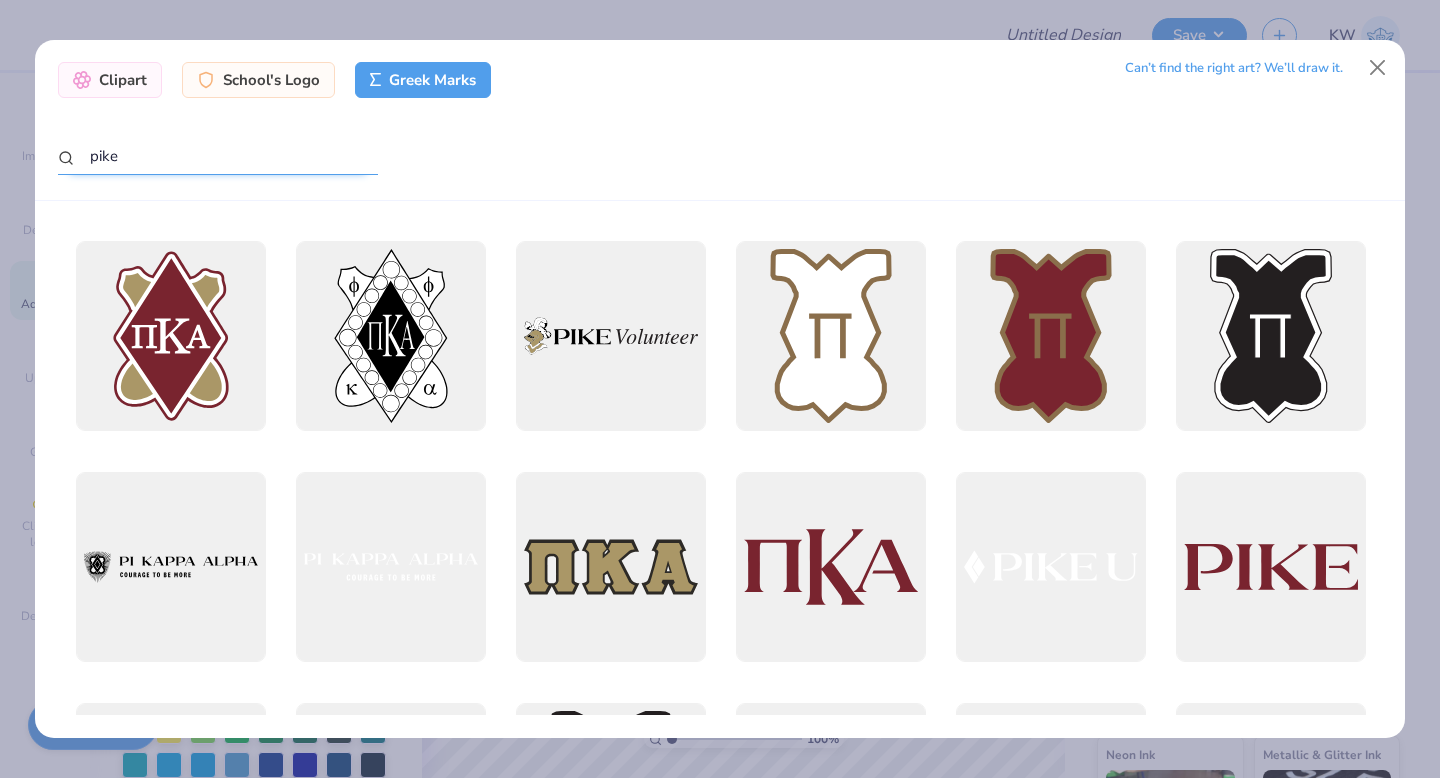 scroll, scrollTop: 701, scrollLeft: 0, axis: vertical 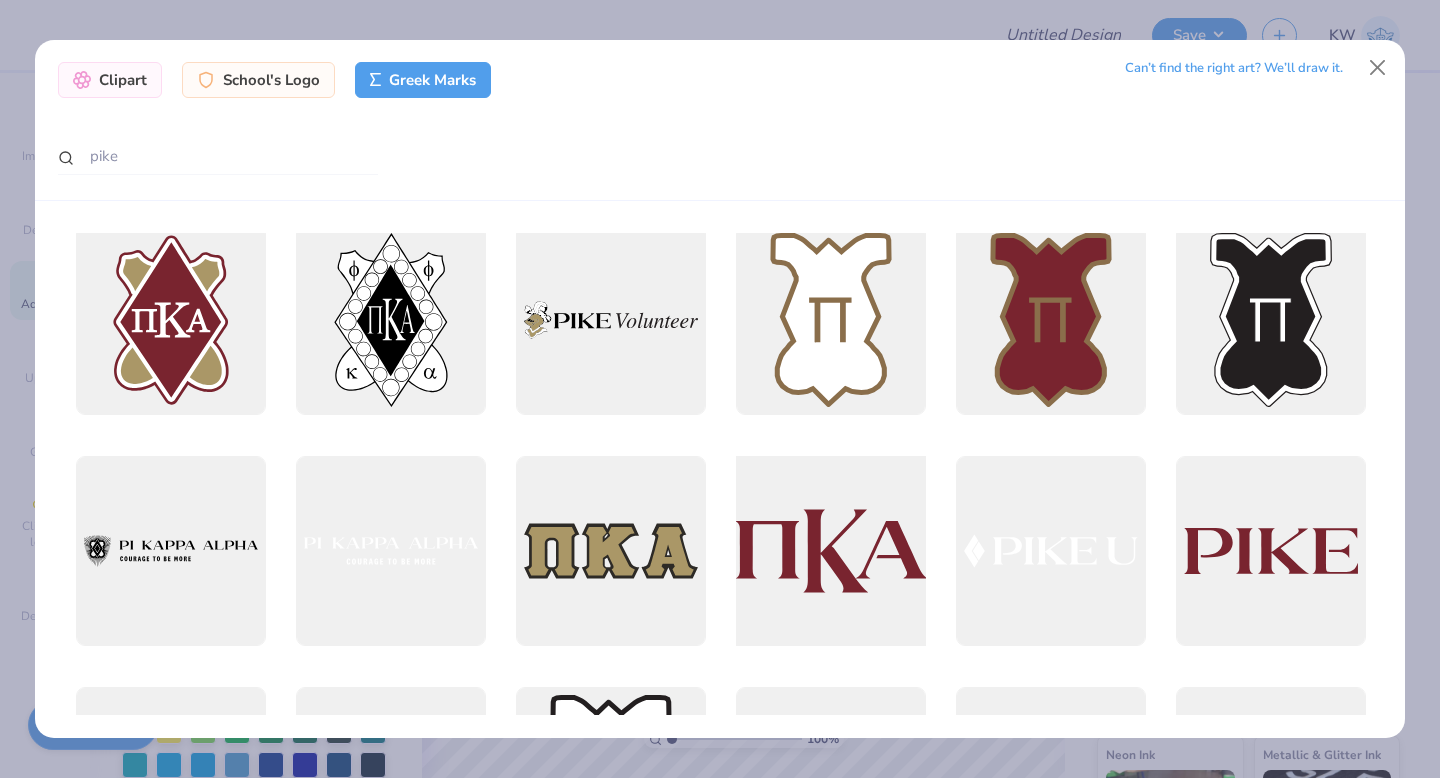 click at bounding box center (830, 551) 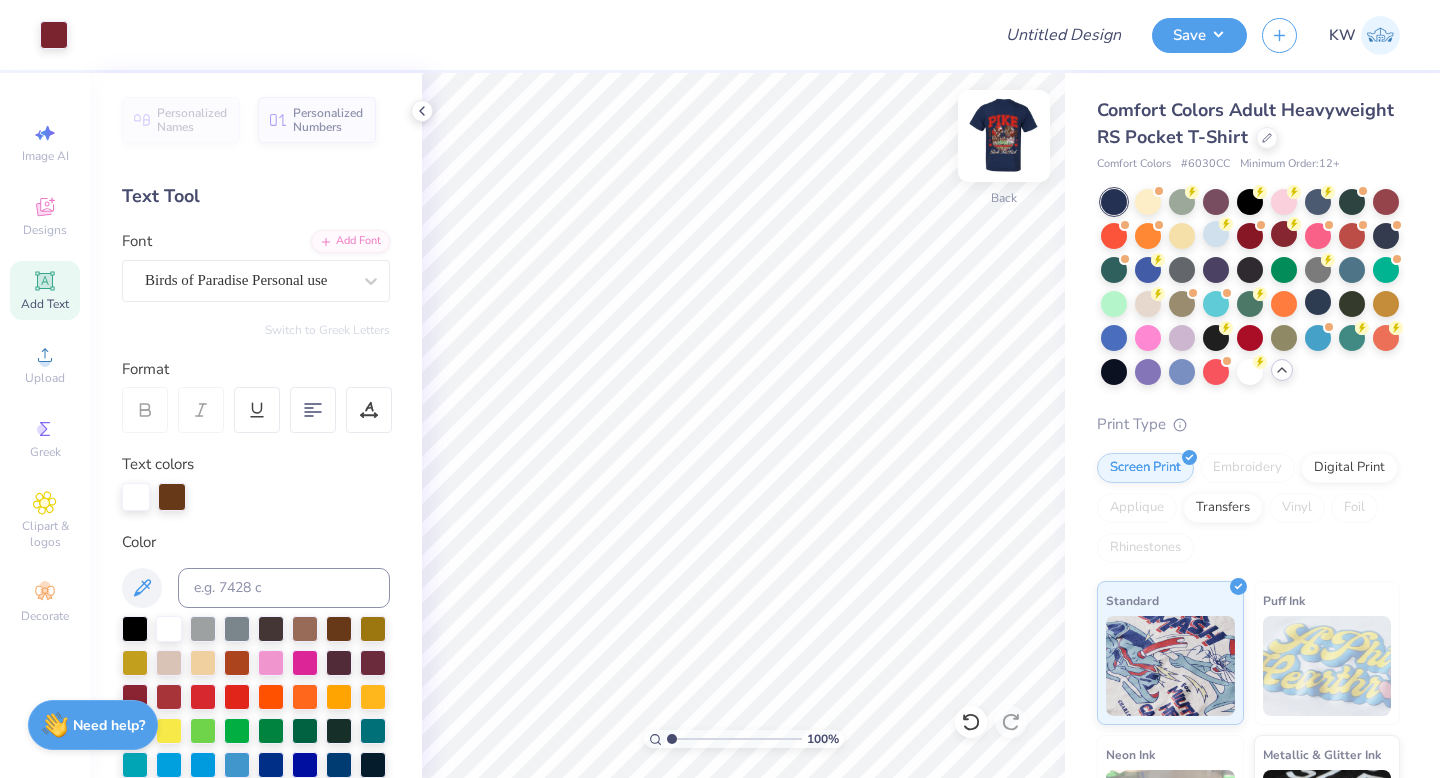 click at bounding box center (1004, 136) 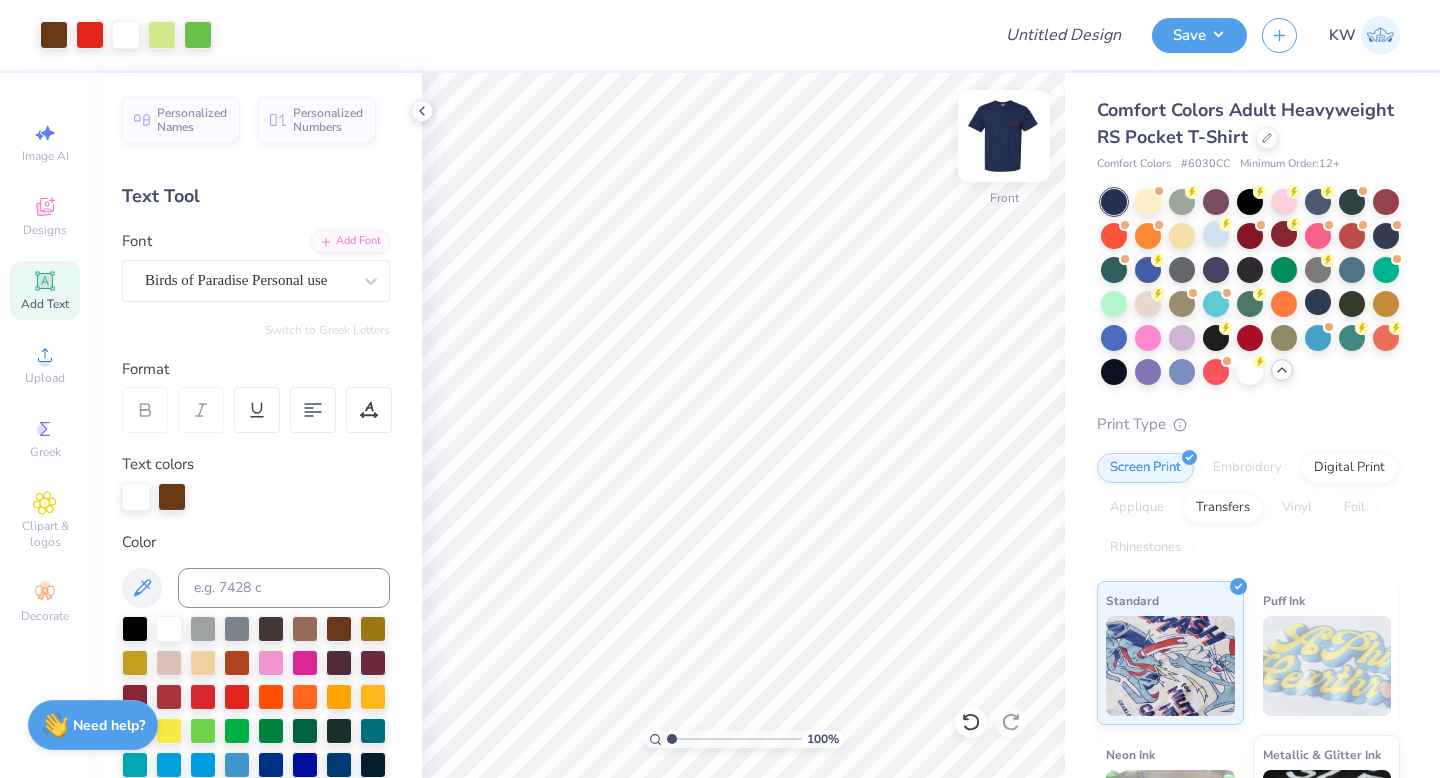 click at bounding box center (1004, 136) 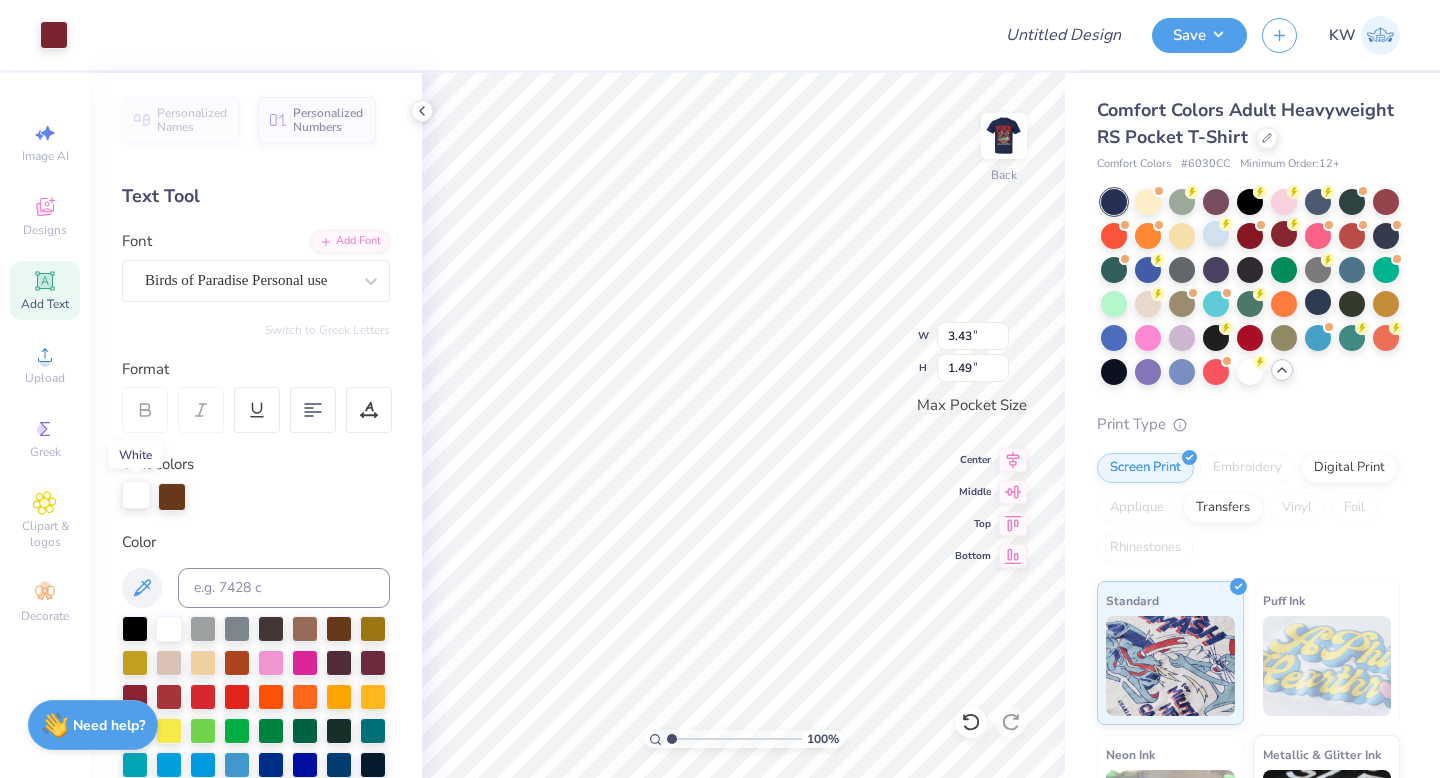 click at bounding box center (136, 495) 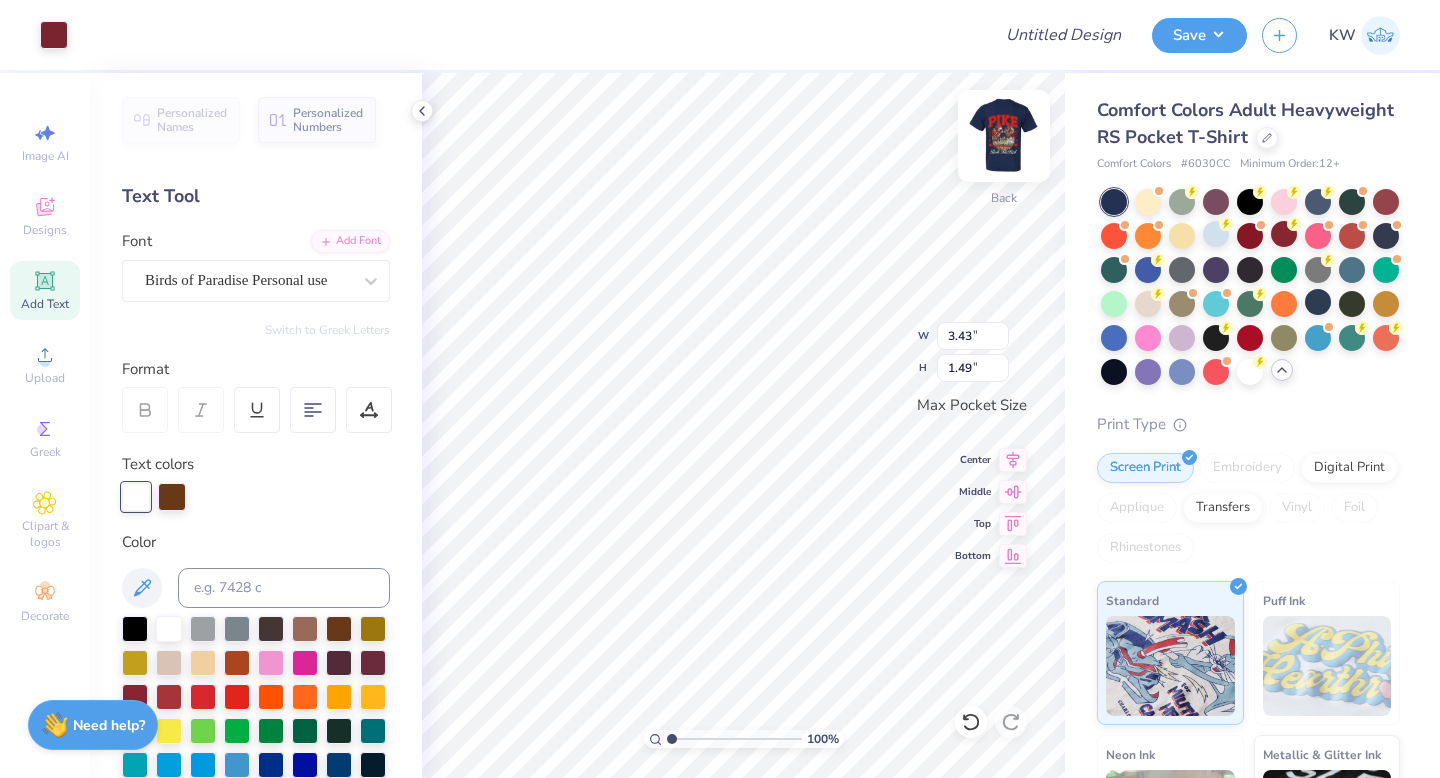 click at bounding box center (1004, 136) 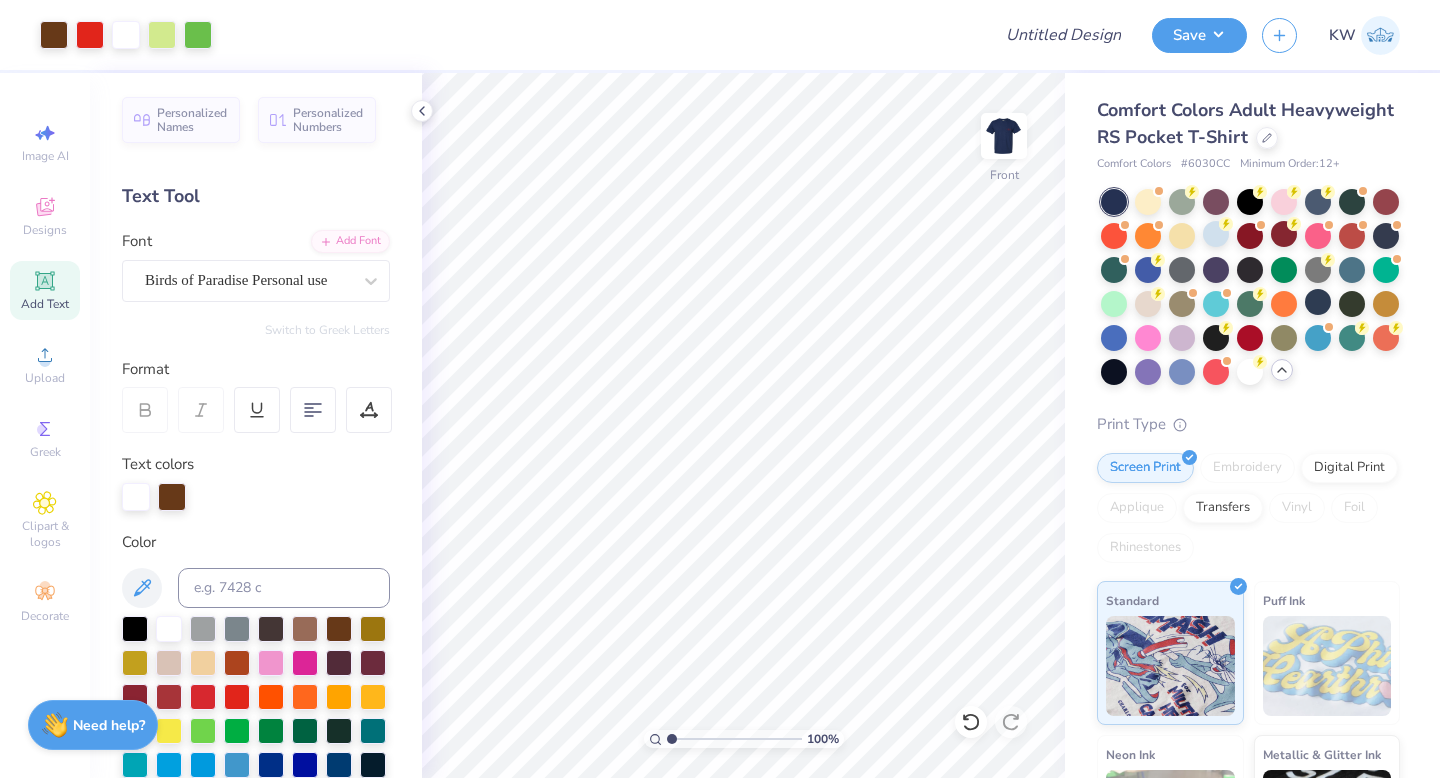 click at bounding box center [1004, 136] 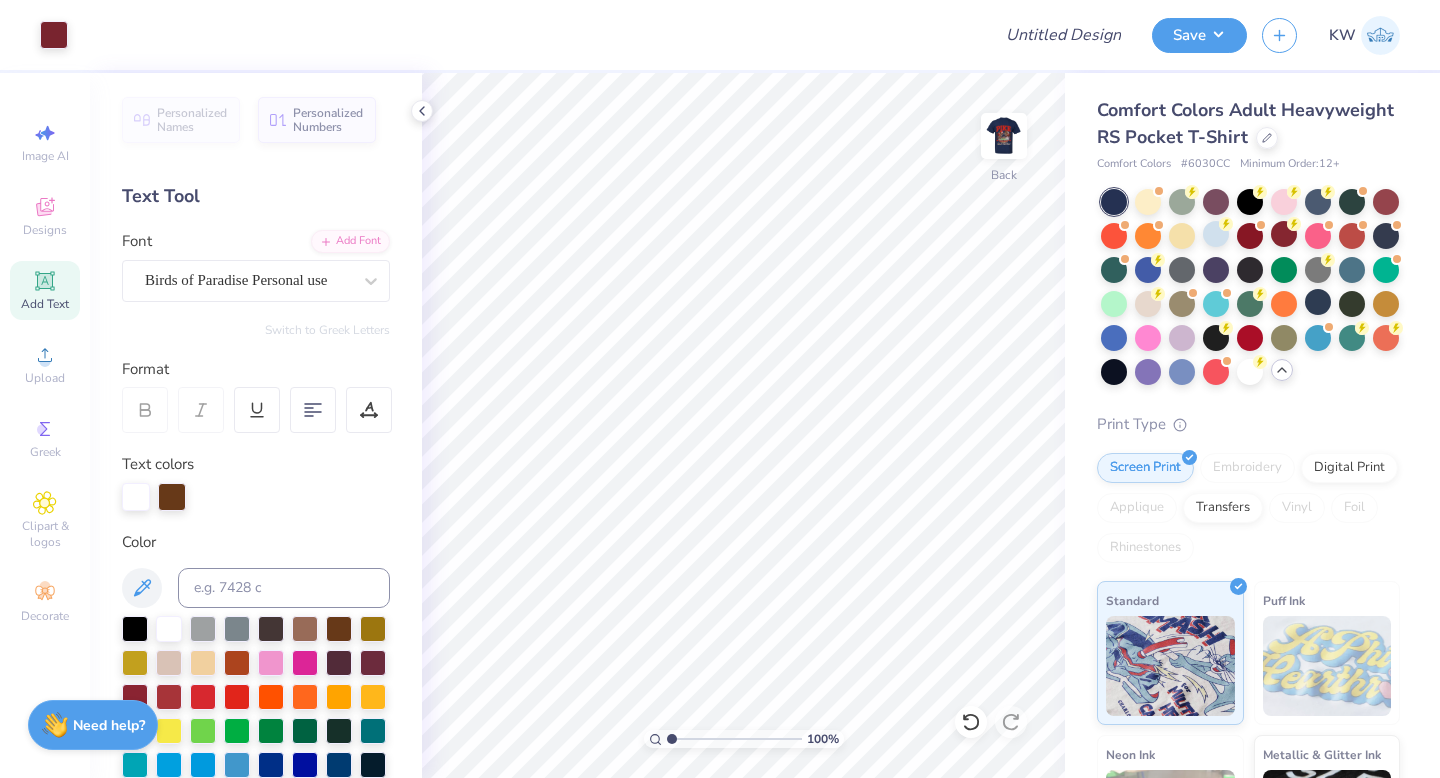 click at bounding box center (1004, 136) 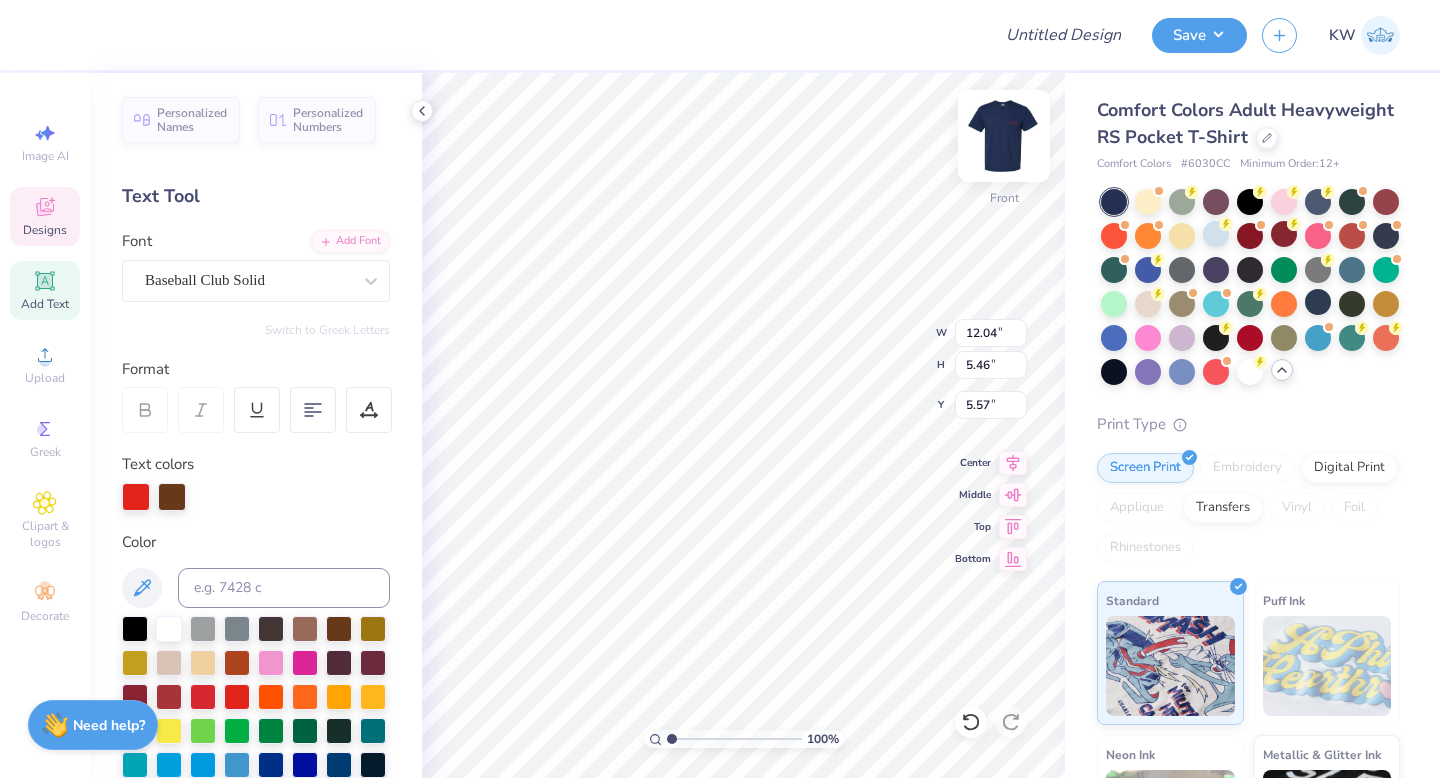 click at bounding box center (1004, 136) 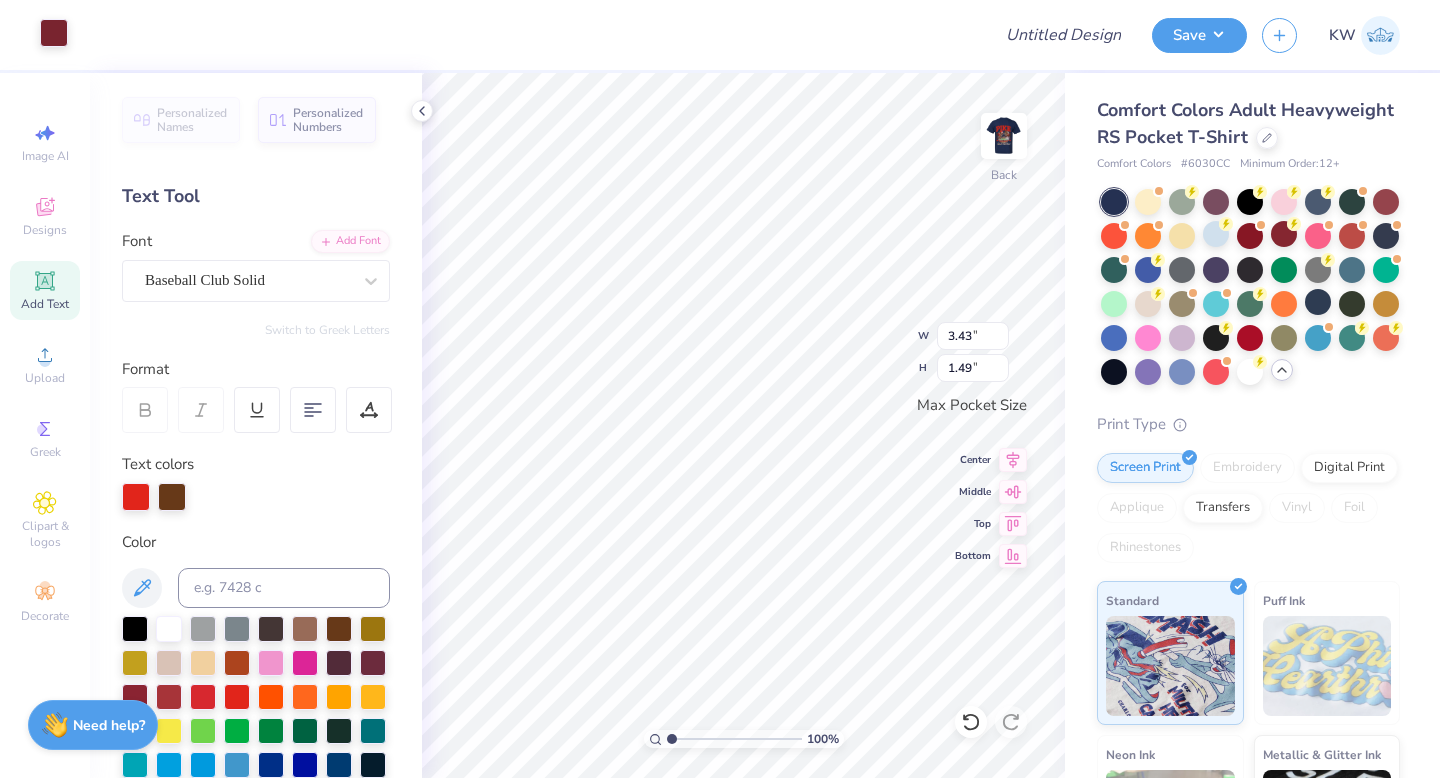 click at bounding box center [54, 33] 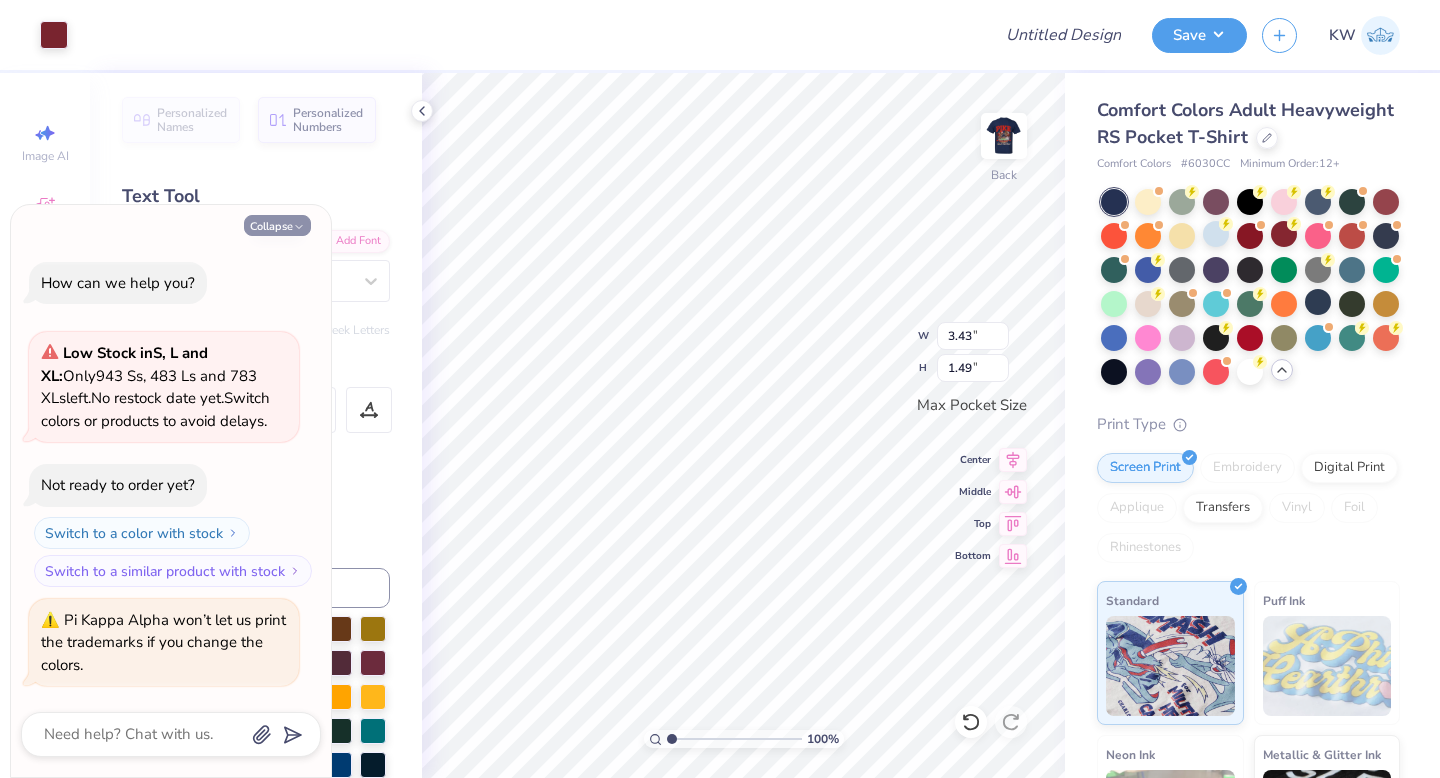 click on "Collapse" at bounding box center (277, 225) 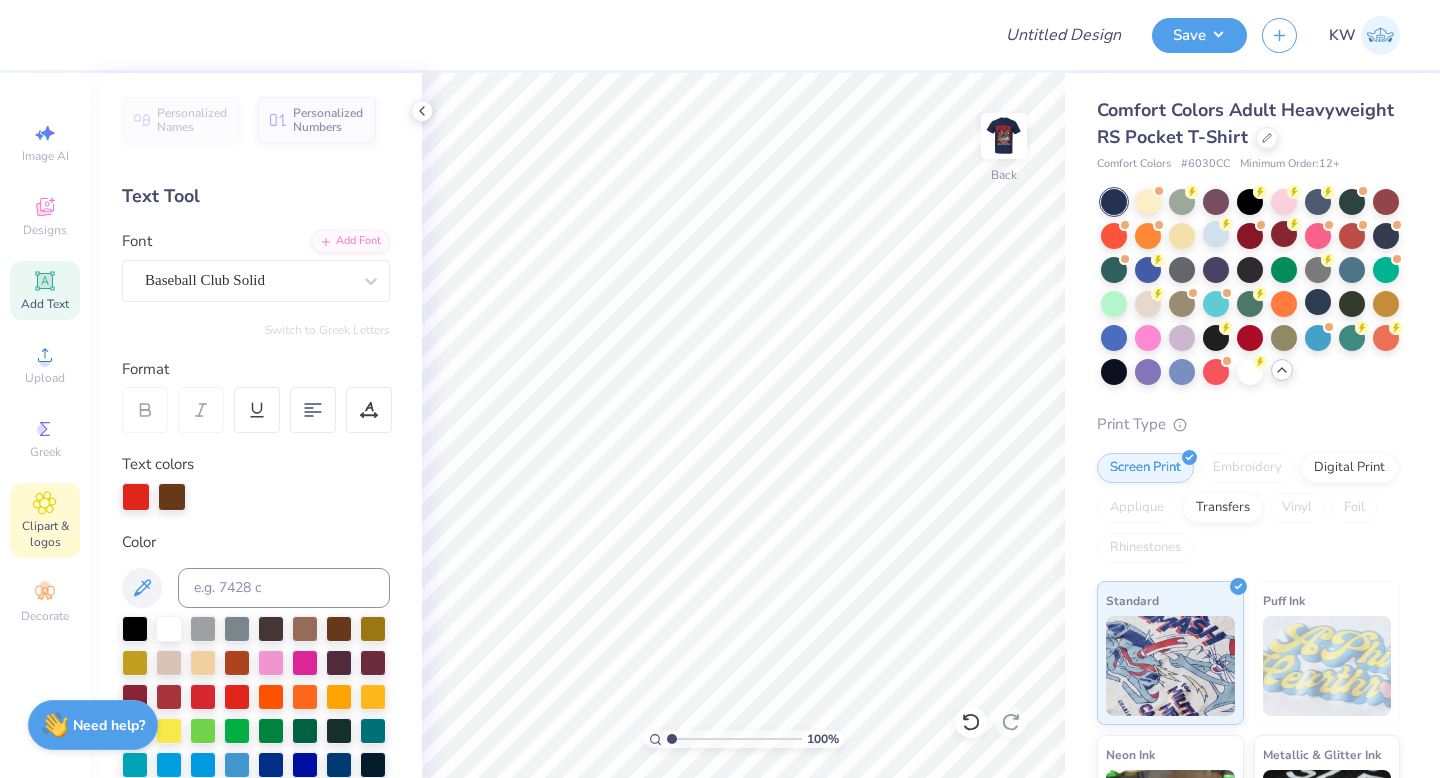 click on "Clipart & logos" at bounding box center (45, 534) 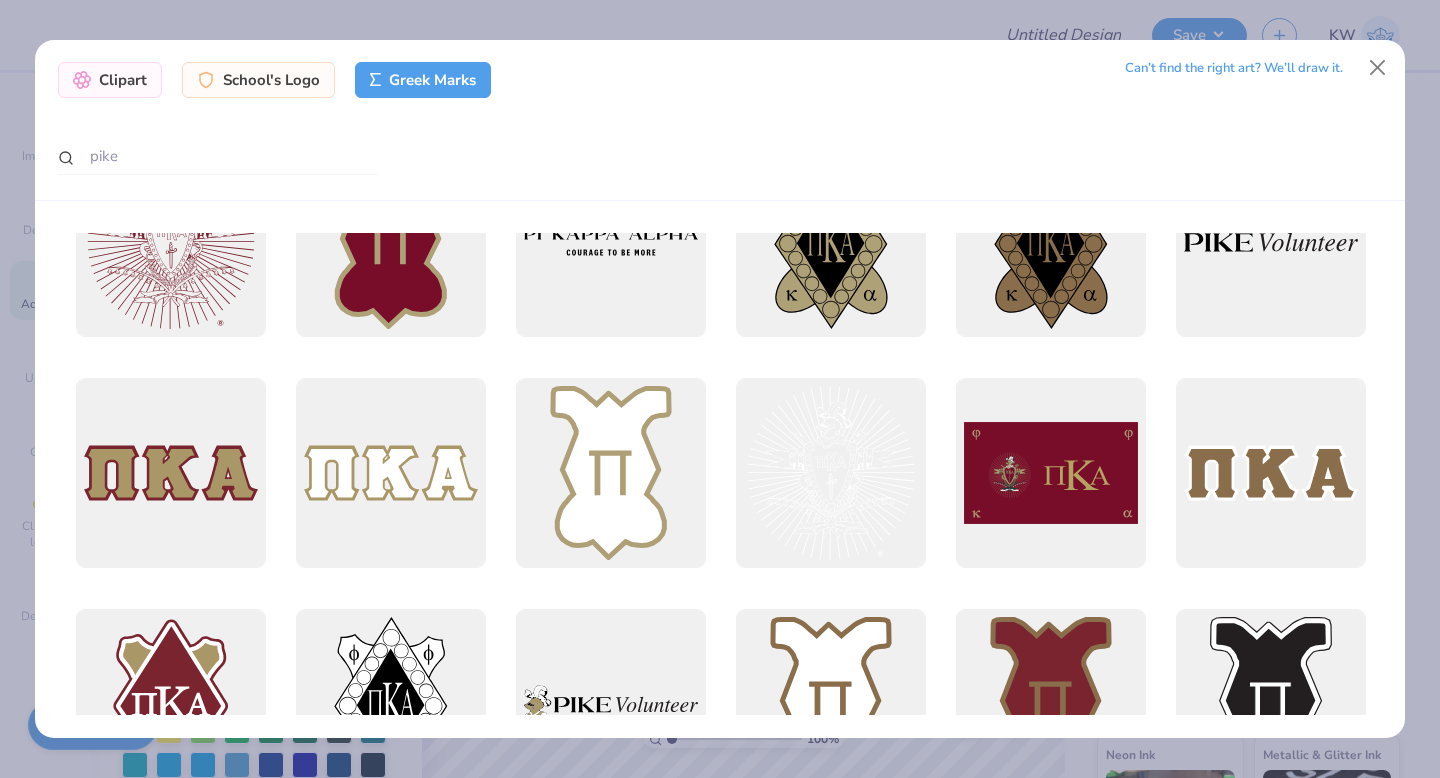scroll, scrollTop: 293, scrollLeft: 0, axis: vertical 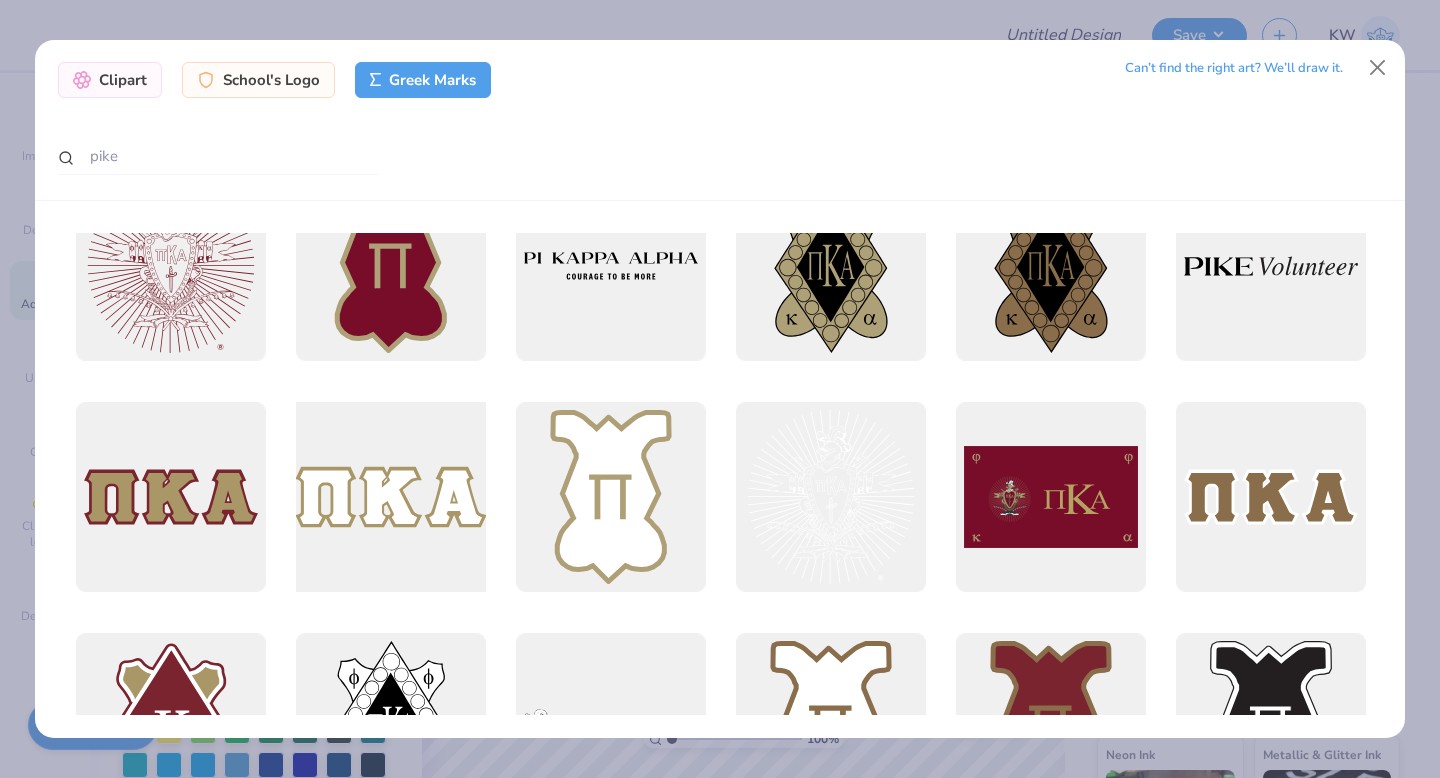 click at bounding box center (390, 497) 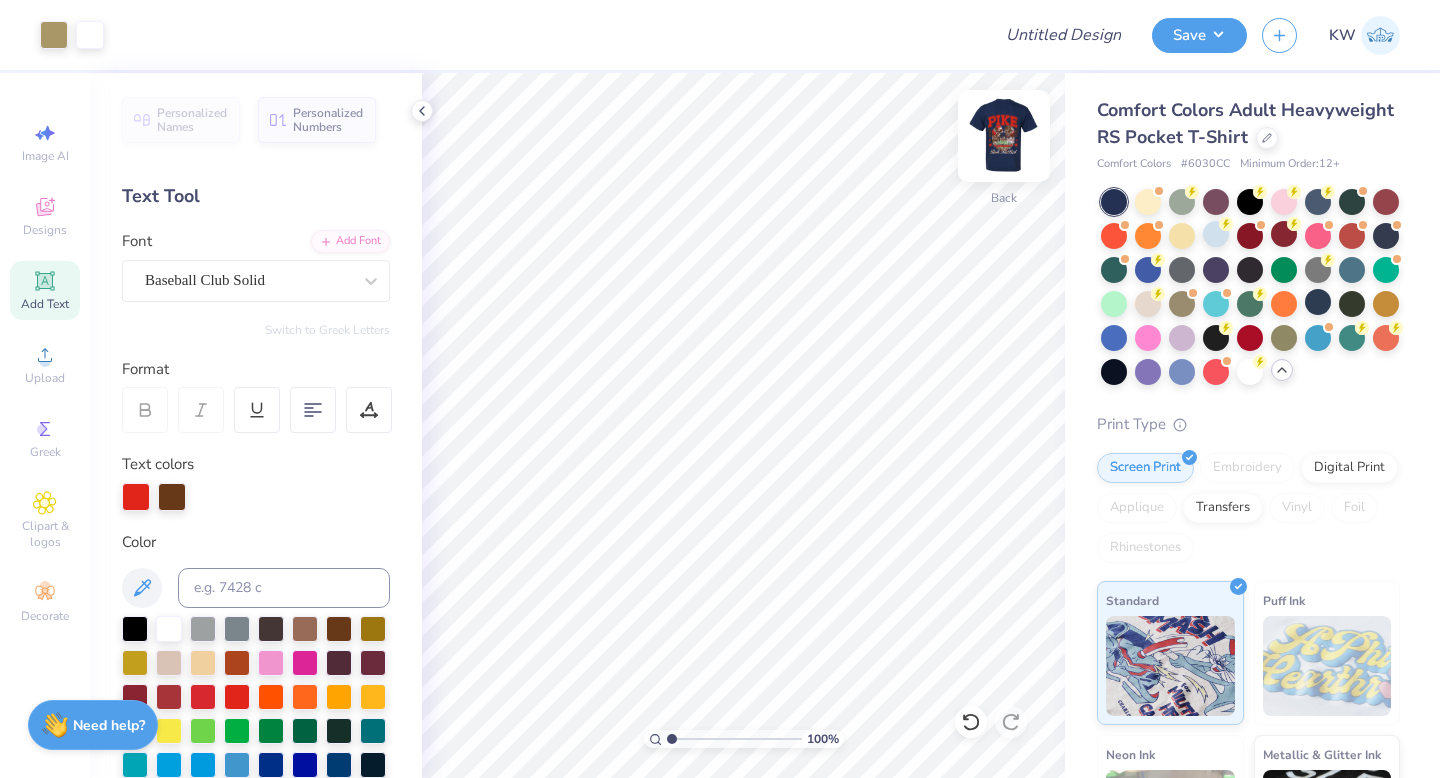 click at bounding box center (1004, 136) 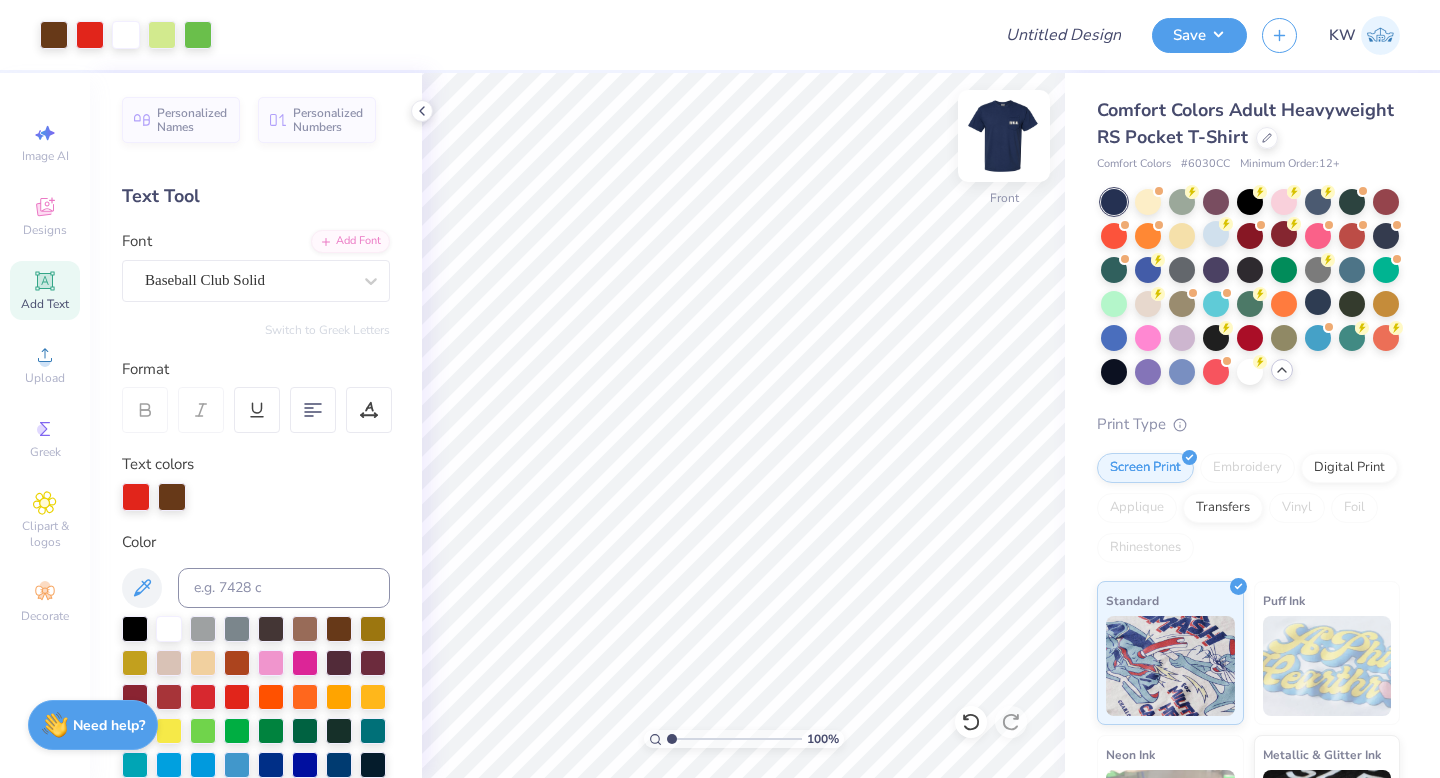 click at bounding box center (1004, 136) 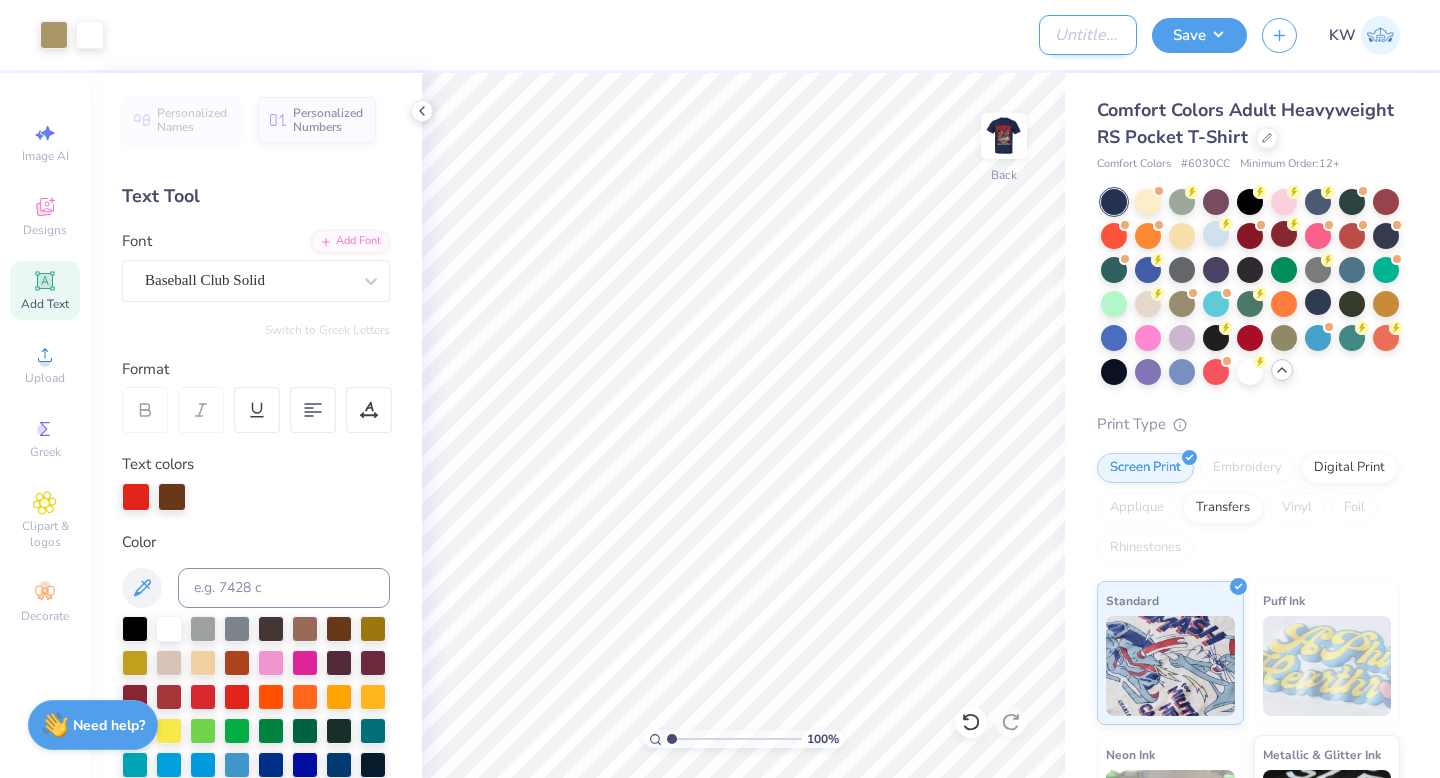 click on "Design Title" at bounding box center (1088, 35) 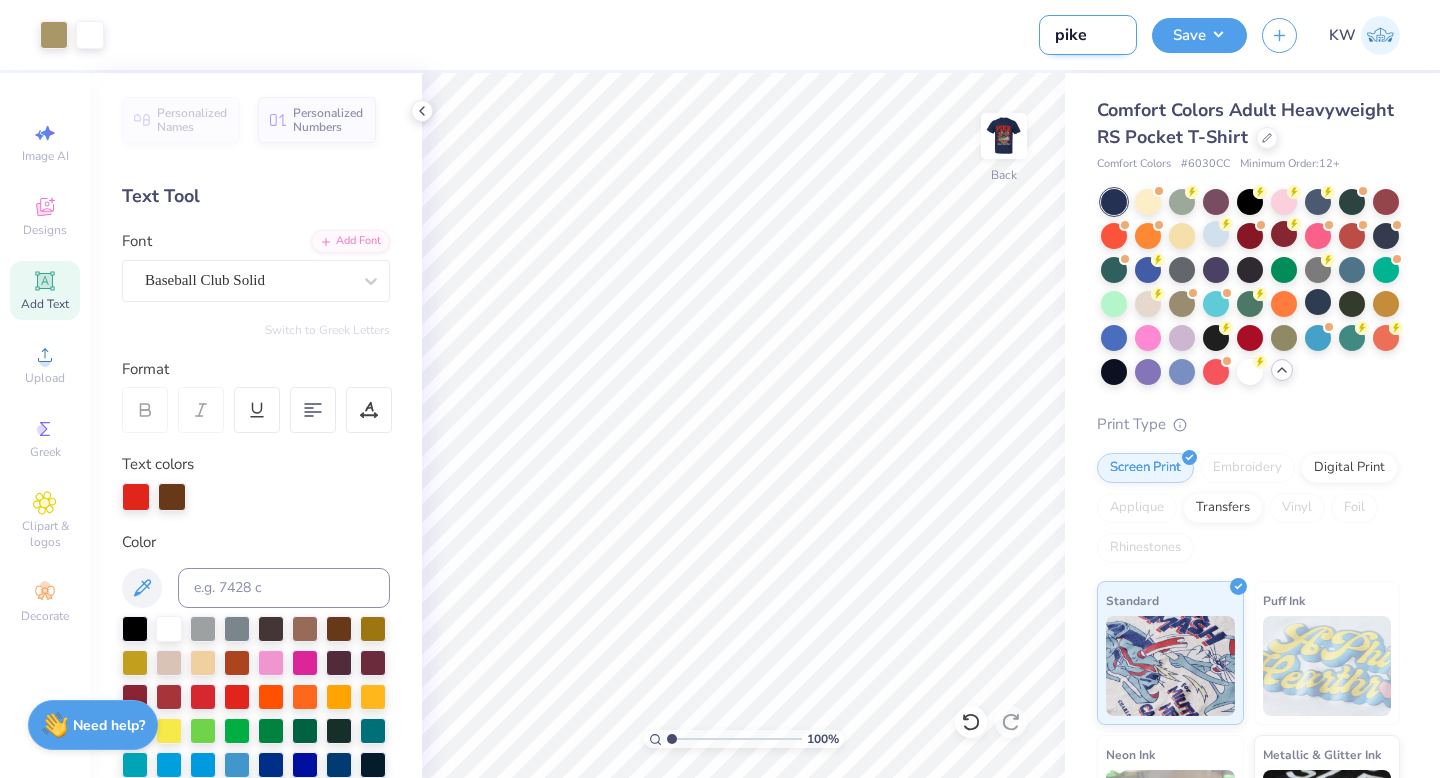 type on "Pike Fall Bid Day" 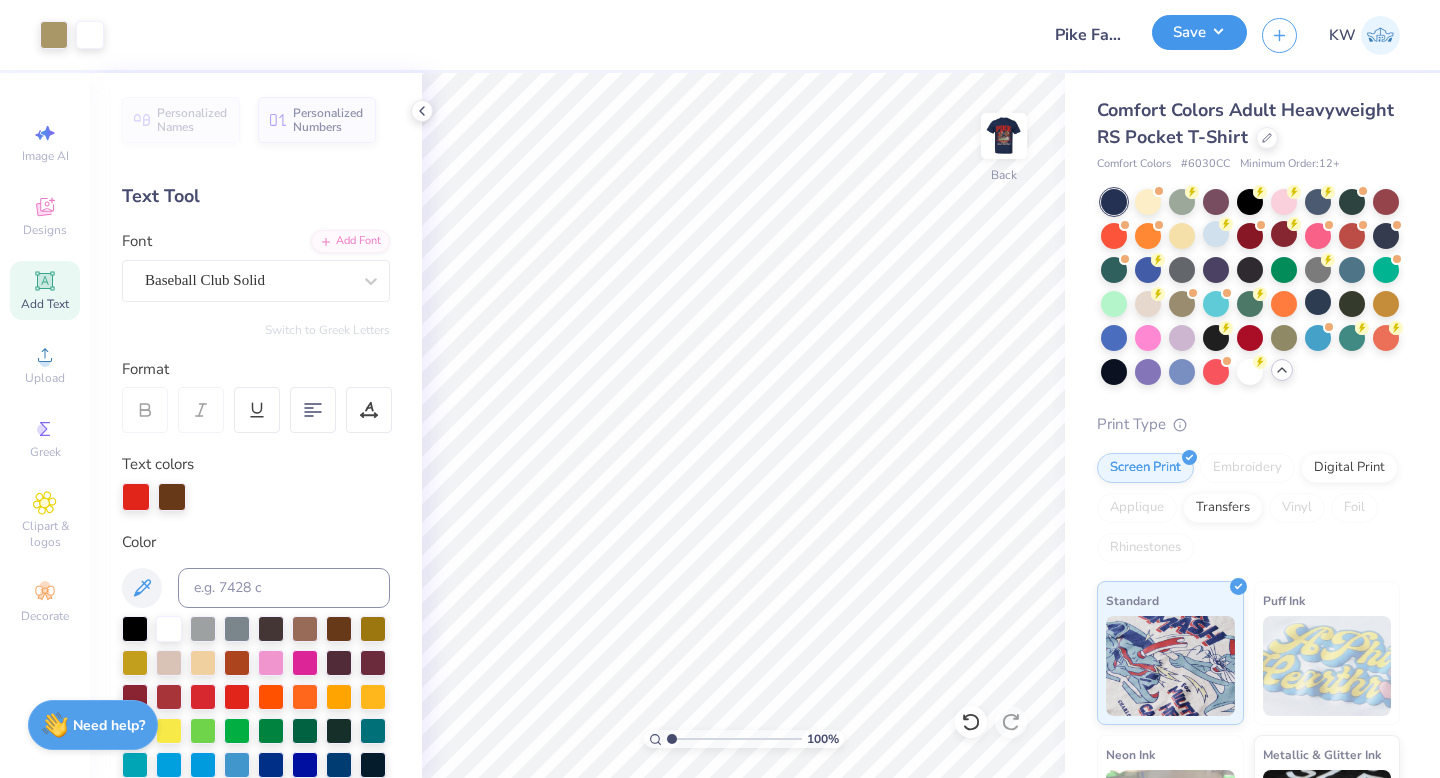 click on "Save" at bounding box center (1199, 32) 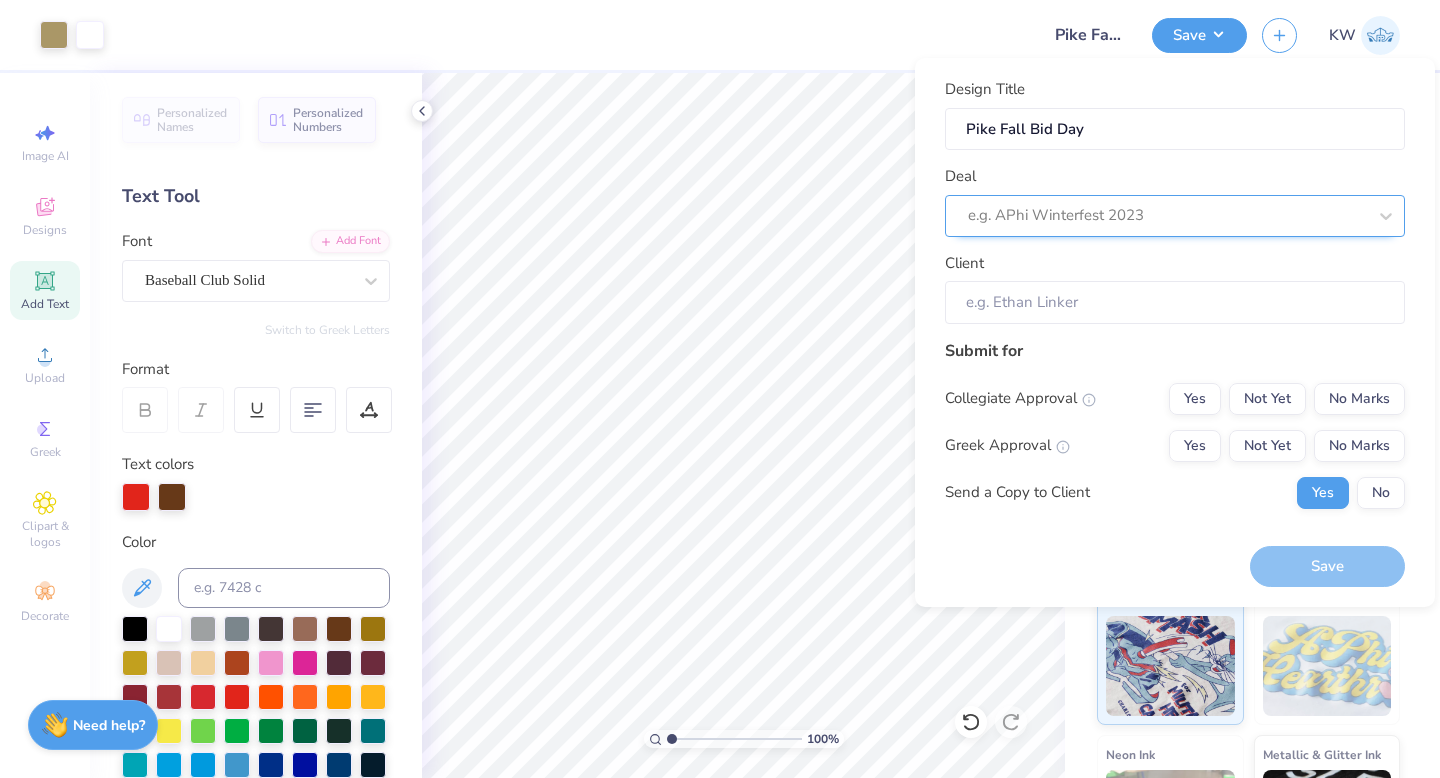 click at bounding box center (1167, 215) 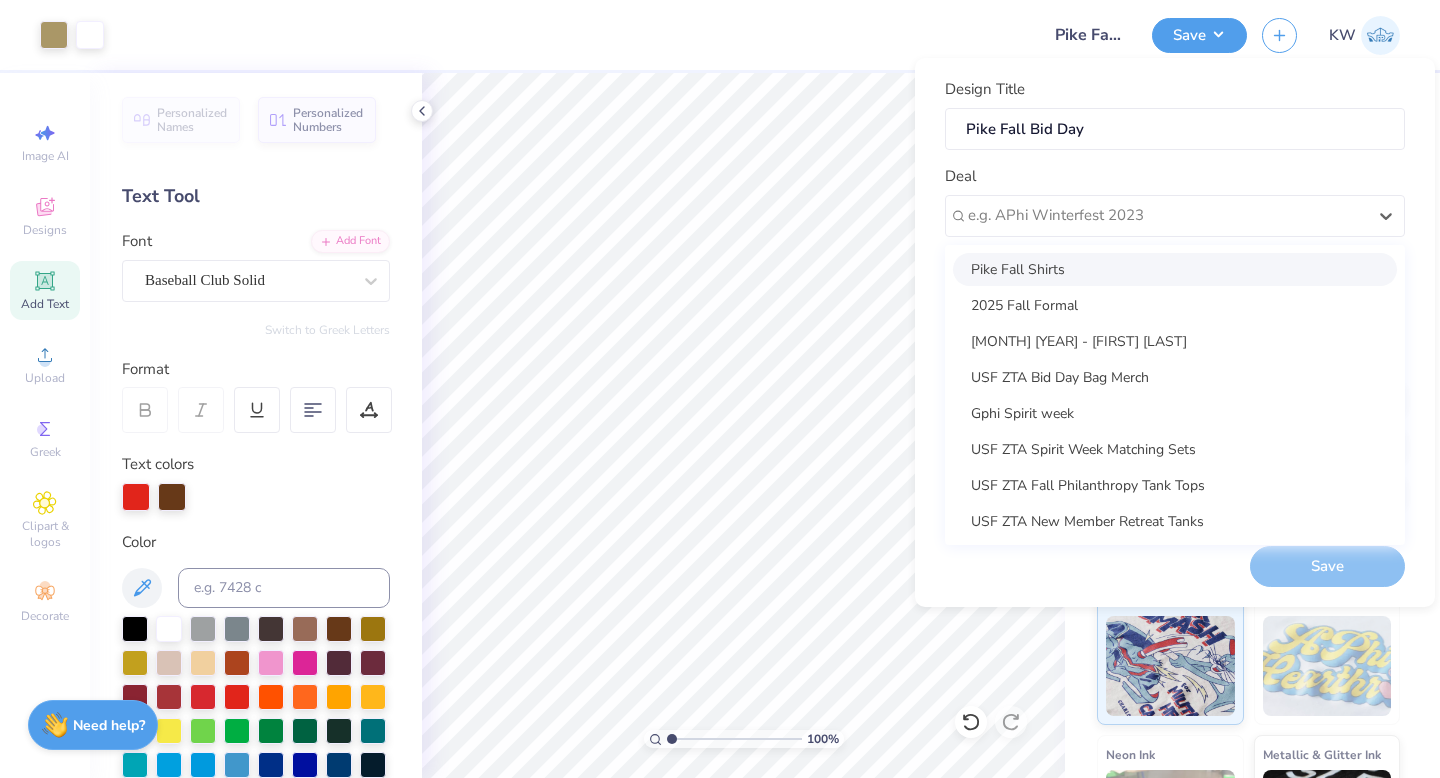 click on "Pike Fall Shirts" at bounding box center [1175, 269] 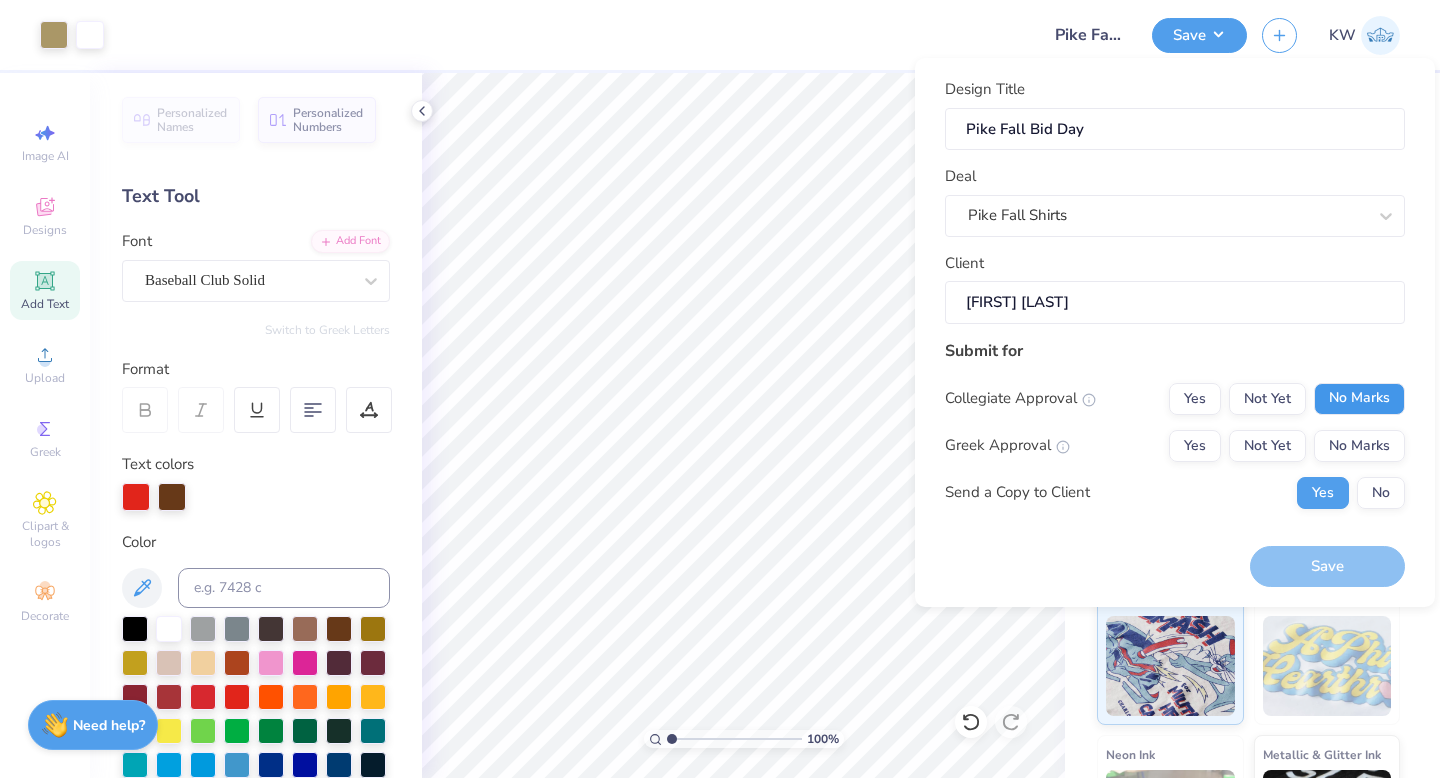 click on "No Marks" at bounding box center [1359, 399] 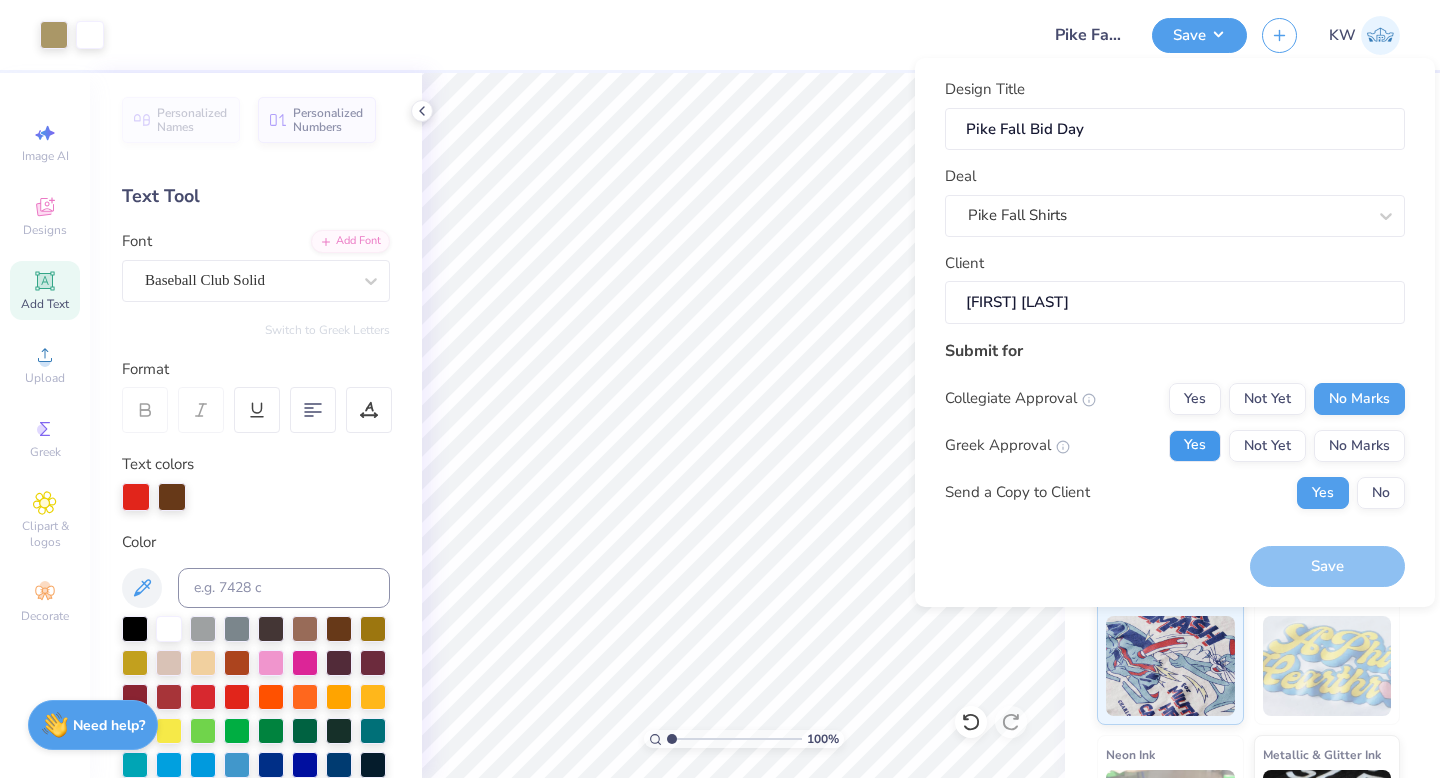 click on "Yes" at bounding box center [1195, 446] 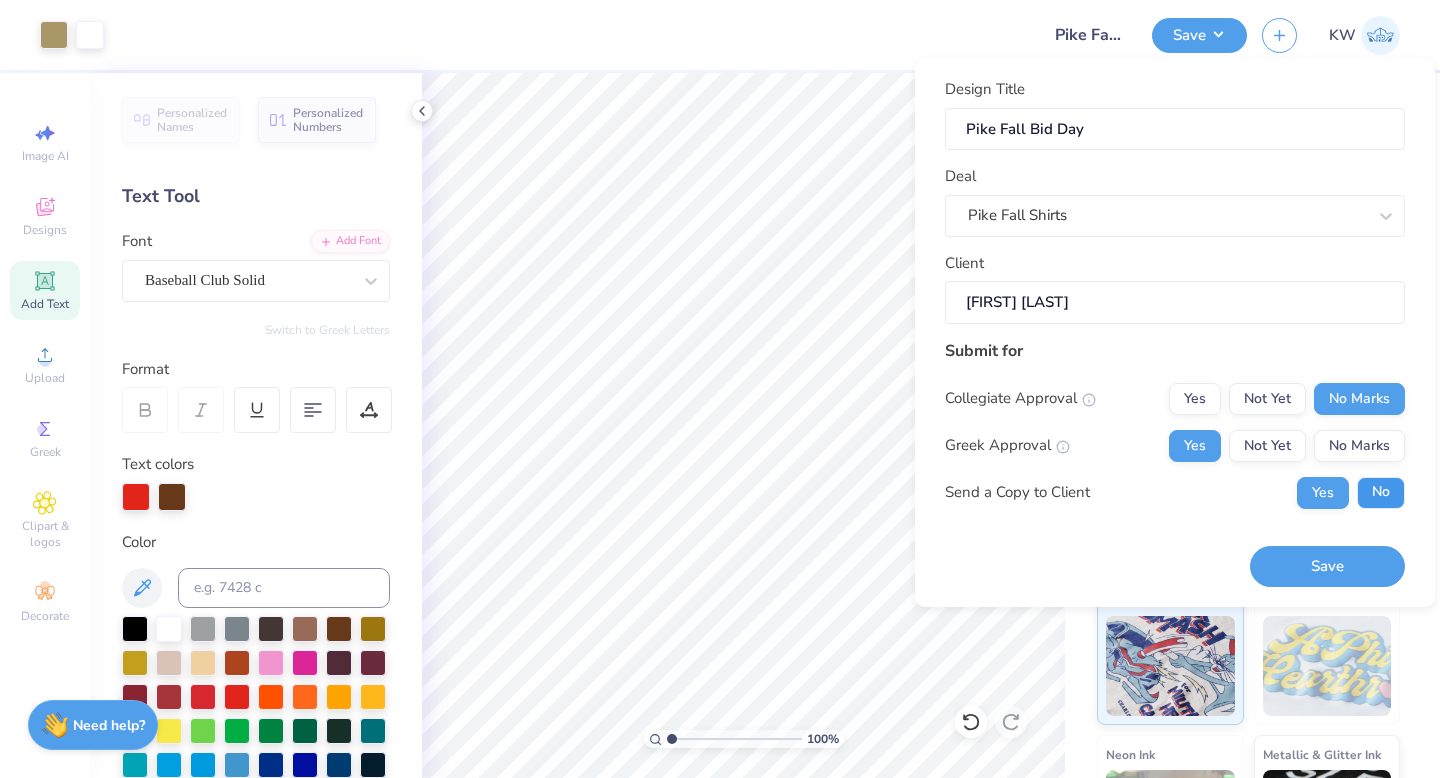click on "No" at bounding box center [1381, 493] 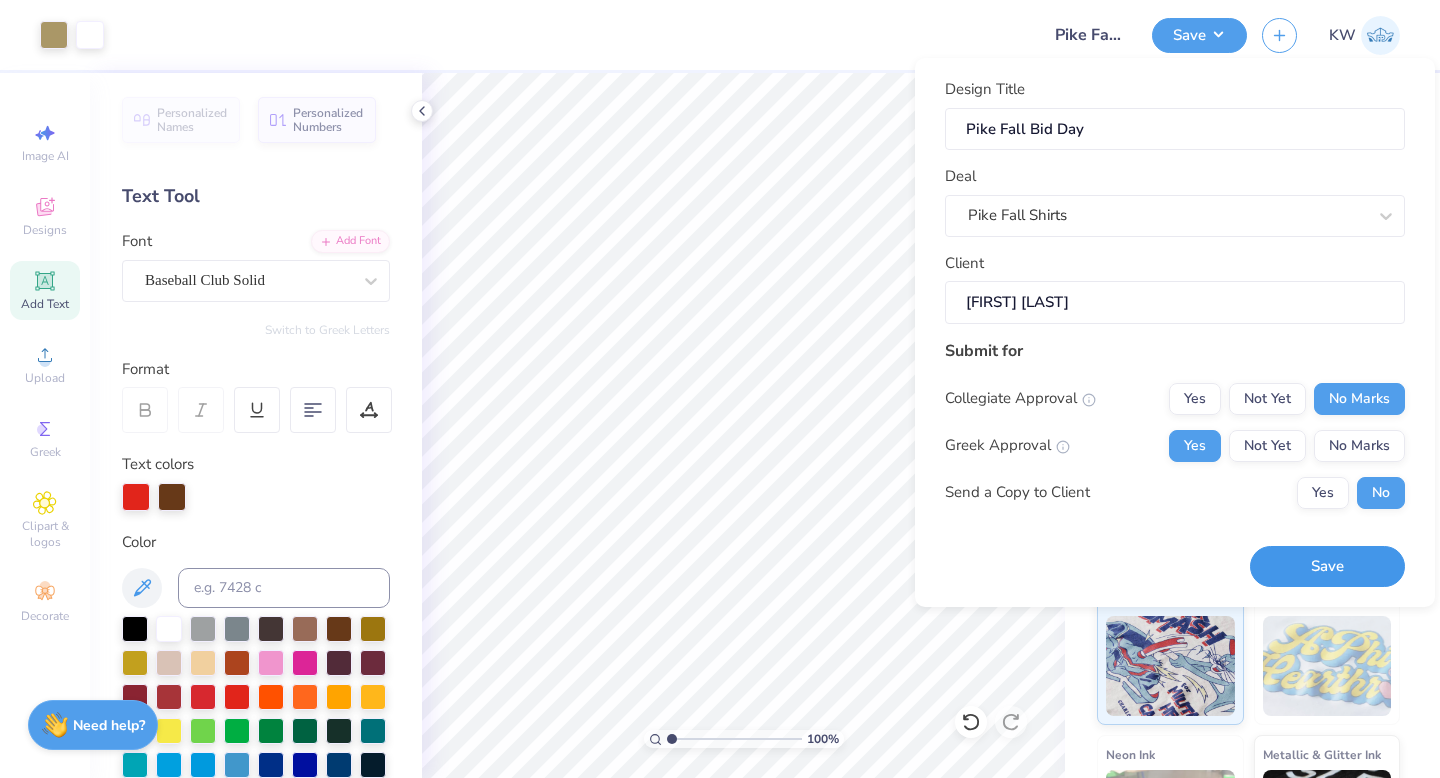 click on "Save" at bounding box center [1327, 566] 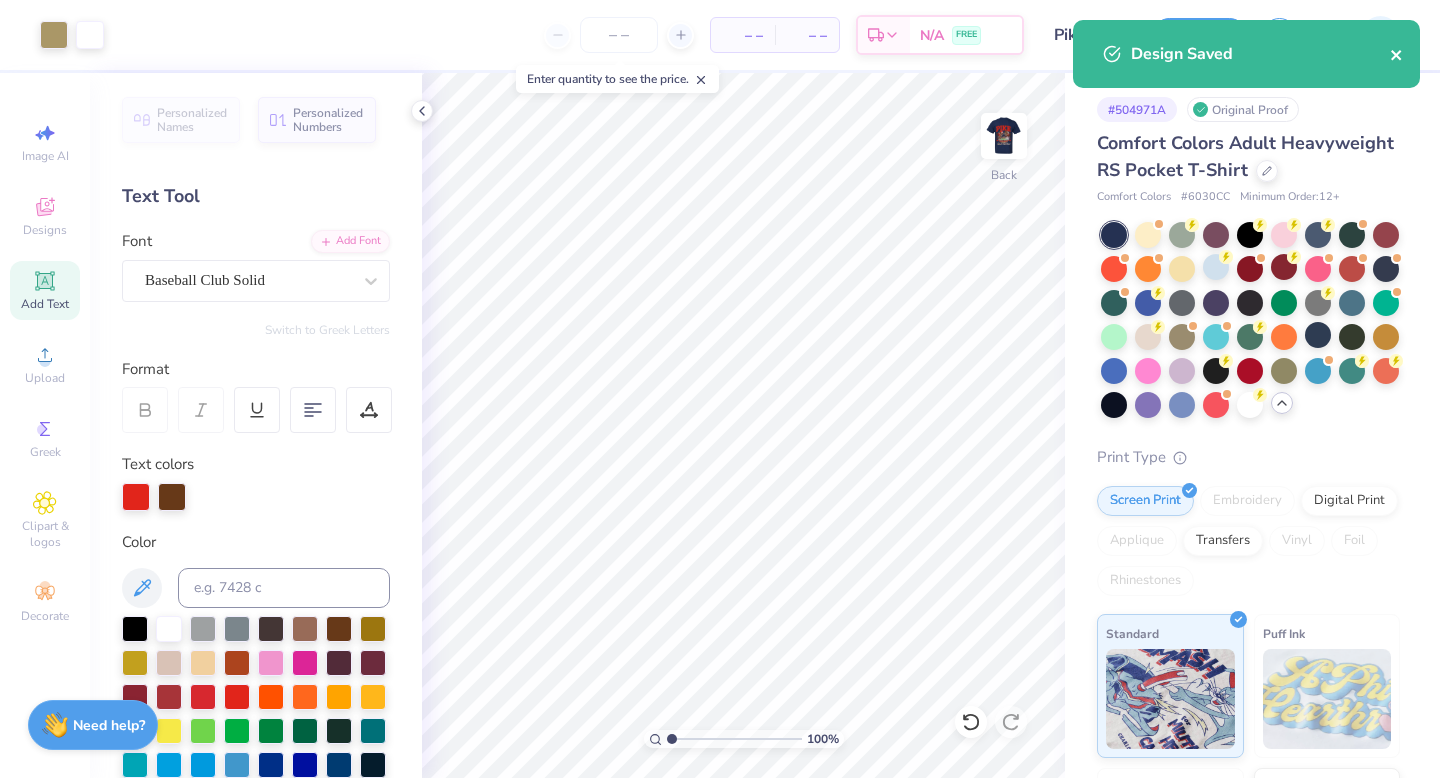 click 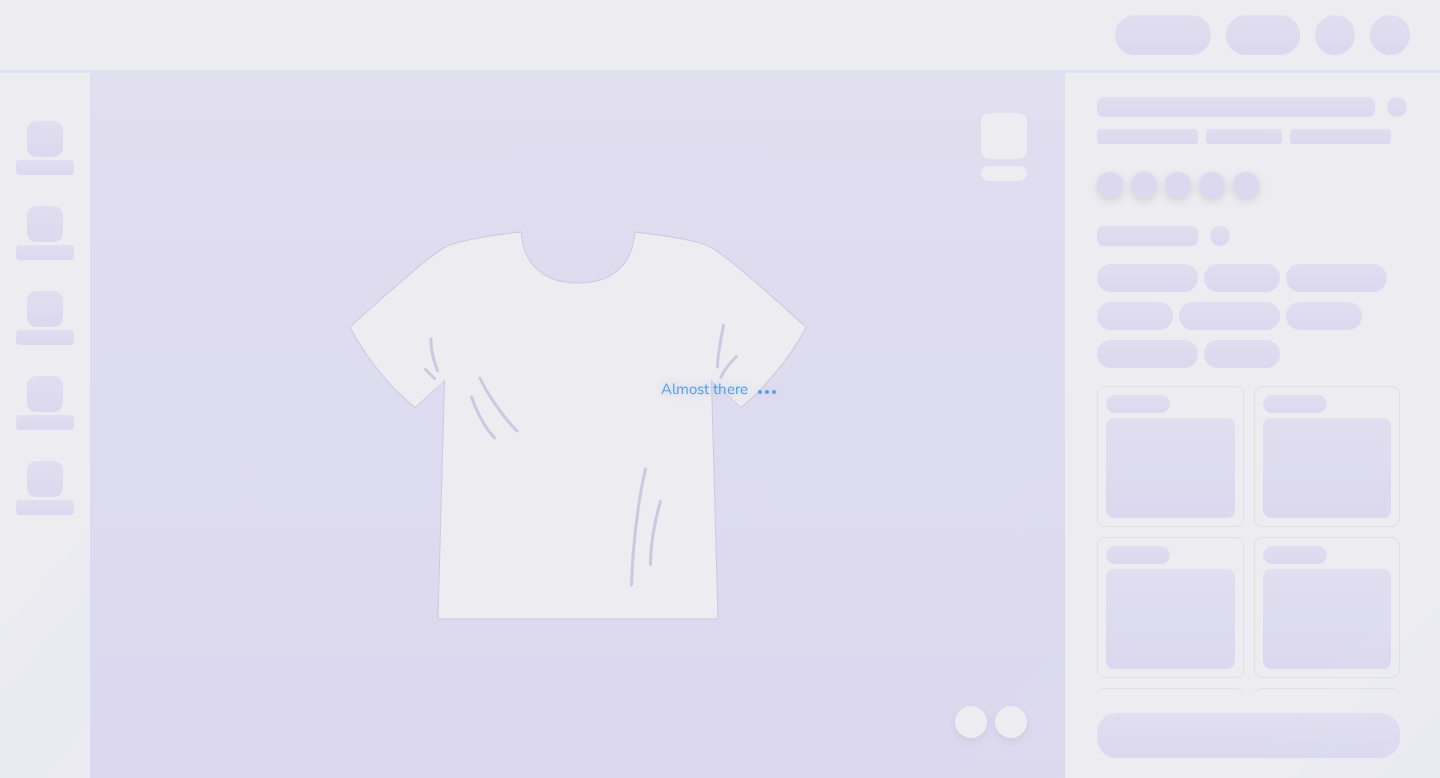 scroll, scrollTop: 0, scrollLeft: 0, axis: both 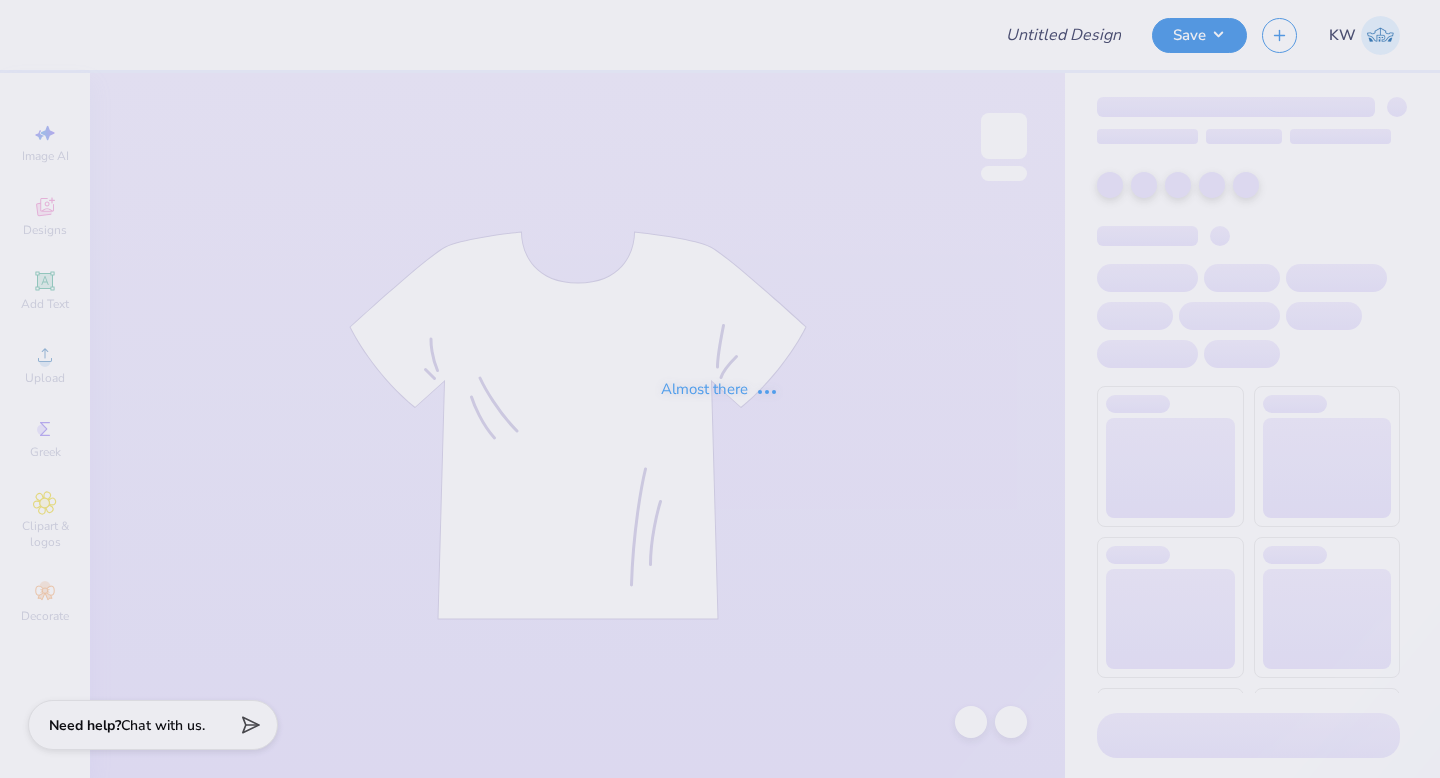type on "spirit week design" 